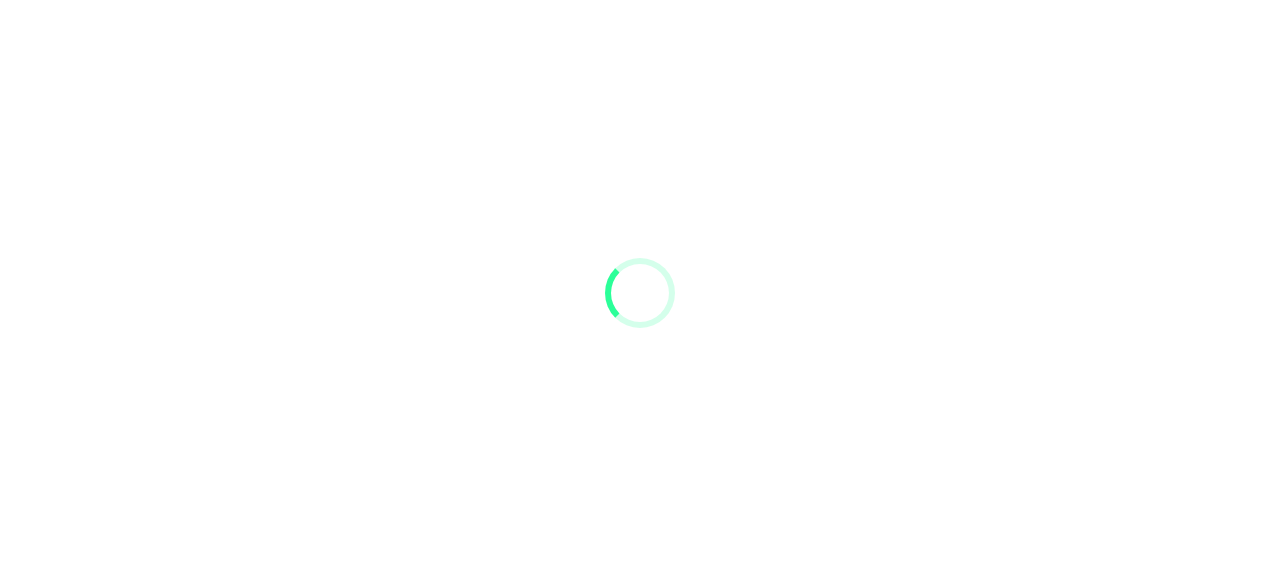 scroll, scrollTop: 0, scrollLeft: 0, axis: both 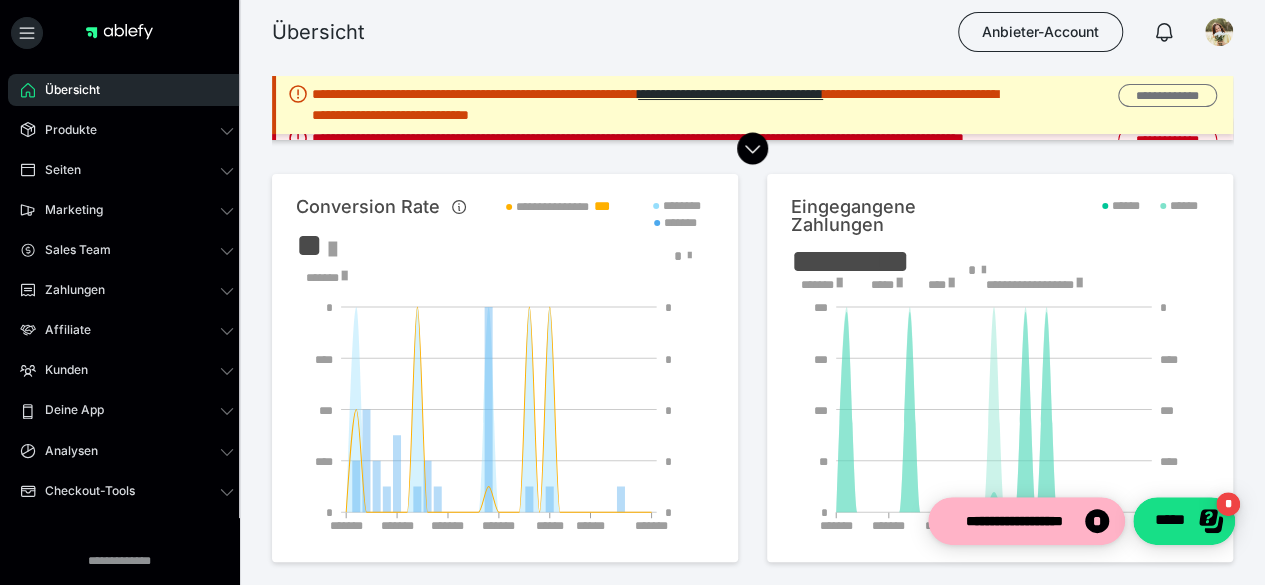 click on "**********" at bounding box center [1167, 95] 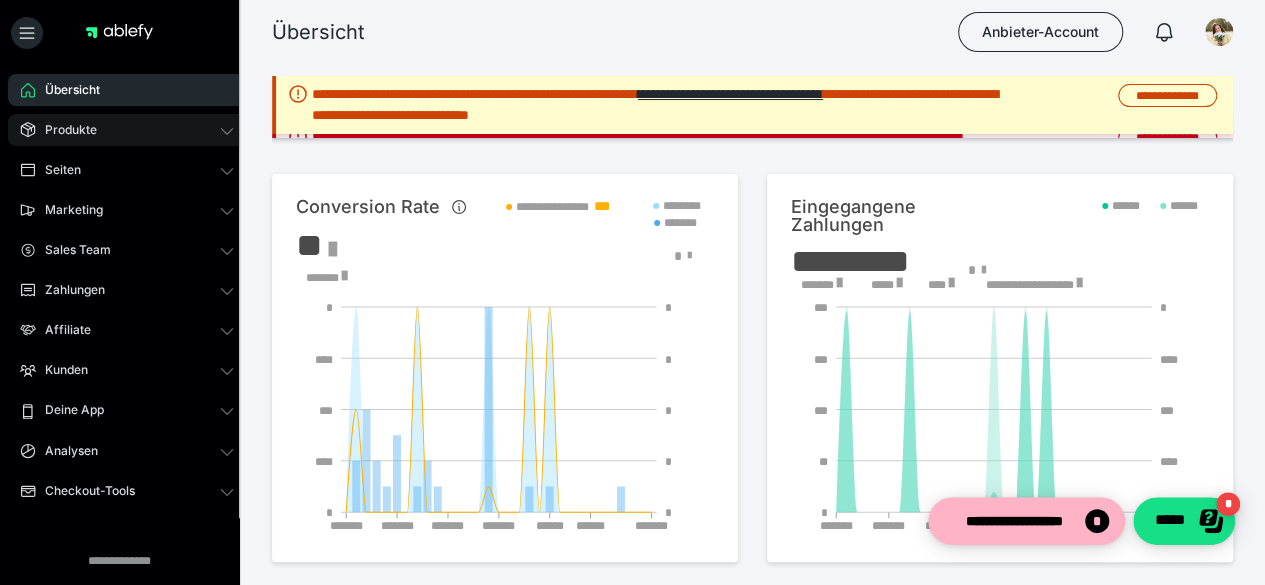 click on "Produkte" at bounding box center (64, 130) 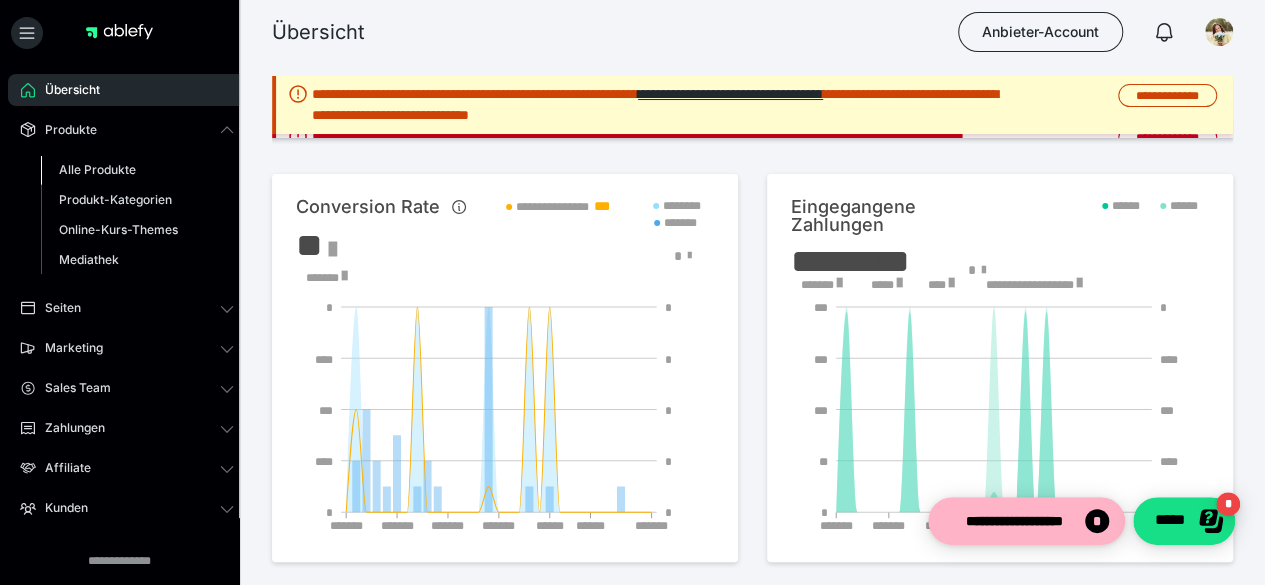 click on "Alle Produkte" at bounding box center [97, 169] 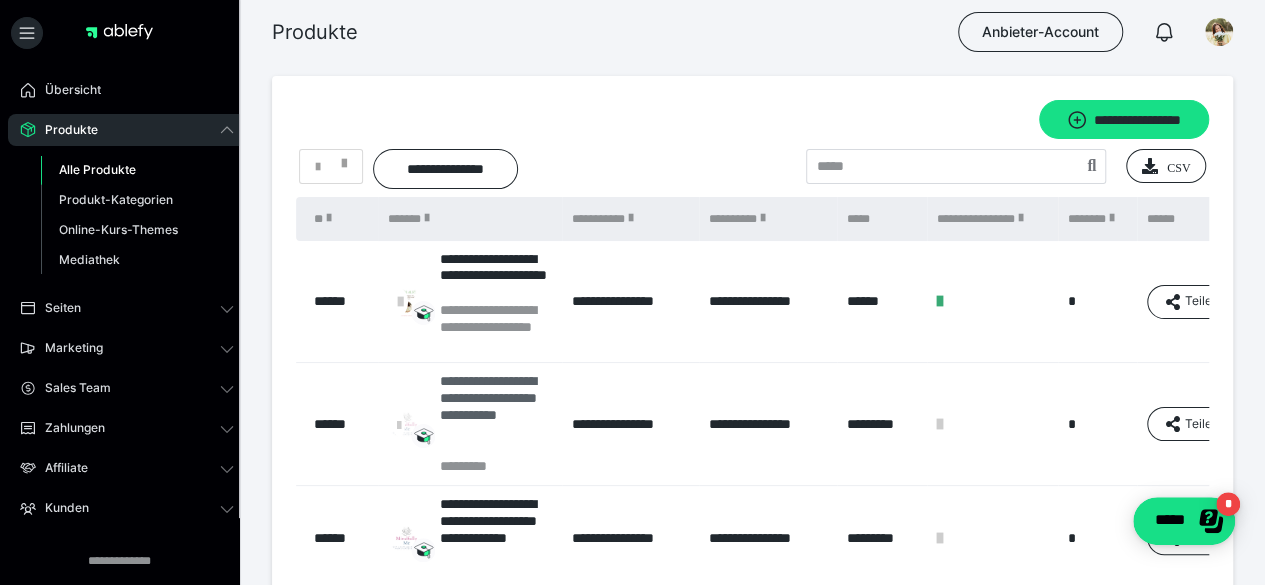 click on "**********" at bounding box center [496, 415] 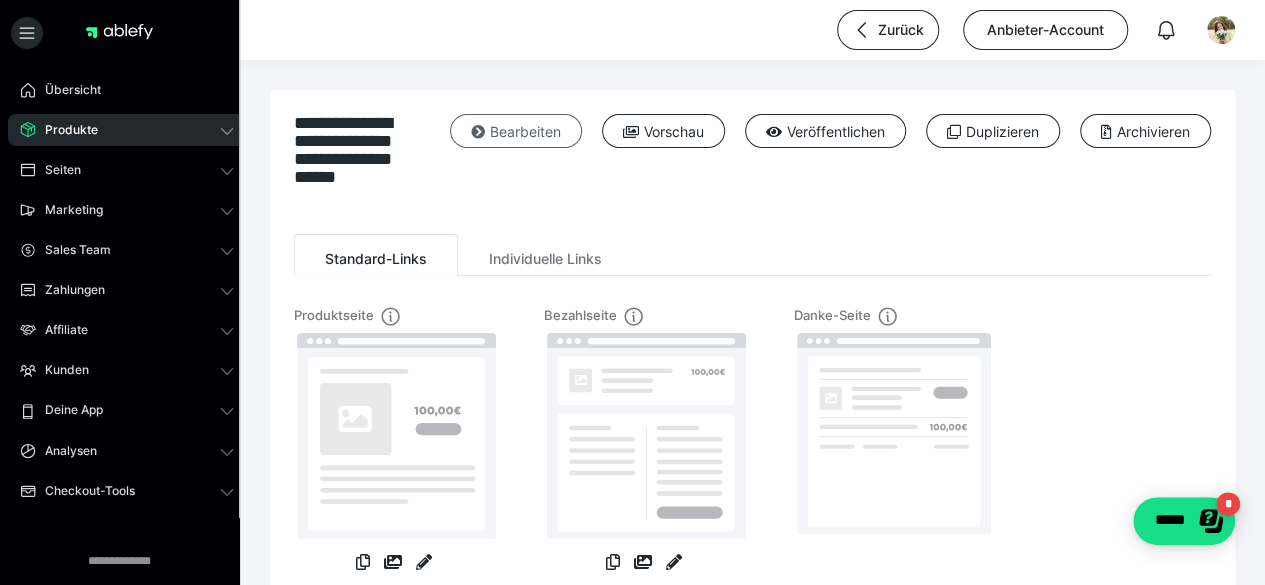 click on "Bearbeiten" at bounding box center (516, 131) 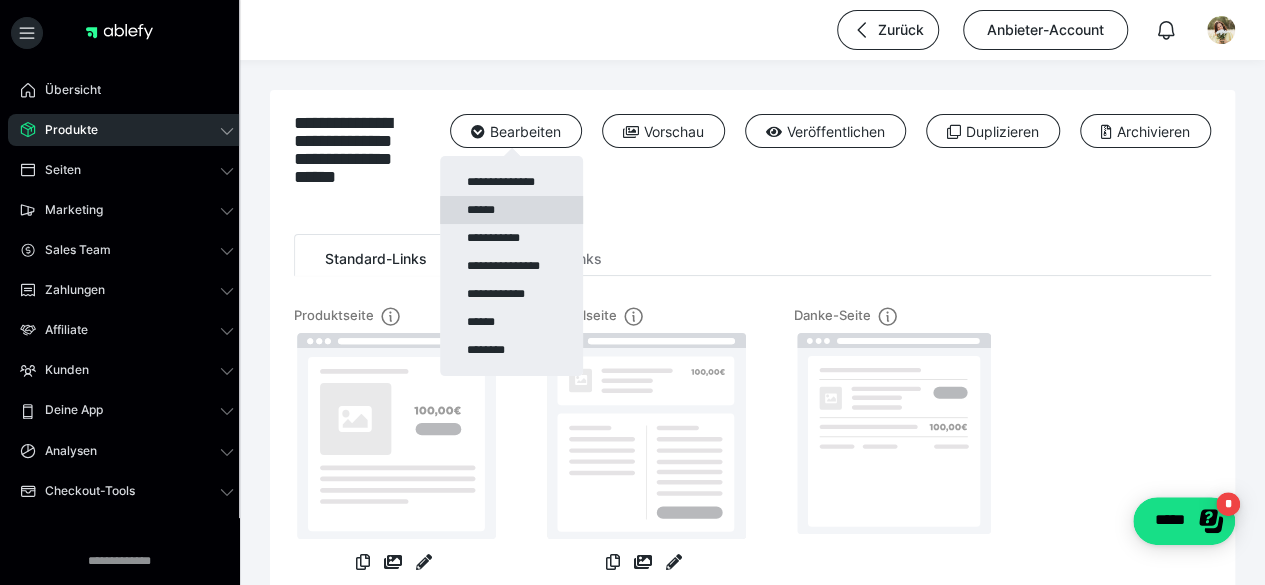 click on "******" at bounding box center (511, 210) 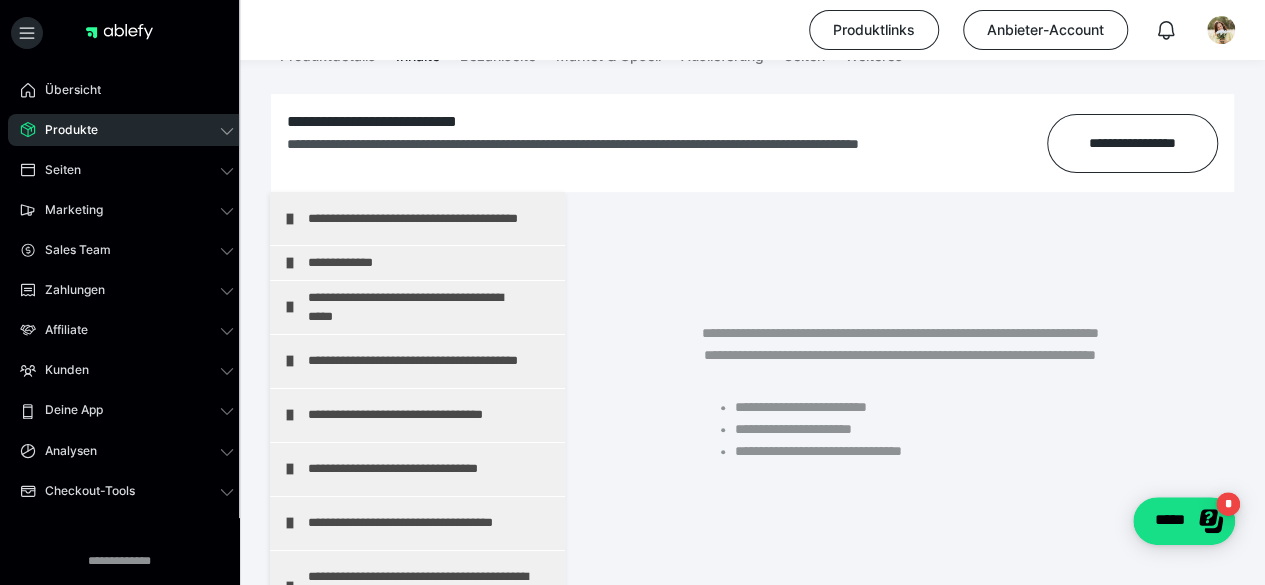 scroll, scrollTop: 299, scrollLeft: 0, axis: vertical 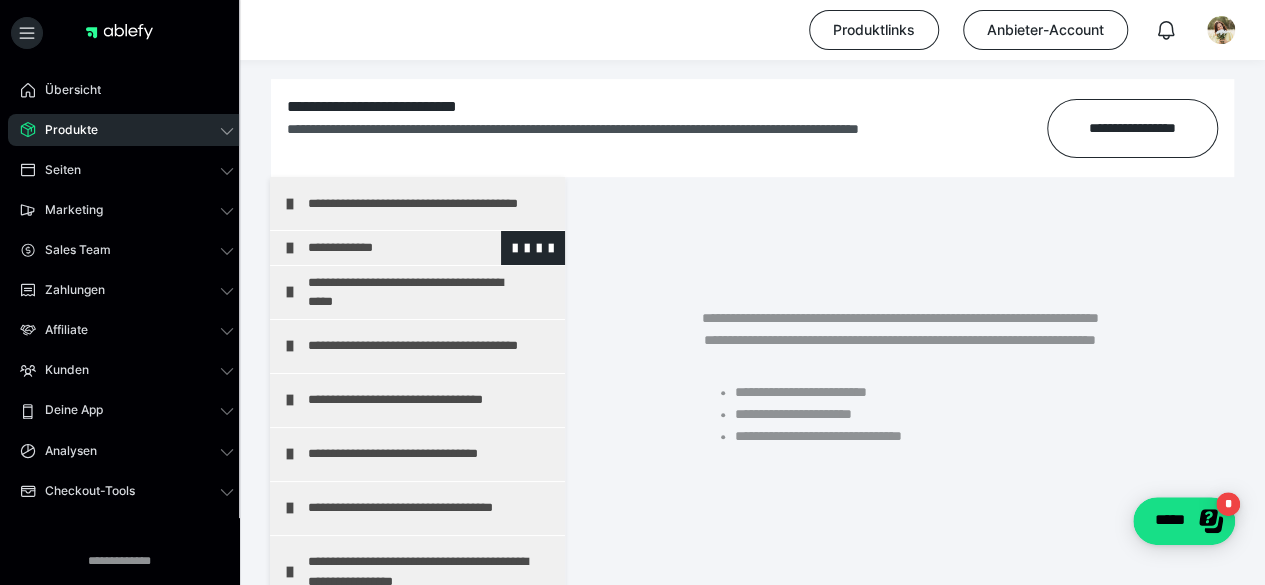 click on "**********" at bounding box center [417, 248] 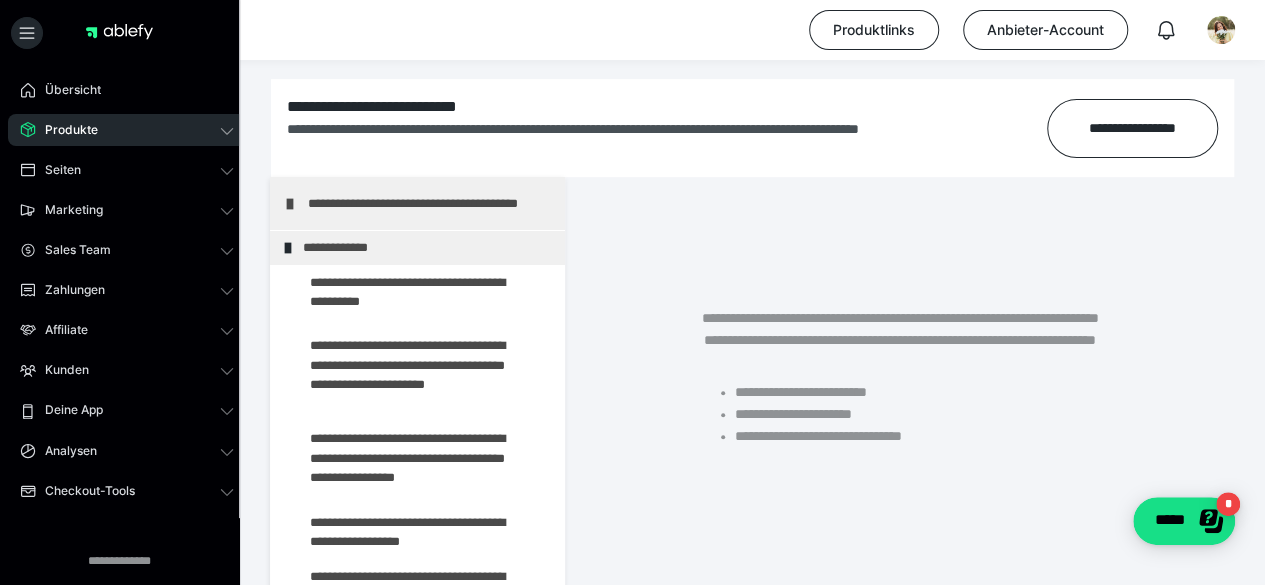 click on "**********" at bounding box center [752, 439] 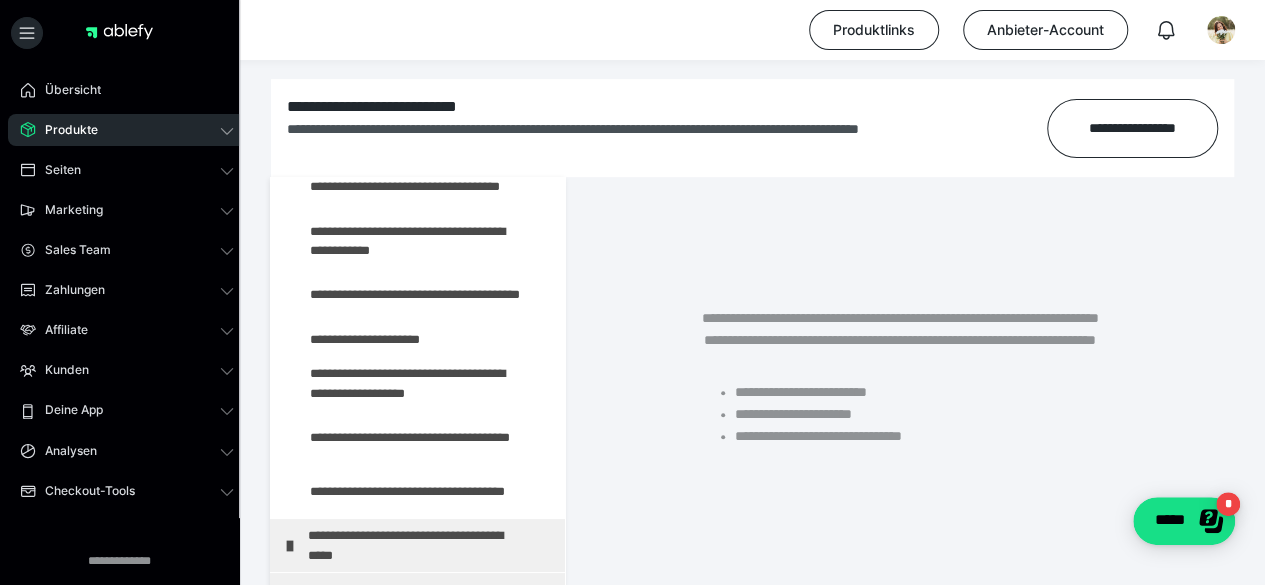 scroll, scrollTop: 0, scrollLeft: 0, axis: both 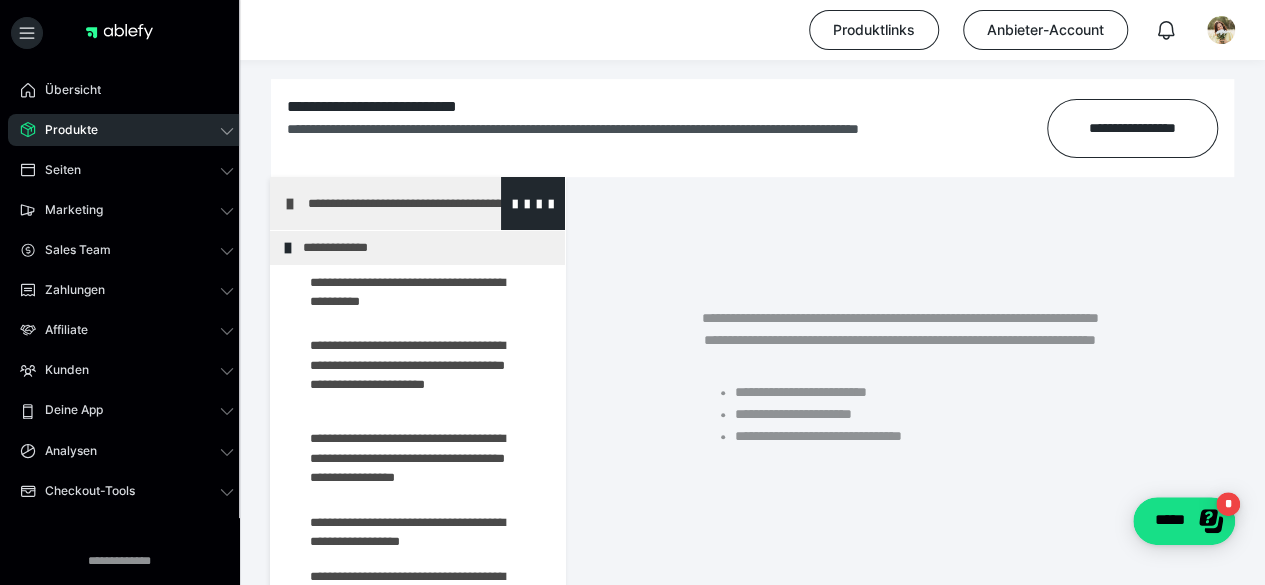 click on "**********" at bounding box center [417, 203] 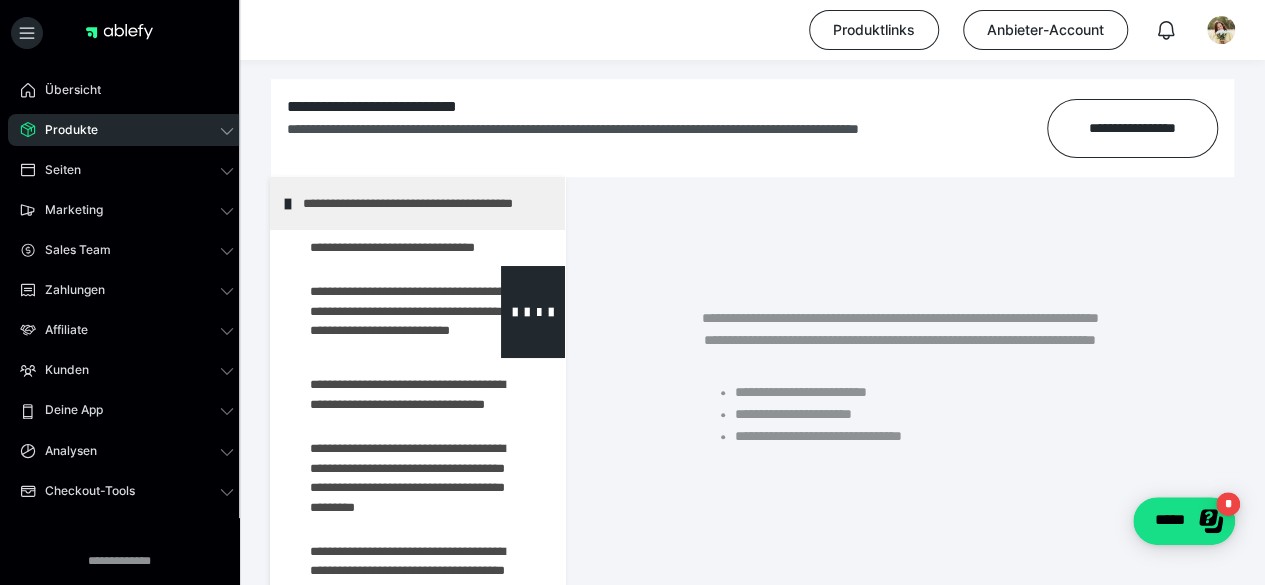 click at bounding box center [375, 312] 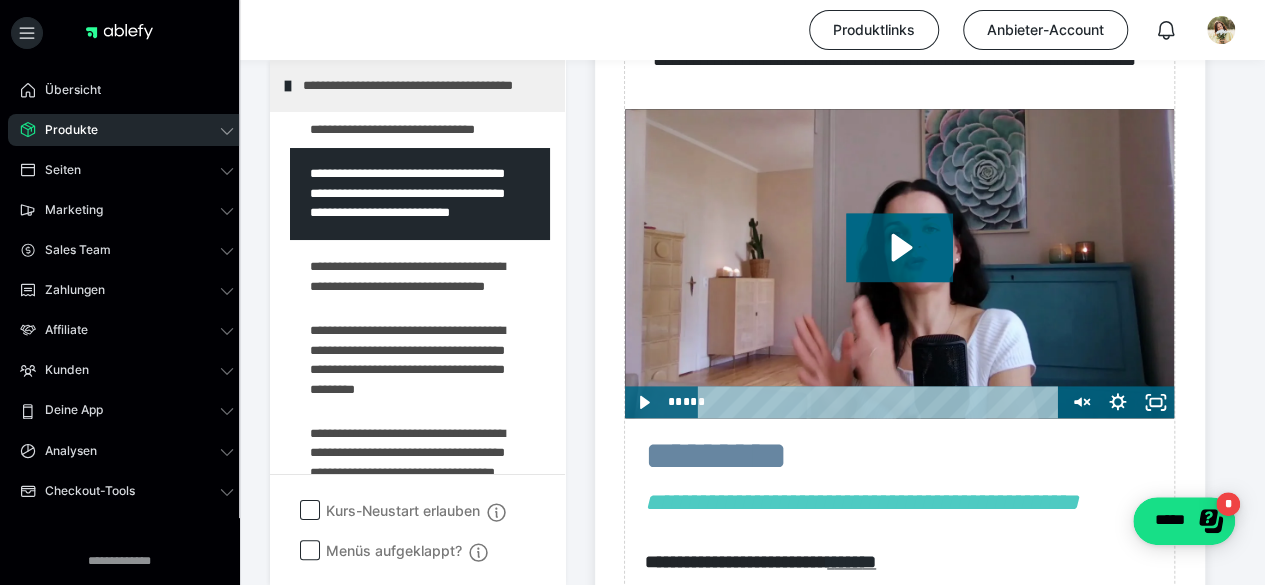 scroll, scrollTop: 1248, scrollLeft: 0, axis: vertical 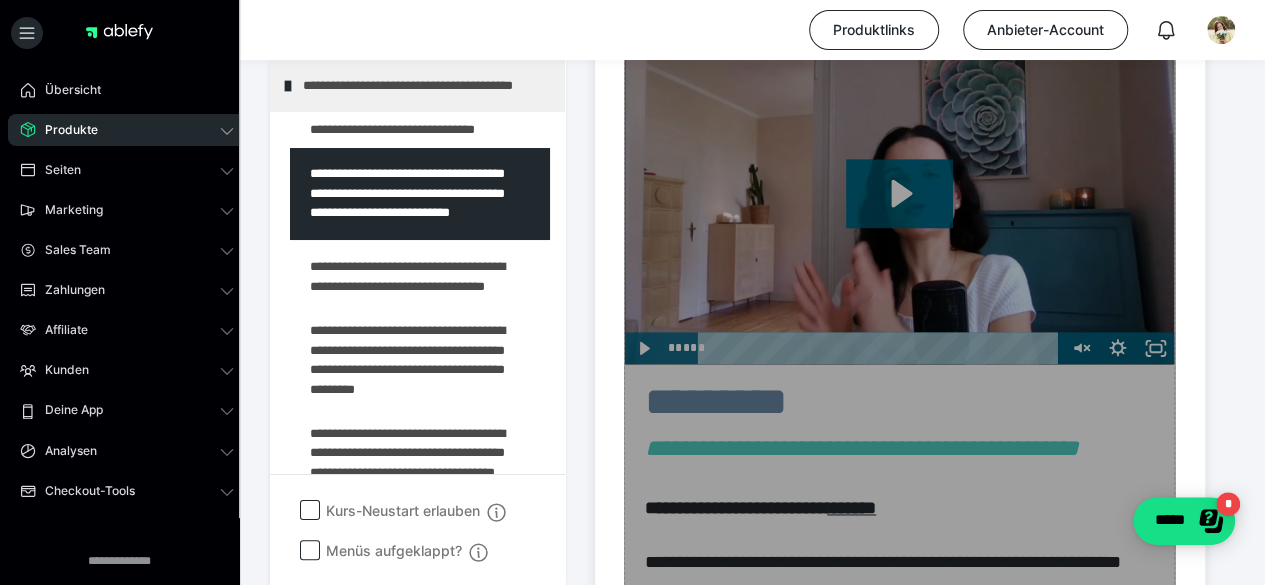 click on "Zum Pagebuilder" at bounding box center [899, 982] 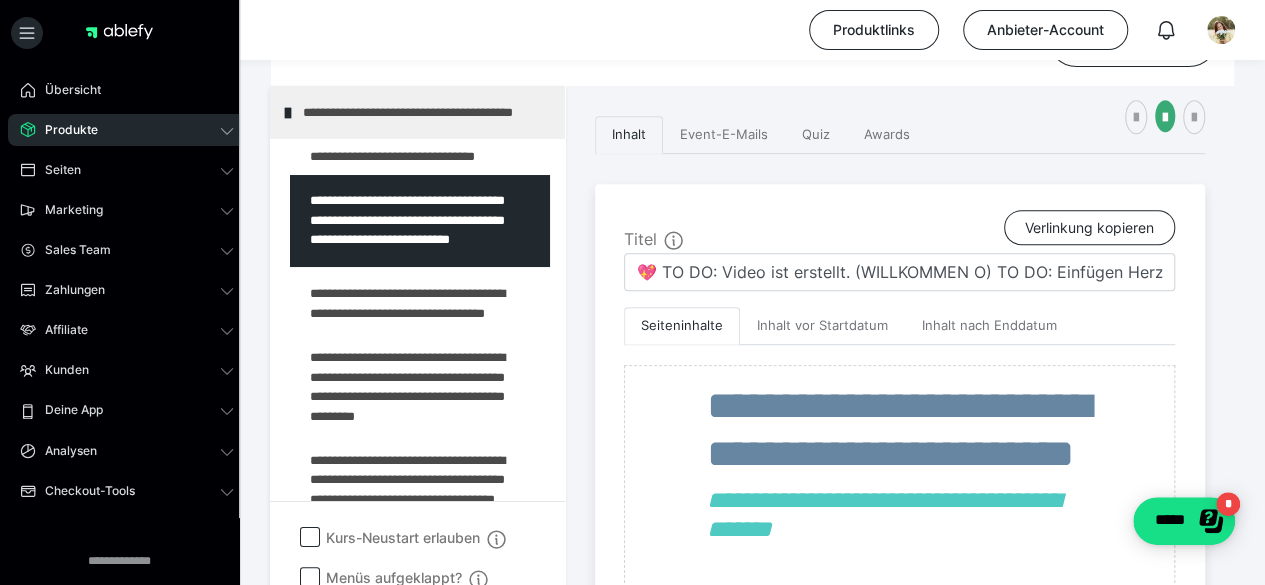 scroll, scrollTop: 363, scrollLeft: 0, axis: vertical 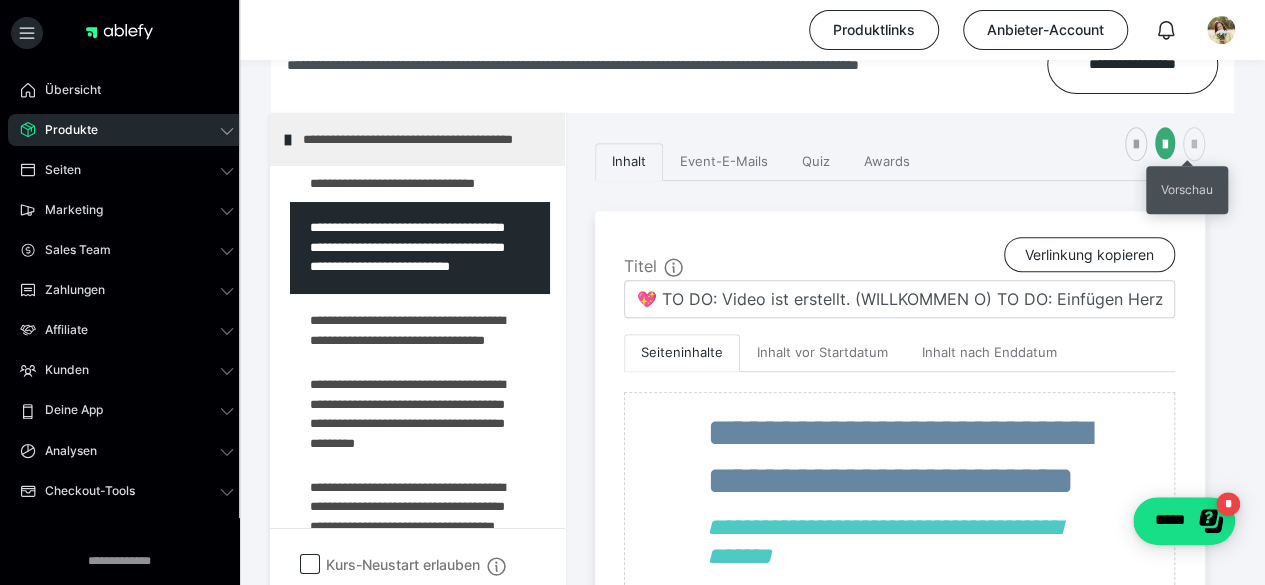 click at bounding box center (1194, 144) 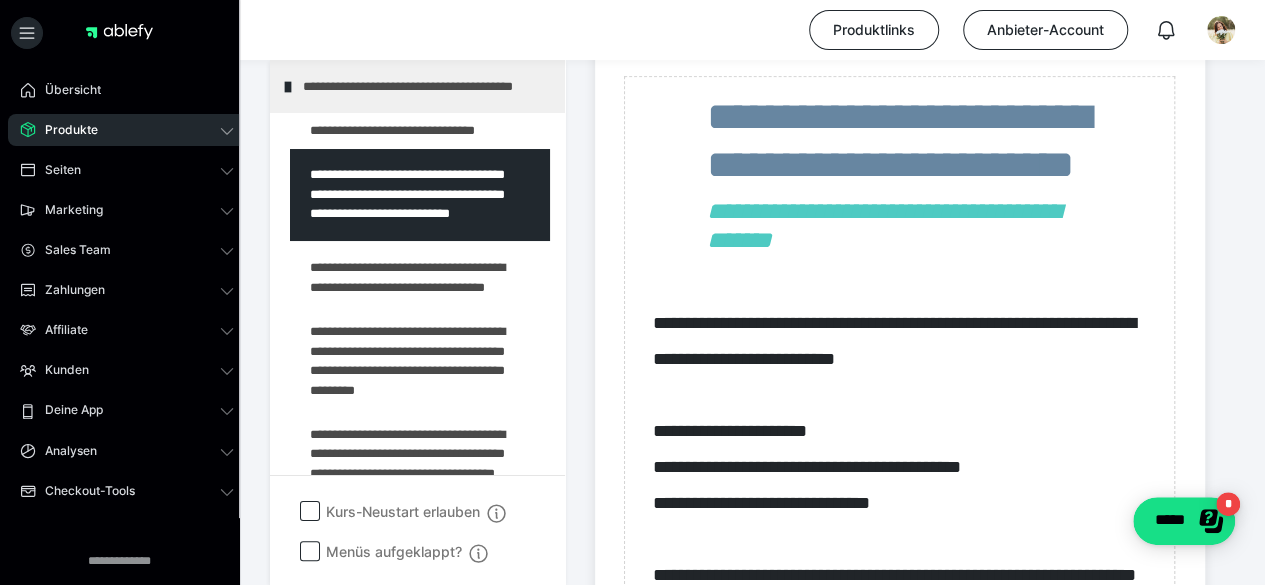 scroll, scrollTop: 785, scrollLeft: 0, axis: vertical 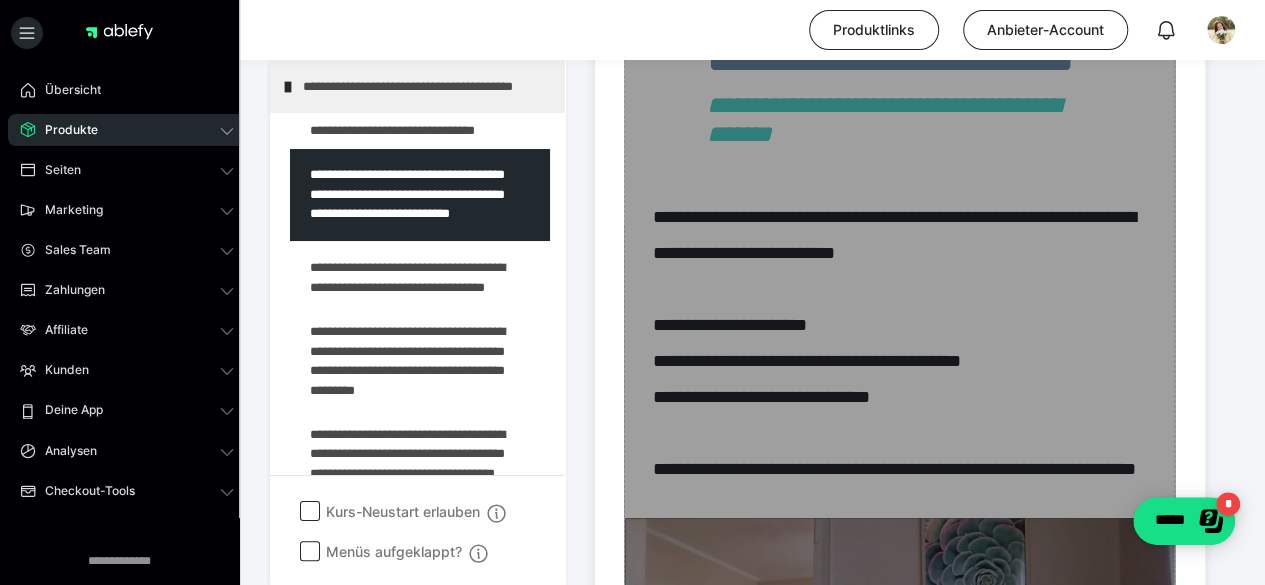 click on "Zum Pagebuilder" at bounding box center [899, 1445] 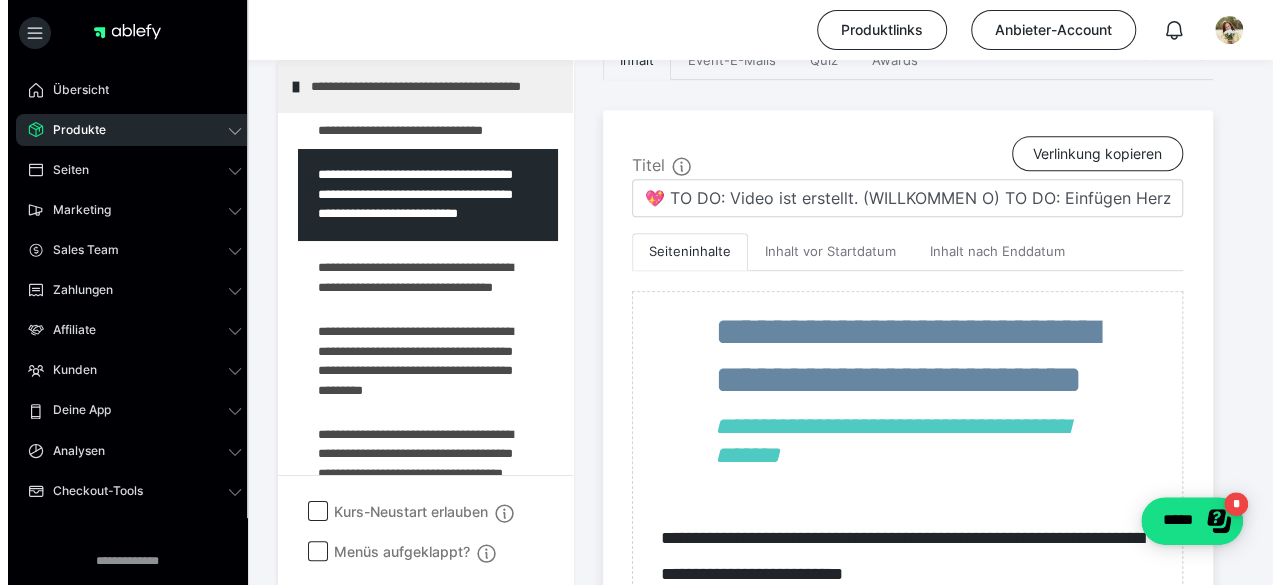 scroll, scrollTop: 390, scrollLeft: 0, axis: vertical 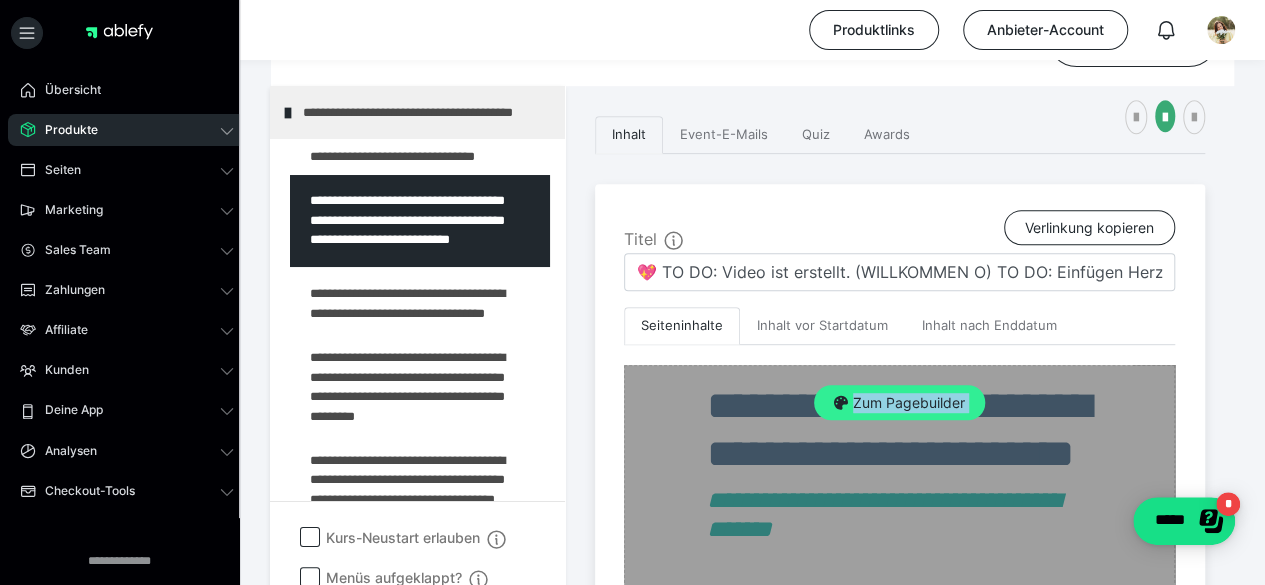click on "Zum Pagebuilder" at bounding box center [899, 403] 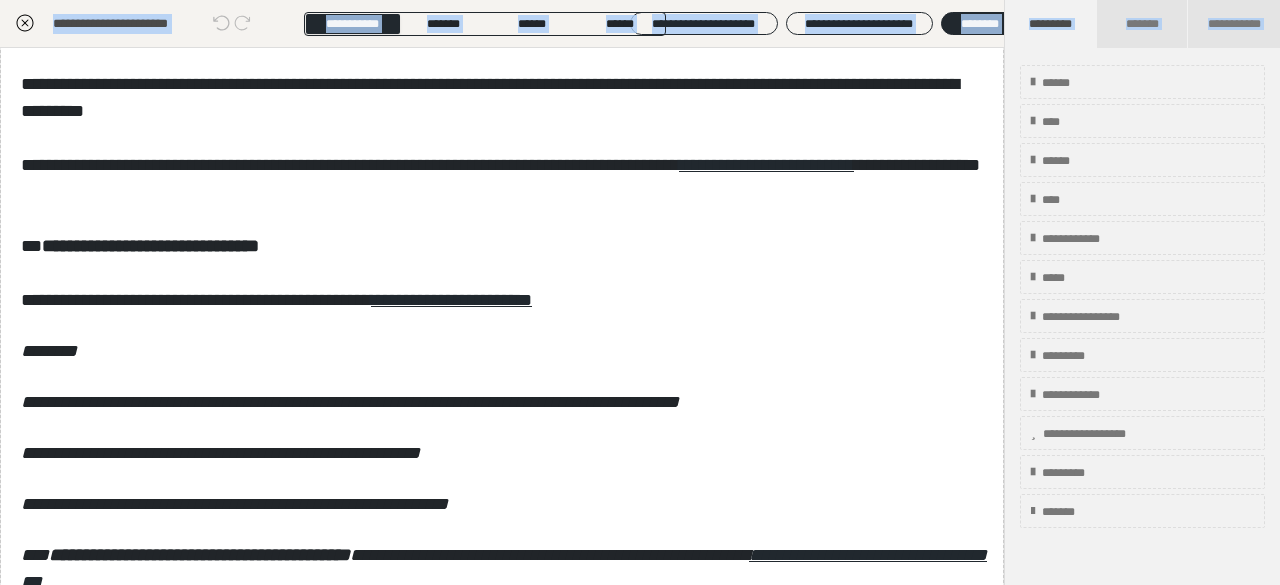 scroll, scrollTop: 1620, scrollLeft: 0, axis: vertical 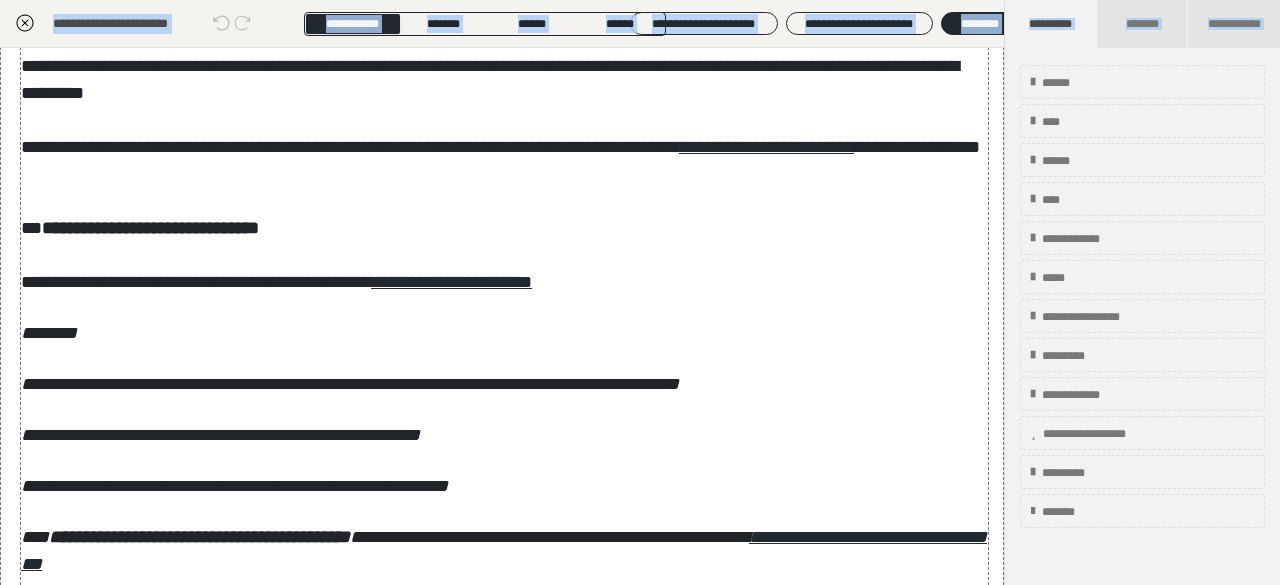click on "**********" at bounding box center (504, 26) 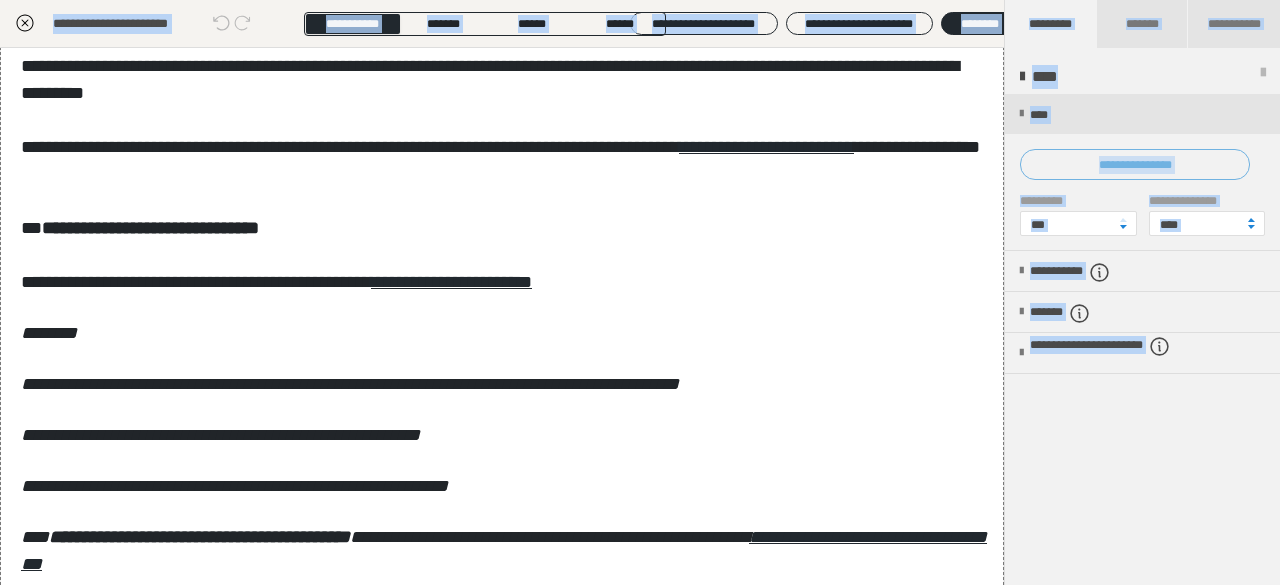 click on "**********" at bounding box center [1135, 164] 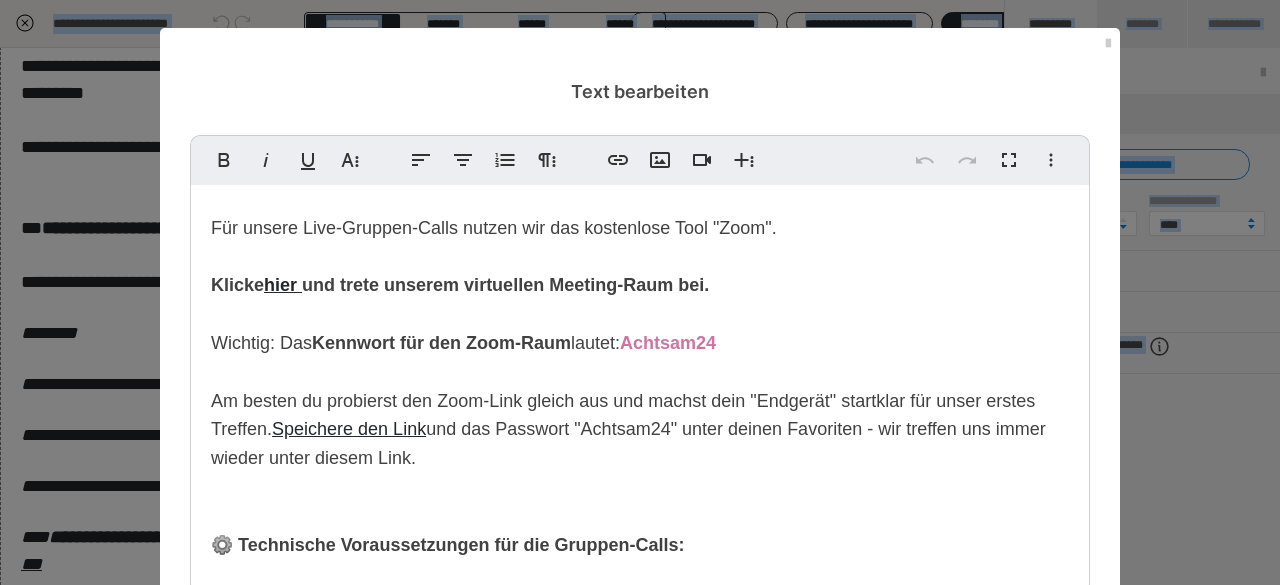 scroll, scrollTop: 243, scrollLeft: 0, axis: vertical 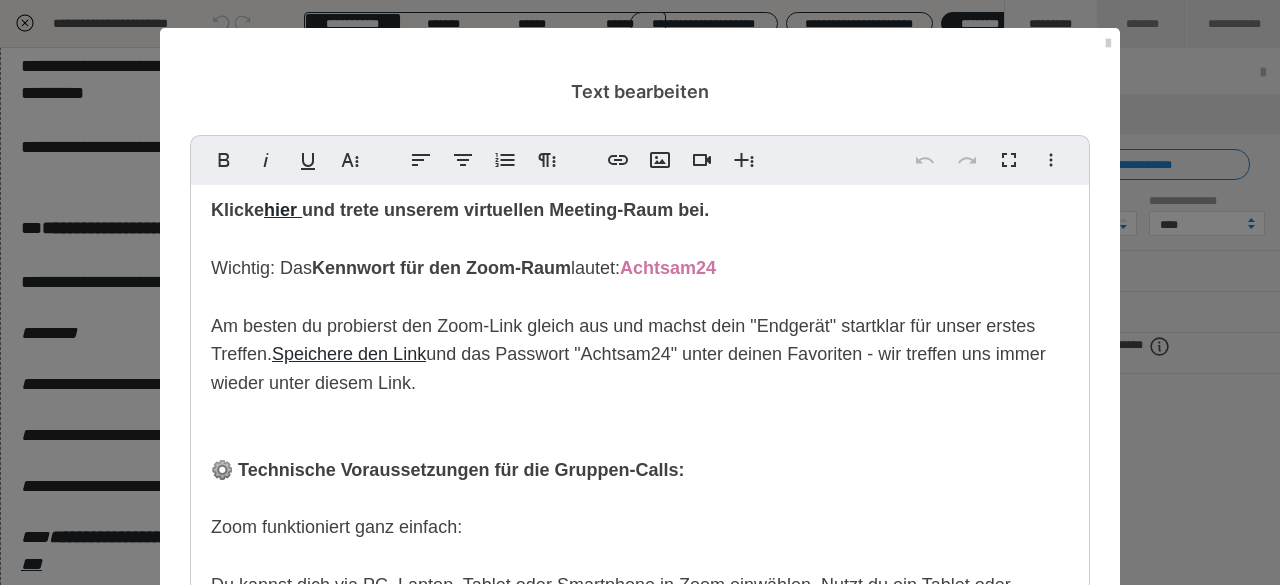 click on "Zoom-Raum Hier treffen wir uns zum persönlichen Austausch: 💻 Live Gruppen-Calls via  " Zoom ": Für unsere Live-Gruppen-Calls nutzen wir das kostenlose Tool "Zoom". Klicke  hier   und trete unserem virtuellen Meeting-Raum bei.  Wichtig: Das  Kennwort für den Zoom-Raum  lautet:  Achtsam24 Am besten du probierst den Zoom-Link gleich aus und machst dein "Endgerät" startklar für unser erstes Treffen.  Speichere den Link  und das Passwort "Achtsam24" unter deinen Favoriten - wir treffen uns immer wieder unter diesem Link. ⚙️ Technische Voraussetzungen für die Gruppen-Calls: Zoom funktioniert ganz einfach: Du kannst dich via PC, Laptop, Tablet oder Smartphone in Zoom einwählen. Nutzt du ein Tablet oder Smartphone, darfst du zuvor eine kostenlose App installieren. Achte darauf, dass dein Endgerät eine Kamera und ein Mikrofon hat (z. B. Webcam oder Smartphone-Kamera, im Laptop installiertes  Mikrofon, etc.) dieses Video auf YouTube  (Dauer: 1:10 min). 📅  Termine der Live-Gruppen-Calls: ." at bounding box center (640, 621) 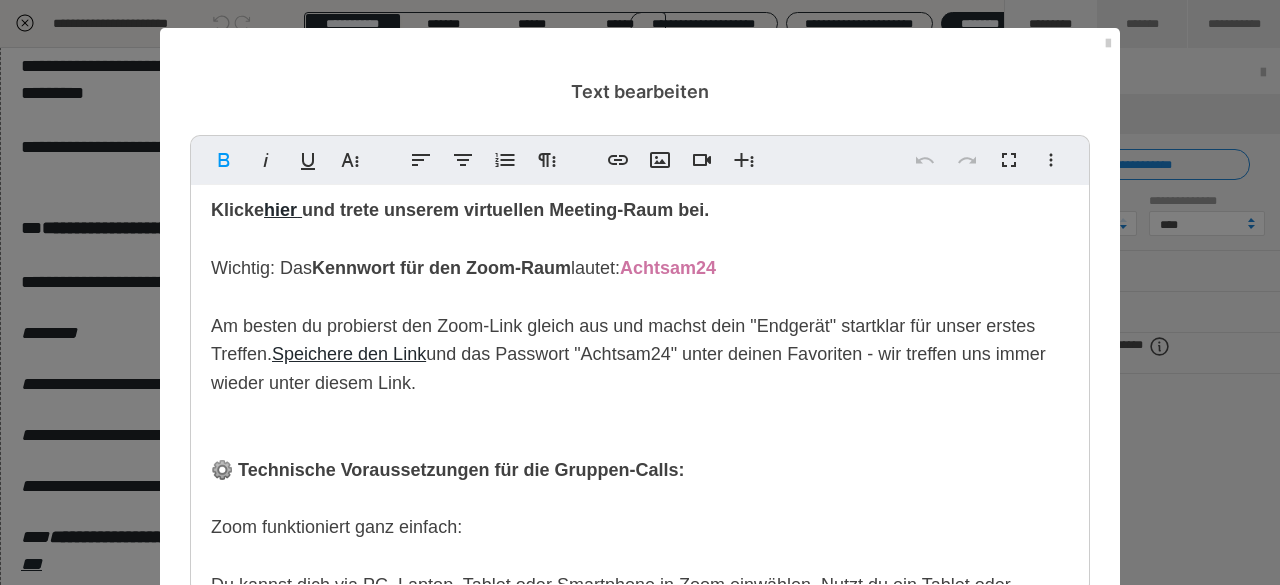 click on "Zoom-Raum Hier treffen wir uns zum persönlichen Austausch: 💻 Live Gruppen-Calls via  " Zoom ": Für unsere Live-Gruppen-Calls nutzen wir das kostenlose Tool "Zoom". Klicke  hier   und trete unserem virtuellen Meeting-Raum bei.  Wichtig: Das  Kennwort für den Zoom-Raum  lautet:  Achtsam24 Am besten du probierst den Zoom-Link gleich aus und machst dein "Endgerät" startklar für unser erstes Treffen.  Speichere den Link  und das Passwort "Achtsam24" unter deinen Favoriten - wir treffen uns immer wieder unter diesem Link. ⚙️ Technische Voraussetzungen für die Gruppen-Calls: Zoom funktioniert ganz einfach: Du kannst dich via PC, Laptop, Tablet oder Smartphone in Zoom einwählen. Nutzt du ein Tablet oder Smartphone, darfst du zuvor eine kostenlose App installieren. Achte darauf, dass dein Endgerät eine Kamera und ein Mikrofon hat (z. B. Webcam oder Smartphone-Kamera, im Laptop installiertes  Mikrofon, etc.) dieses Video auf YouTube  (Dauer: 1:10 min). 📅  Termine der Live-Gruppen-Calls: ." at bounding box center (640, 621) 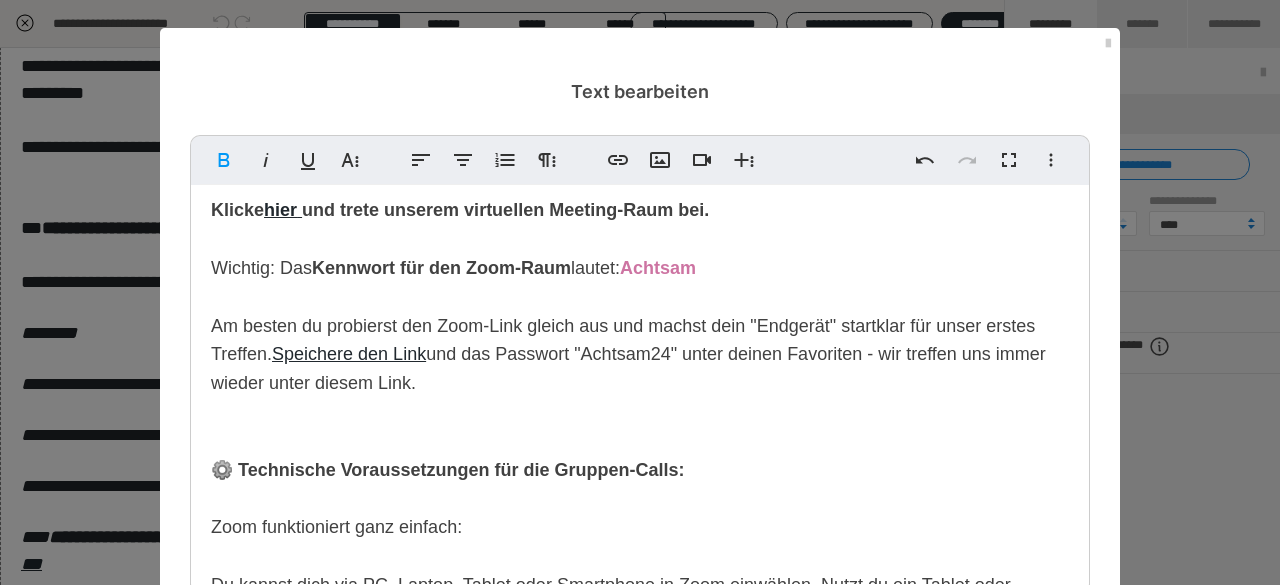 type 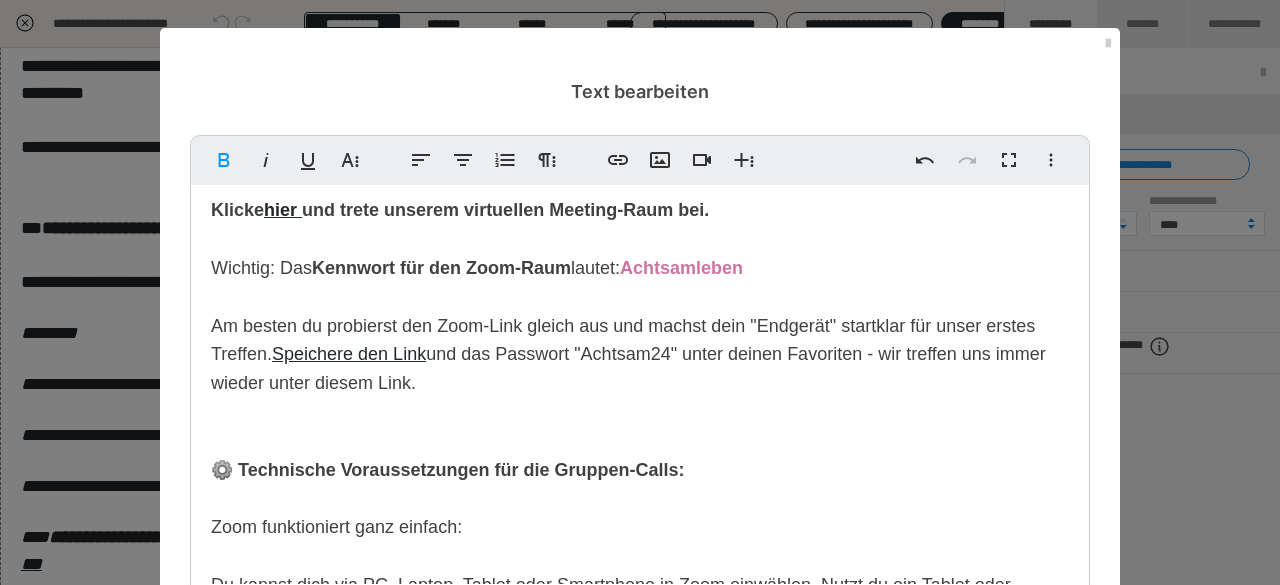 click on "Am besten du probierst den Zoom-Link gleich aus und machst dein "Endgerät" startklar für unser erstes Treffen.  Speichere den Link  und das Passwort "Achtsam24" unter deinen Favoriten - wir treffen uns immer wieder unter diesem Link. ⚙️ Technische Voraussetzungen für die Gruppen-Calls: Zoom funktioniert ganz einfach: Du kannst dich via PC, Laptop, Tablet oder Smartphone in Zoom einwählen. Nutzt du ein Tablet oder Smartphone, darfst du zuvor eine kostenlose App installieren. Achte darauf, dass dein Endgerät eine Kamera und ein Mikrofon hat (z. B. Webcam oder Smartphone-Kamera, im Laptop installiertes  Mikrofon, etc.) Zoom ist leicht zu verstehen. Solltest du es vorab ganz genau wissen wollen, empfehle ich dir  dieses Video auf YouTube  (Dauer: 1:10 min). 📅  Termine der Live-Gruppen-Calls: Alle Termine der Zoom-Calls findest du in deinem "" at bounding box center [634, 628] 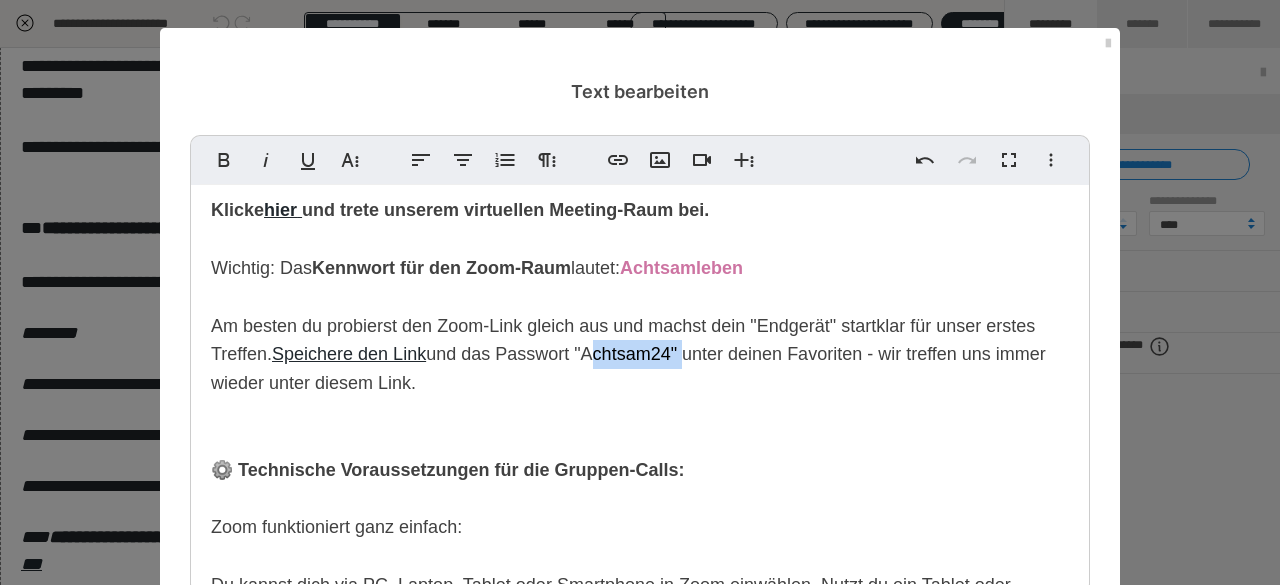drag, startPoint x: 679, startPoint y: 357, endPoint x: 580, endPoint y: 351, distance: 99.18165 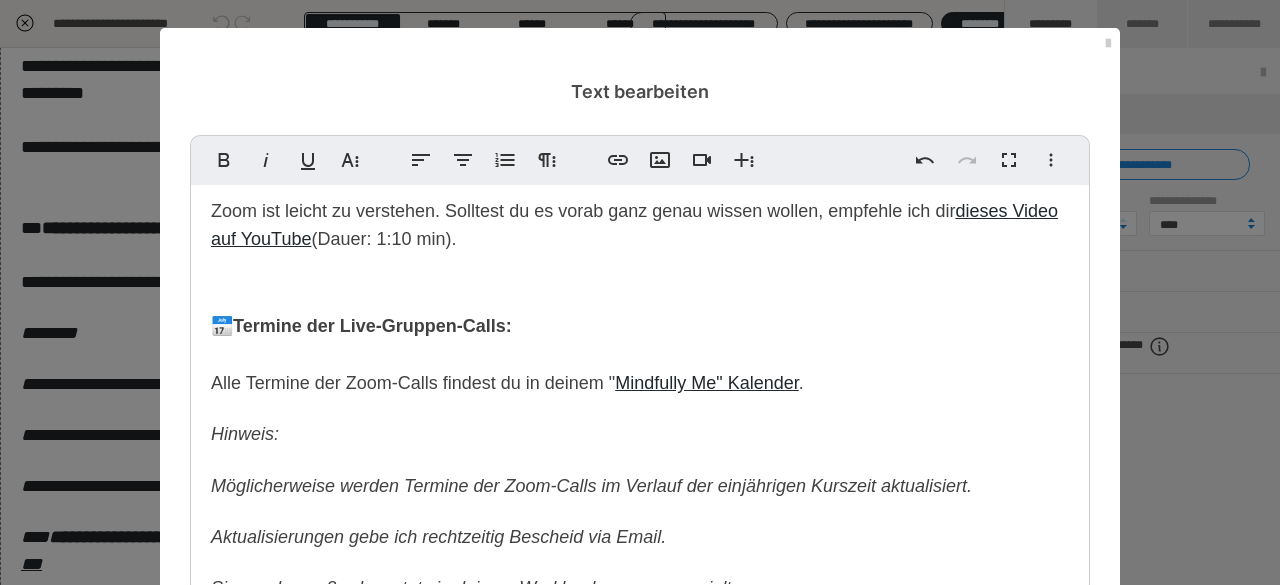 scroll, scrollTop: 802, scrollLeft: 0, axis: vertical 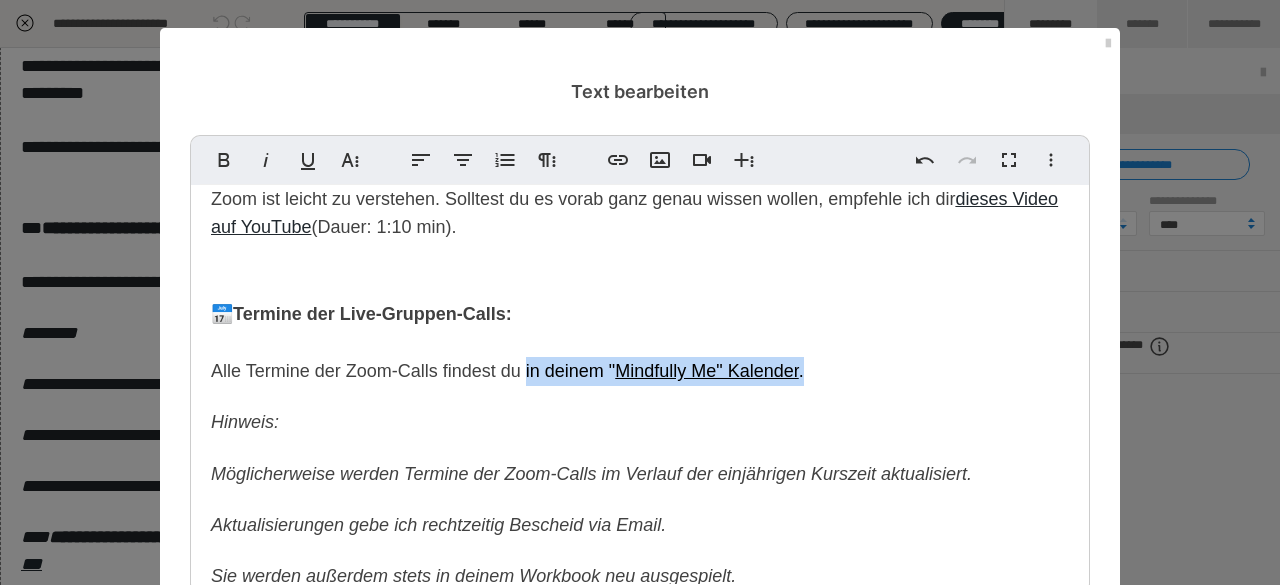 drag, startPoint x: 800, startPoint y: 371, endPoint x: 517, endPoint y: 374, distance: 283.0159 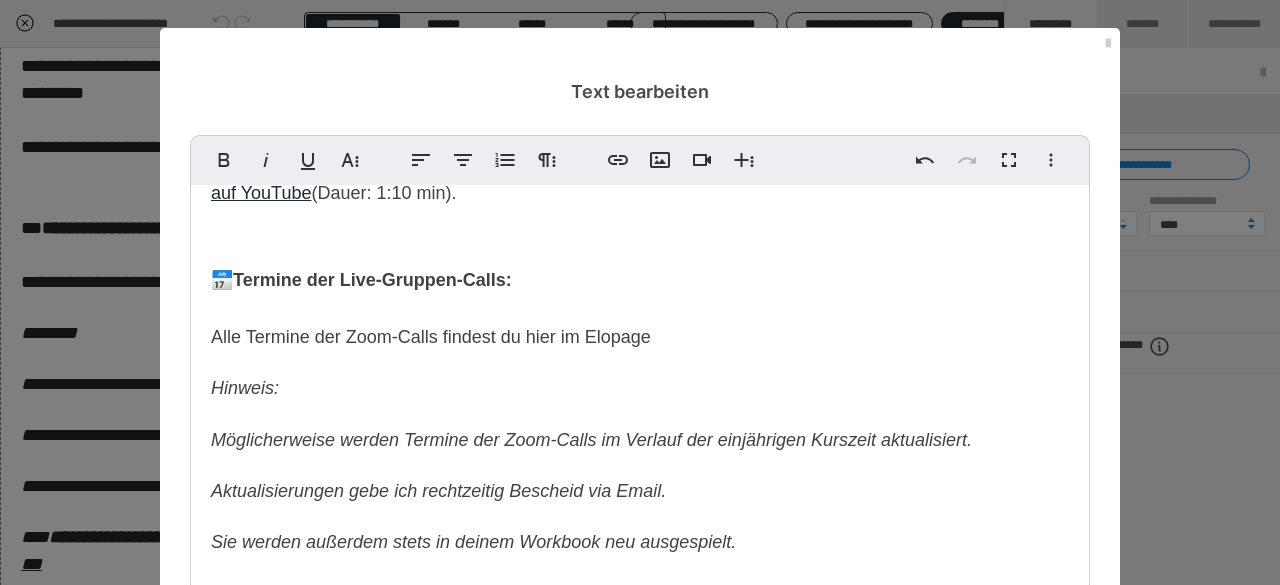 scroll, scrollTop: 861, scrollLeft: 0, axis: vertical 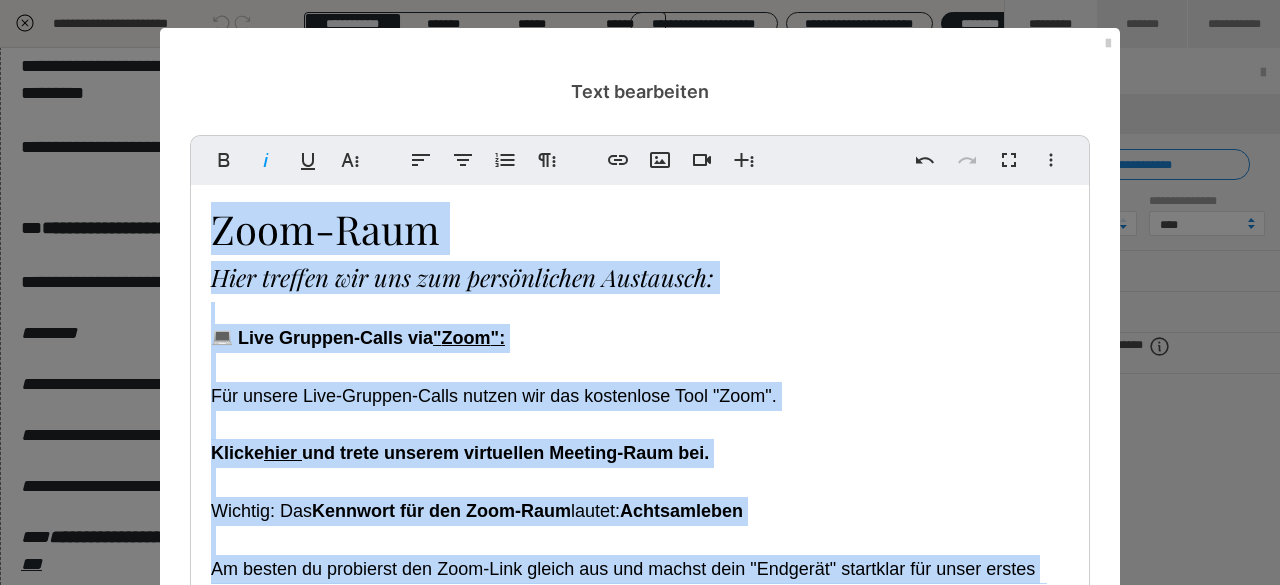 drag, startPoint x: 816, startPoint y: 541, endPoint x: 180, endPoint y: 201, distance: 721.1768 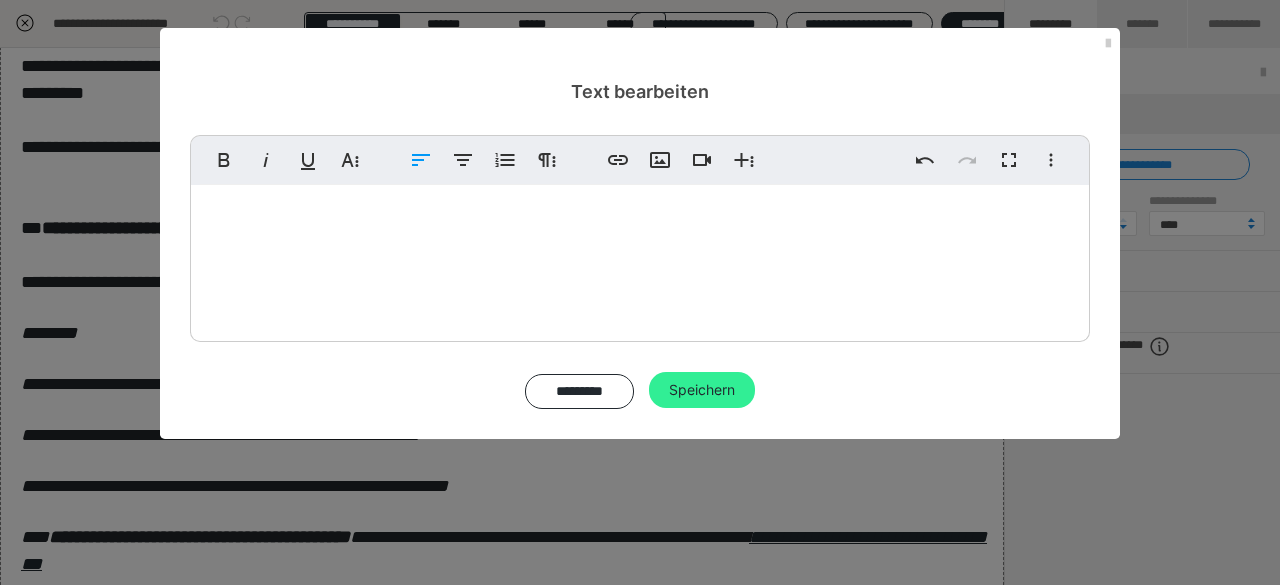 click on "Speichern" at bounding box center (702, 390) 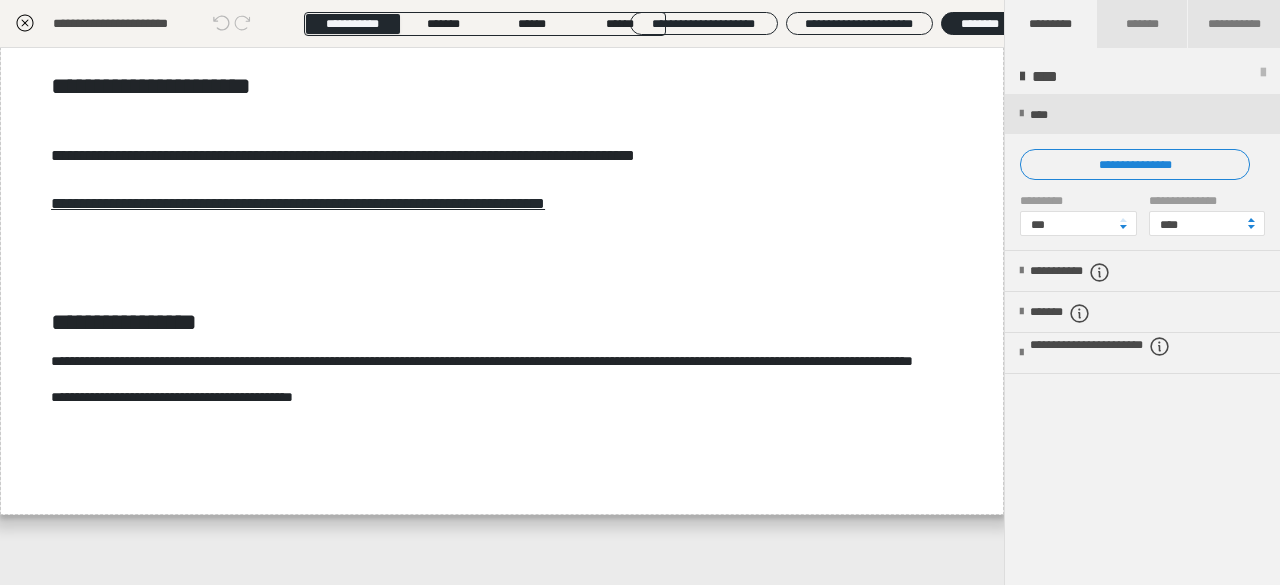 scroll, scrollTop: 1358, scrollLeft: 0, axis: vertical 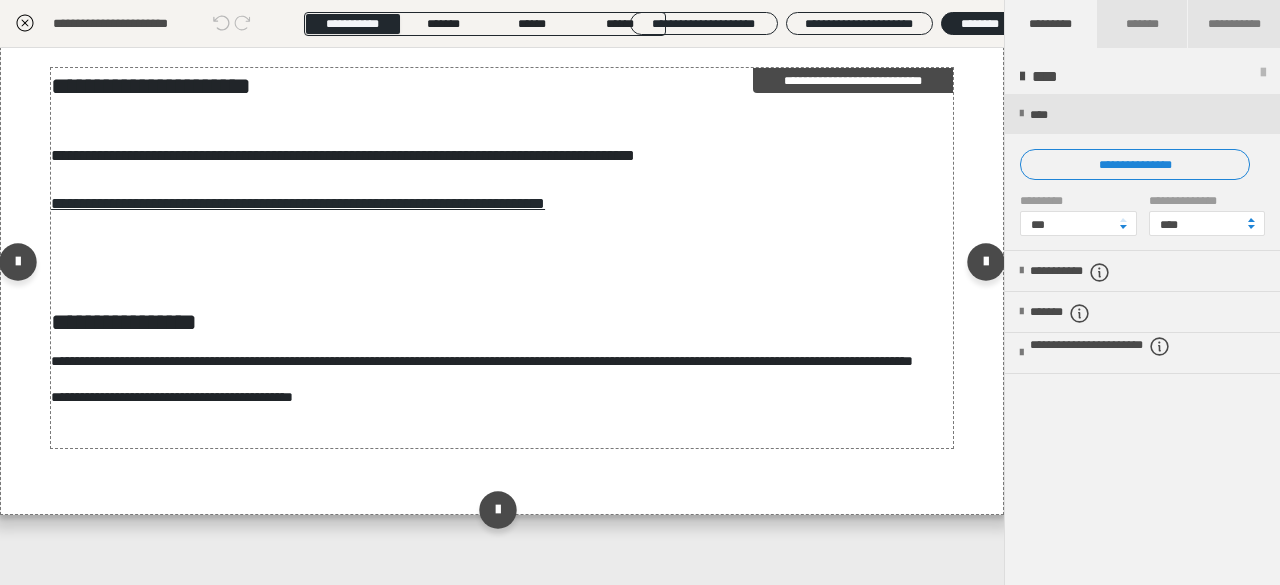 click on "**********" at bounding box center [495, 216] 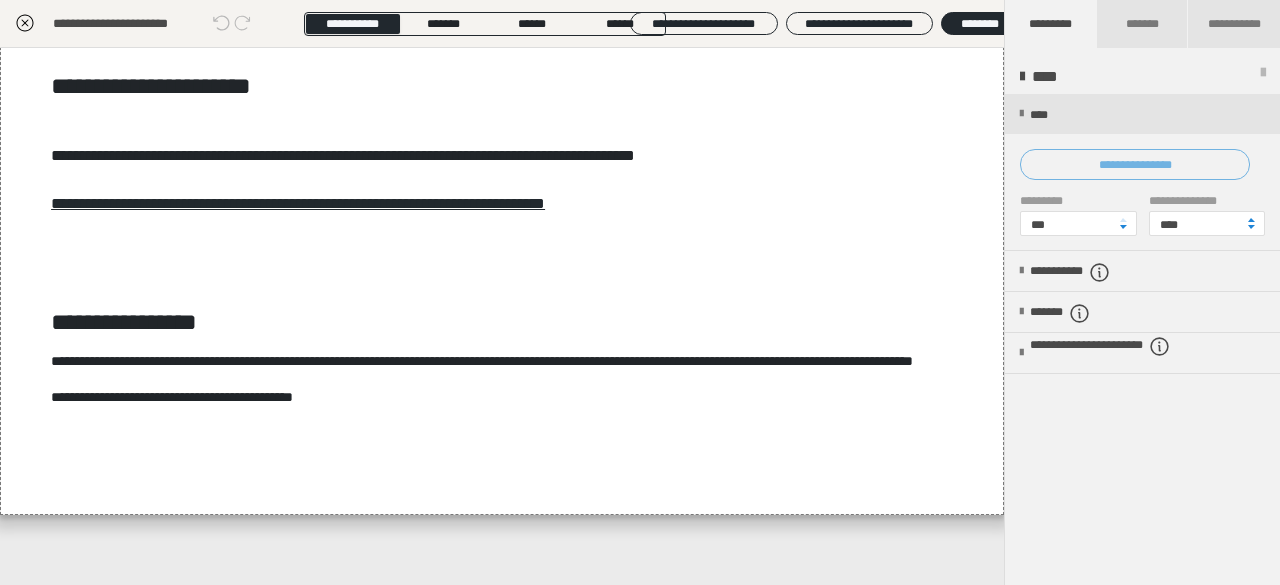 click on "**********" at bounding box center [1135, 164] 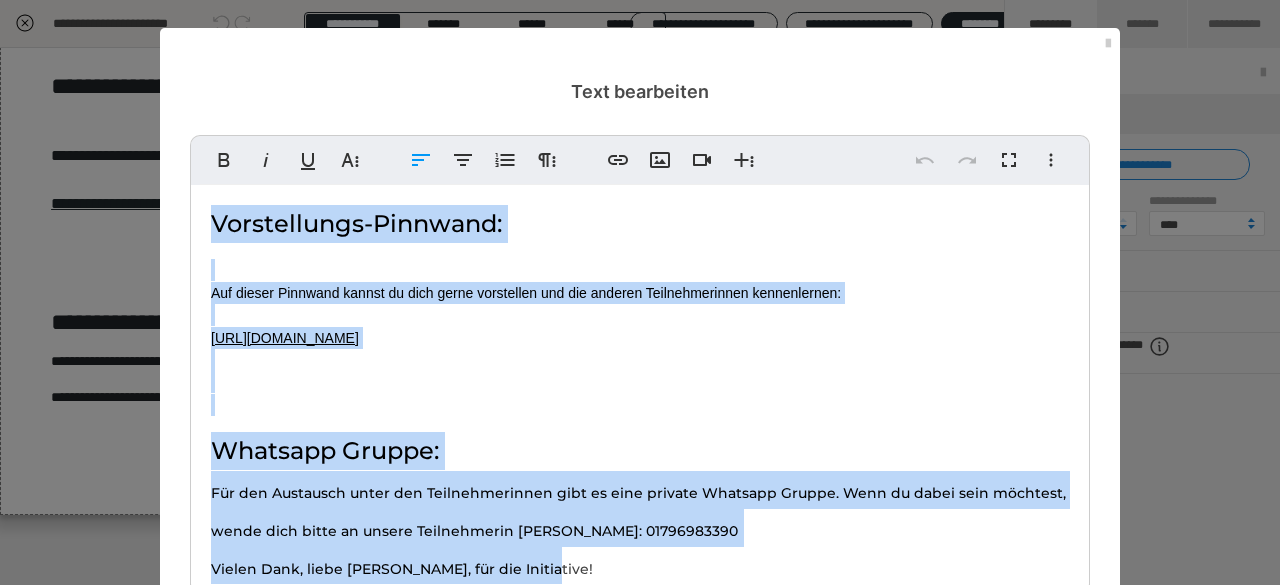 drag, startPoint x: 200, startPoint y: 225, endPoint x: 531, endPoint y: 557, distance: 468.81232 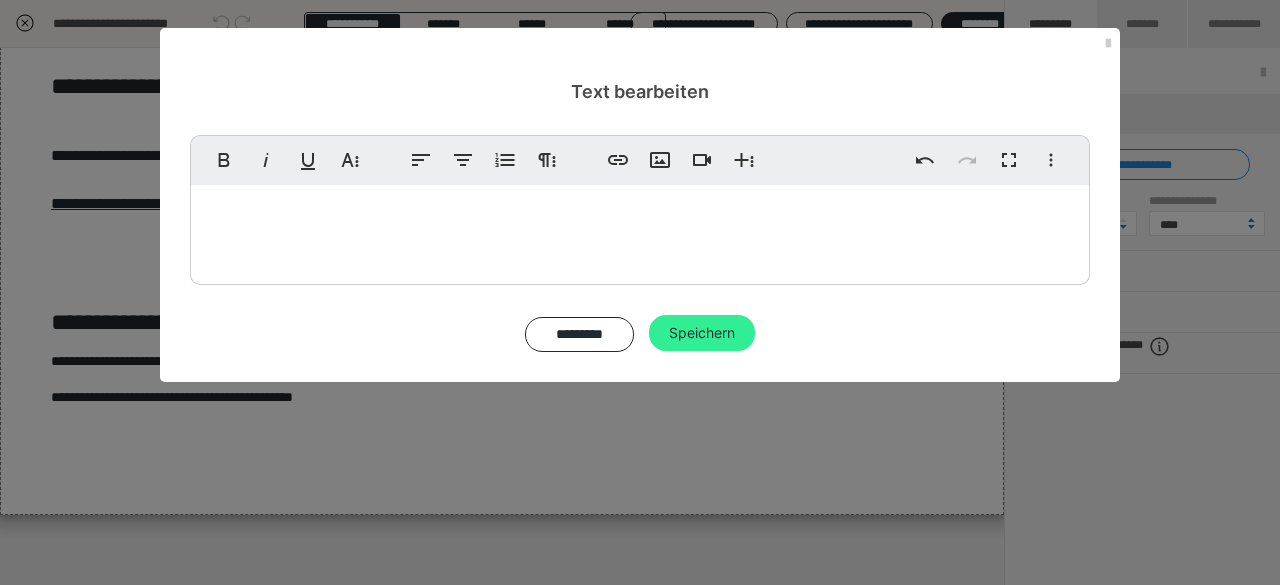 click on "Speichern" at bounding box center (702, 333) 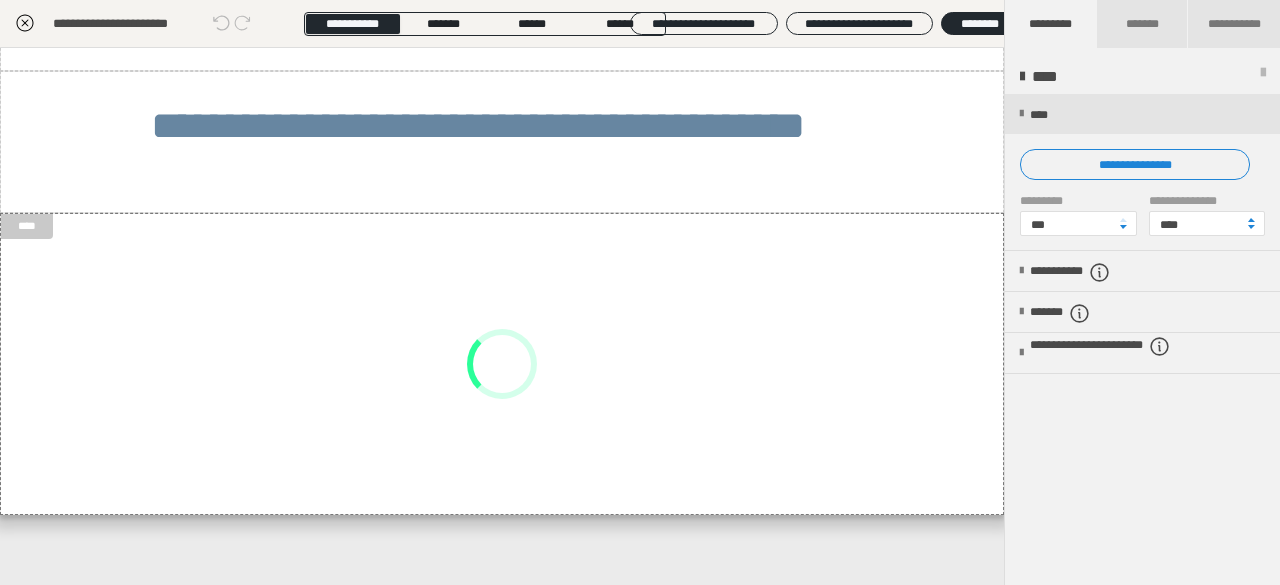 scroll, scrollTop: 1164, scrollLeft: 0, axis: vertical 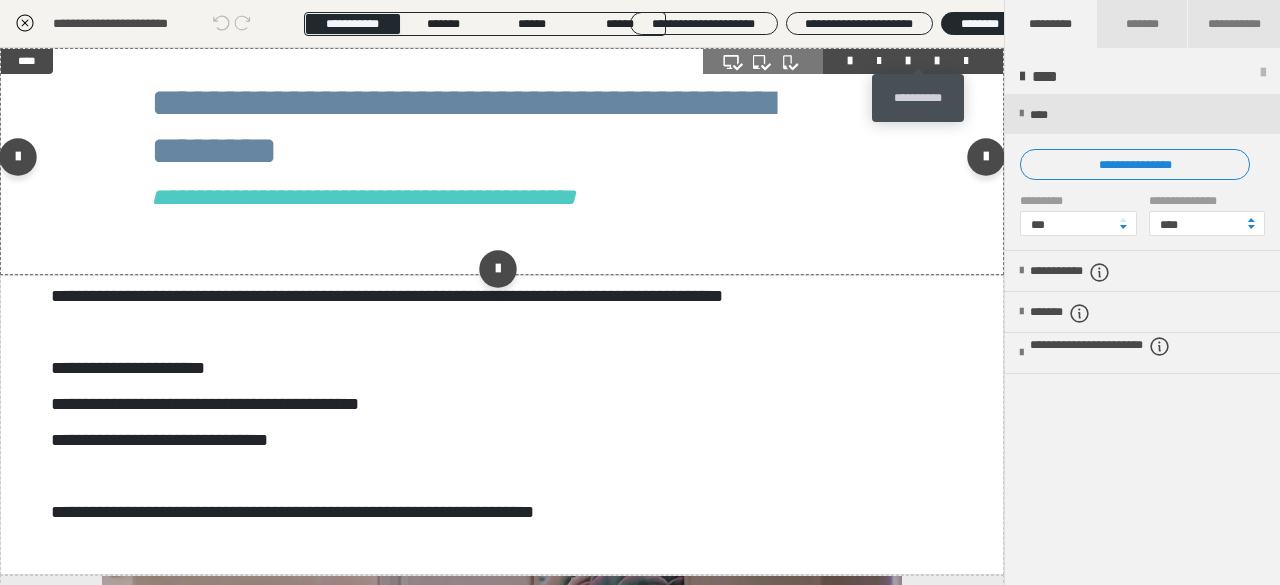 click at bounding box center [937, 61] 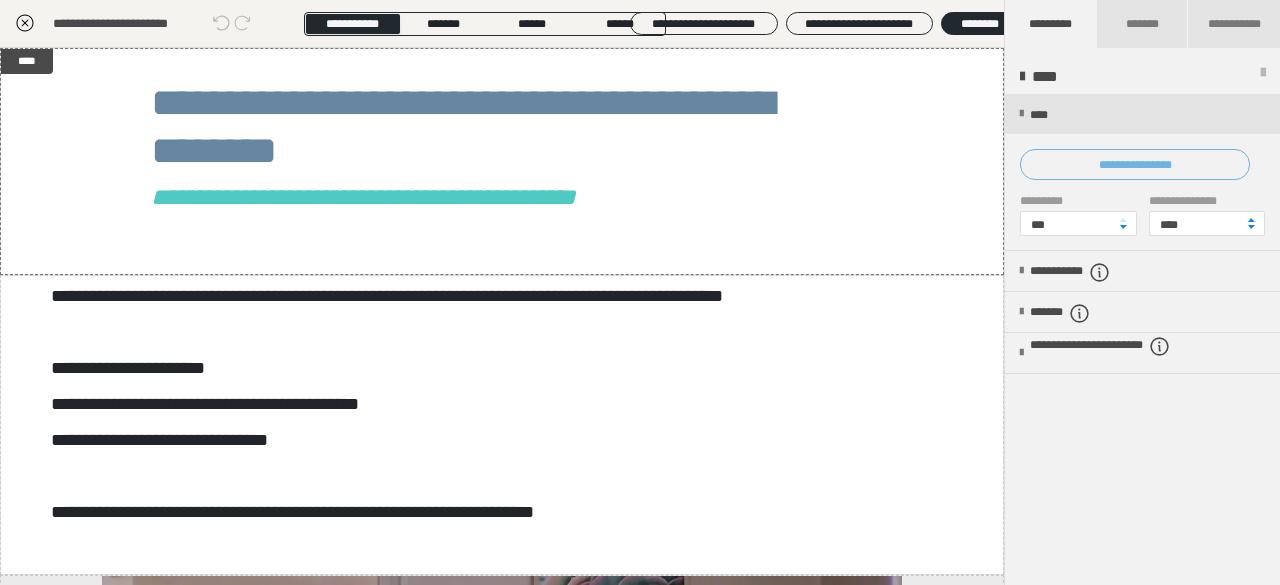 click on "**********" at bounding box center (1135, 164) 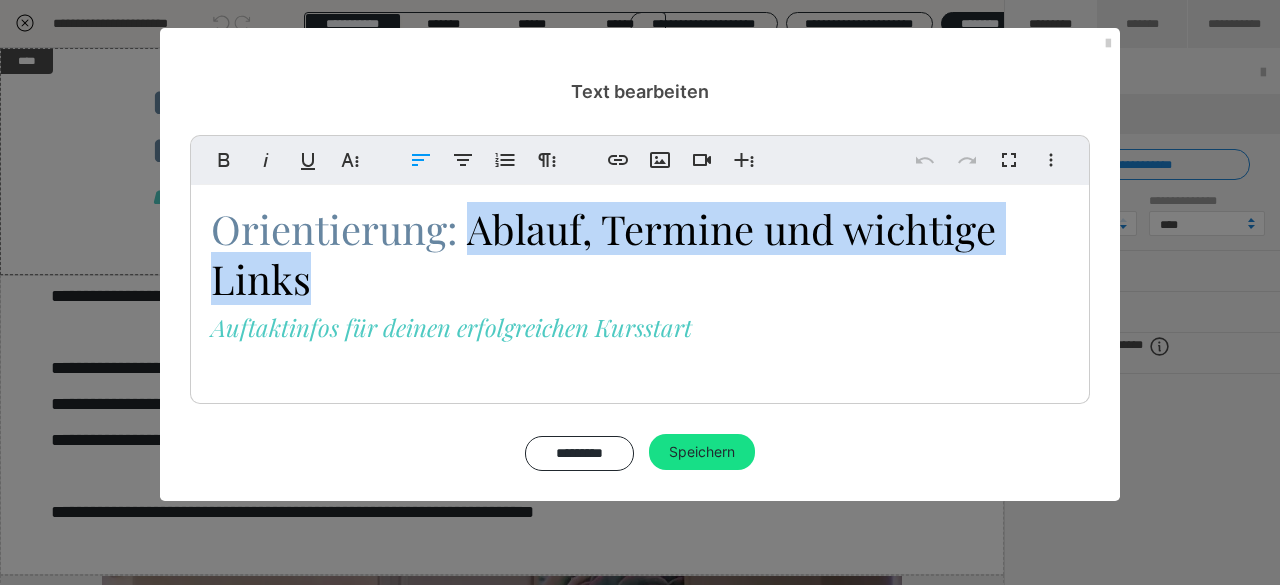 drag, startPoint x: 474, startPoint y: 229, endPoint x: 502, endPoint y: 257, distance: 39.59798 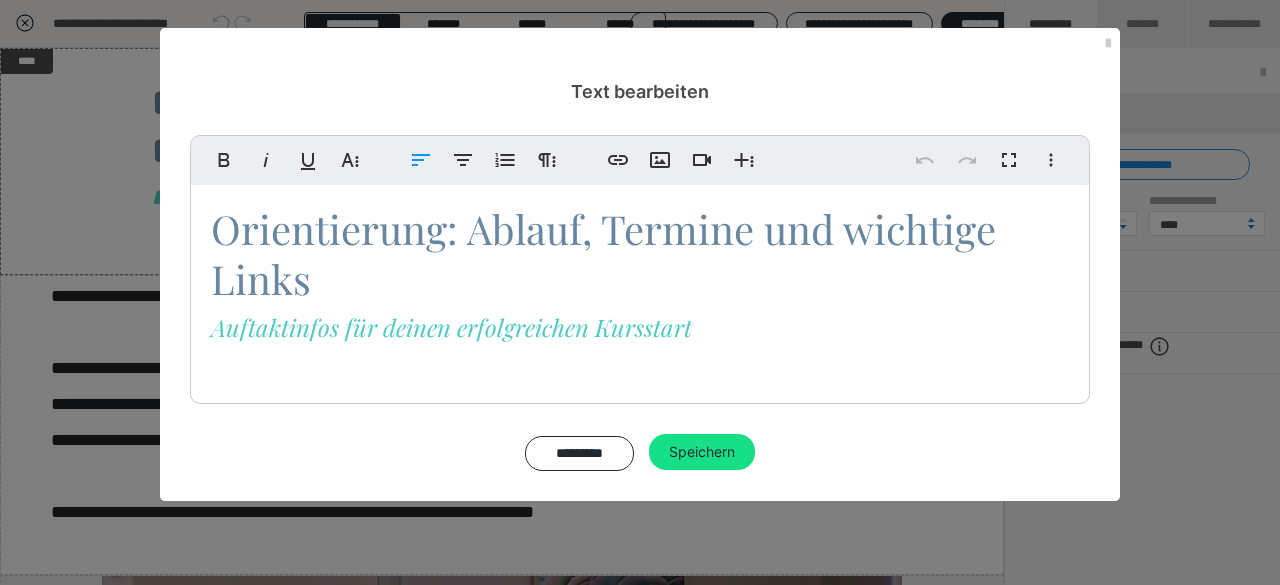 type 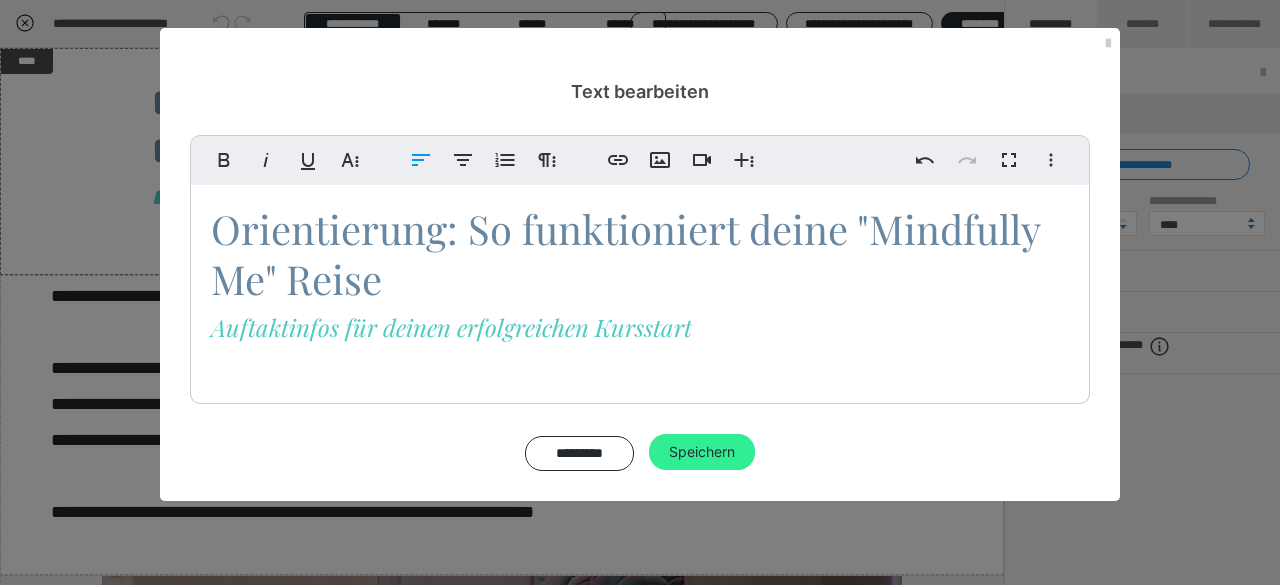 click on "Speichern" at bounding box center (702, 452) 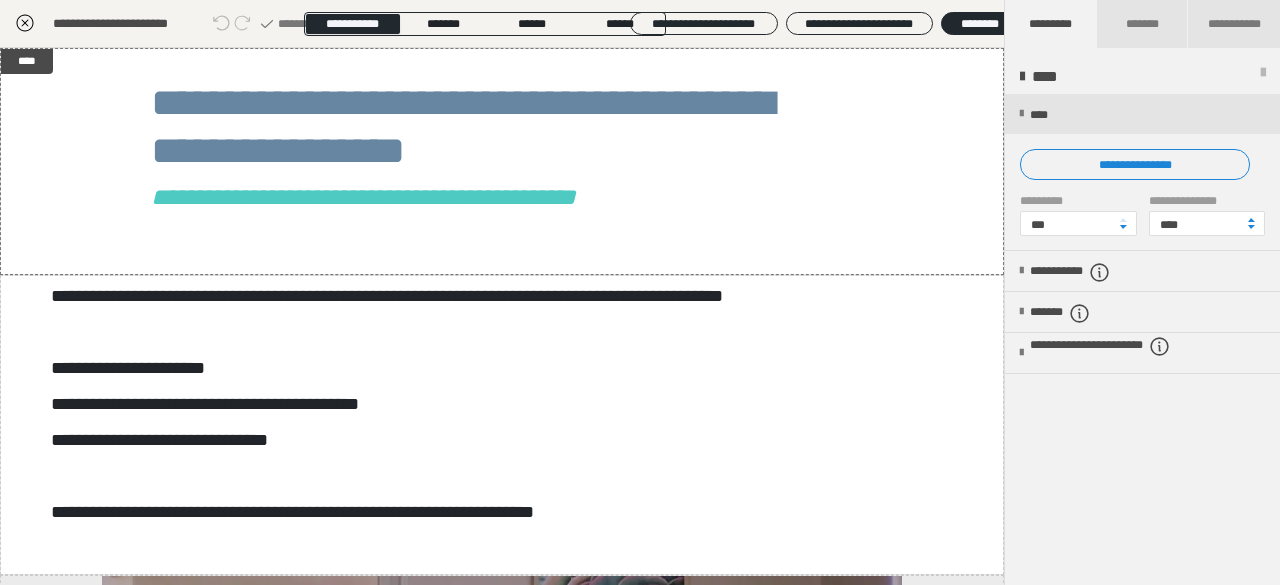click on "**********" at bounding box center (502, 402) 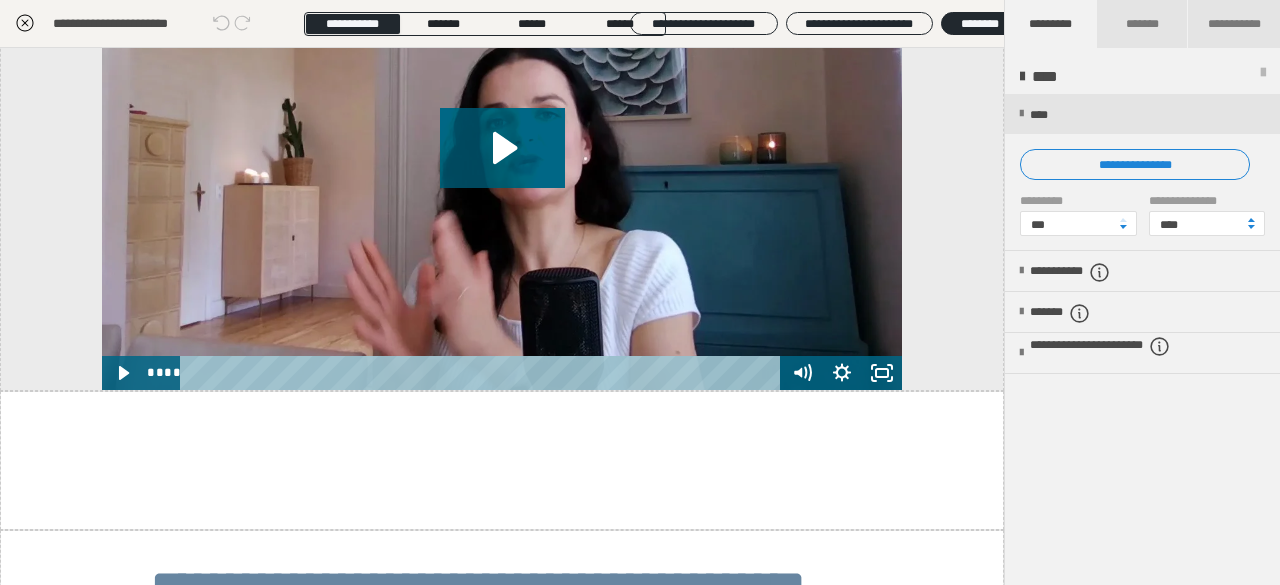 scroll, scrollTop: 18, scrollLeft: 0, axis: vertical 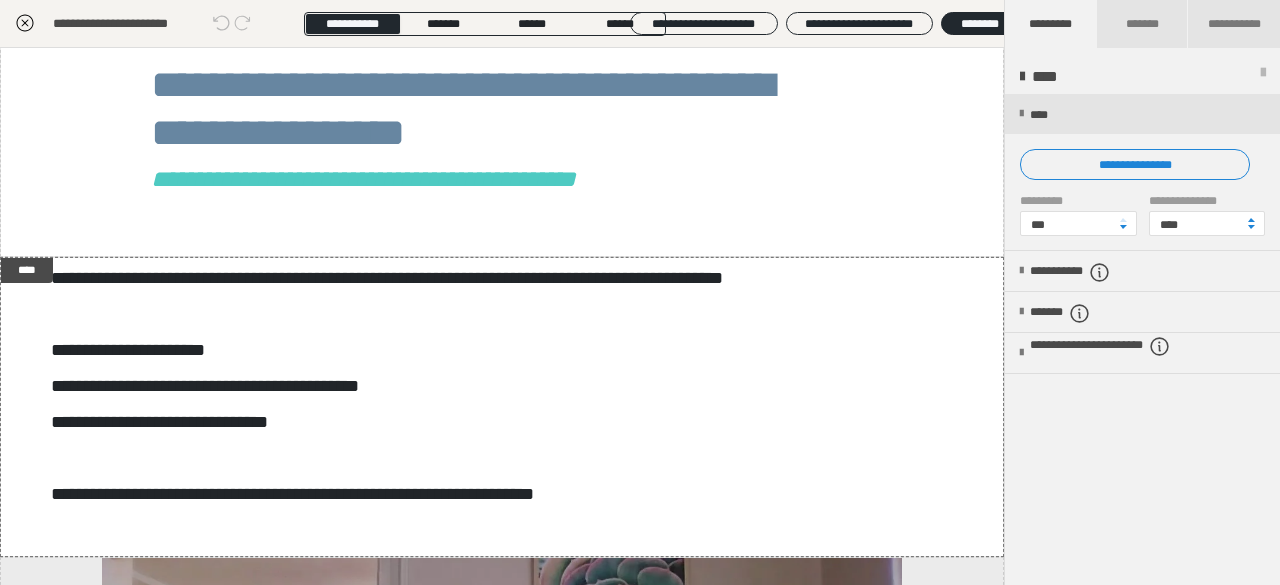 click on "**********" at bounding box center (1142, 172) 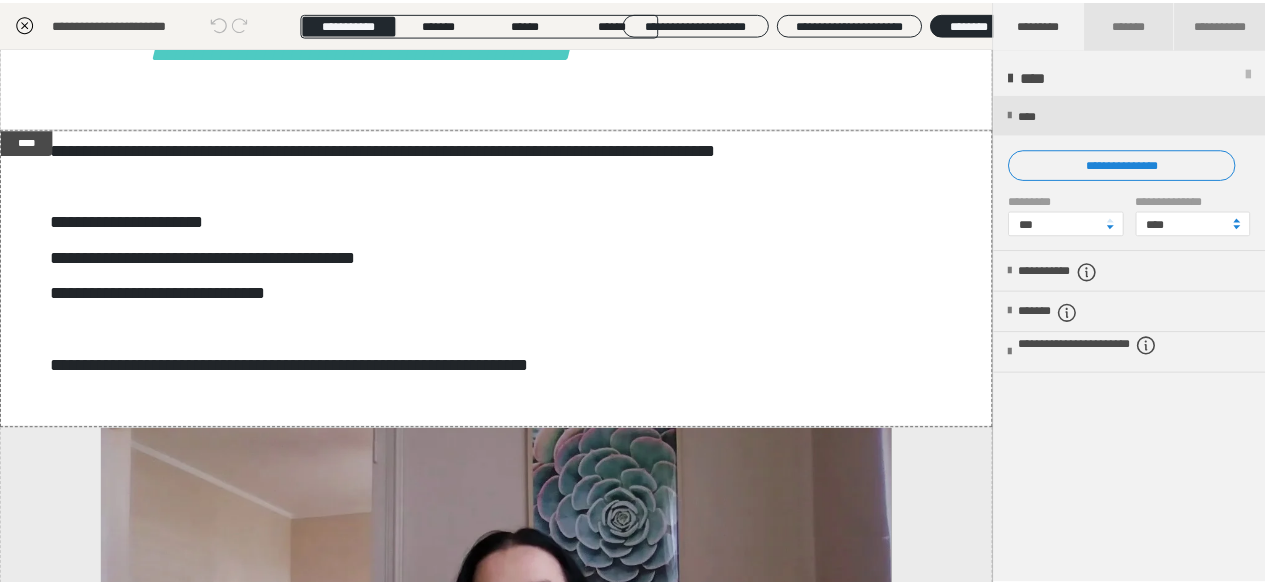 scroll, scrollTop: 0, scrollLeft: 0, axis: both 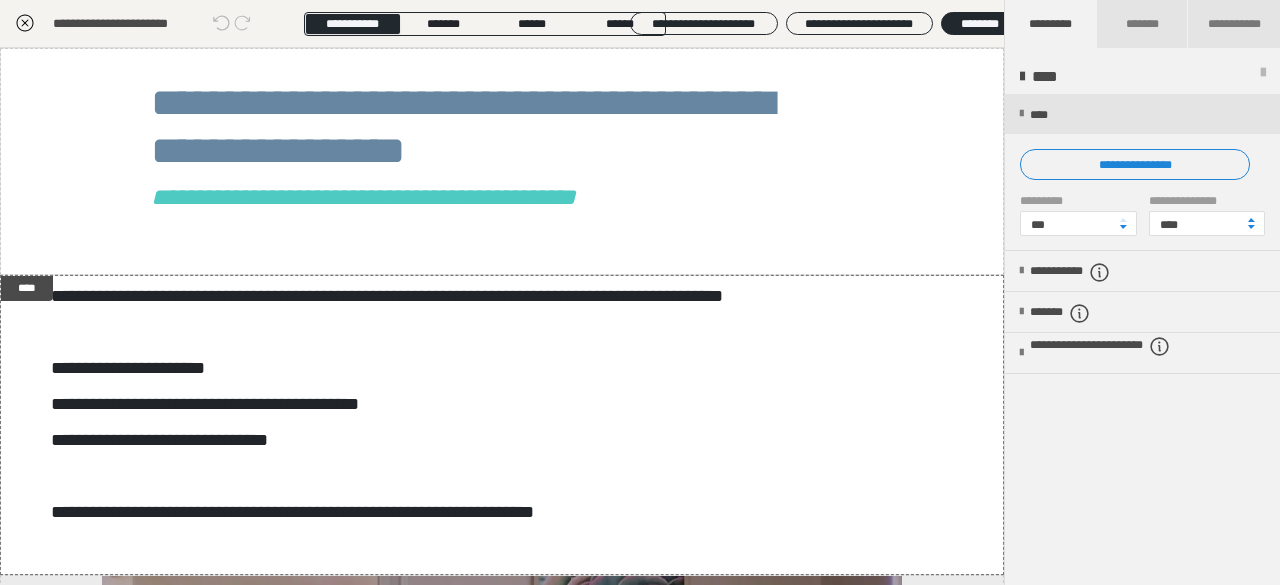 click 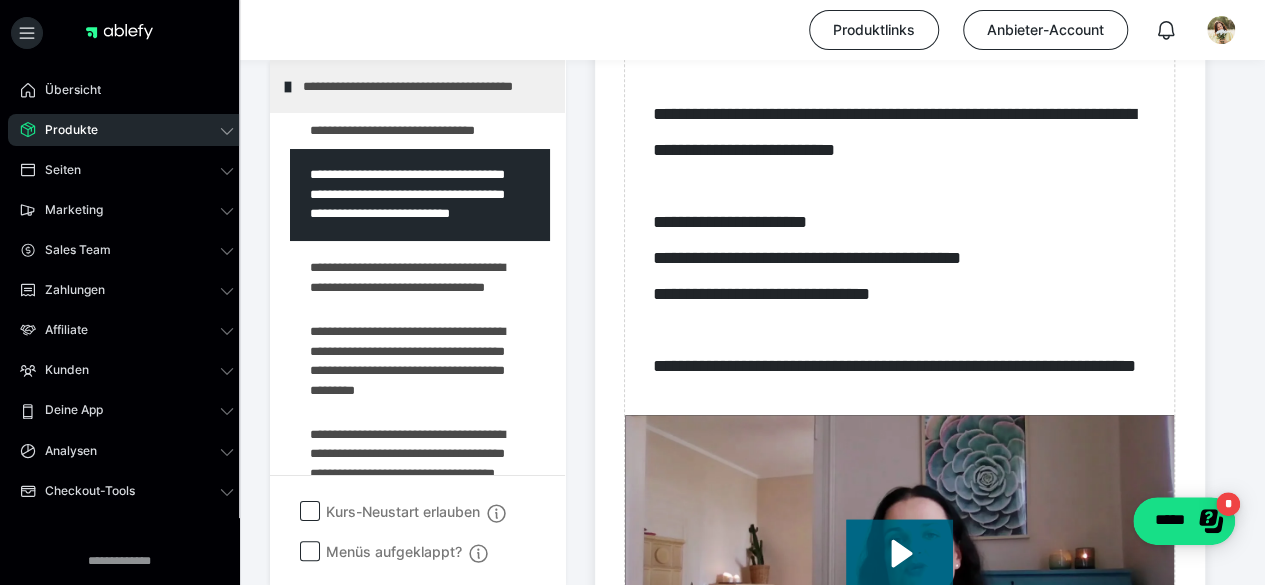 scroll, scrollTop: 916, scrollLeft: 0, axis: vertical 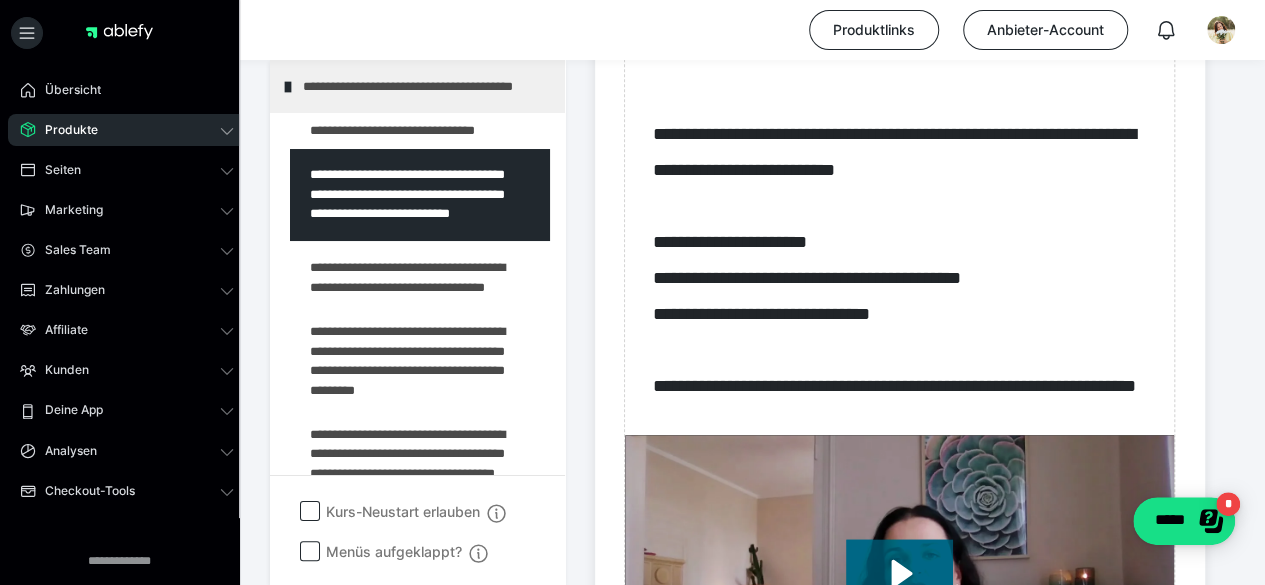click on "**********" at bounding box center (752, 343) 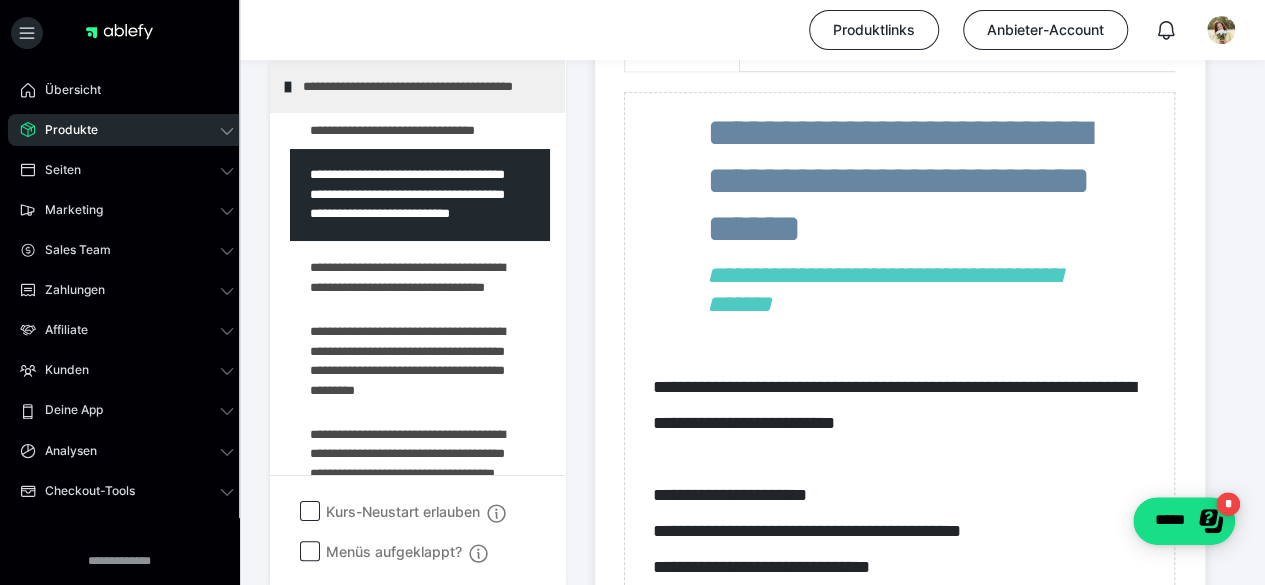scroll, scrollTop: 660, scrollLeft: 0, axis: vertical 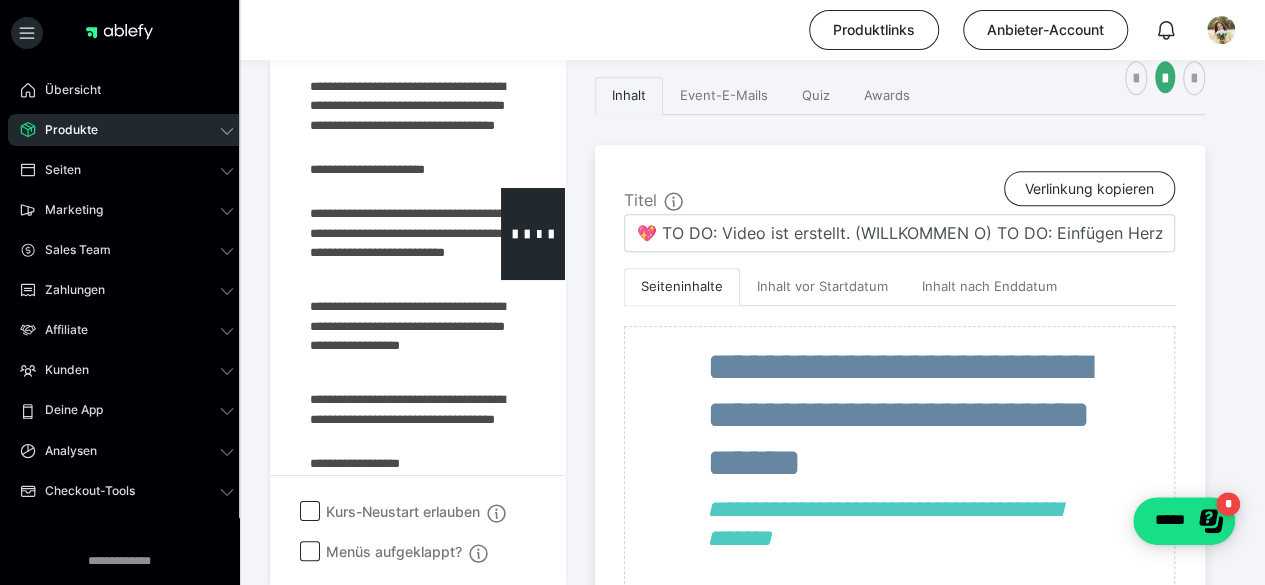 click at bounding box center [375, 234] 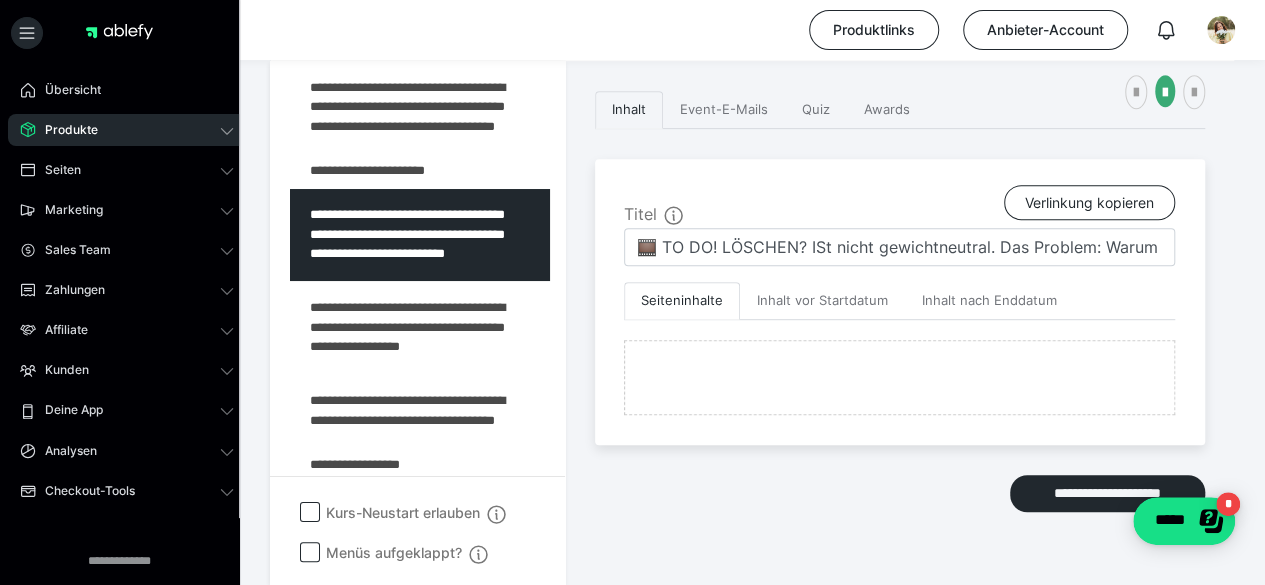 scroll, scrollTop: 429, scrollLeft: 0, axis: vertical 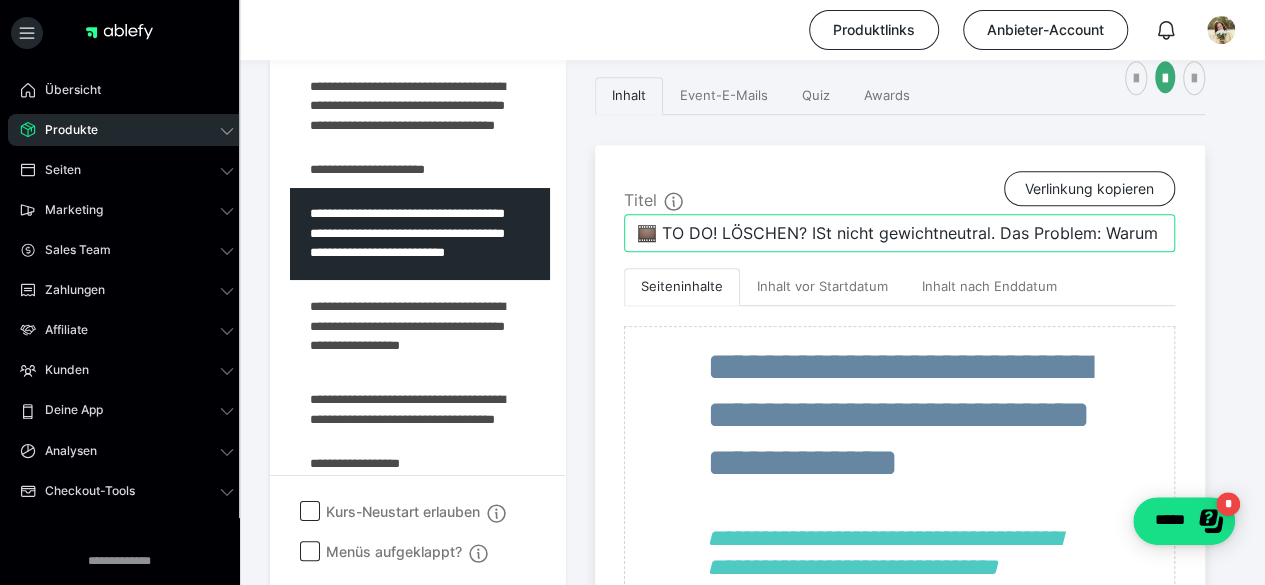 drag, startPoint x: 998, startPoint y: 230, endPoint x: 670, endPoint y: 221, distance: 328.12344 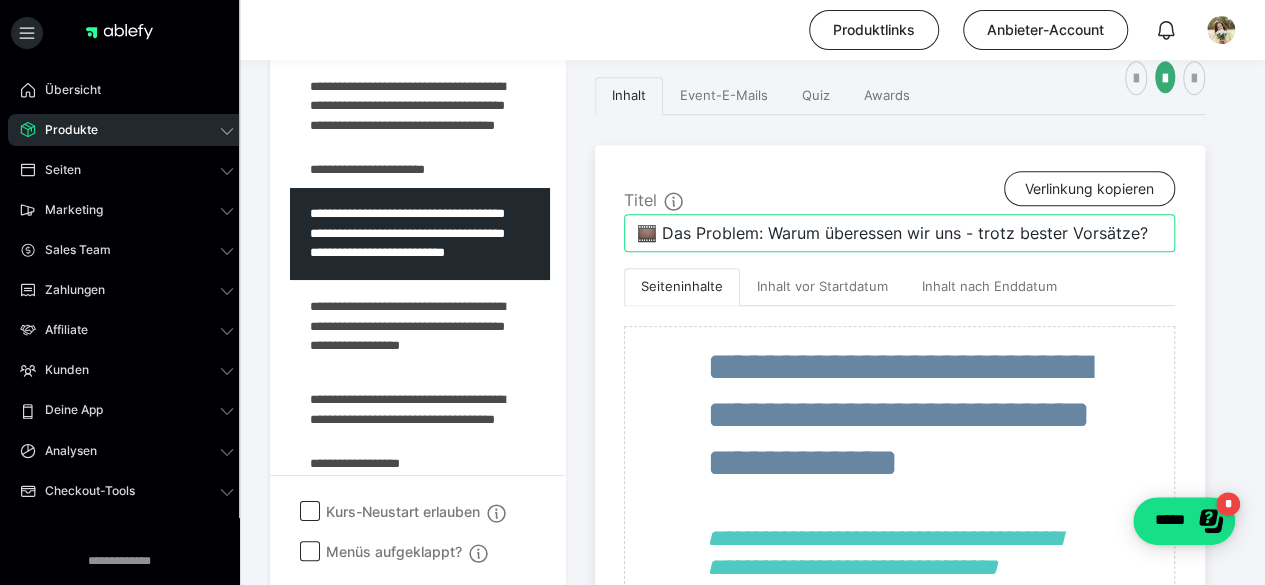 drag, startPoint x: 823, startPoint y: 235, endPoint x: 1209, endPoint y: 261, distance: 386.87466 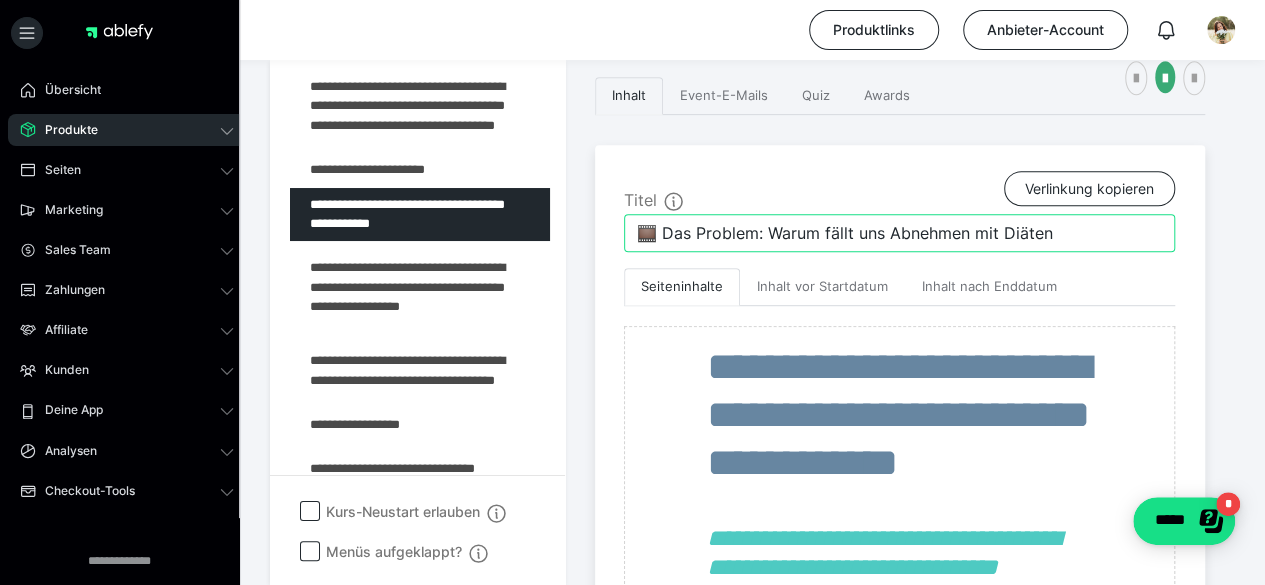 drag, startPoint x: 1069, startPoint y: 231, endPoint x: 976, endPoint y: 225, distance: 93.193344 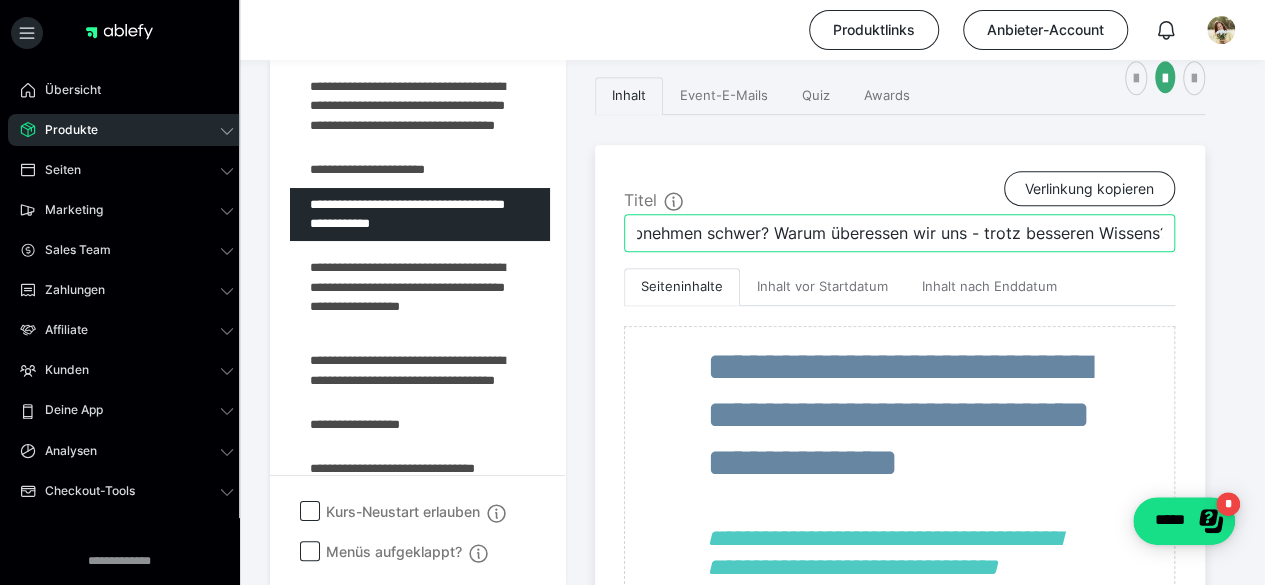 scroll, scrollTop: 0, scrollLeft: 276, axis: horizontal 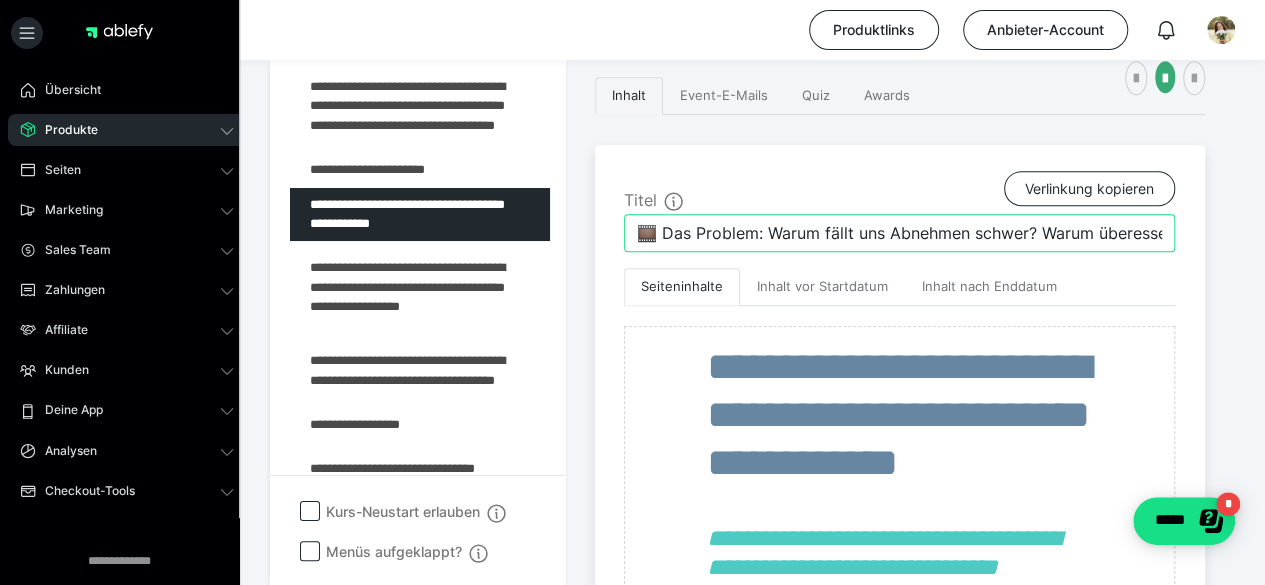 click on "🎞️ Das Problem: Warum fällt uns Abnehmen schwer? Warum überessen wir uns - trotz besseren Wissens?" at bounding box center (899, 233) 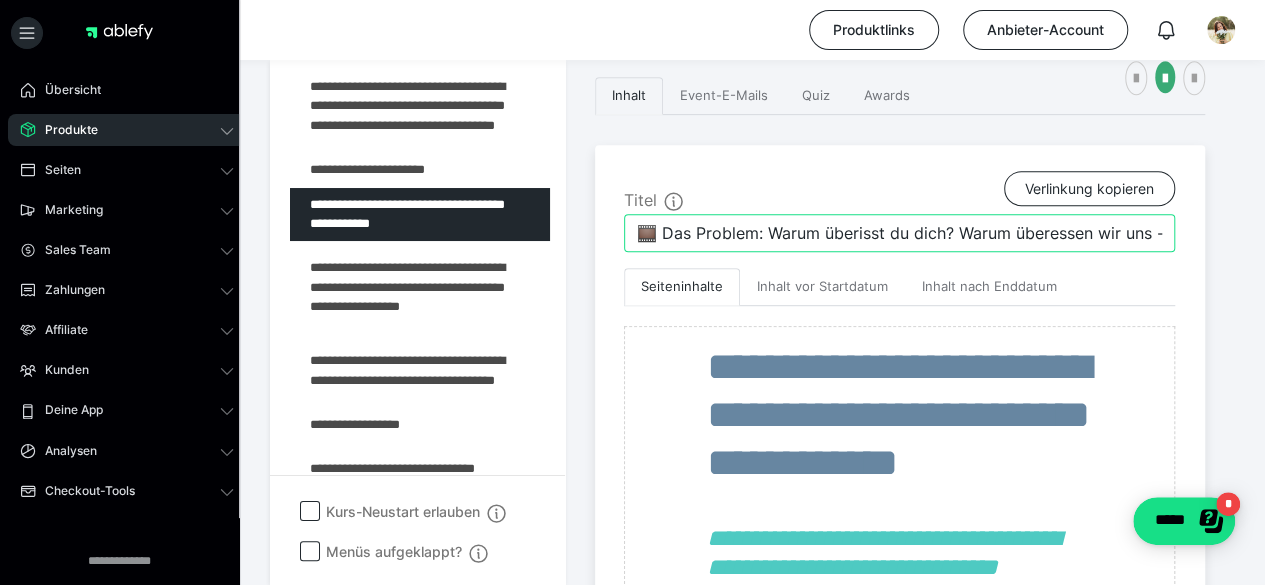 scroll, scrollTop: 0, scrollLeft: 192, axis: horizontal 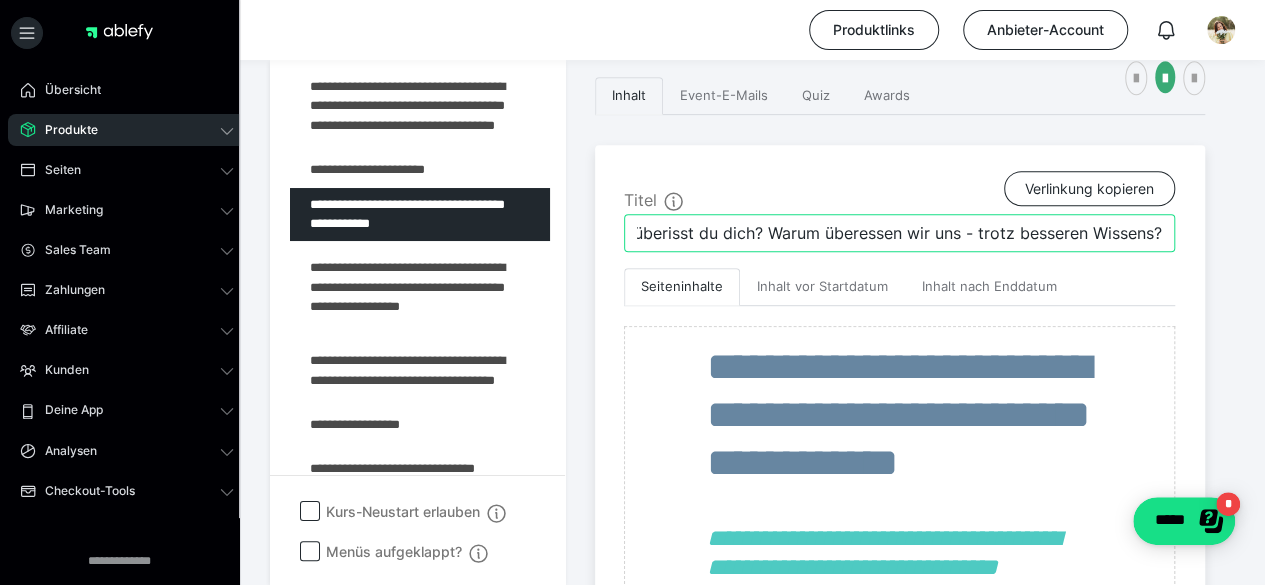 drag, startPoint x: 825, startPoint y: 228, endPoint x: 1279, endPoint y: 279, distance: 456.85556 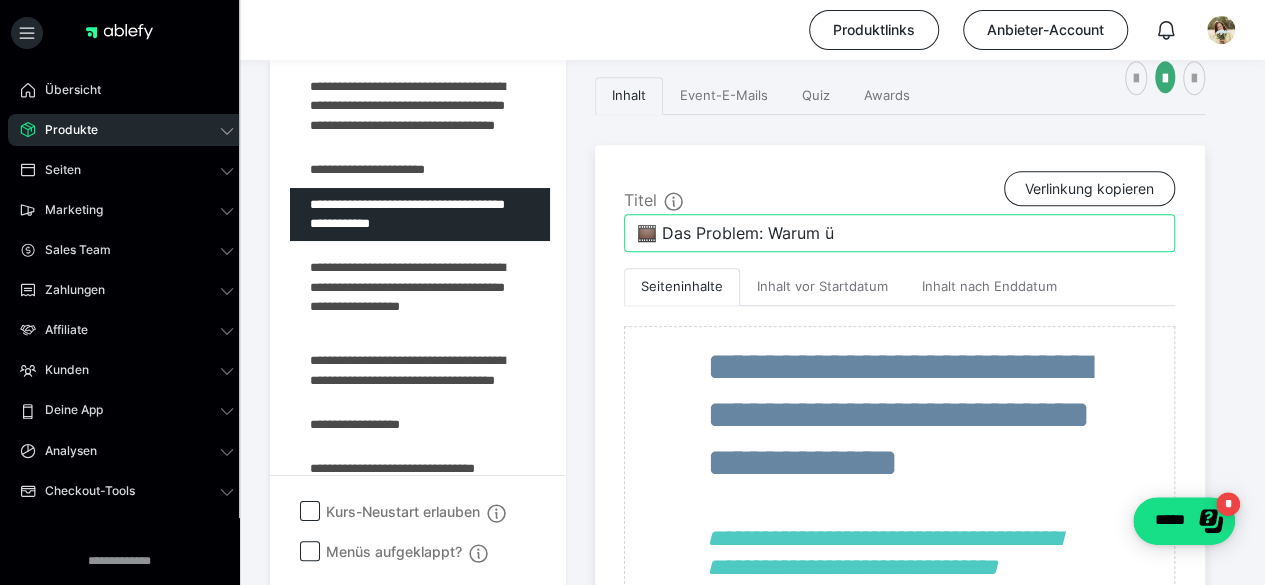 scroll, scrollTop: 0, scrollLeft: 0, axis: both 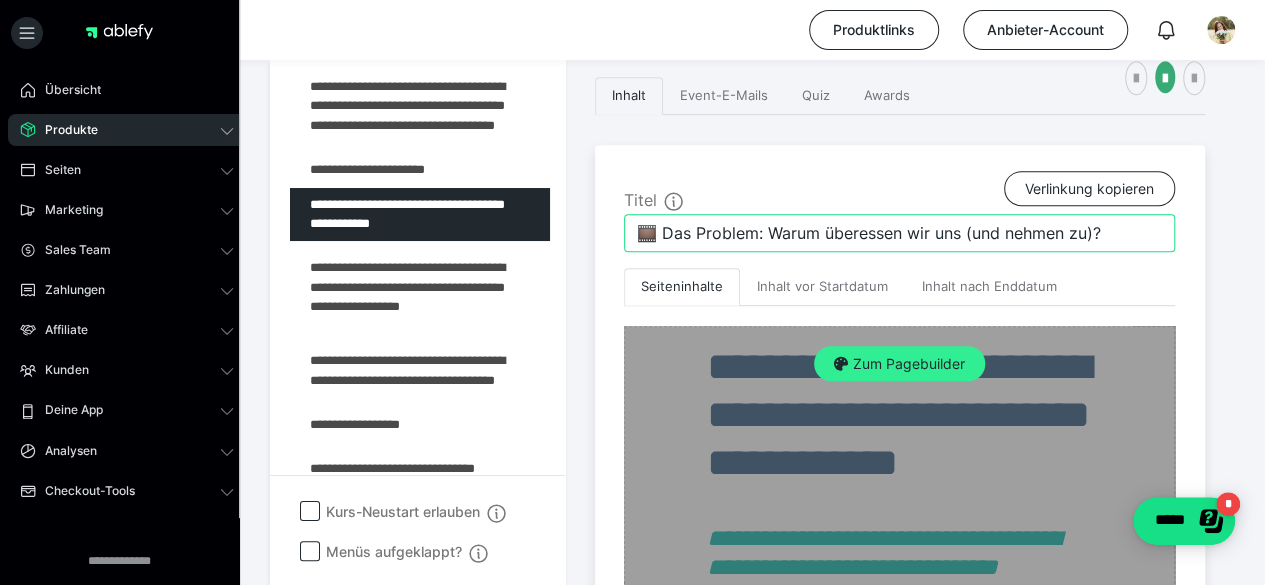 type on "🎞️ Das Problem: Warum überessen wir uns (und nehmen zu)?" 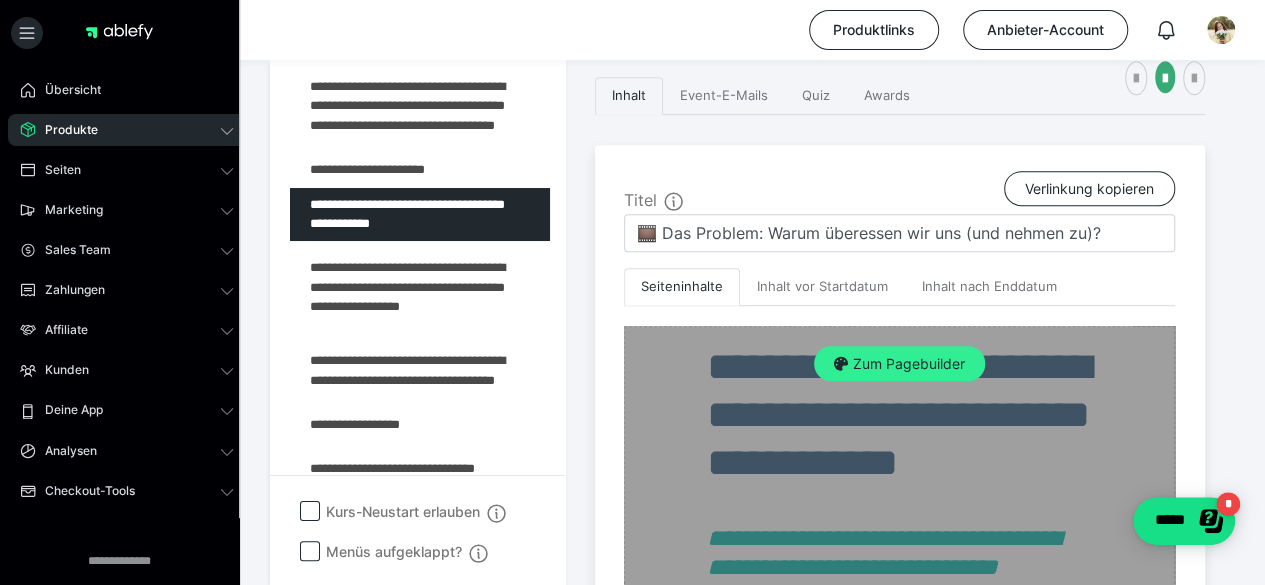 click on "Zum Pagebuilder" at bounding box center (899, 364) 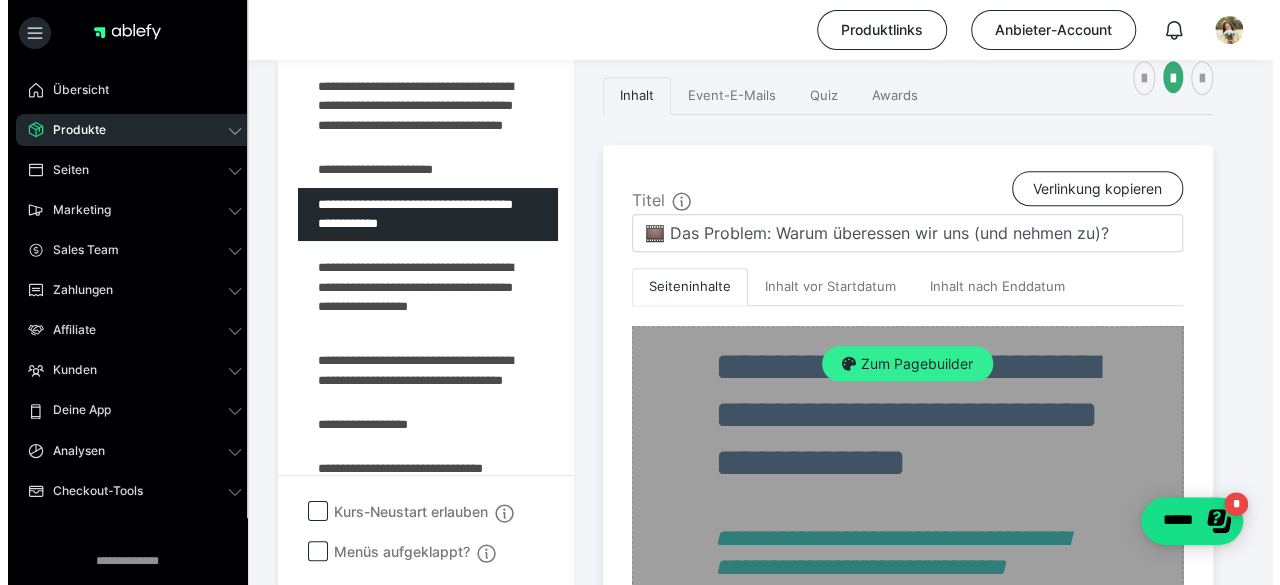 scroll, scrollTop: 415, scrollLeft: 0, axis: vertical 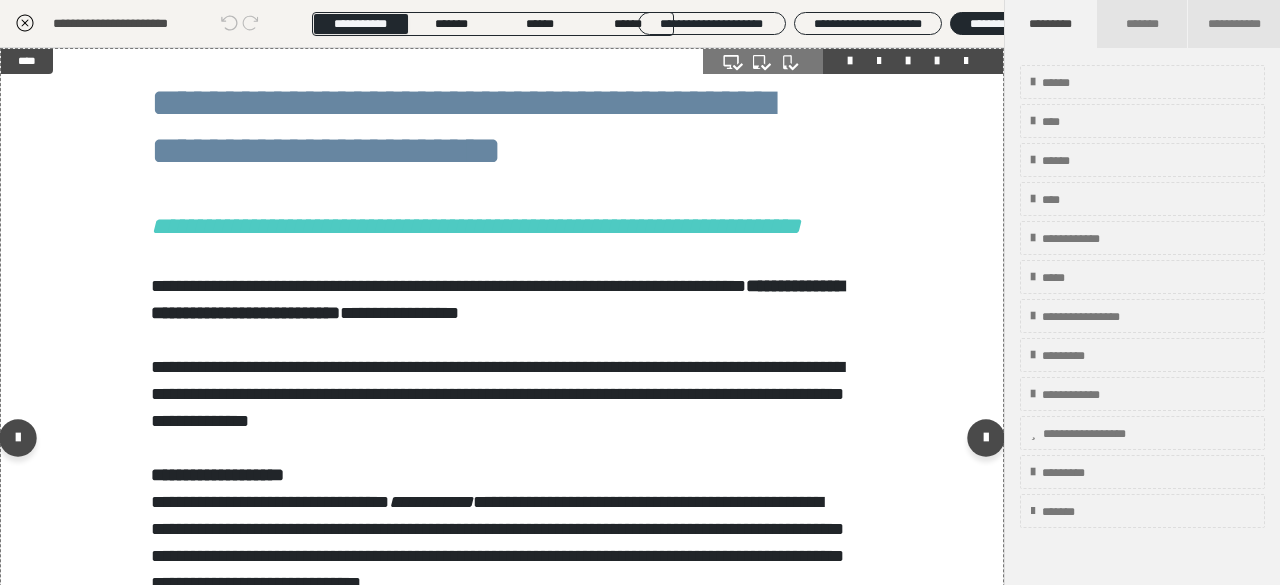 drag, startPoint x: 700, startPoint y: 145, endPoint x: 922, endPoint y: 59, distance: 238.07562 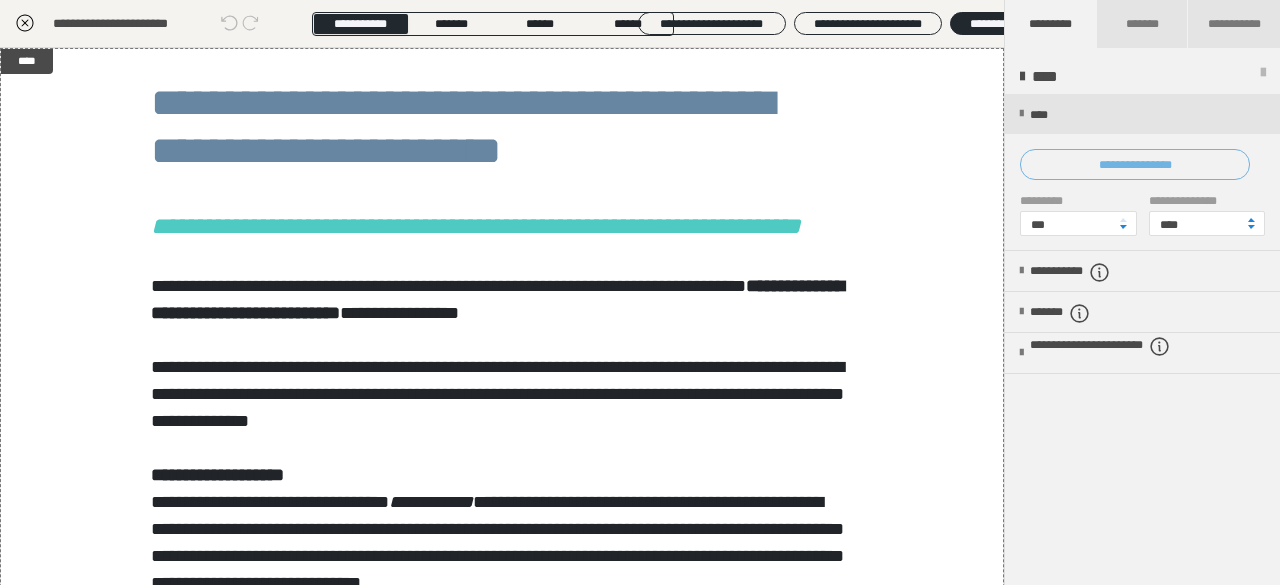 click on "**********" at bounding box center [1135, 164] 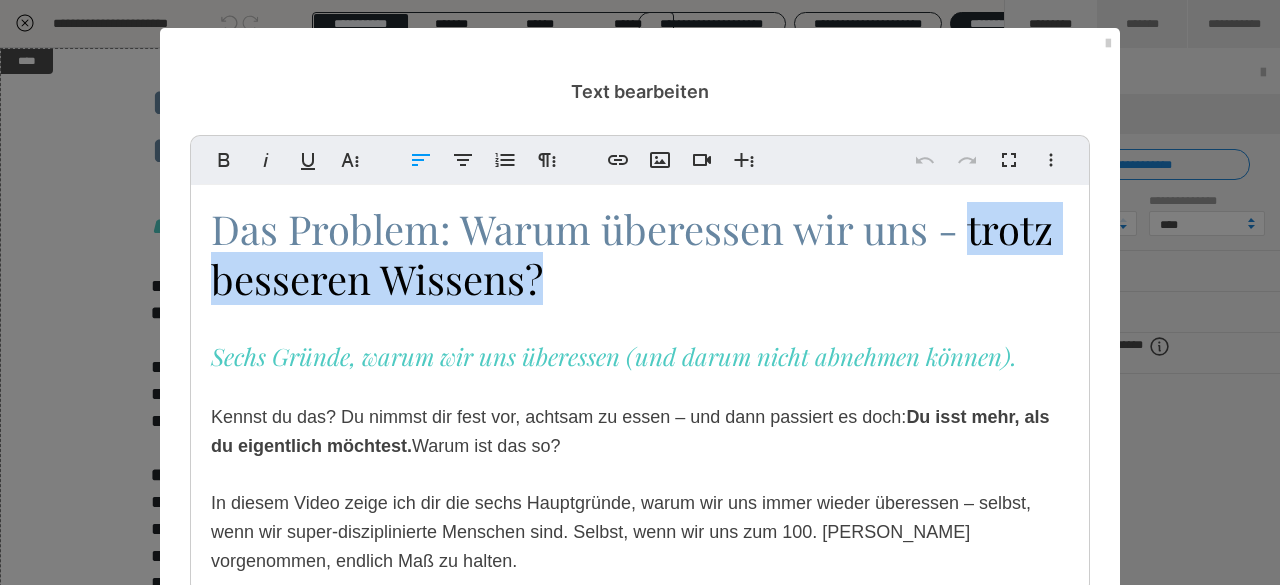 drag, startPoint x: 956, startPoint y: 233, endPoint x: 992, endPoint y: 304, distance: 79.60528 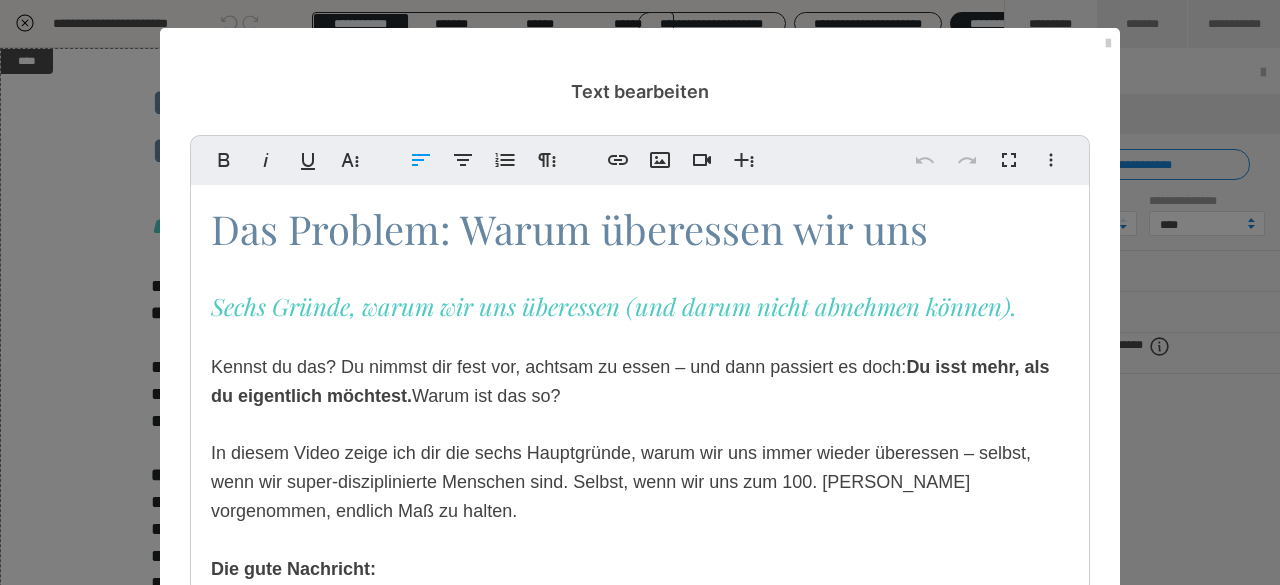 type 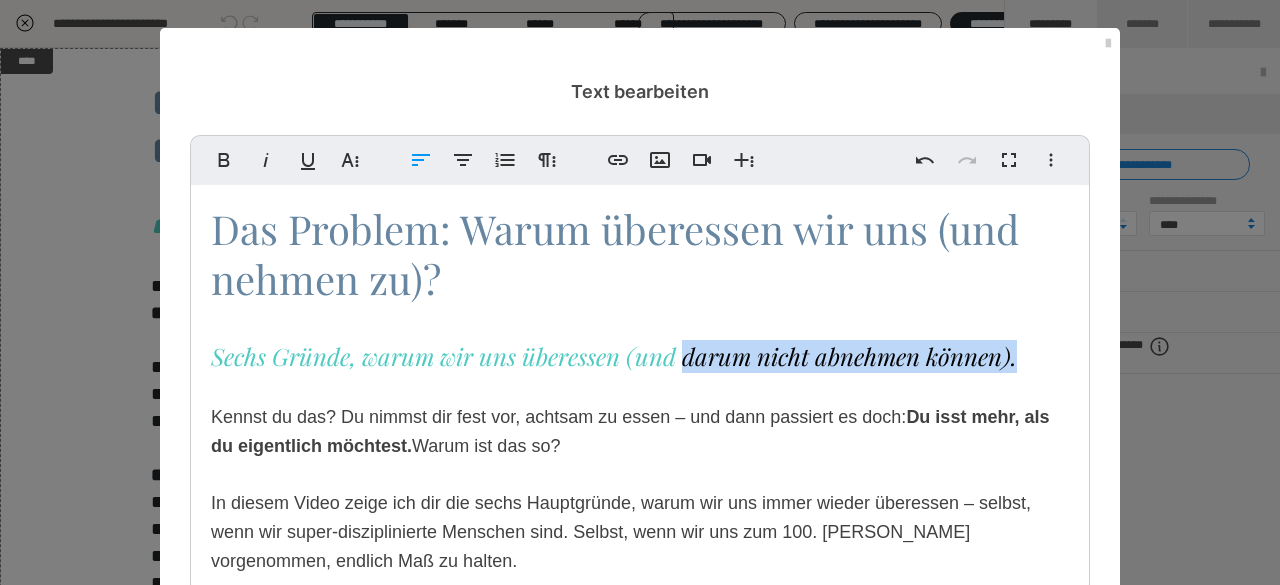 drag, startPoint x: 1019, startPoint y: 358, endPoint x: 678, endPoint y: 363, distance: 341.03665 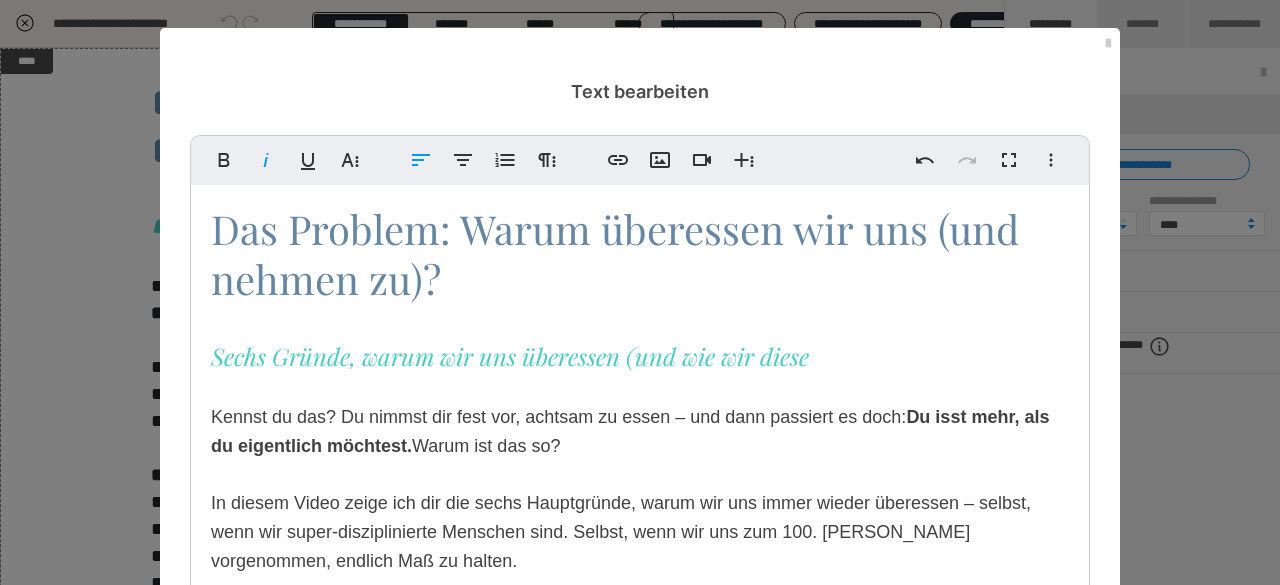 drag, startPoint x: 836, startPoint y: 373, endPoint x: 678, endPoint y: 366, distance: 158.15498 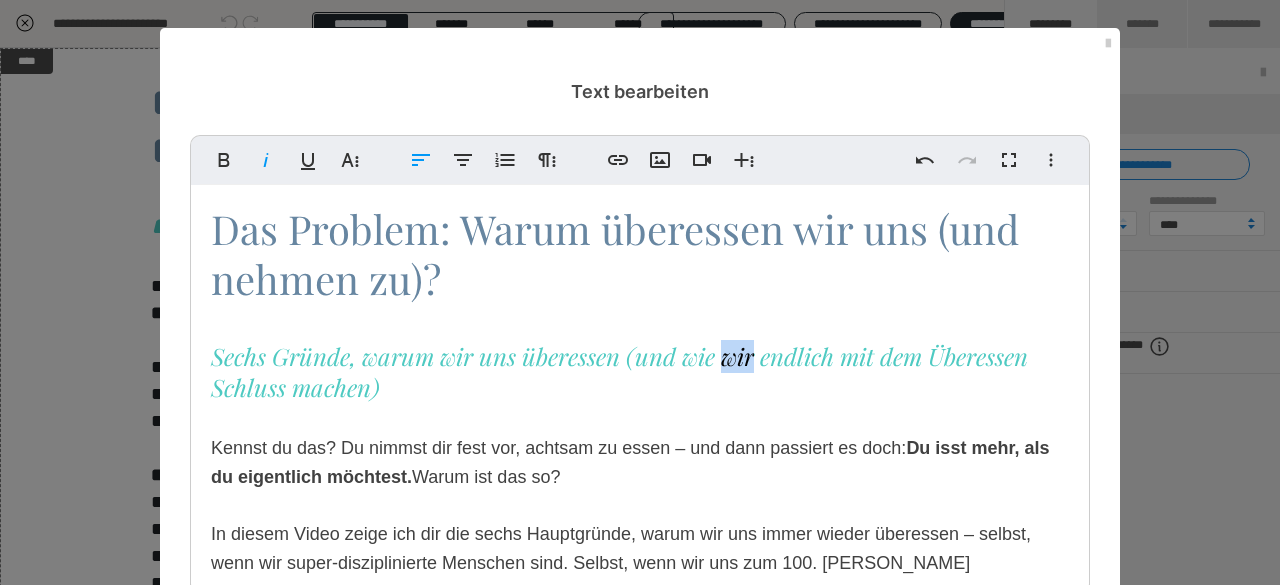 drag, startPoint x: 716, startPoint y: 366, endPoint x: 750, endPoint y: 369, distance: 34.132095 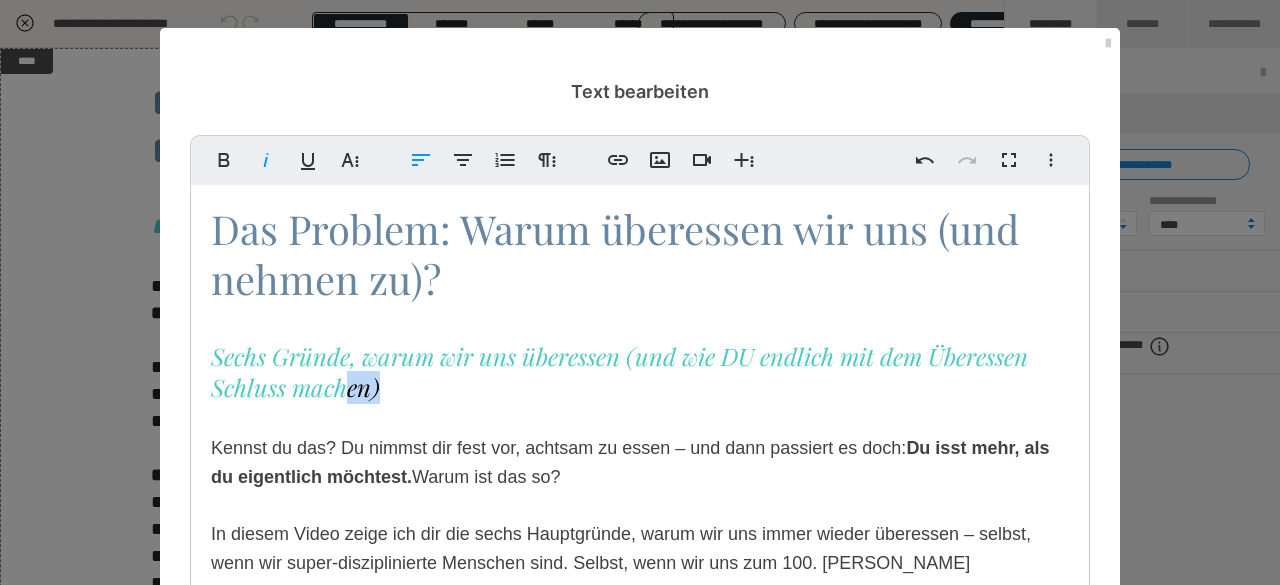 drag, startPoint x: 368, startPoint y: 391, endPoint x: 338, endPoint y: 392, distance: 30.016663 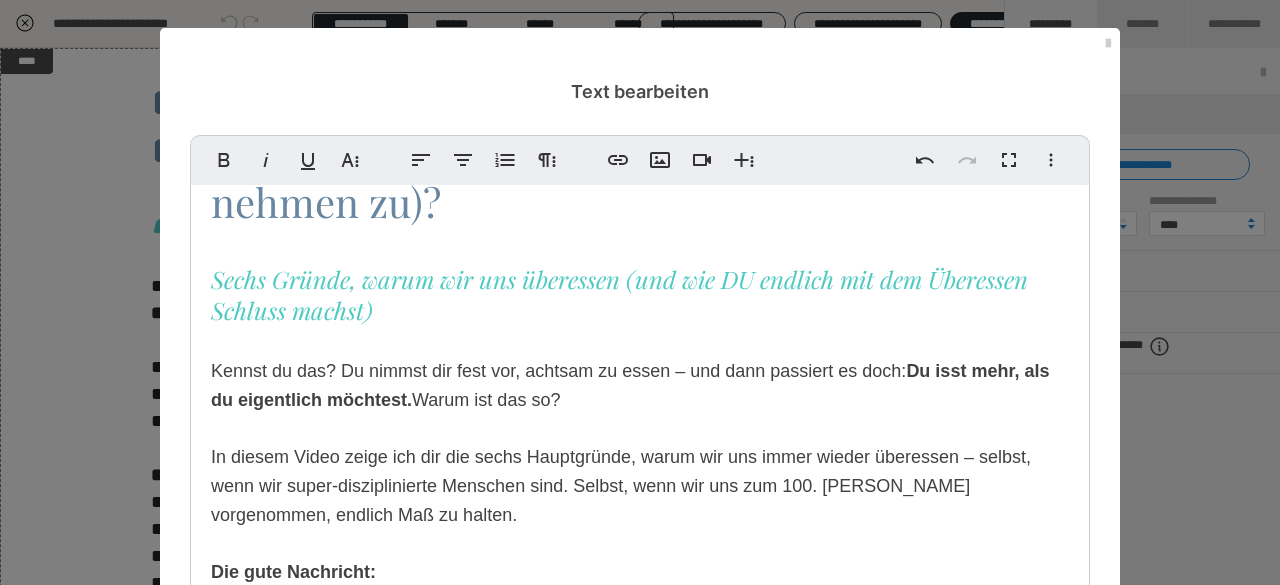 scroll, scrollTop: 78, scrollLeft: 0, axis: vertical 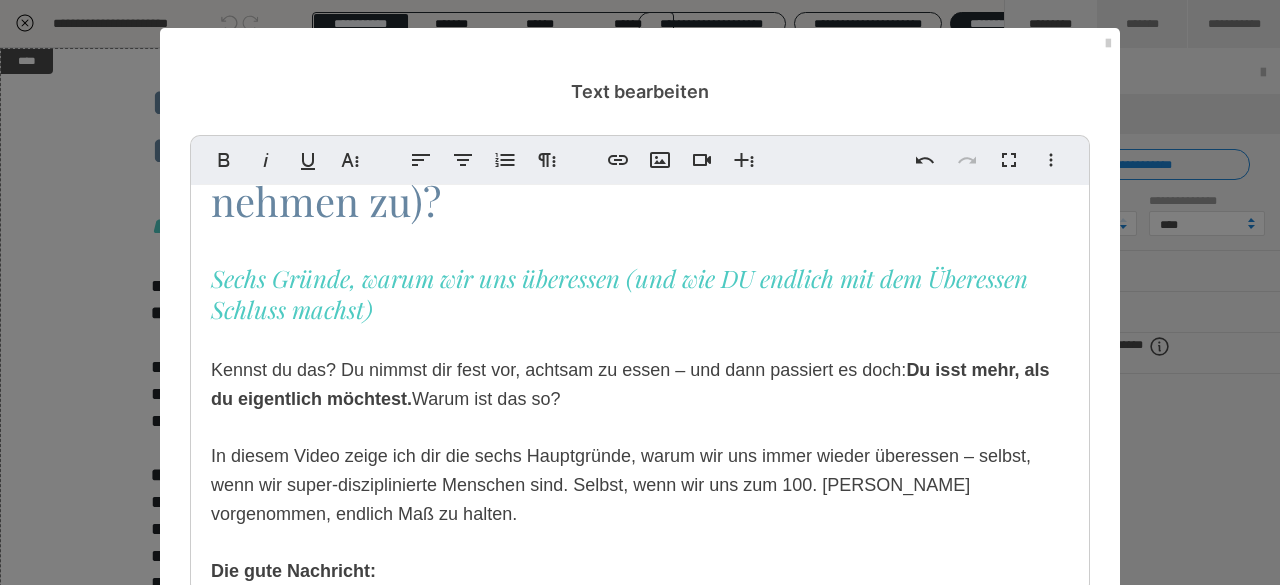 click on "Kennst du das? Du nimmst dir fest vor, achtsam zu essen – und dann passiert es doch:  Du isst mehr, als du eigentlich möchtest.  Warum ist das so?" at bounding box center [630, 384] 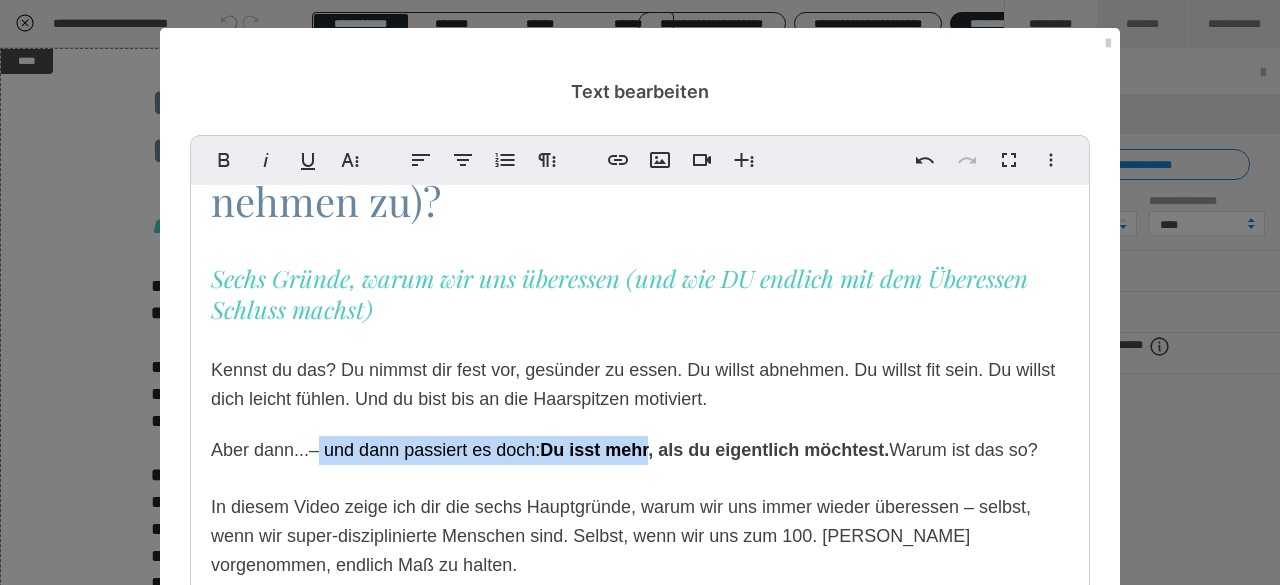 drag, startPoint x: 310, startPoint y: 449, endPoint x: 649, endPoint y: 456, distance: 339.07227 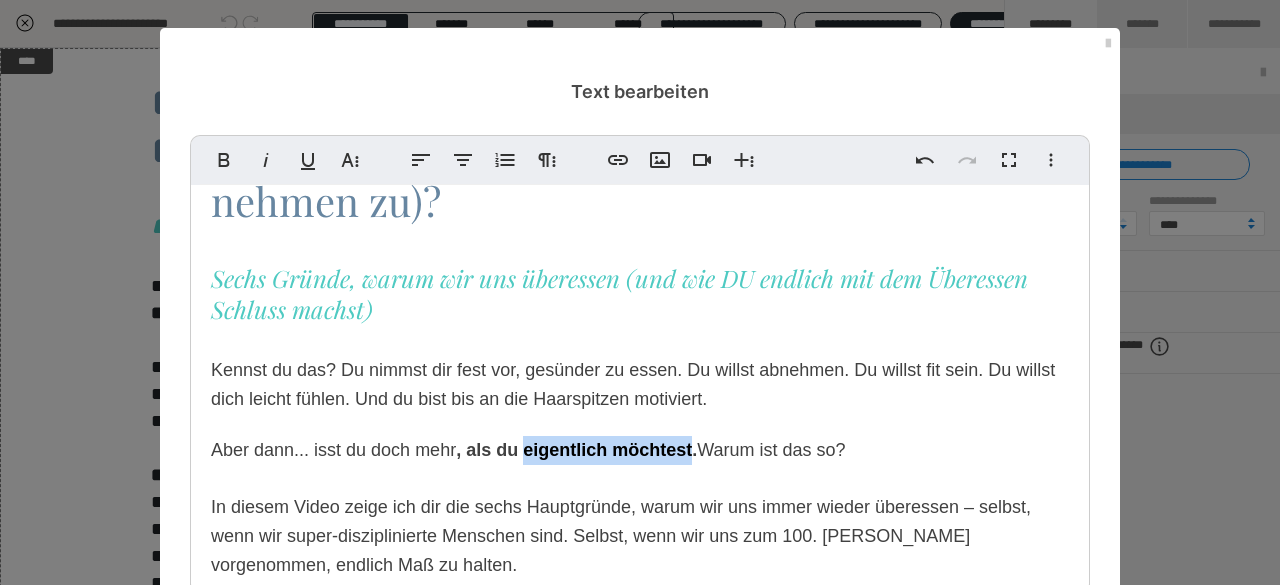 drag, startPoint x: 686, startPoint y: 451, endPoint x: 516, endPoint y: 446, distance: 170.07352 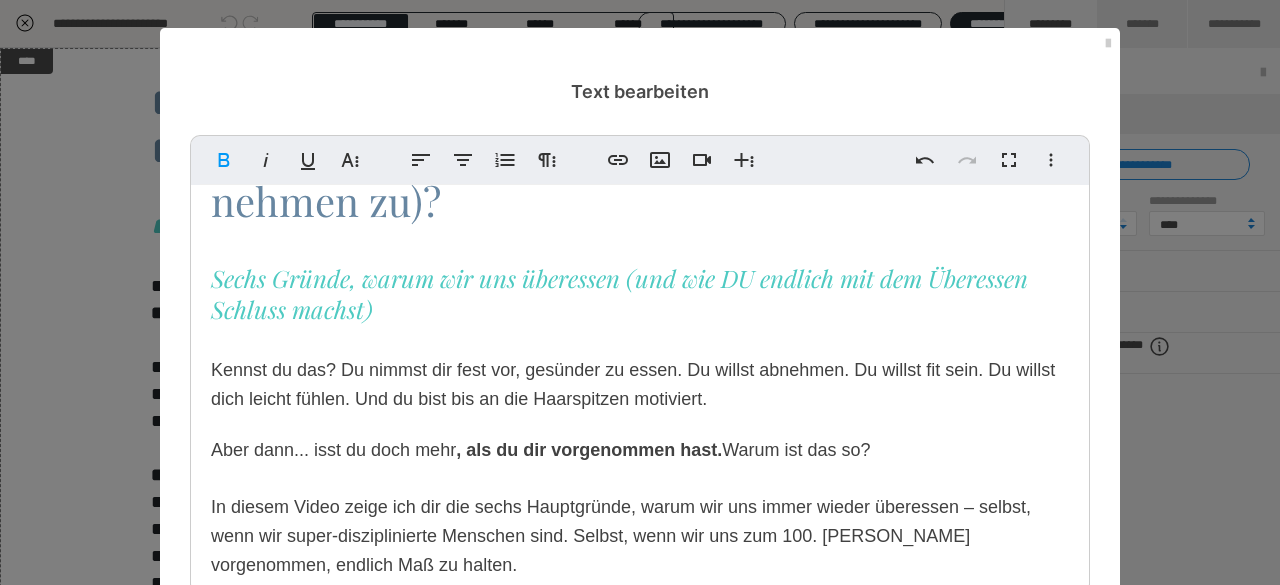 click on "Aber dann... isst du doch mehr , als du dir vorgenommen hast .  Warum ist das so?" at bounding box center [541, 450] 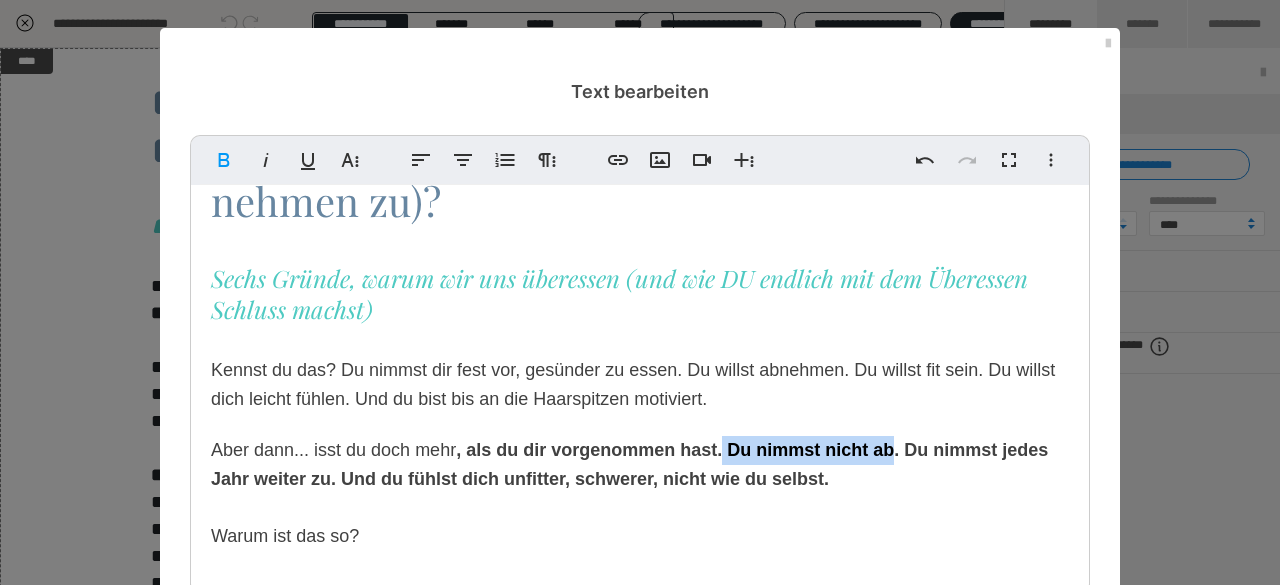 drag, startPoint x: 888, startPoint y: 457, endPoint x: 717, endPoint y: 441, distance: 171.7469 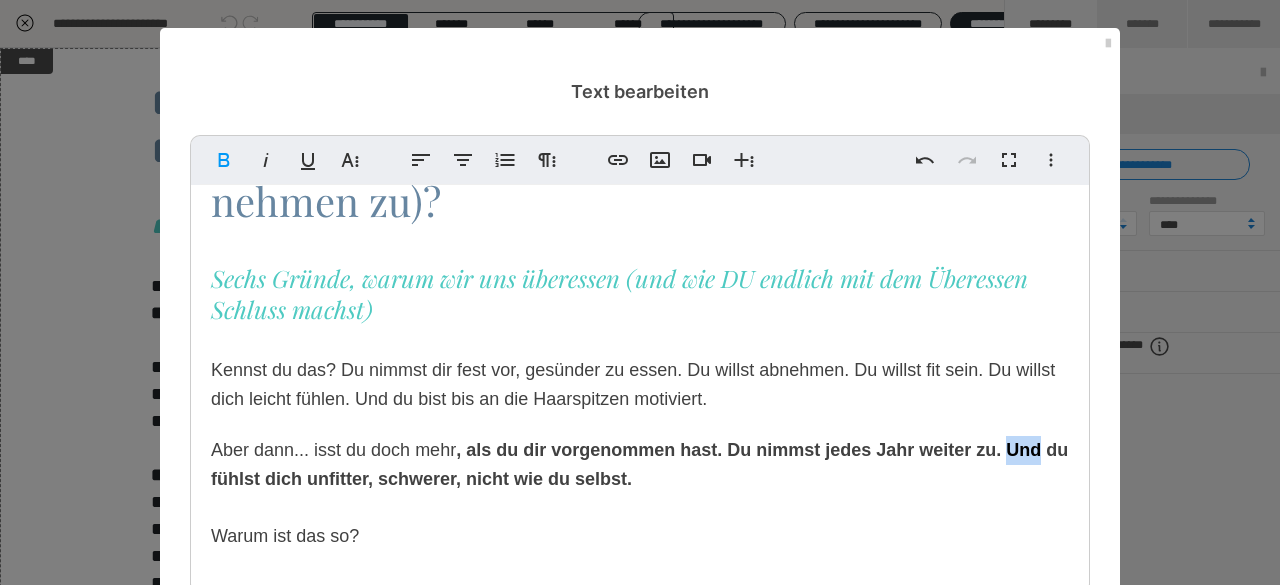 drag, startPoint x: 998, startPoint y: 448, endPoint x: 1065, endPoint y: 449, distance: 67.00746 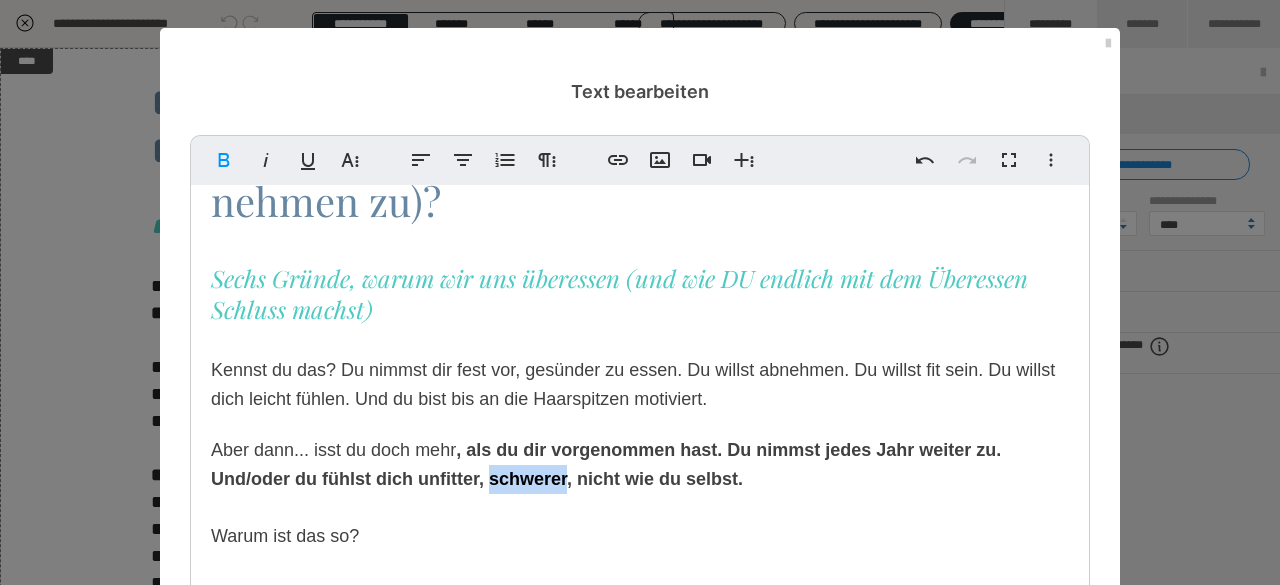 drag, startPoint x: 560, startPoint y: 483, endPoint x: 482, endPoint y: 476, distance: 78.31347 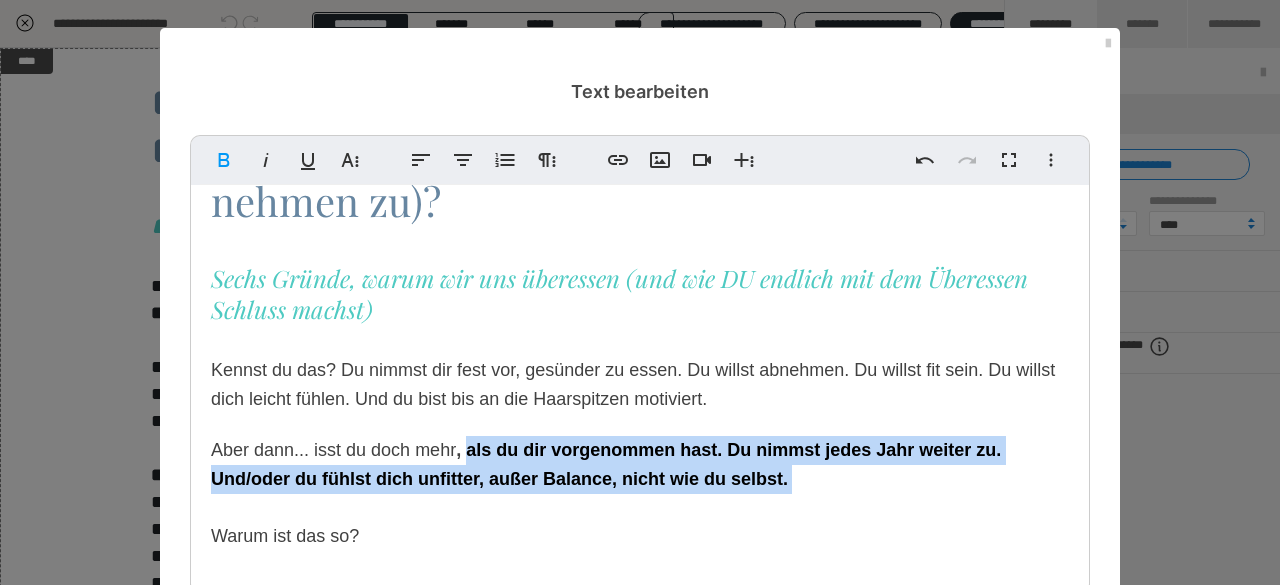 drag, startPoint x: 816, startPoint y: 499, endPoint x: 459, endPoint y: 446, distance: 360.91272 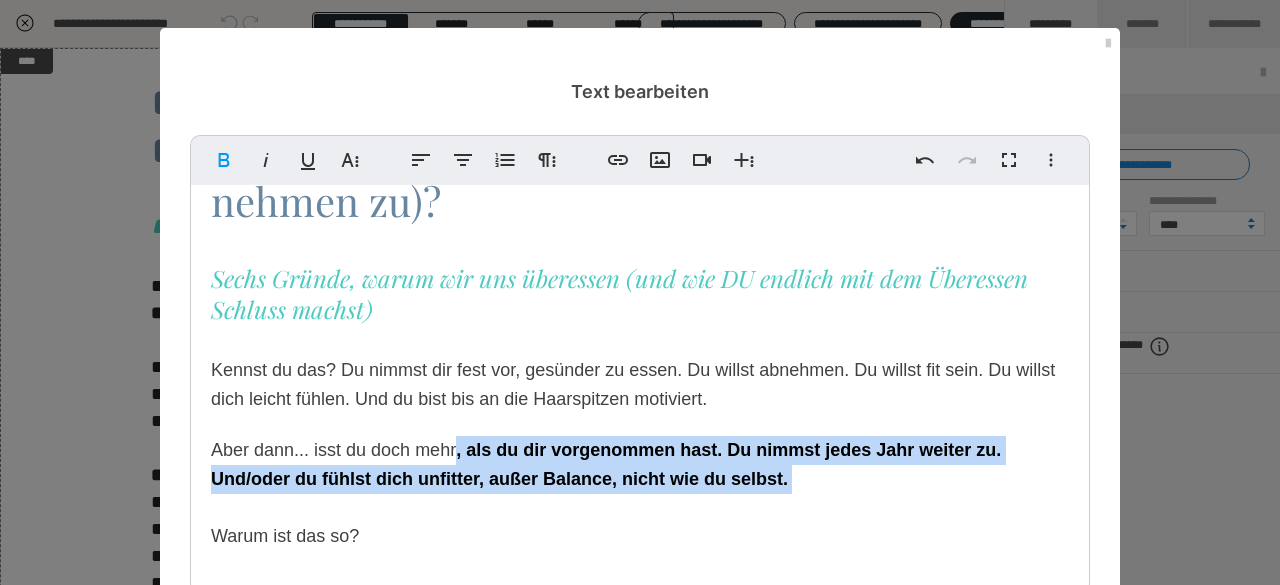 click on "Das Problem: Warum überessen wir uns (und nehmen zu)? Sechs Gründe, warum wir uns überessen (und wie DU endlich mit dem Überessen Schluss machst) Kennst du das? Du nimmst dir fest vor, gesünder zu essen. Du willst abnehmen. Du willst fit sein. Du willst dich leicht fühlen. Und du bist bis an die Haarspitzen motiviert. Aber dann... isst du doch mehr , als du dir vorgenommen hast. Du nimmst jedes Jahr weiter zu. Und/oder du fühlst dich unfitter, außer Balance , nicht wie du selbst. ​ ​ Warum ist das so? In diesem Video zeige ich dir die sechs Hauptgründe, warum wir uns immer wieder überessen – selbst, wenn wir super-disziplinierte Menschen sind. Selbst, wenn wir uns zum 100. Mal vorgenommen, endlich Maß zu halten.   Die gute Nachricht: Du musst nicht länger kämpfen! In  Mindfully Me Schon bald wirst du spüren, wie du mit mehr Leichtigkeit isst – genau so, wie es dir wirklich guttut. Und das Beste? Deine natürliche Wohlfühlfigur folgt ganz automatisch. 💡  Hinweis:" at bounding box center (640, 591) 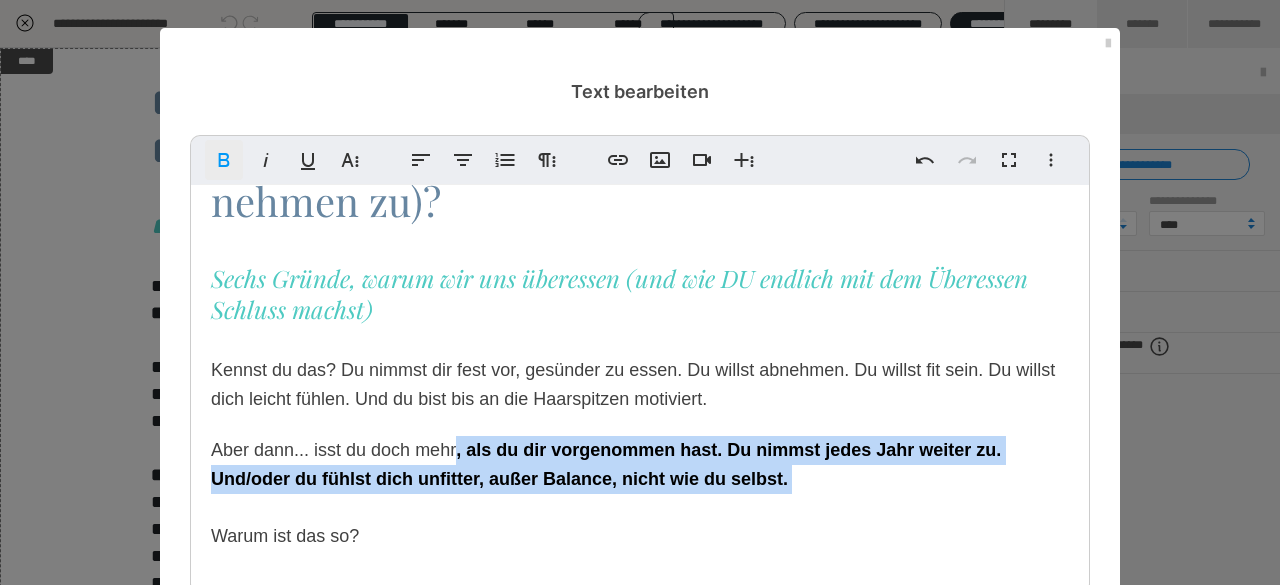 click 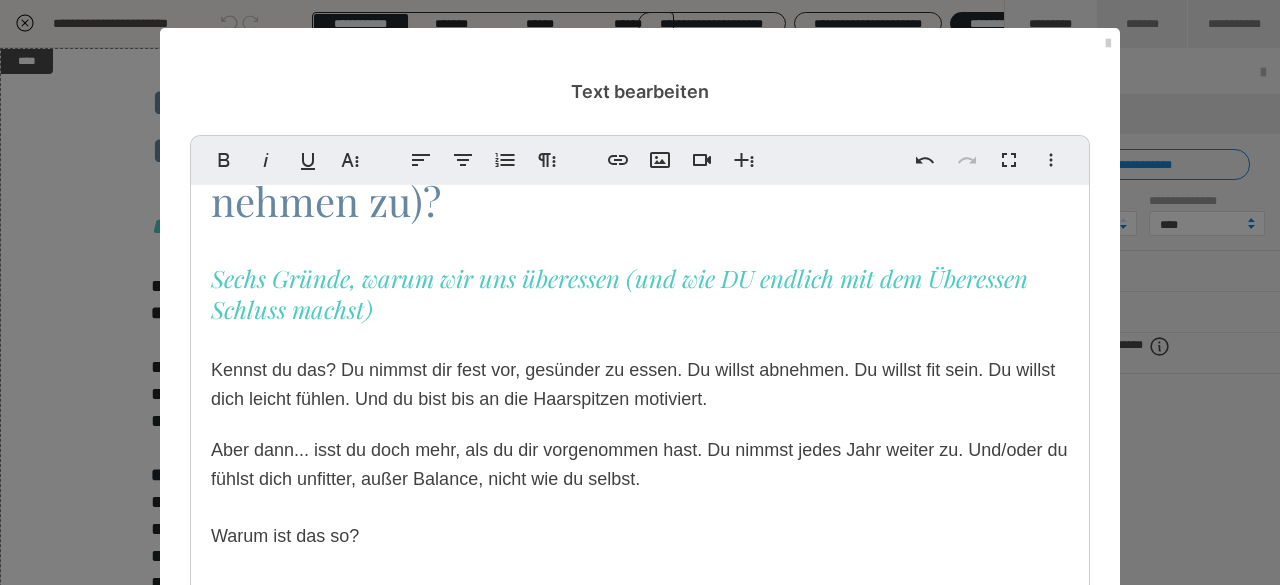 click on "Das Problem: Warum überessen wir uns (und nehmen zu)? Sechs Gründe, warum wir uns überessen (und wie DU endlich mit dem Überessen Schluss machst) Kennst du das? Du nimmst dir fest vor, gesünder zu essen. Du willst abnehmen. Du willst fit sein. Du willst dich leicht fühlen. Und du bist bis an die Haarspitzen motiviert. Aber dann... isst du doch mehr, als du dir vorgenommen hast. Du nimmst jedes Jahr weiter zu. Und/oder du fühlst dich unfitter, außer Balance, nicht wie du selbst. ​ ​ Warum ist das so? In diesem Video zeige ich dir die sechs Hauptgründe, warum wir uns immer wieder überessen – selbst, wenn wir super-disziplinierte Menschen sind. Selbst, wenn wir uns zum 100. Mal vorgenommen, endlich Maß zu halten.   Die gute Nachricht: Du musst nicht länger kämpfen! In  Mindfully Me Schon bald wirst du spüren, wie du mit mehr Leichtigkeit isst – genau so, wie es dir wirklich guttut. Und das Beste? Deine natürliche Wohlfühlfigur folgt ganz automatisch. 💡  Hinweis:" at bounding box center (640, 591) 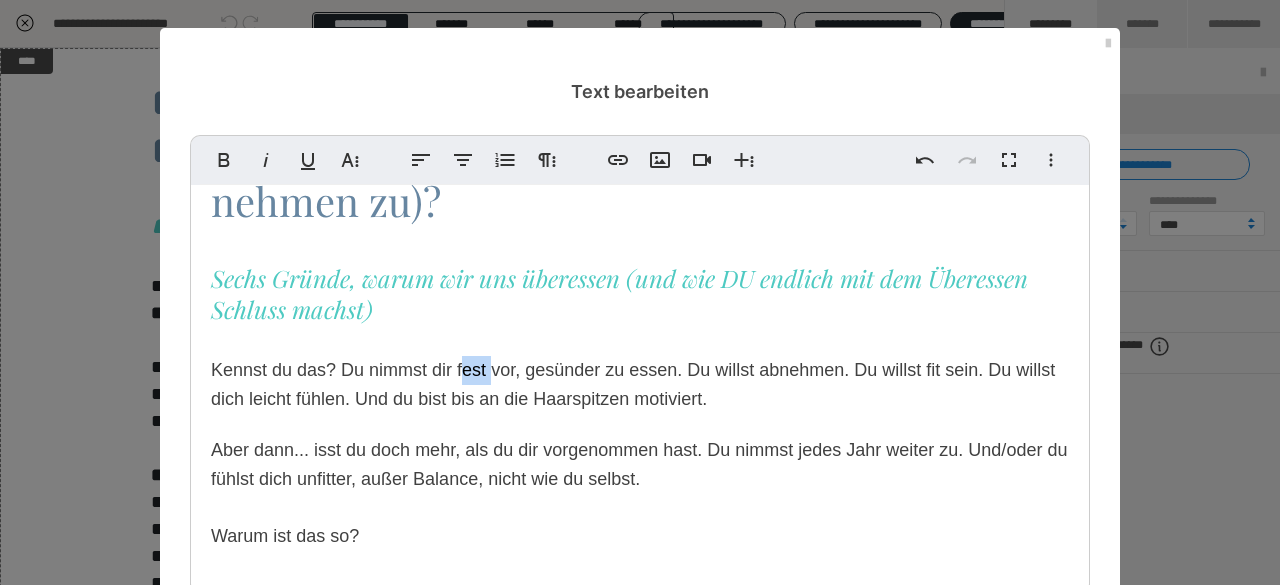 drag, startPoint x: 484, startPoint y: 373, endPoint x: 452, endPoint y: 370, distance: 32.140316 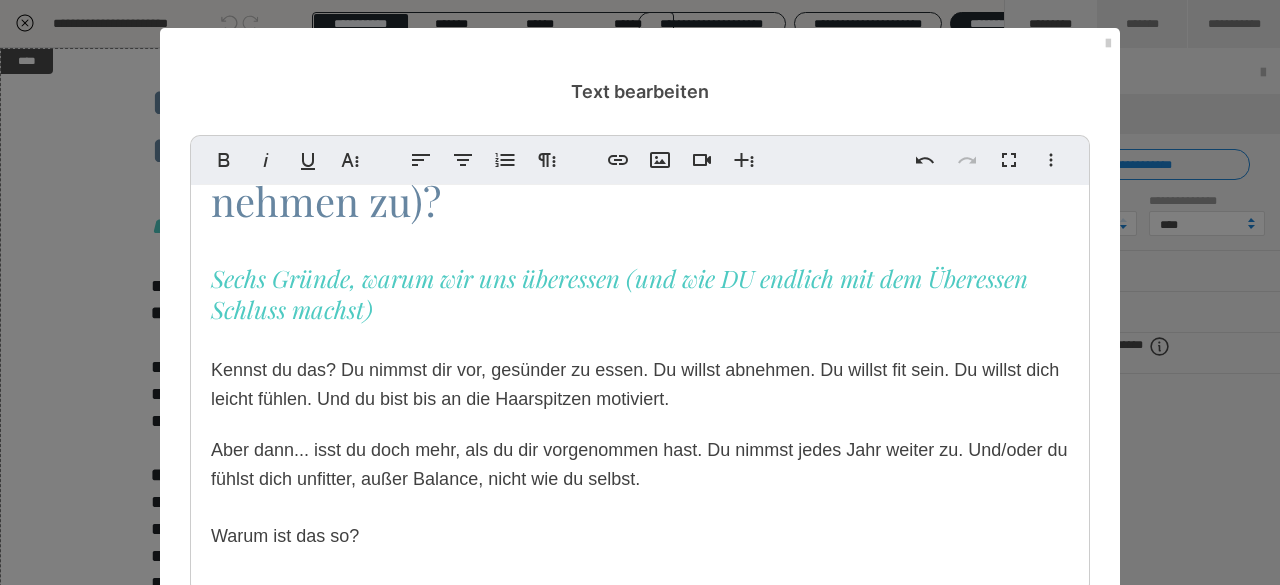 click on "Kennst du das? Du nimmst dir vor, gesünder zu essen. Du willst abnehmen. Du willst fit sein. Du willst dich leicht fühlen. Und du bist bis an die Haarspitzen motiviert." at bounding box center [635, 384] 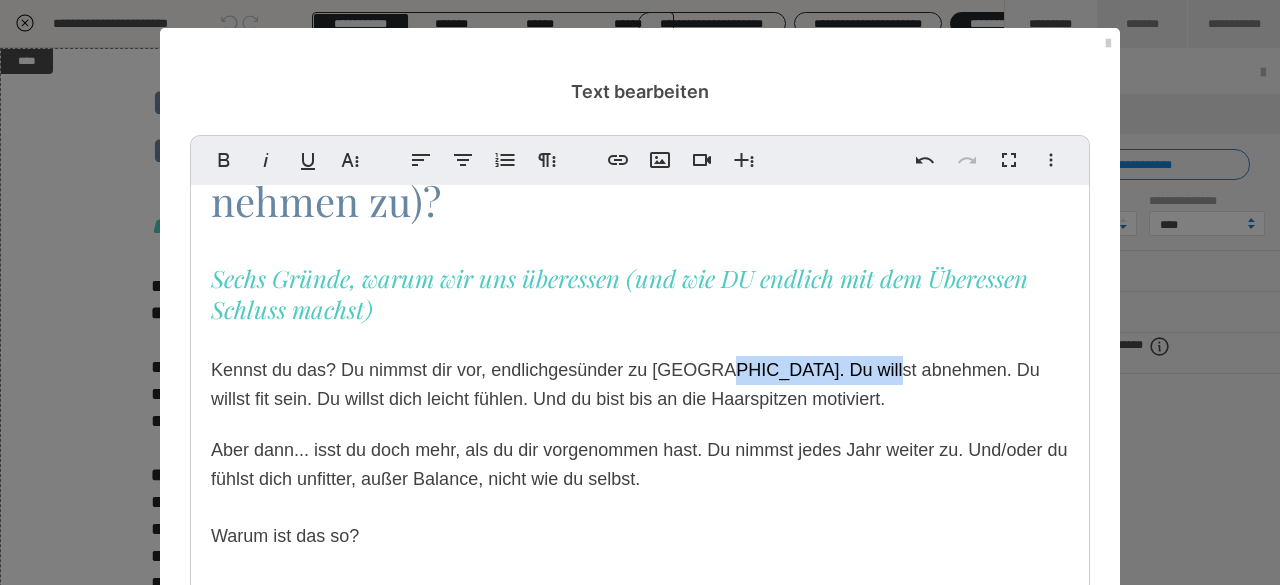 drag, startPoint x: 870, startPoint y: 371, endPoint x: 712, endPoint y: 367, distance: 158.05063 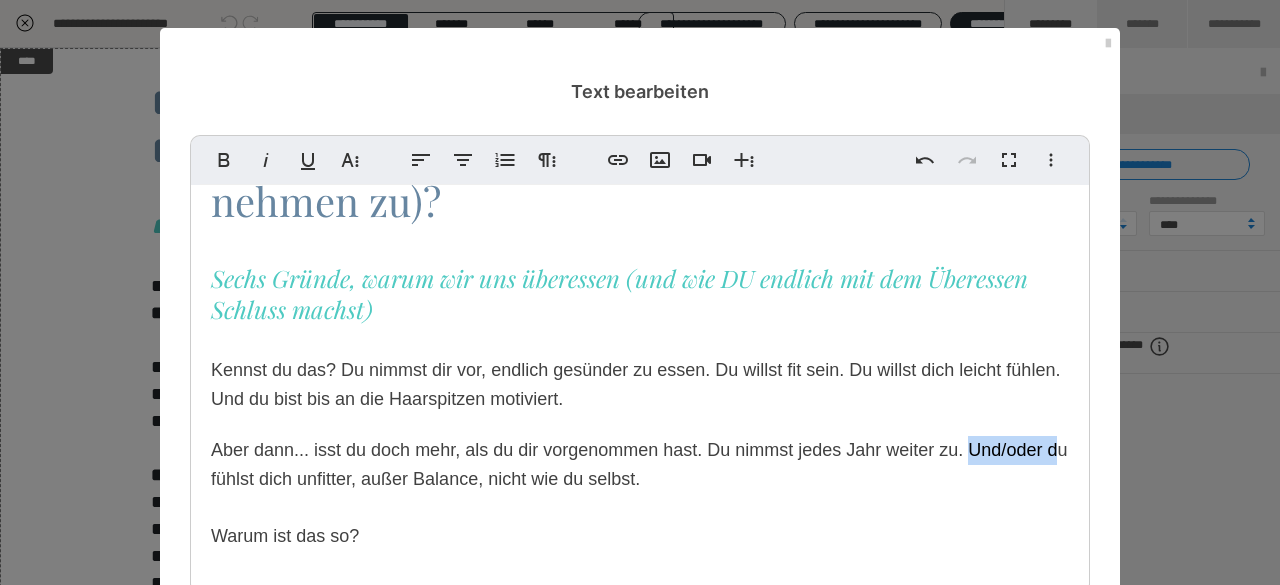 drag, startPoint x: 963, startPoint y: 448, endPoint x: 212, endPoint y: 478, distance: 751.59894 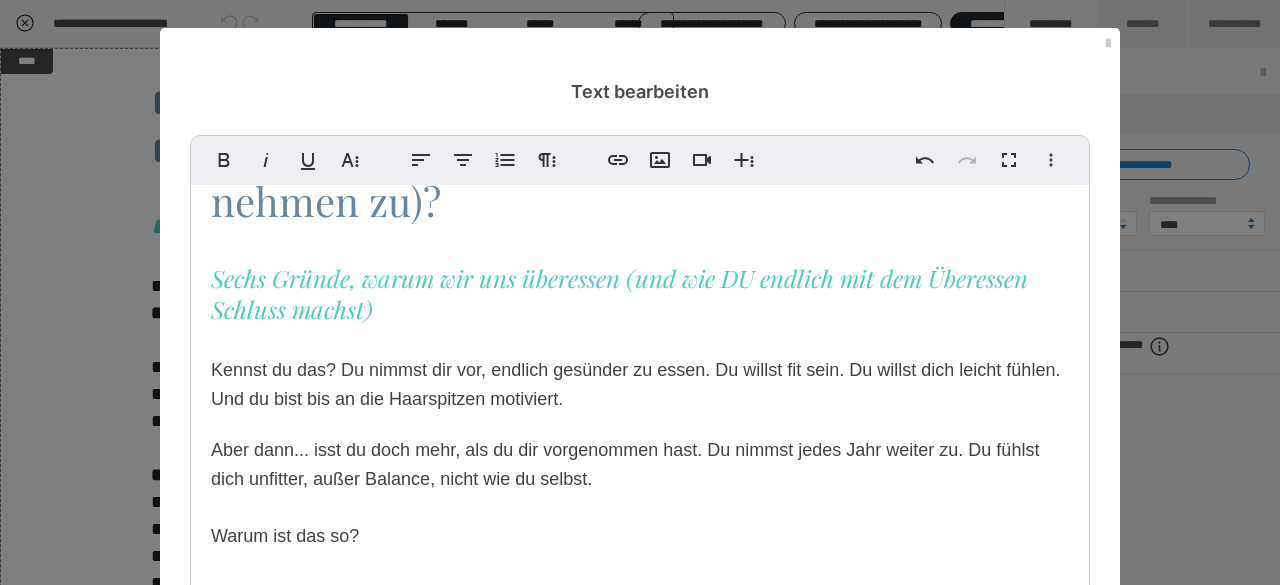 click on "Das Problem: Warum überessen wir uns (und nehmen zu)? Sechs Gründe, warum wir uns überessen (und wie DU endlich mit dem Überessen Schluss machst) Kennst du das? Du nimmst dir vor, endlich gesünder zu essen. Du willst fit sein. Du willst dich leicht fühlen. Und du bist bis an die Haarspitzen motiviert. Aber dann... isst du doch mehr, als du dir vorgenommen hast. Du nimmst jedes Jahr weiter zu. Du fühlst dich unfitter, außer Balance, nicht wie du selbst. ​ ​ Warum ist das so? In diesem Video zeige ich dir die sechs Hauptgründe, warum wir uns immer wieder überessen – selbst, wenn wir super-disziplinierte Menschen sind. Selbst, wenn wir uns zum 100. Mal vorgenommen, endlich Maß zu halten.   Die gute Nachricht: Du musst nicht länger kämpfen! In  Mindfully Me Schon bald wirst du spüren, wie du mit mehr Leichtigkeit isst – genau so, wie es dir wirklich guttut. Und das Beste? Deine natürliche Wohlfühlfigur folgt ganz automatisch. 💡  Hinweis:" at bounding box center (640, 591) 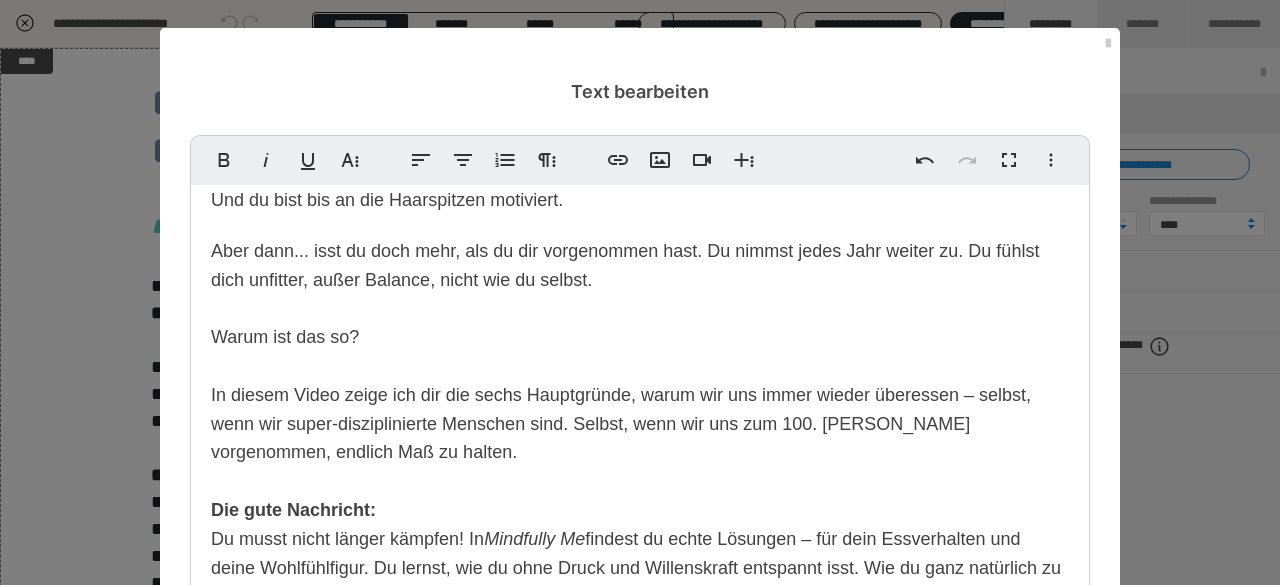 scroll, scrollTop: 300, scrollLeft: 0, axis: vertical 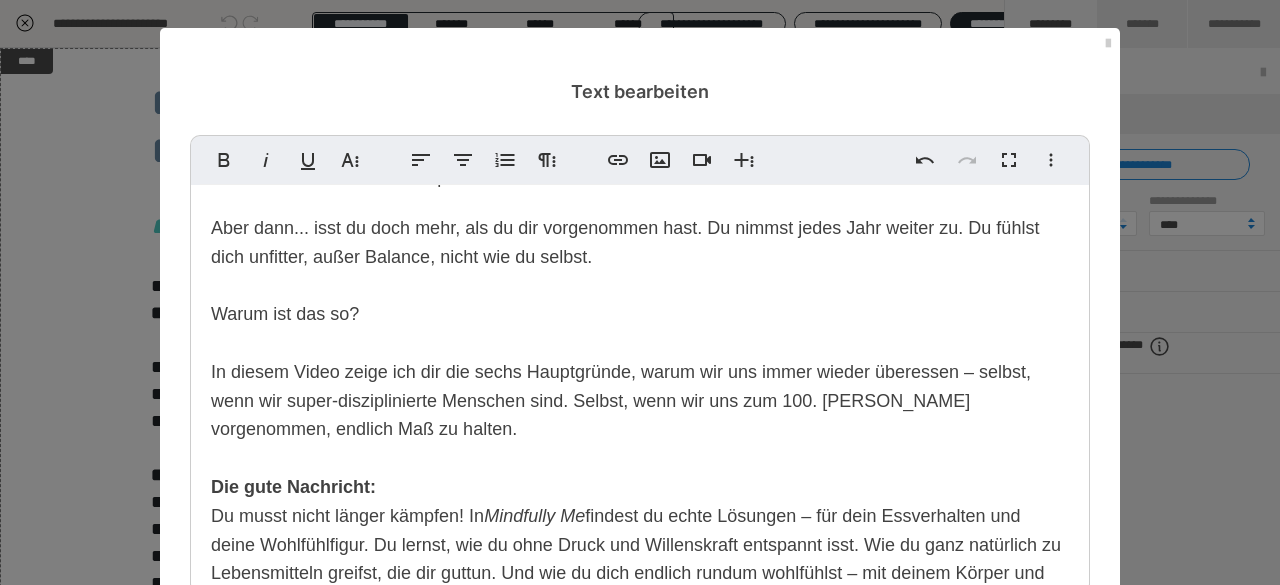 click on "Das Problem: Warum überessen wir uns (und nehmen zu)? Sechs Gründe, warum wir uns überessen (und wie DU endlich mit dem Überessen Schluss machst) Kennst du das? Du nimmst dir vor, endlich gesünder zu essen. Du willst fit sein. Du willst dich leicht fühlen. Und du bist bis an die Haarspitzen motiviert. Aber dann... isst du doch mehr, als du dir vorgenommen hast. Du nimmst jedes Jahr weiter zu. Du fühlst dich unfitter, außer Balance, nicht wie du selbst. ​ ​ Warum ist das so? In diesem Video zeige ich dir die sechs Hauptgründe, warum wir uns immer wieder überessen – selbst, wenn wir super-disziplinierte Menschen sind. Selbst, wenn wir uns zum 100. Mal vorgenommen, endlich Maß zu halten.   Die gute Nachricht: Du musst nicht länger kämpfen! In  Mindfully Me Schon bald wirst du spüren, wie du mit mehr Leichtigkeit isst – genau so, wie es dir wirklich guttut. Und das Beste? Deine natürliche Wohlfühlfigur folgt ganz automatisch. 💡  Hinweis:" at bounding box center (640, 369) 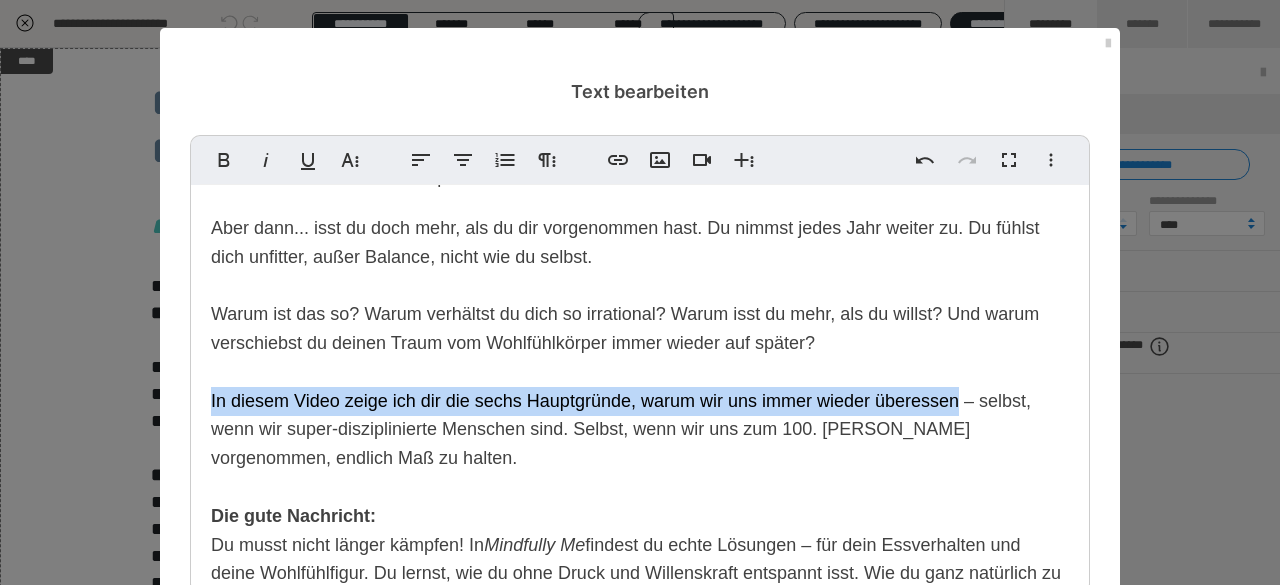 drag, startPoint x: 205, startPoint y: 399, endPoint x: 951, endPoint y: 407, distance: 746.0429 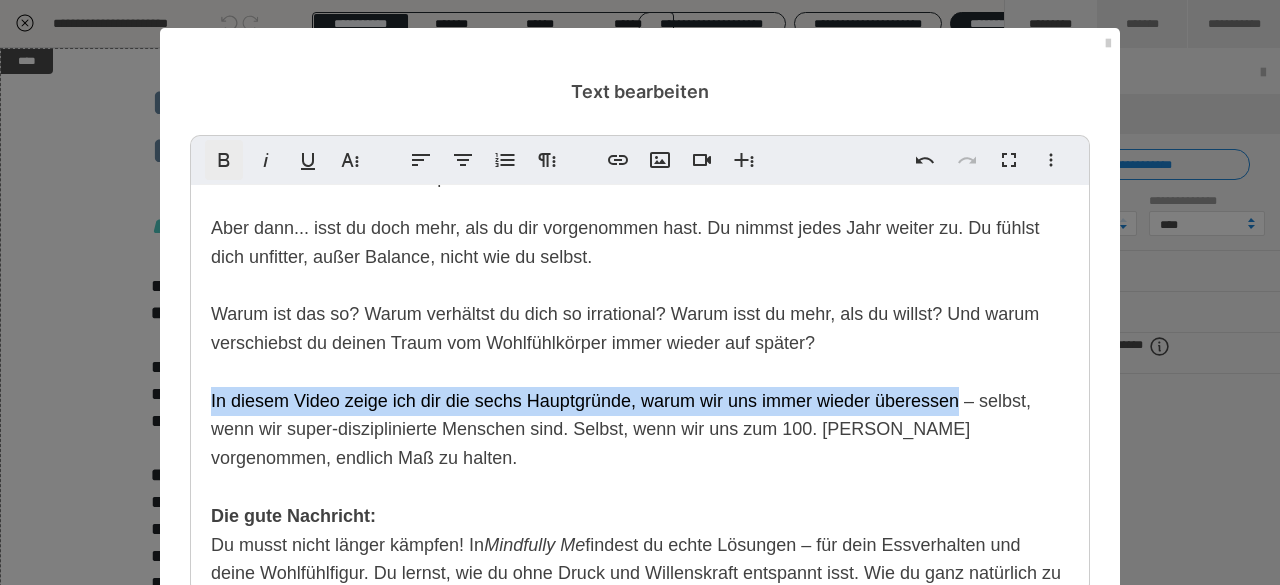 click 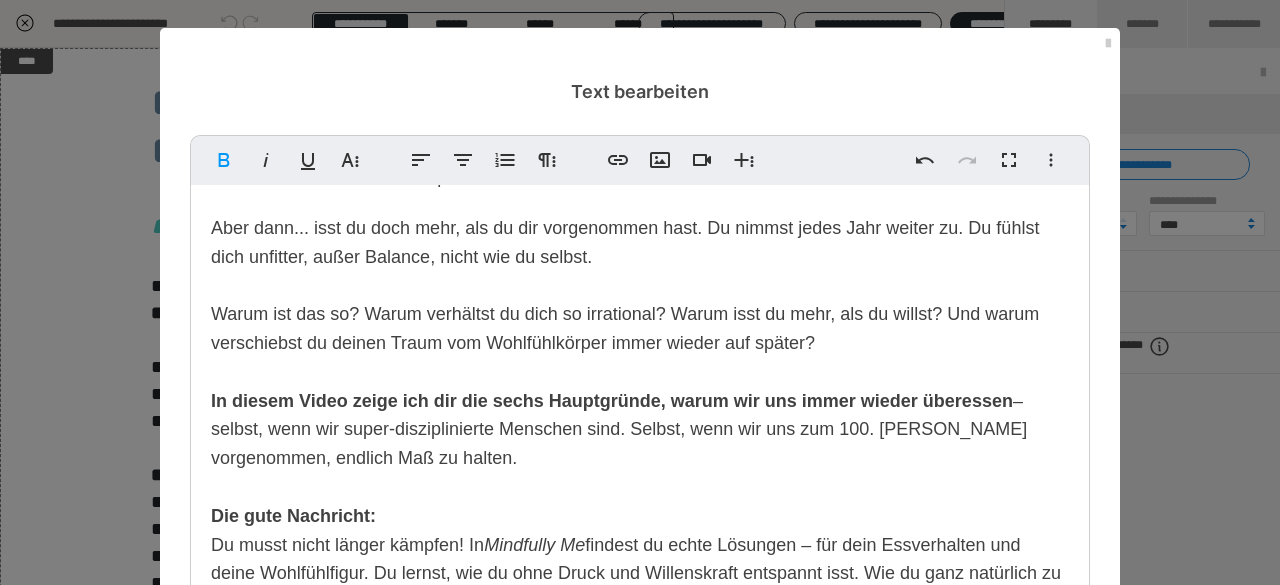 click on "Das Problem: Warum überessen wir uns (und nehmen zu)? Sechs Gründe, warum wir uns überessen (und wie DU endlich mit dem Überessen Schluss machst) Kennst du das? Du nimmst dir vor, endlich gesünder zu essen. Du willst fit sein. Du willst dich leicht fühlen. Und du bist bis an die Haarspitzen motiviert. Aber dann... isst du doch mehr, als du dir vorgenommen hast. Du nimmst jedes Jahr weiter zu. Du fühlst dich unfitter, außer Balance, nicht wie du selbst. ​ Warum ist das so? Warum verhältst du dich so irrational? Warum isst du mehr, als du willst? Und warum verschiebst du deinen Traum vom Wohlfühlkörper immer wieder auf später? In diesem Video zeige ich dir die sechs Hauptgründe, warum wir uns immer wieder überessen  – selbst, wenn wir super-disziplinierte Menschen sind. Selbst, wenn wir uns zum 100. Mal vorgenommen, endlich Maß zu halten.   Die gute Nachricht: Du musst nicht länger kämpfen! In  Mindfully Me 💡  Hinweis:" at bounding box center (640, 384) 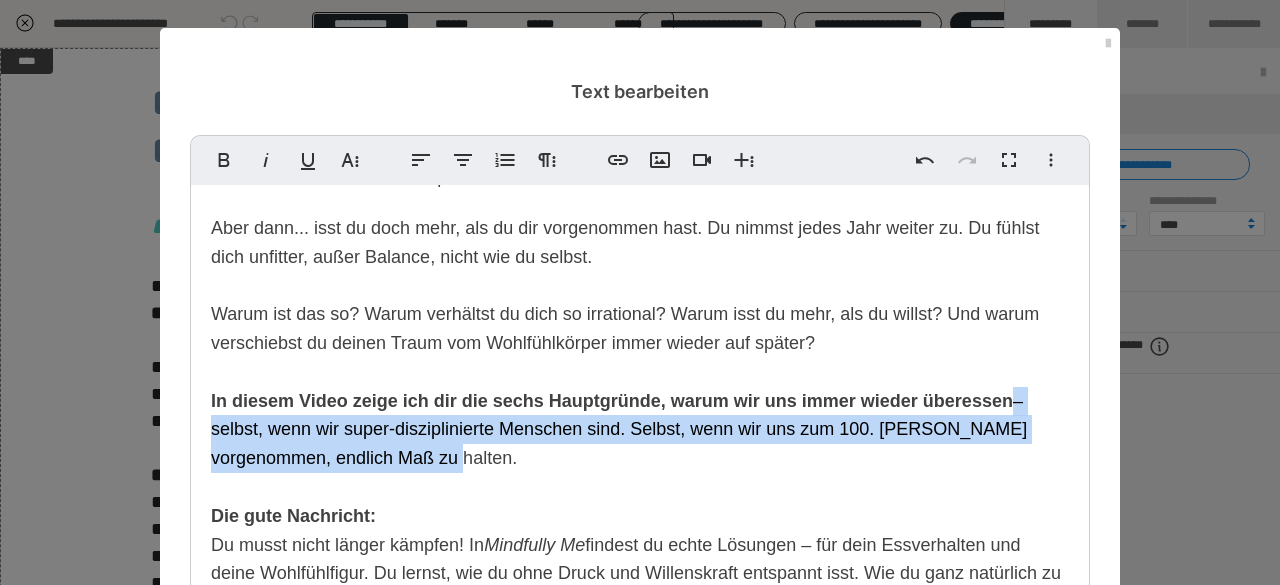 drag, startPoint x: 1006, startPoint y: 399, endPoint x: 1022, endPoint y: 459, distance: 62.0967 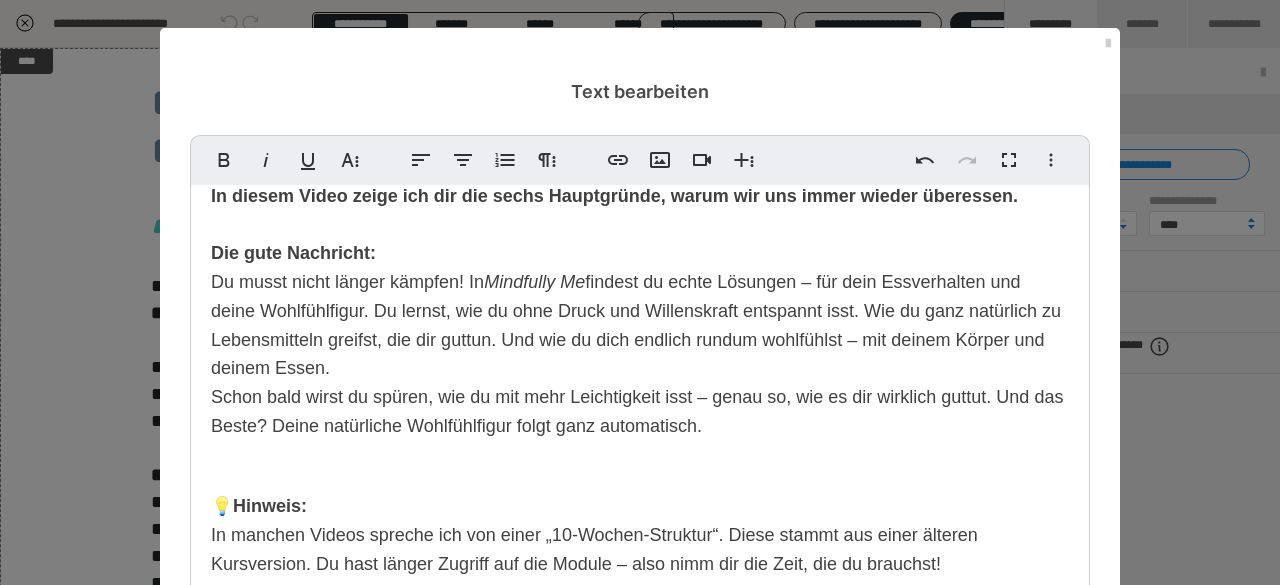 scroll, scrollTop: 542, scrollLeft: 0, axis: vertical 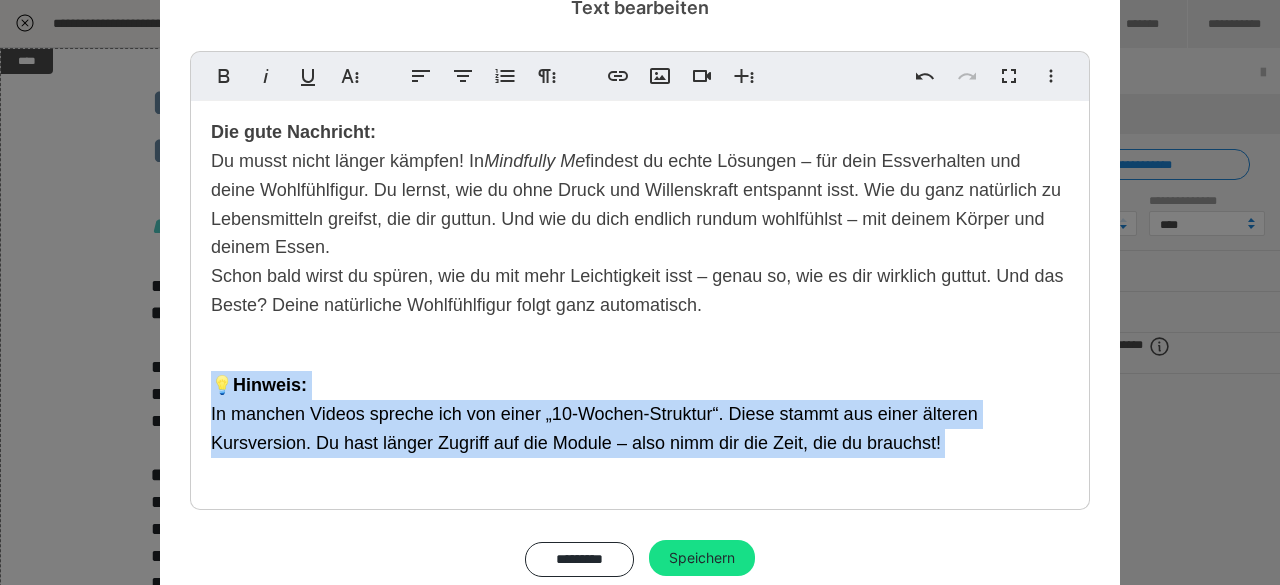 drag, startPoint x: 970, startPoint y: 447, endPoint x: 192, endPoint y: 383, distance: 780.6279 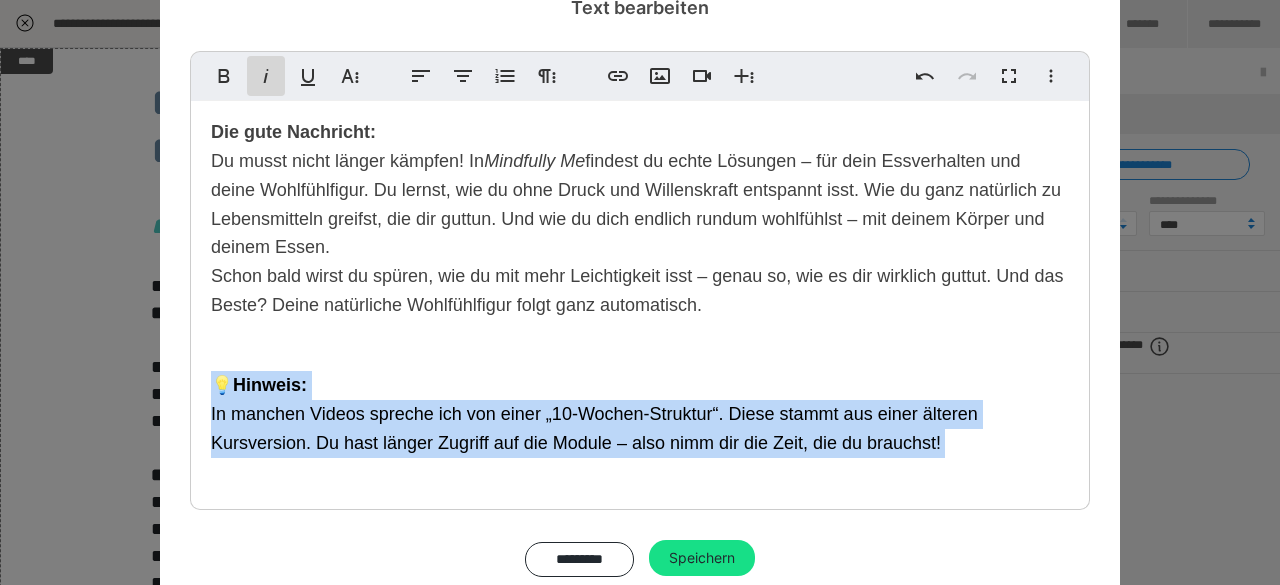 click 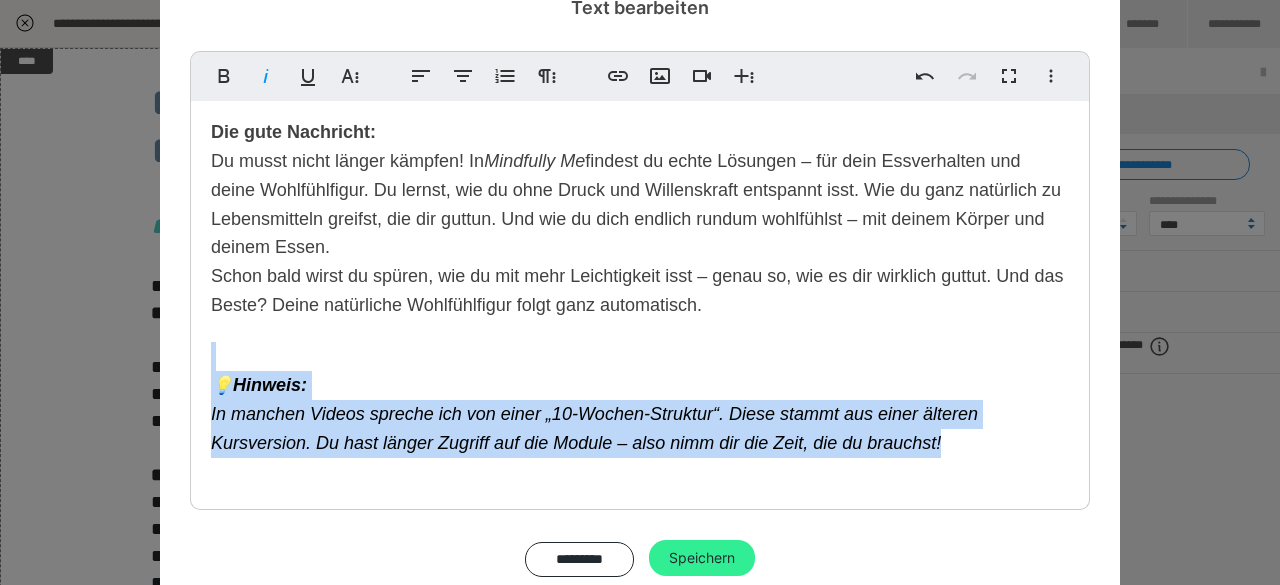 click on "Speichern" at bounding box center (702, 558) 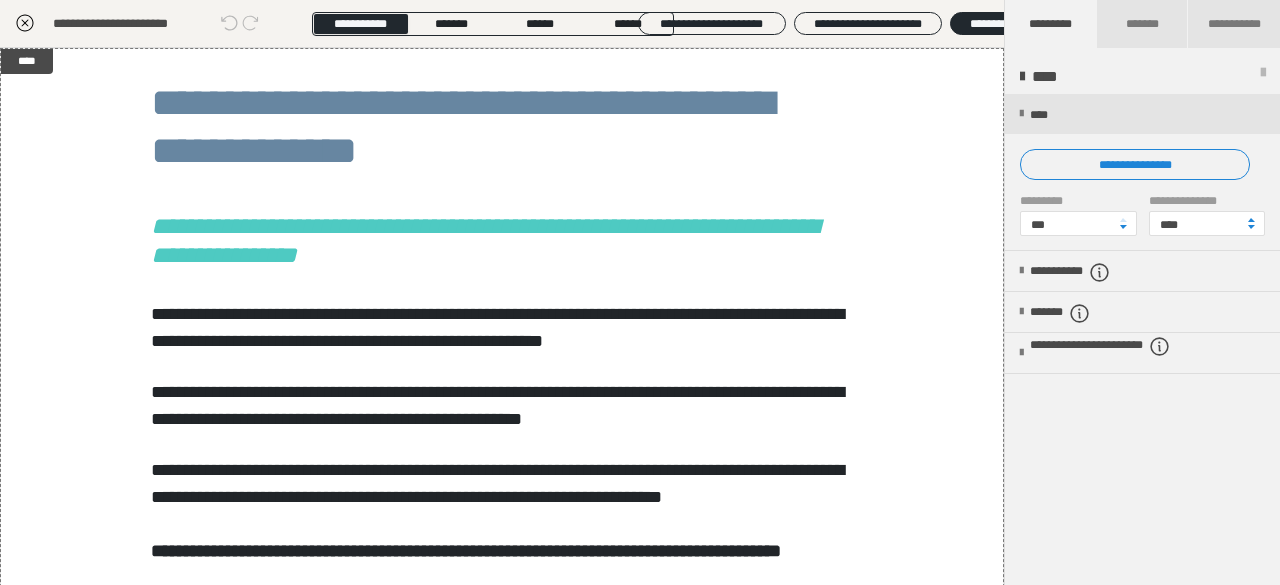 click 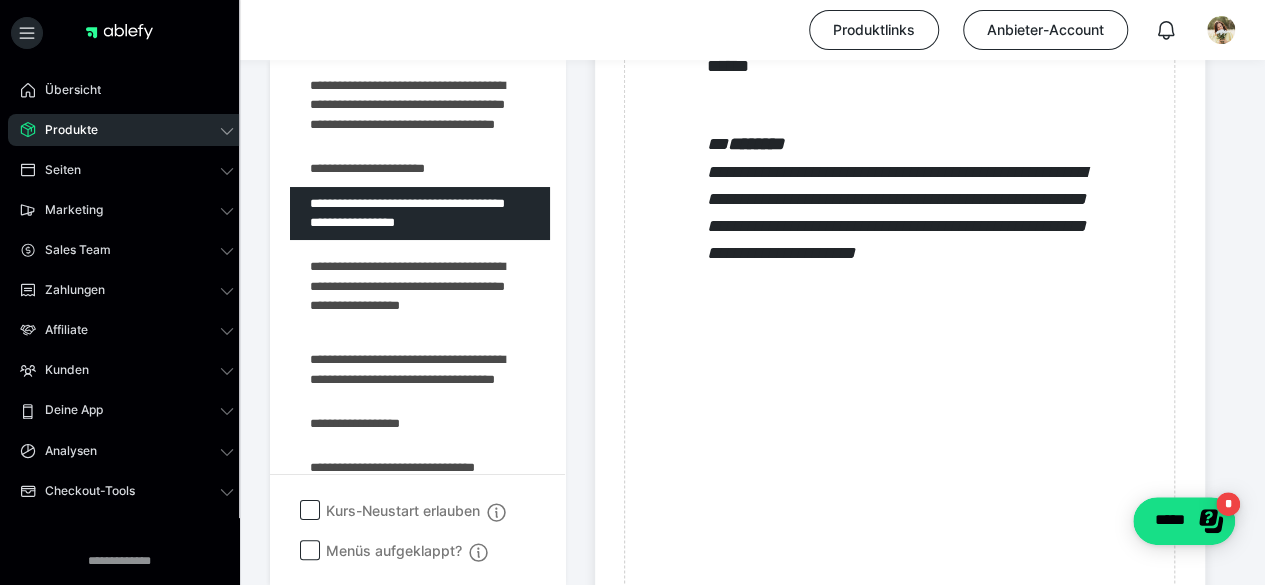 scroll, scrollTop: 2228, scrollLeft: 0, axis: vertical 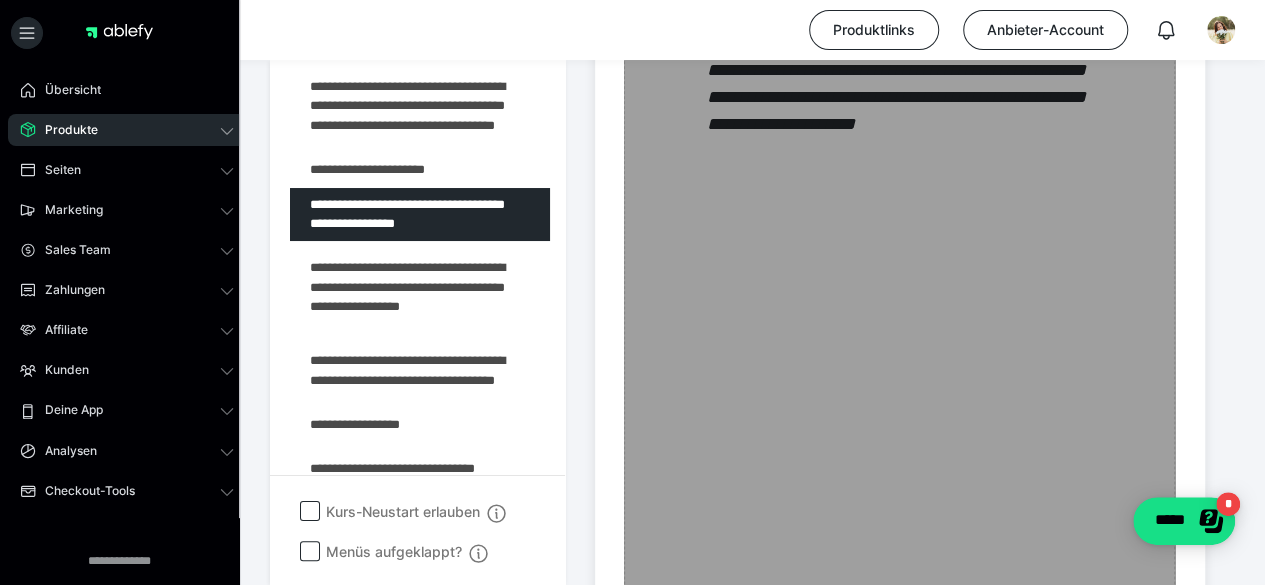 click on "Zum Pagebuilder" at bounding box center [899, -238] 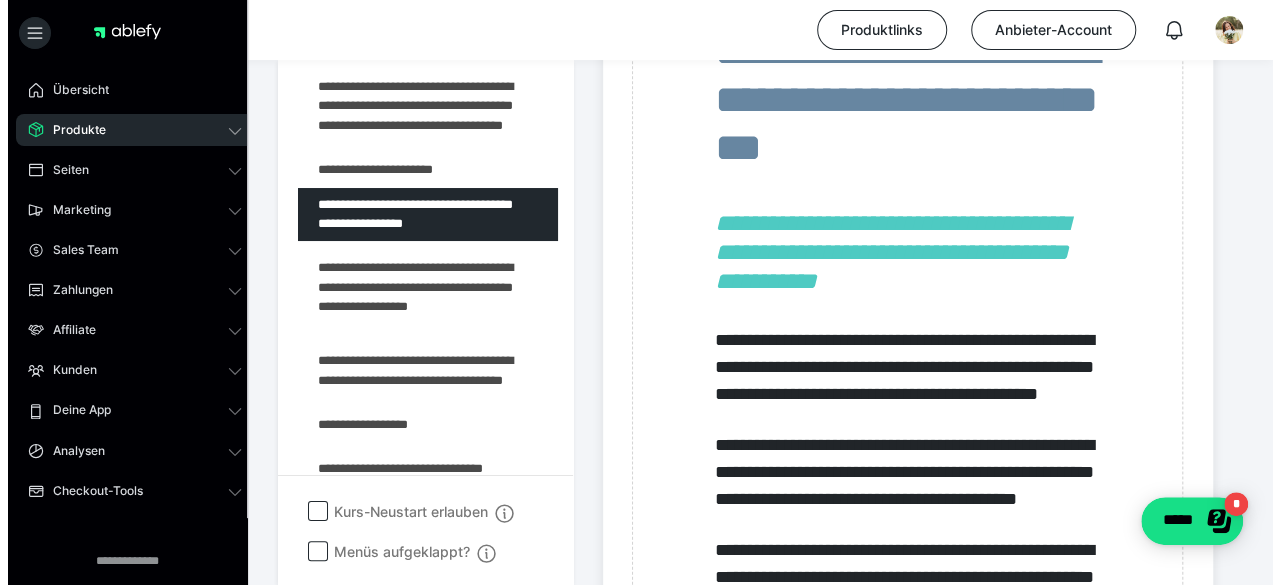 scroll, scrollTop: 232, scrollLeft: 0, axis: vertical 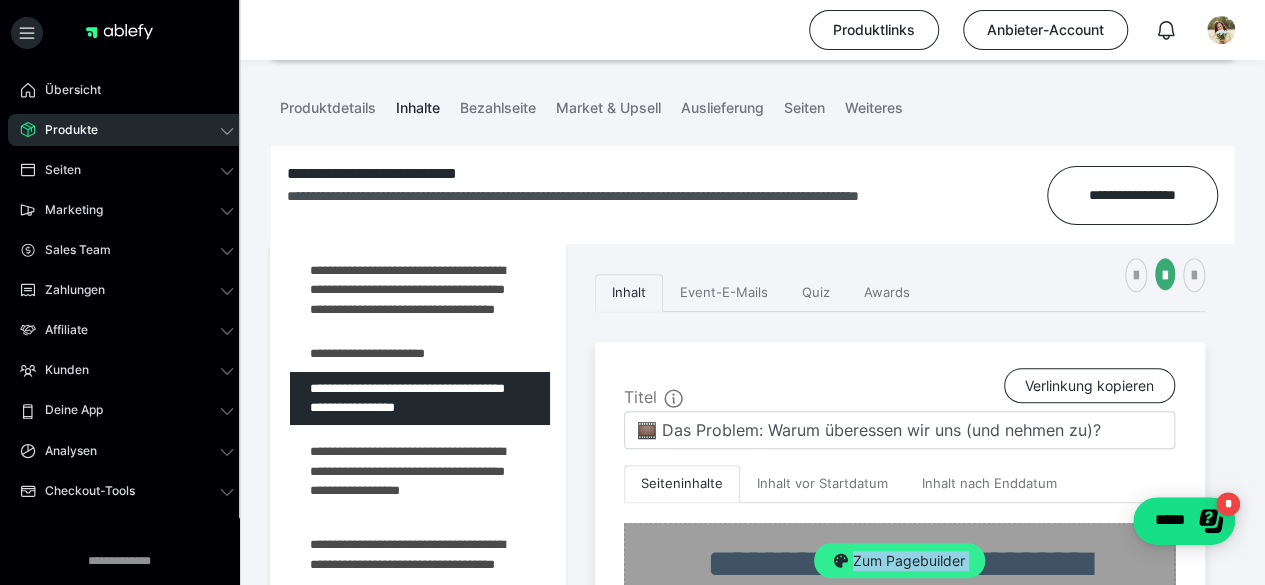 click on "Zum Pagebuilder" at bounding box center (899, 561) 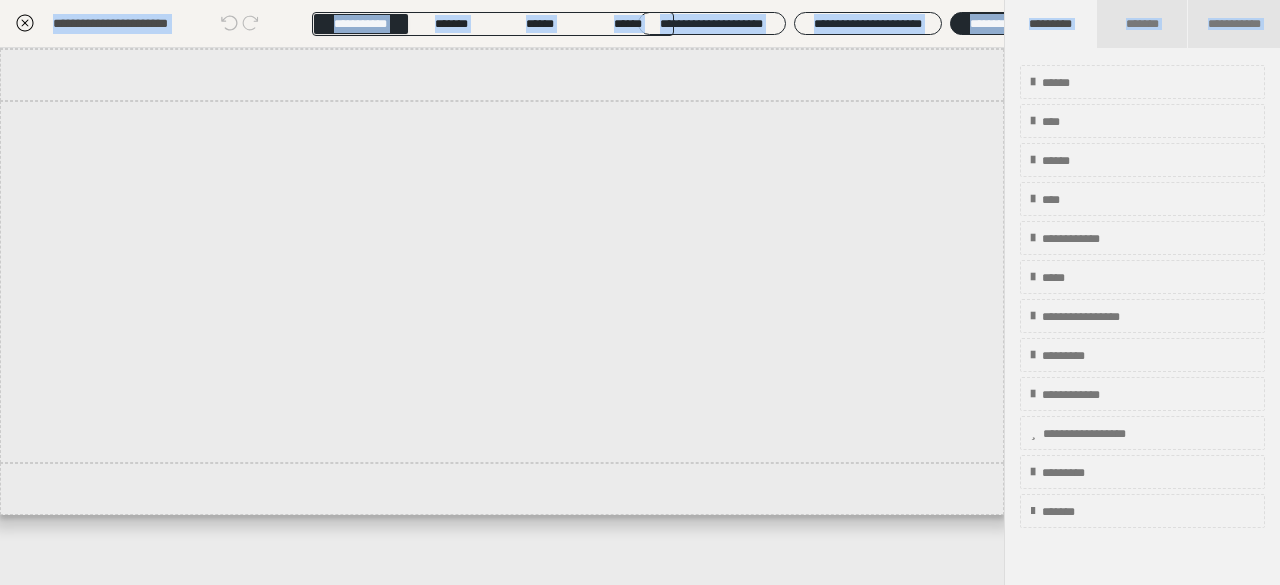 scroll, scrollTop: 1010, scrollLeft: 0, axis: vertical 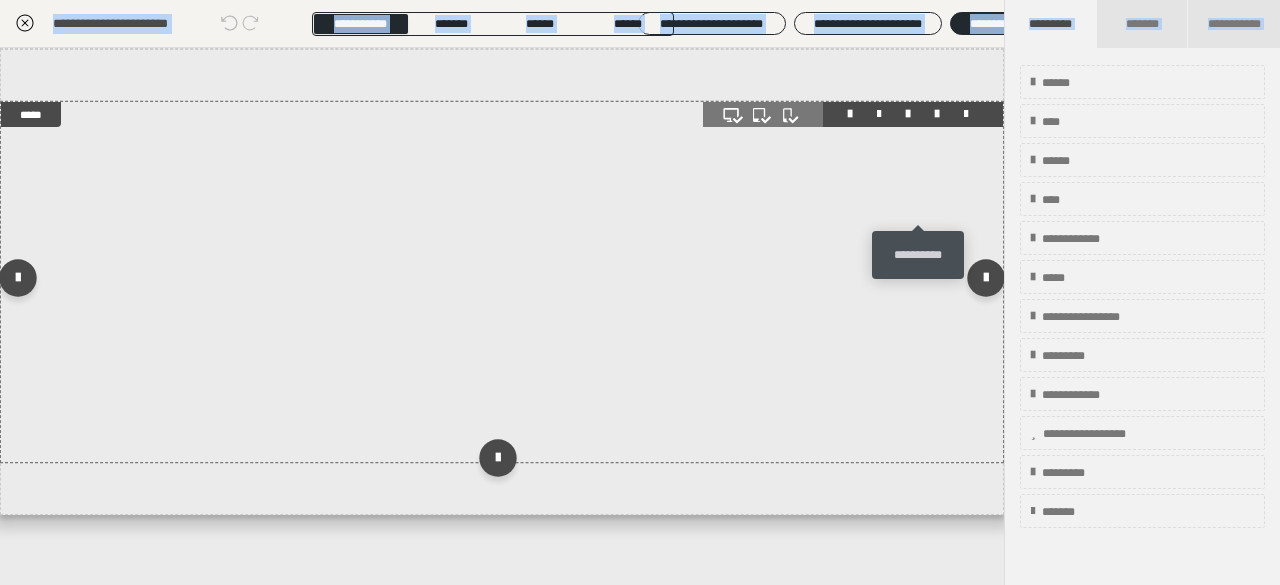 click at bounding box center (937, 114) 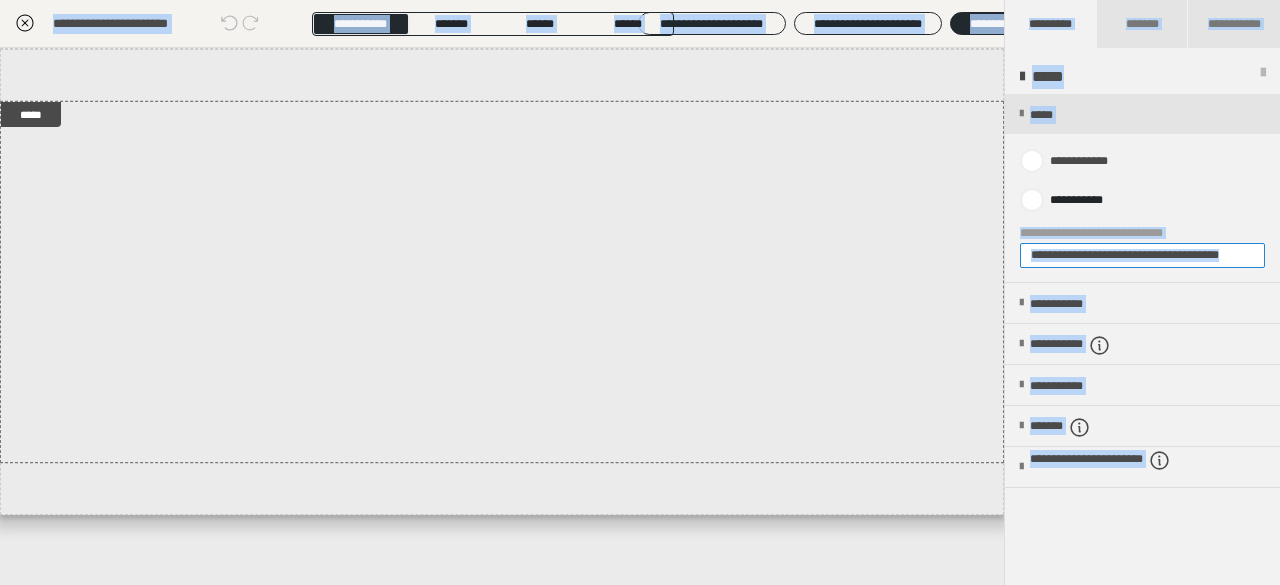 click on "**********" at bounding box center (1142, 255) 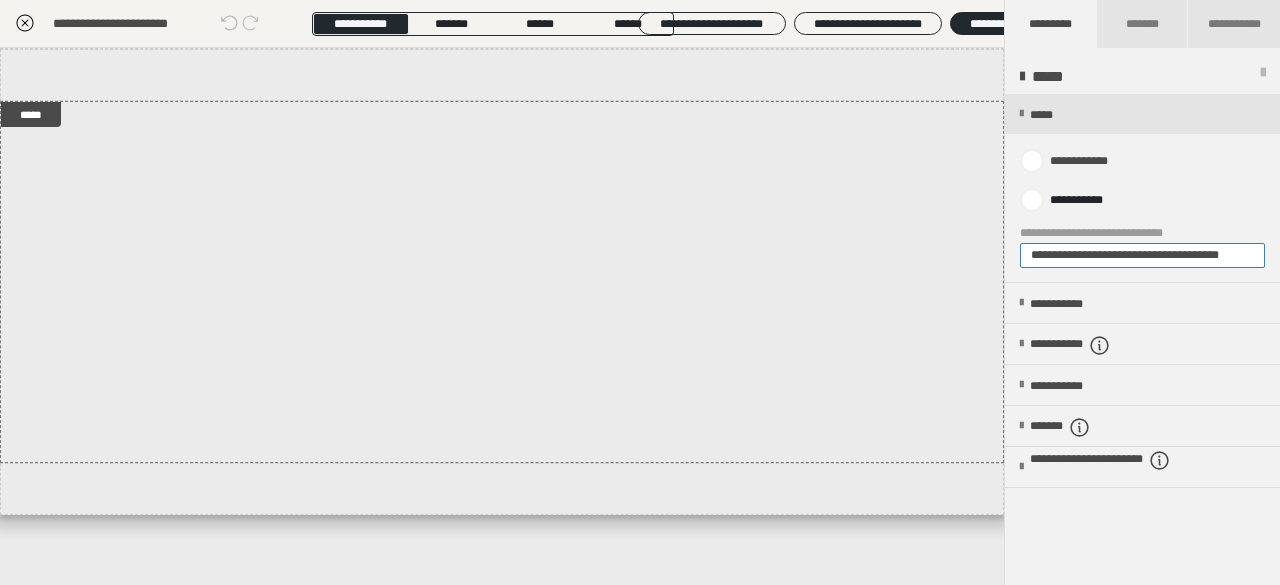 scroll, scrollTop: 0, scrollLeft: 41, axis: horizontal 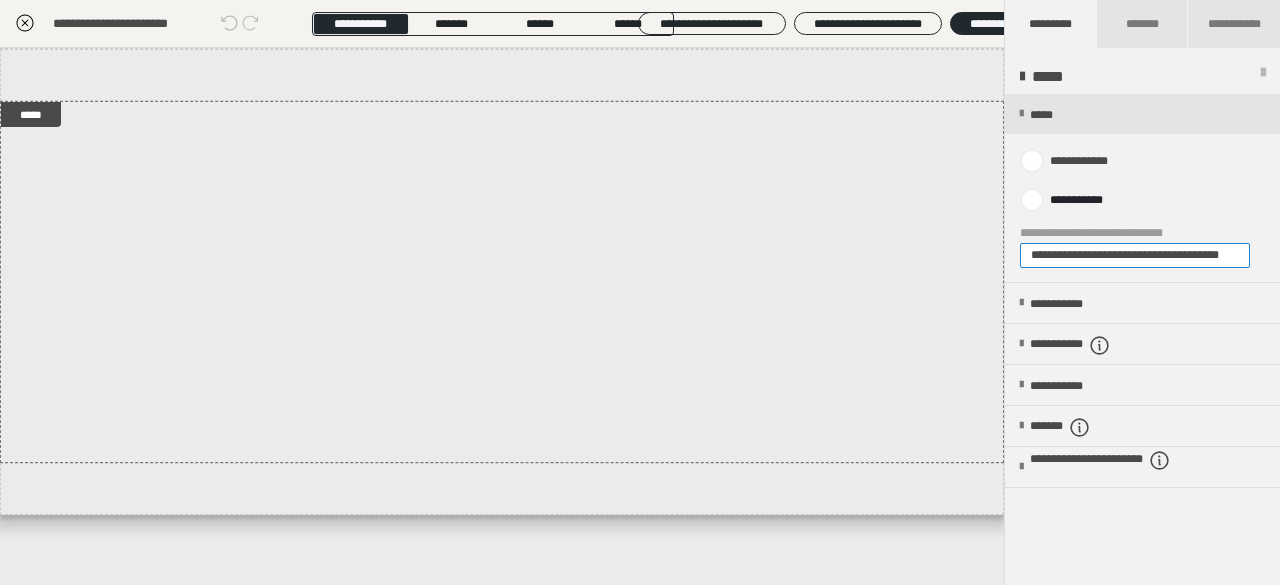 drag, startPoint x: 1029, startPoint y: 258, endPoint x: 1279, endPoint y: 263, distance: 250.04999 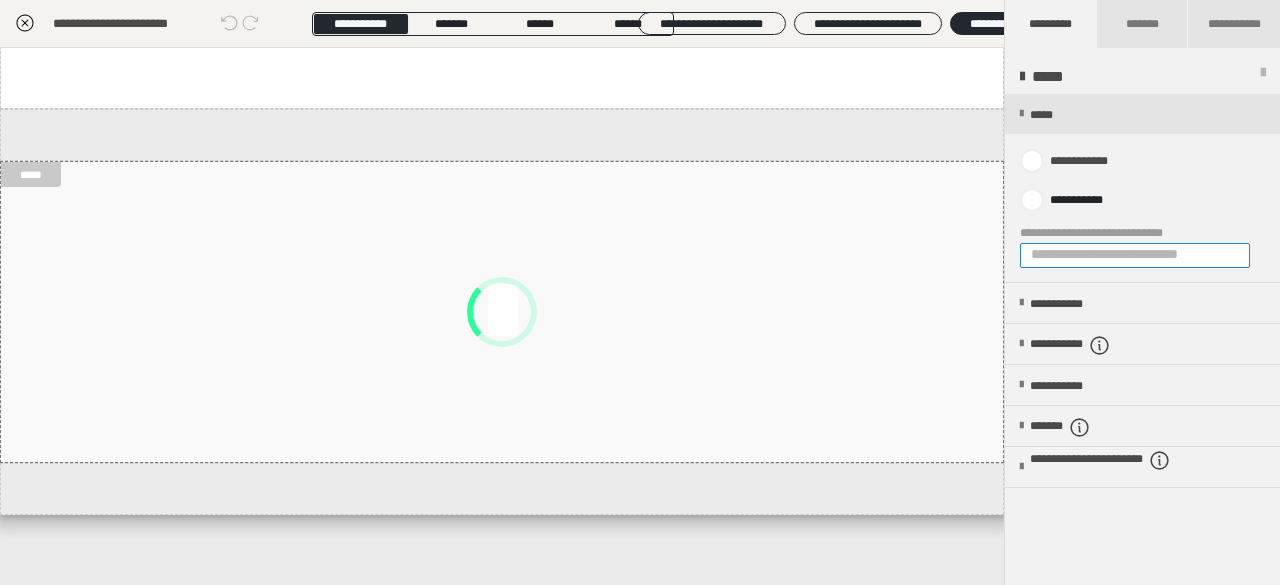 scroll, scrollTop: 0, scrollLeft: 0, axis: both 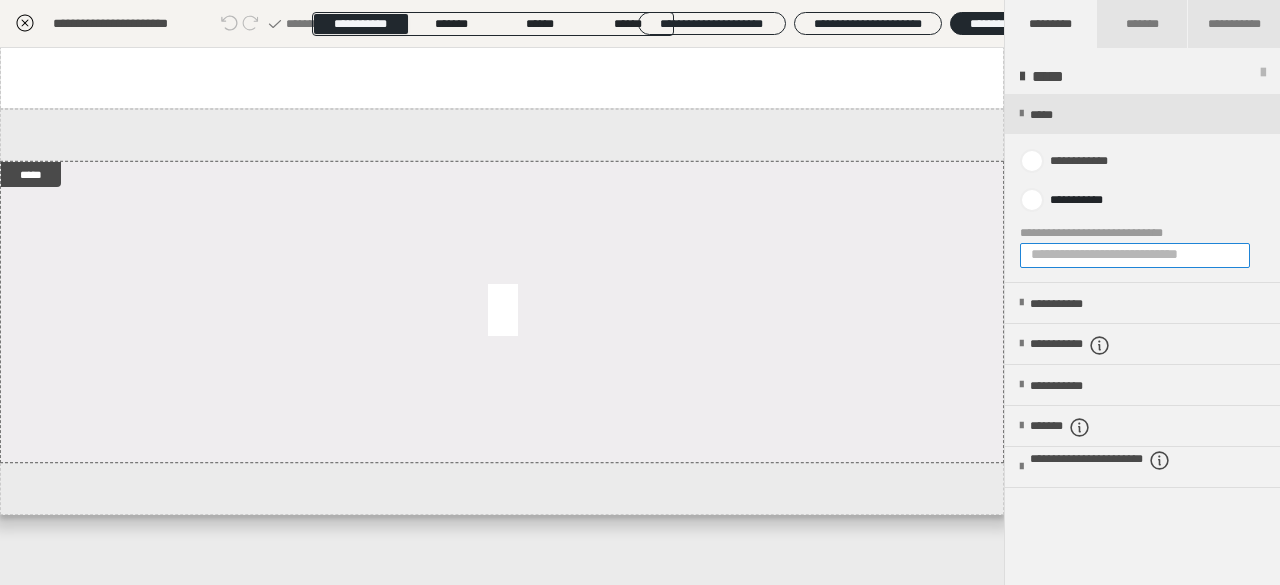 paste on "**********" 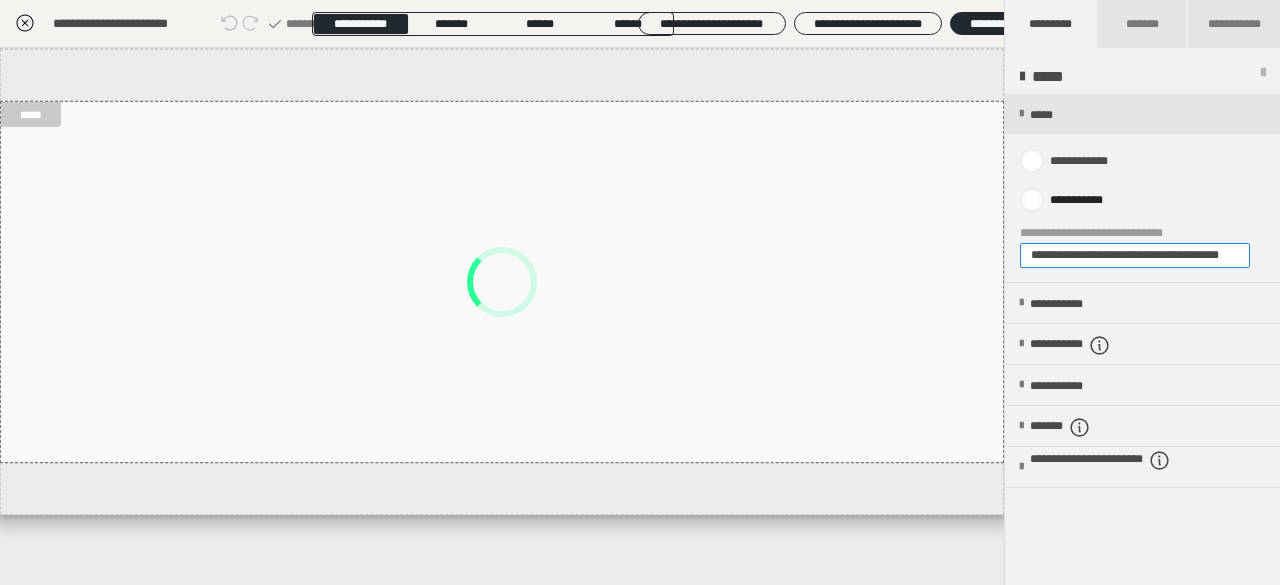 scroll, scrollTop: 0, scrollLeft: 34, axis: horizontal 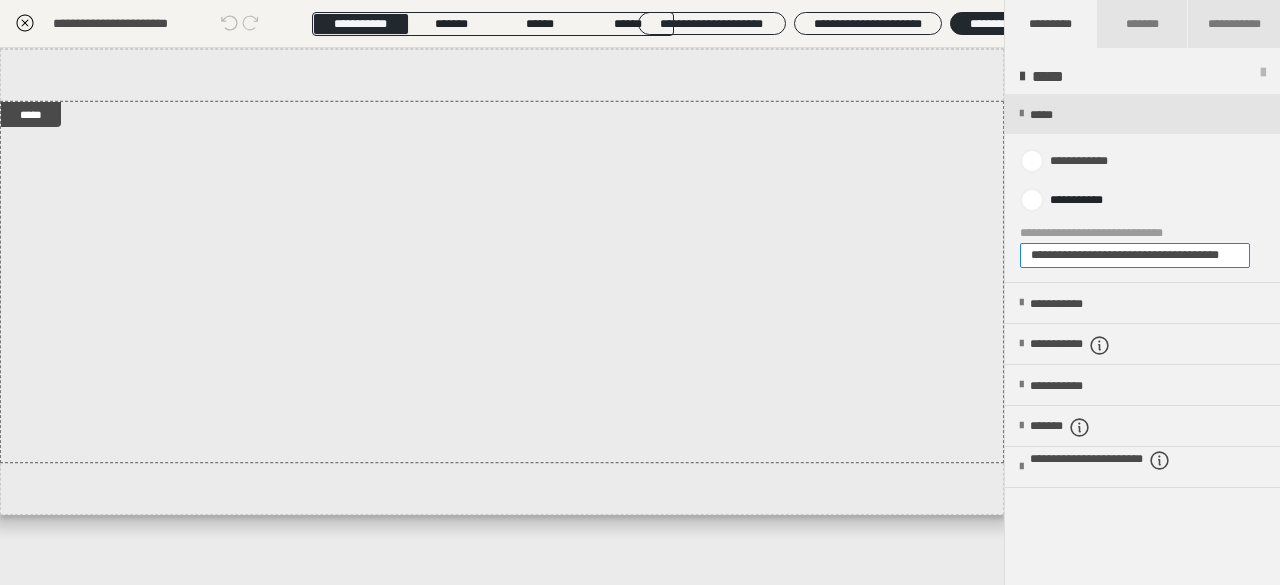 type on "**********" 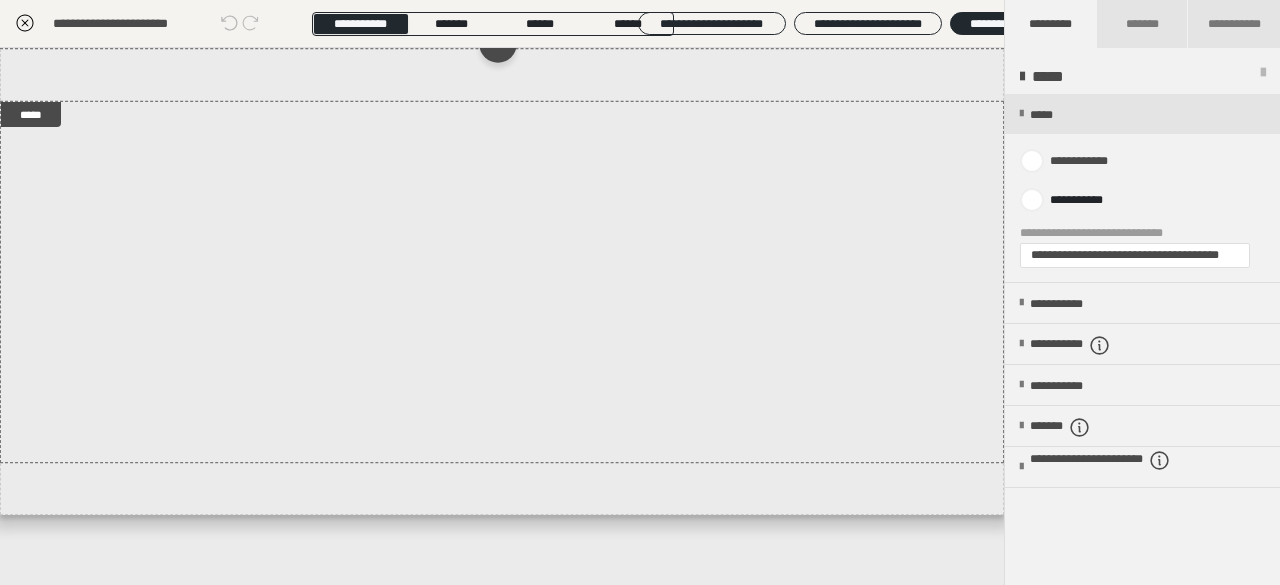 scroll, scrollTop: 0, scrollLeft: 0, axis: both 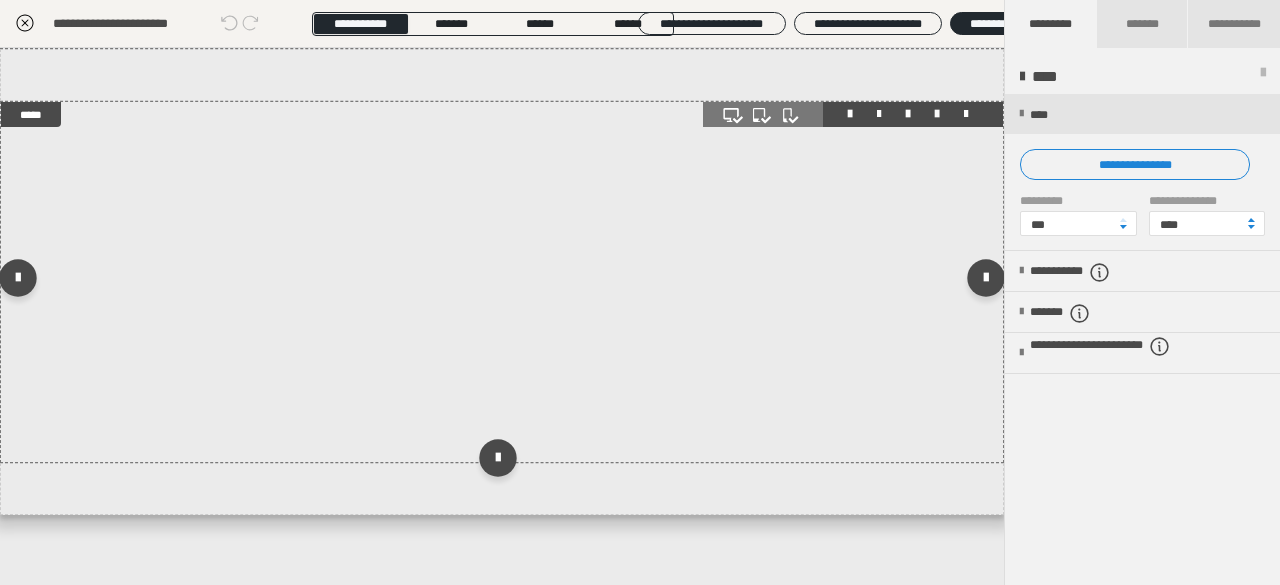 click at bounding box center (937, 114) 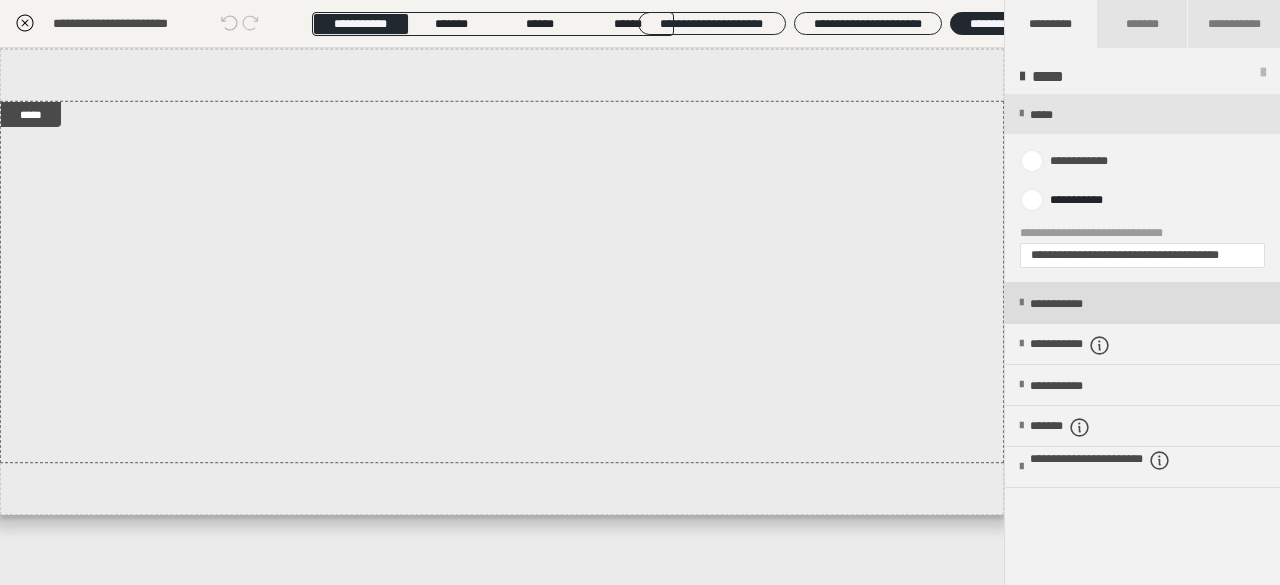 click on "**********" at bounding box center (1142, 303) 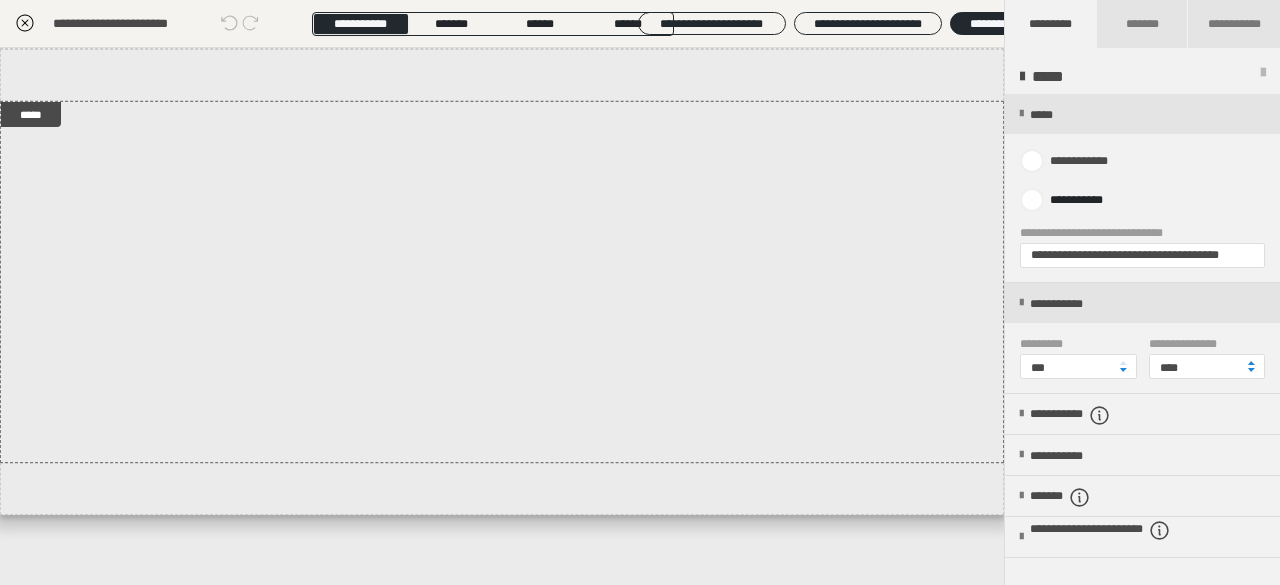 click 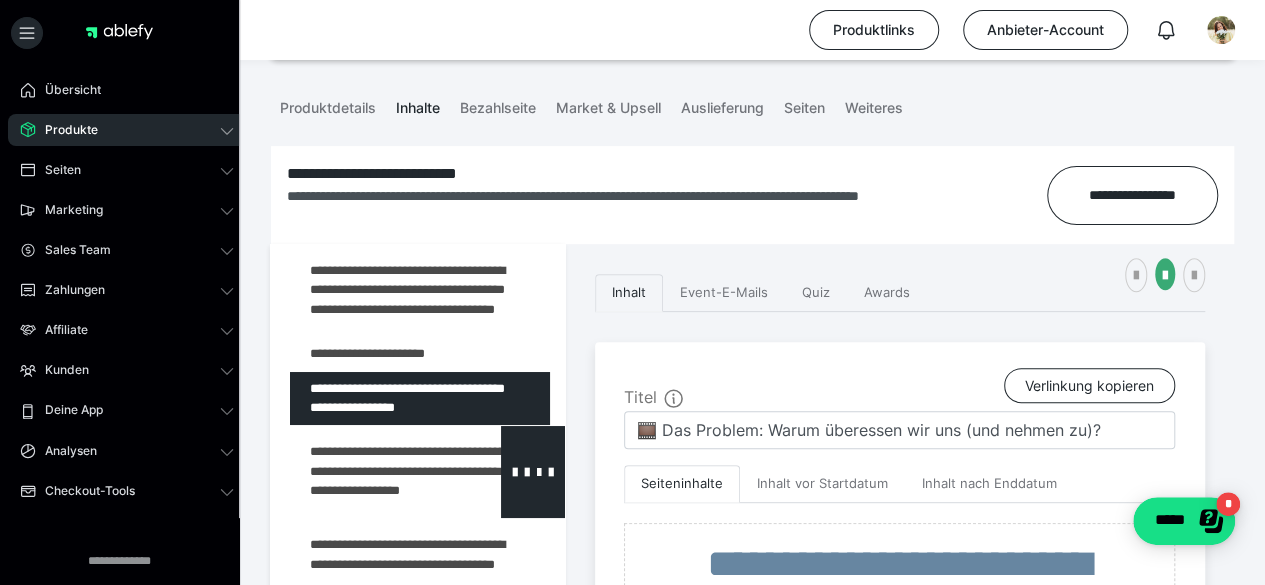 click at bounding box center (375, 472) 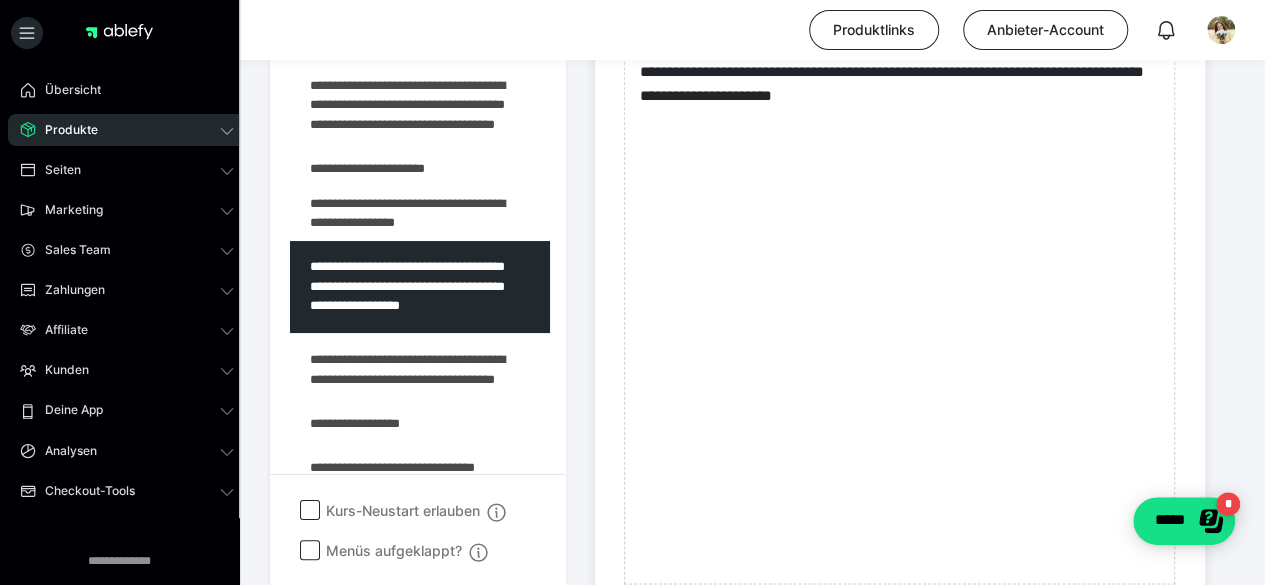 scroll, scrollTop: 1442, scrollLeft: 0, axis: vertical 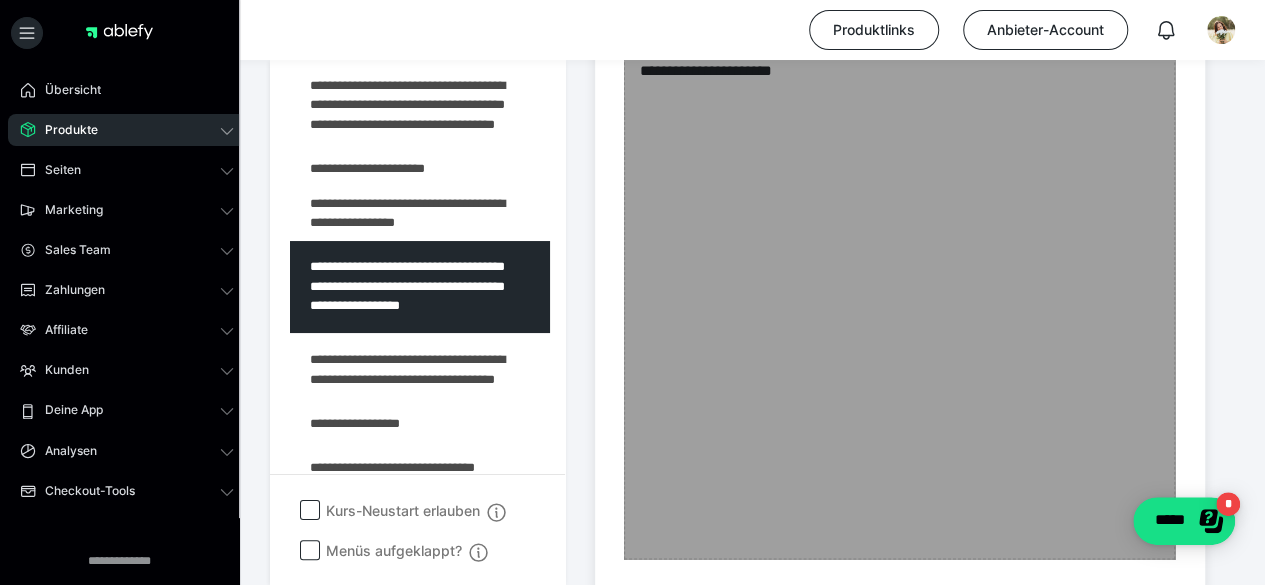 click on "Zum Pagebuilder" at bounding box center (899, -64) 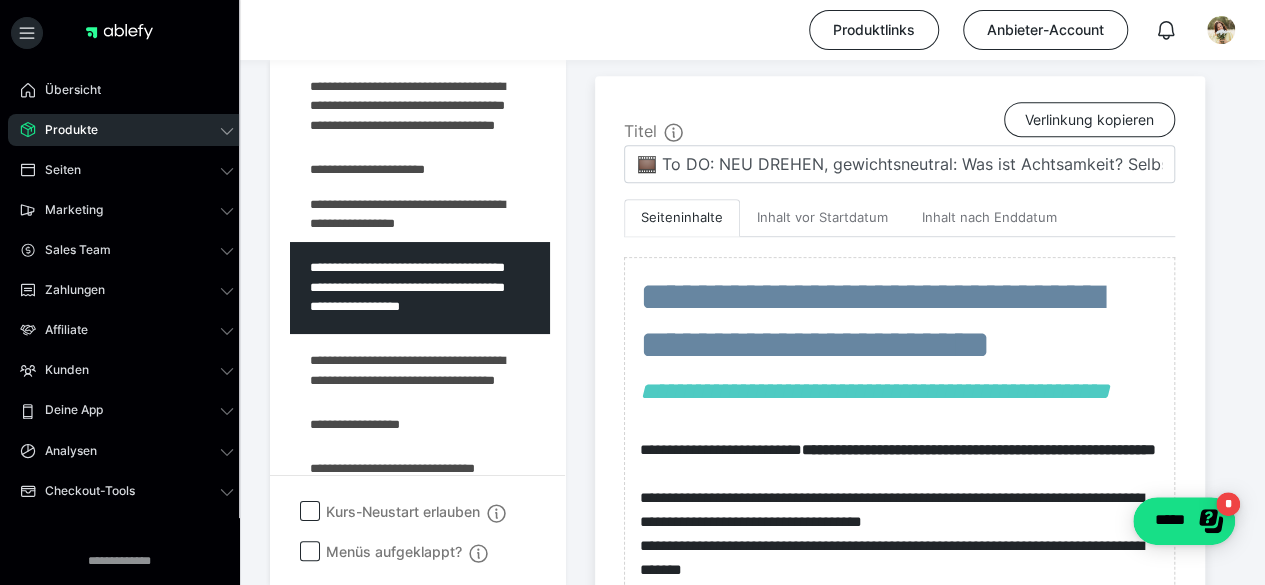 scroll, scrollTop: 479, scrollLeft: 0, axis: vertical 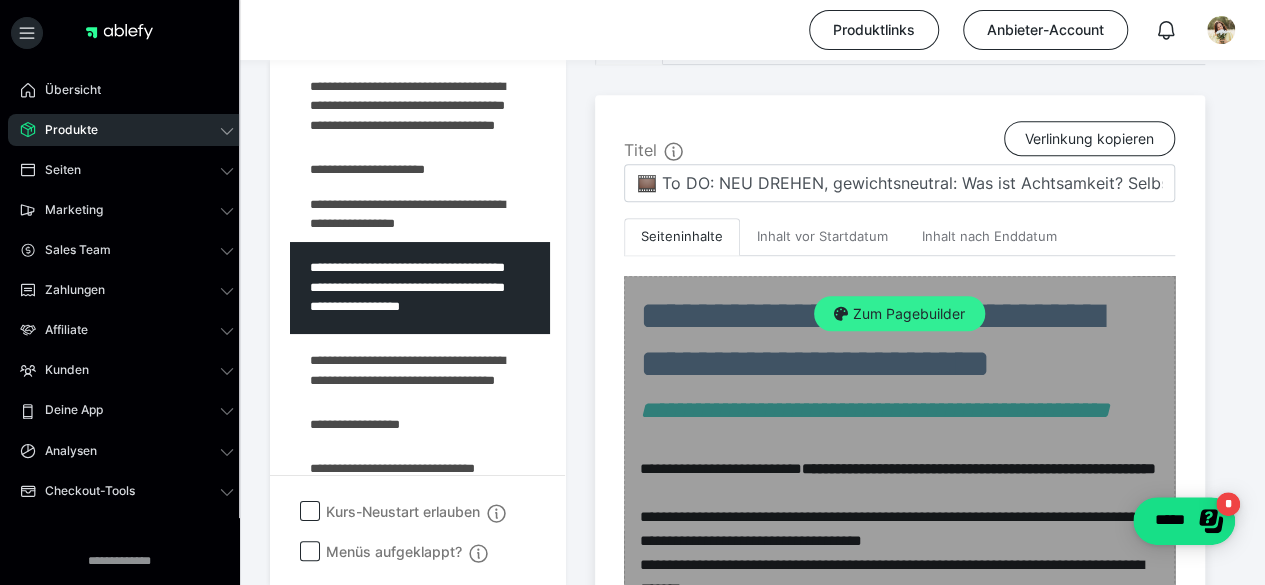 click on "Zum Pagebuilder" at bounding box center (899, 314) 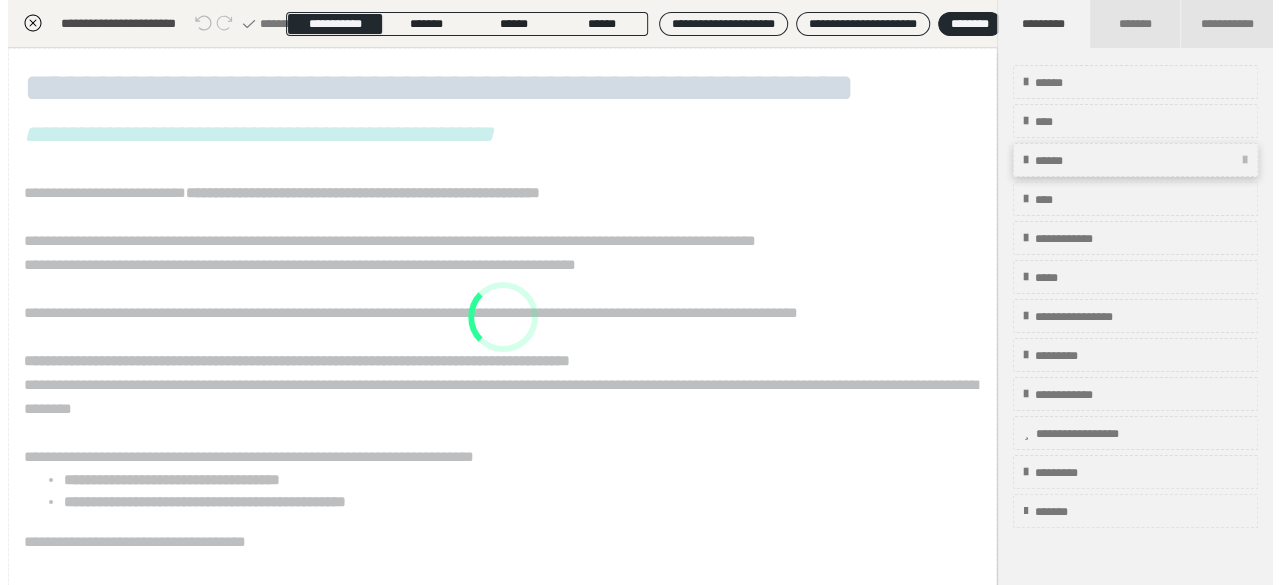 scroll, scrollTop: 415, scrollLeft: 0, axis: vertical 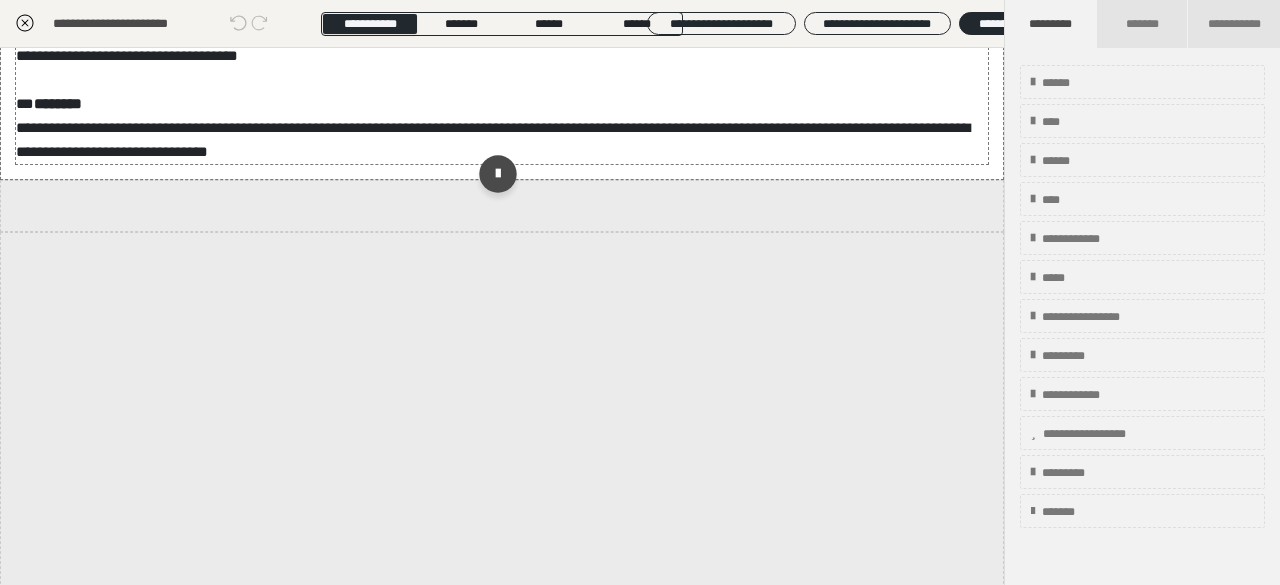 click on "**********" at bounding box center (502, -129) 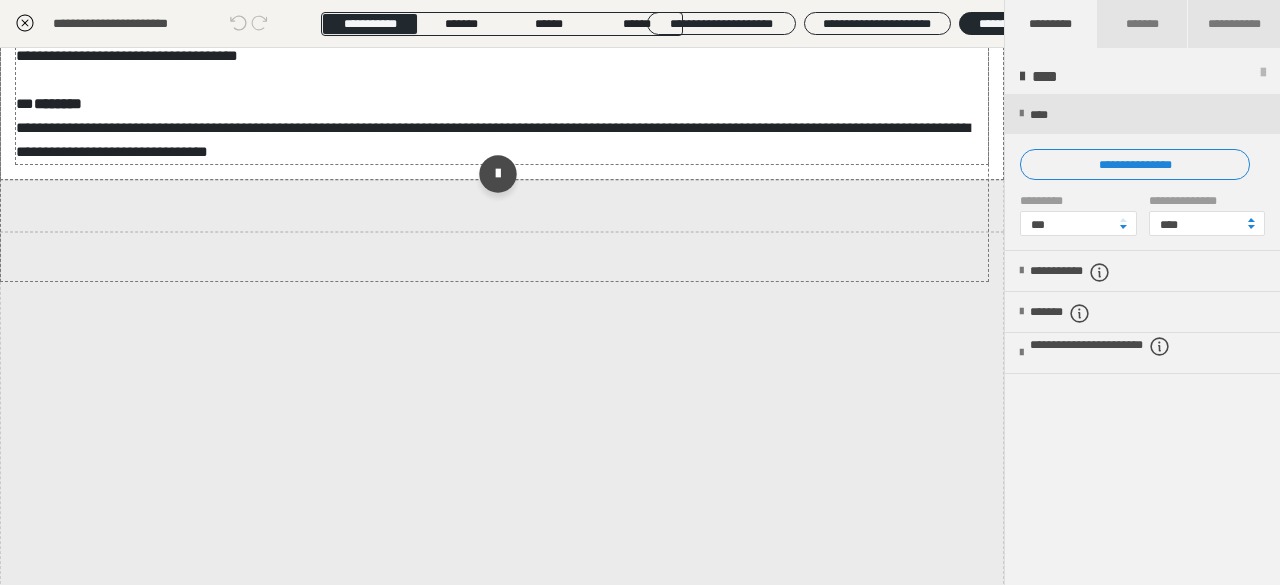 click on "**********" at bounding box center [502, -129] 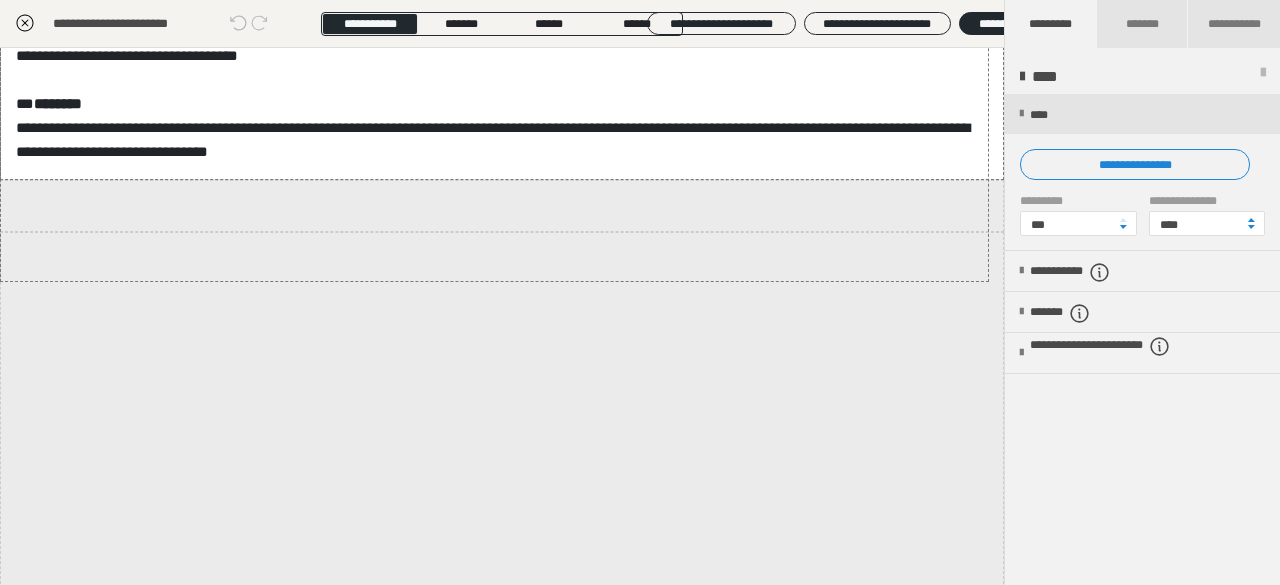 click on "**********" at bounding box center [640, 179] 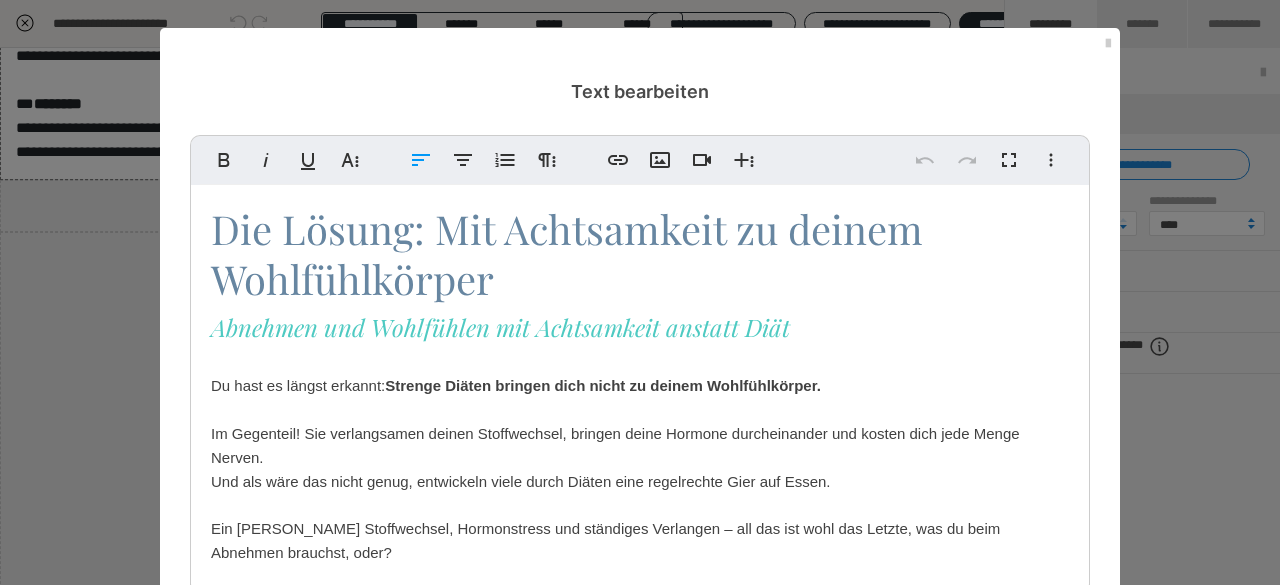 click on "Die Lösung: Mit Achtsamkeit zu deinem Wohlfühlkörper  Abnehmen und Wohlfühlen mit Achtsamkeit anstatt Diät Du hast es längst erkannt:  Strenge Diäten bringen dich nicht zu deinem Wohlfühlkörper. Im Gegenteil! Sie verlangsamen deinen Stoffwechsel, bringen deine Hormone durcheinander und kosten dich jede Menge Nerven.  Und als wäre das nicht genug, entwickeln viele durch Diäten eine regelrechte Gier auf Essen. Ein träger Stoffwechsel, Hormonstress und ständiges Verlangen – all das ist wohl das Letzte, was du beim Abnehmen brauchst, oder? Bei „Mindfully Me“ lässt du Diäten hinter dir und ersetzt strenge Regeln durch Achtsamkeit. Statt gegen deinen Körper zu kämpfen, lernst du, auf ihn zu hören – und genau das macht den Unterschied. So nimmst du nachhaltig ab und fühlst dich wohl in deiner Haut. Doch bevor du dich auf diesen achtsamen Weg machst, klären wir erst einmal: Was bedeutet Achtsamkeit eigentlich? Wie kannst du ein achtsames Mindset entwickeln? 💡  Hinweis:" at bounding box center (640, 548) 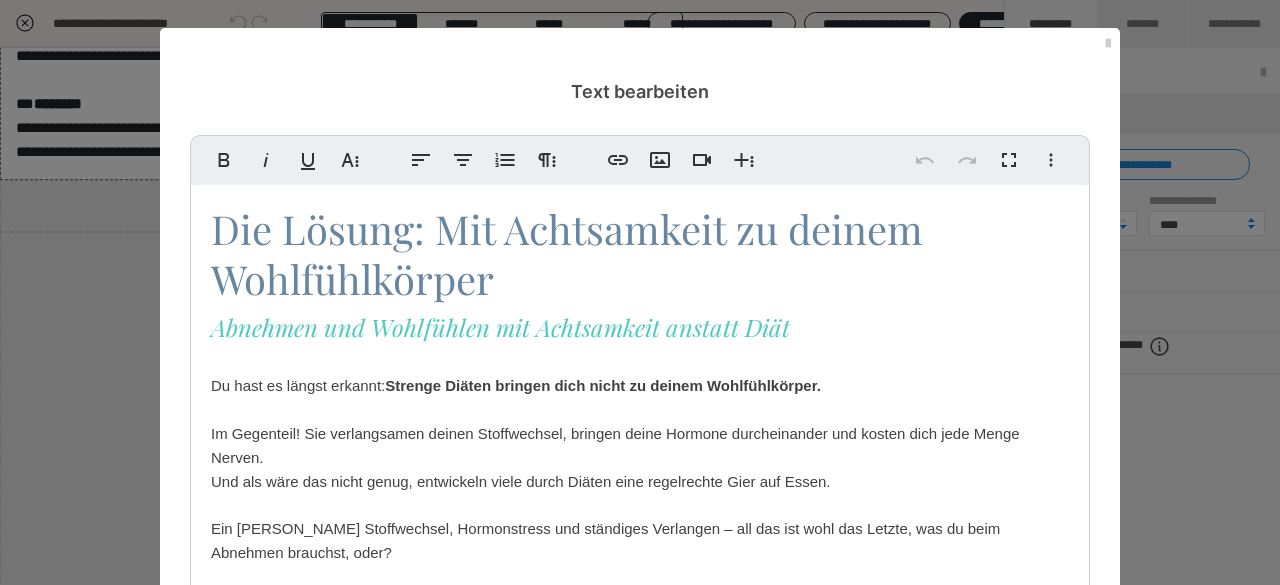scroll, scrollTop: 328, scrollLeft: 0, axis: vertical 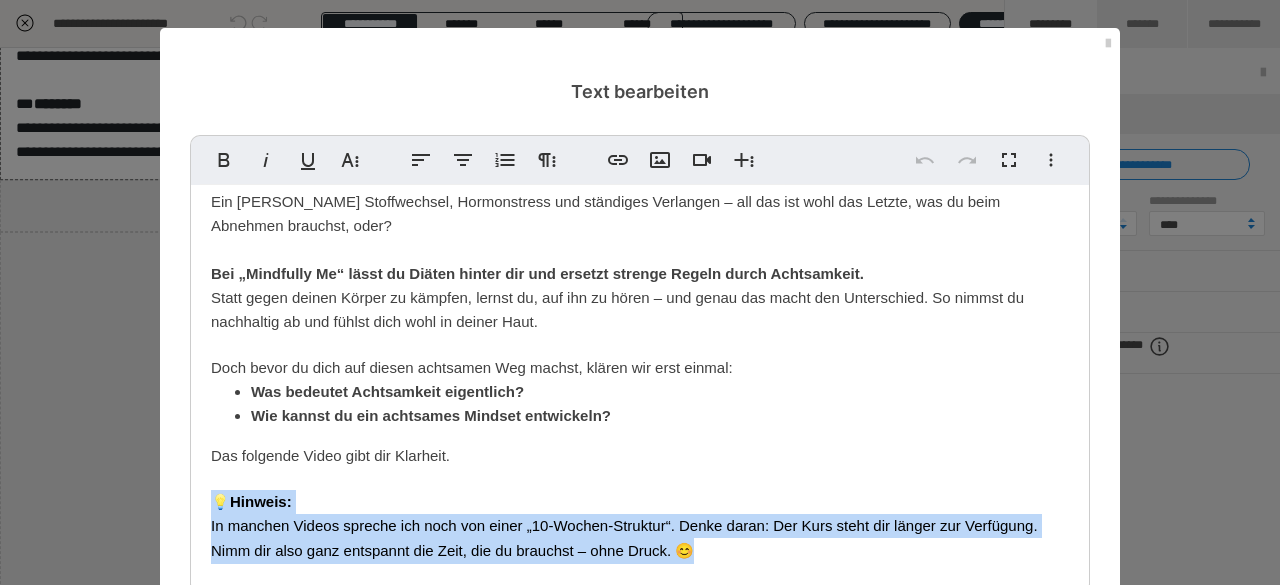 drag, startPoint x: 698, startPoint y: 548, endPoint x: 197, endPoint y: 492, distance: 504.12003 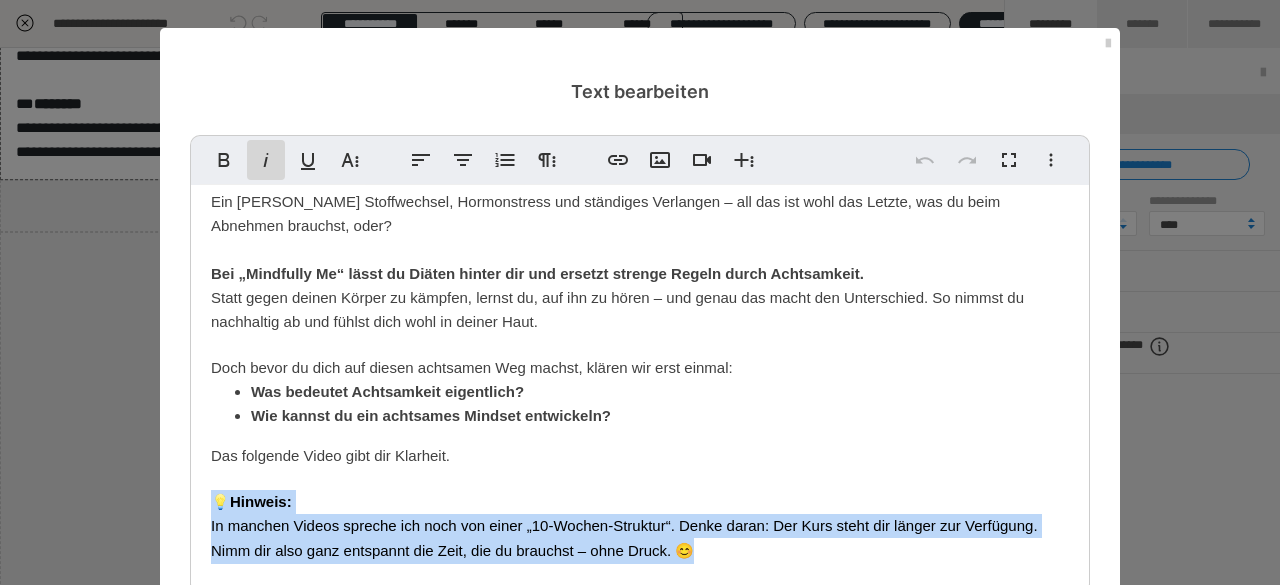 click 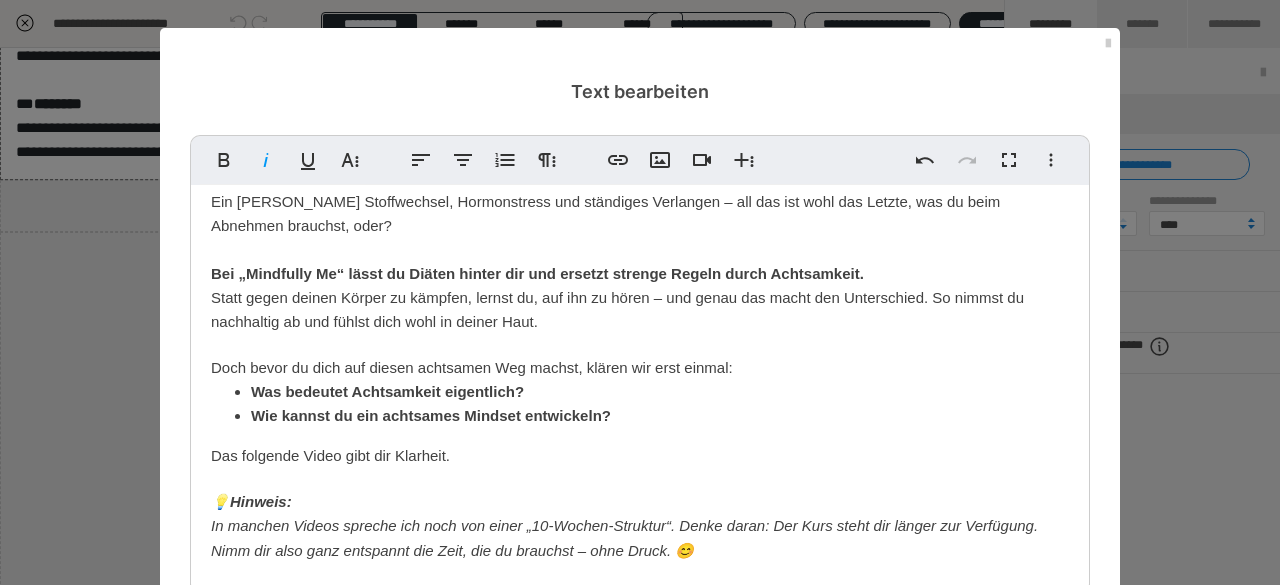 click on "Die Lösung: Mit Achtsamkeit zu deinem Wohlfühlkörper  Abnehmen und Wohlfühlen mit Achtsamkeit anstatt Diät Du hast es längst erkannt:  Strenge Diäten bringen dich nicht zu deinem Wohlfühlkörper. Im Gegenteil! Sie verlangsamen deinen Stoffwechsel, bringen deine Hormone durcheinander und kosten dich jede Menge Nerven.  Und als wäre das nicht genug, entwickeln viele durch Diäten eine regelrechte Gier auf Essen. Ein träger Stoffwechsel, Hormonstress und ständiges Verlangen – all das ist wohl das Letzte, was du beim Abnehmen brauchst, oder? Bei „Mindfully Me“ lässt du Diäten hinter dir und ersetzt strenge Regeln durch Achtsamkeit. Statt gegen deinen Körper zu kämpfen, lernst du, auf ihn zu hören – und genau das macht den Unterschied. So nimmst du nachhaltig ab und fühlst dich wohl in deiner Haut. Doch bevor du dich auf diesen achtsamen Weg machst, klären wir erst einmal: Was bedeutet Achtsamkeit eigentlich? Wie kannst du ein achtsames Mindset entwickeln? 💡  Hinweis:" at bounding box center (640, 221) 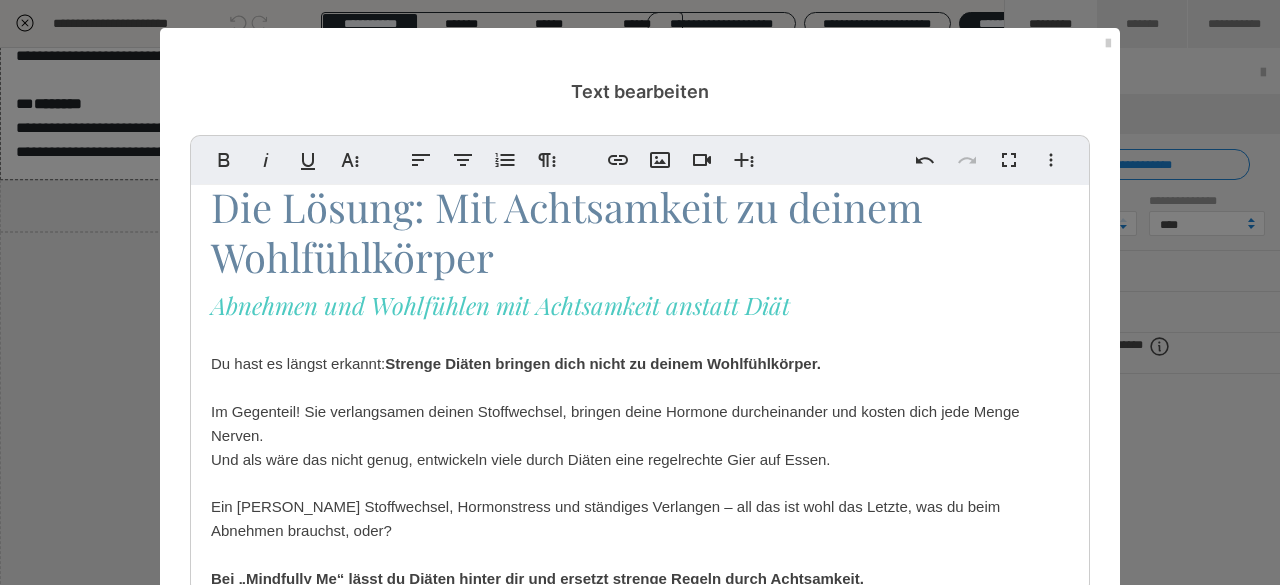 scroll, scrollTop: 0, scrollLeft: 0, axis: both 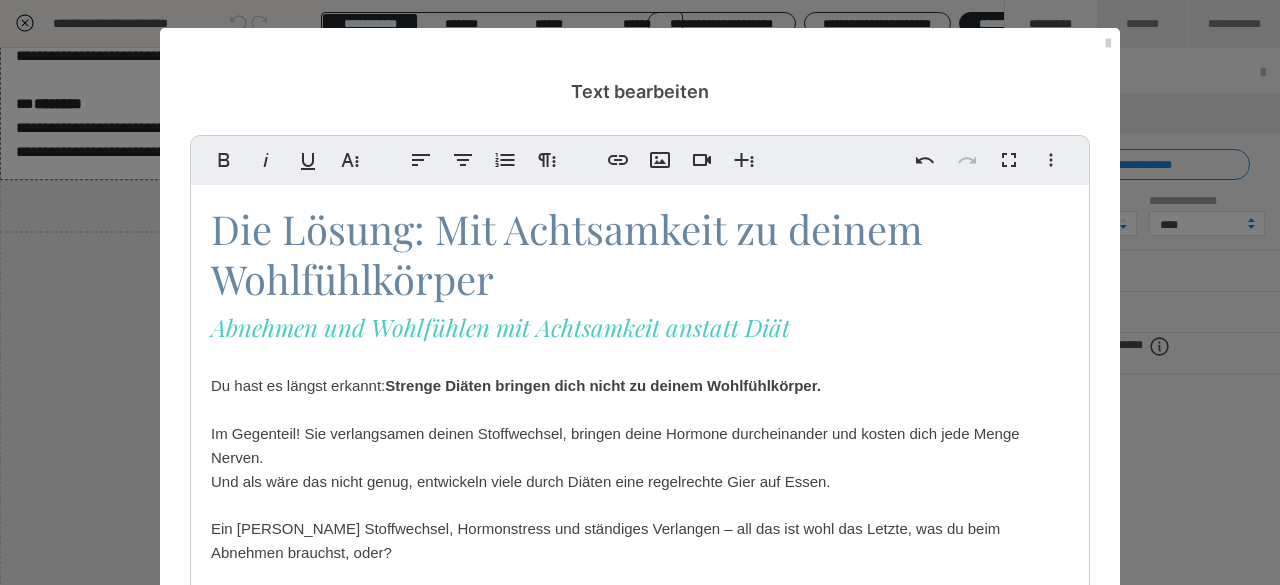 click on "Die Lösung: Mit Achtsamkeit zu deinem Wohlfühlkörper  Abnehmen und Wohlfühlen mit Achtsamkeit anstatt Diät Du hast es längst erkannt:  Strenge Diäten bringen dich nicht zu deinem Wohlfühlkörper. Im Gegenteil! Sie verlangsamen deinen Stoffwechsel, bringen deine Hormone durcheinander und kosten dich jede Menge Nerven.  Und als wäre das nicht genug, entwickeln viele durch Diäten eine regelrechte Gier auf Essen. Ein träger Stoffwechsel, Hormonstress und ständiges Verlangen – all das ist wohl das Letzte, was du beim Abnehmen brauchst, oder? Bei „Mindfully Me“ lässt du Diäten hinter dir und ersetzt strenge Regeln durch Achtsamkeit. Statt gegen deinen Körper zu kämpfen, lernst du, auf ihn zu hören – und genau das macht den Unterschied. So nimmst du nachhaltig ab und fühlst dich wohl in deiner Haut. Doch bevor du dich auf diesen achtsamen Weg machst, klären wir erst einmal: Was bedeutet Achtsamkeit eigentlich? Wie kannst du ein achtsames Mindset entwickeln? 💡  Hinweis:" at bounding box center (640, 571) 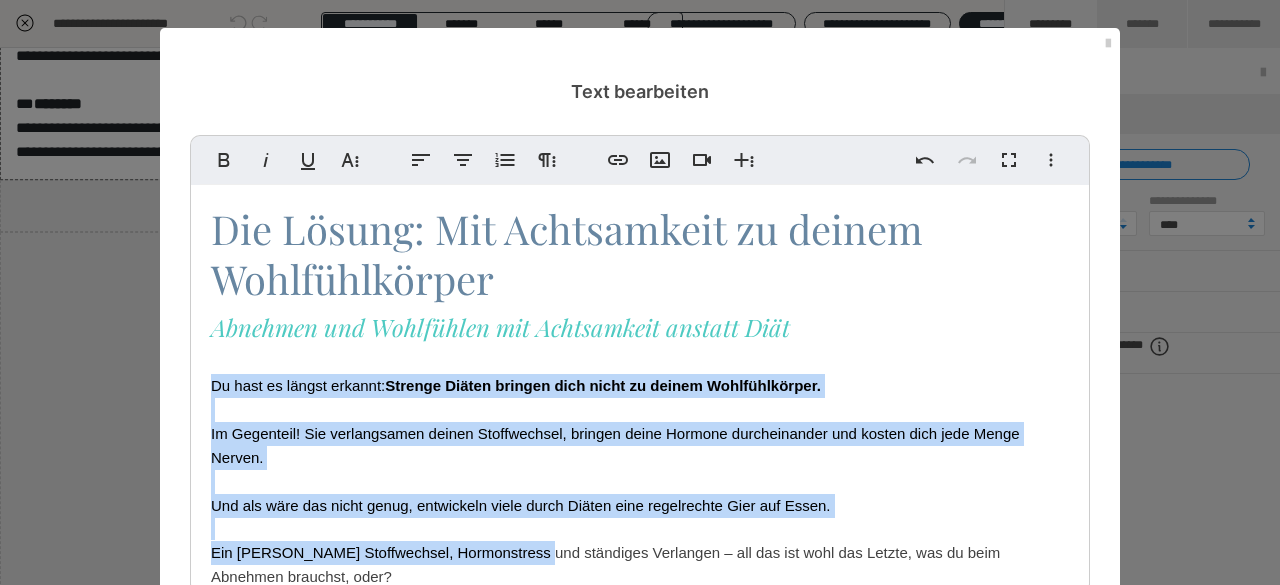 drag, startPoint x: 202, startPoint y: 380, endPoint x: 510, endPoint y: 553, distance: 353.26053 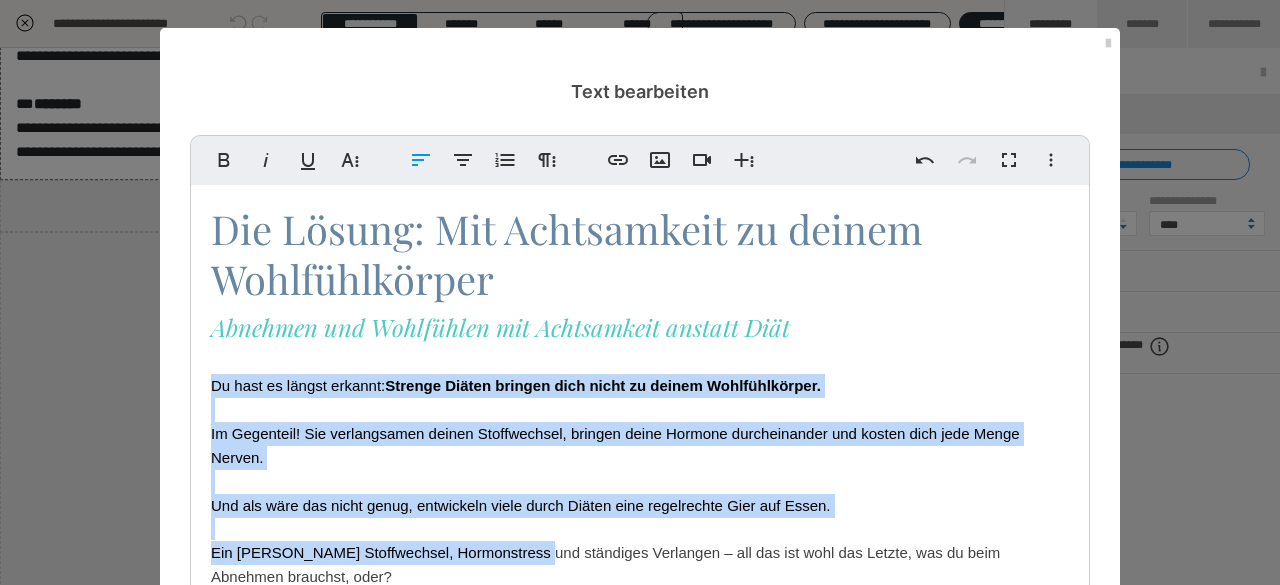 click on "Die Lösung: Mit Achtsamkeit zu deinem Wohlfühlkörper" at bounding box center [567, 253] 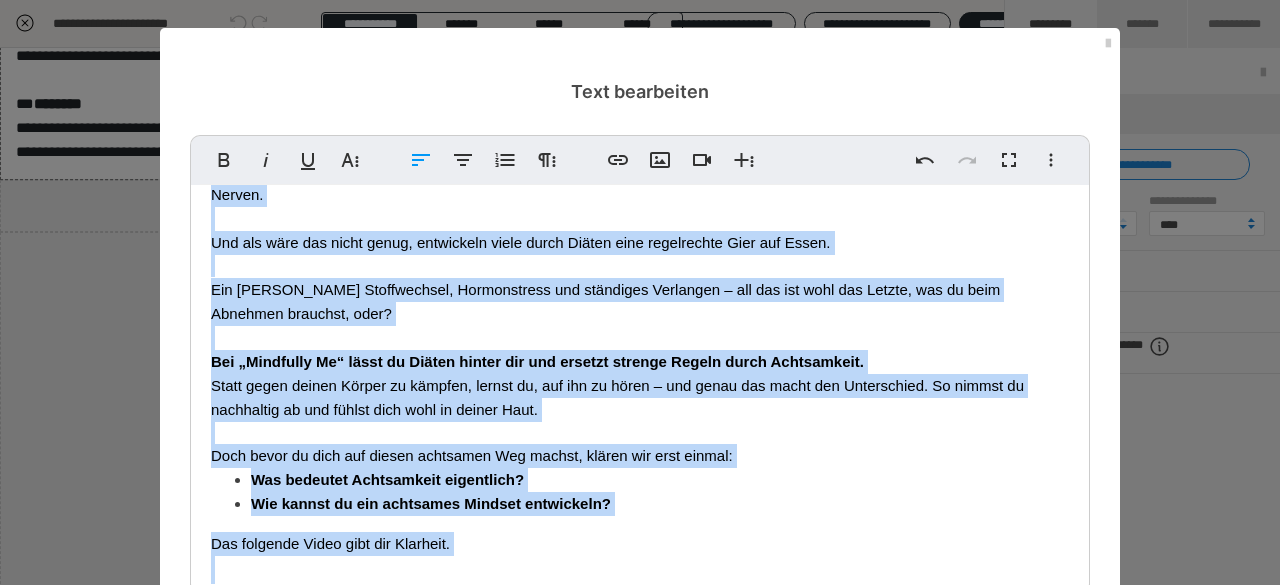 scroll, scrollTop: 399, scrollLeft: 0, axis: vertical 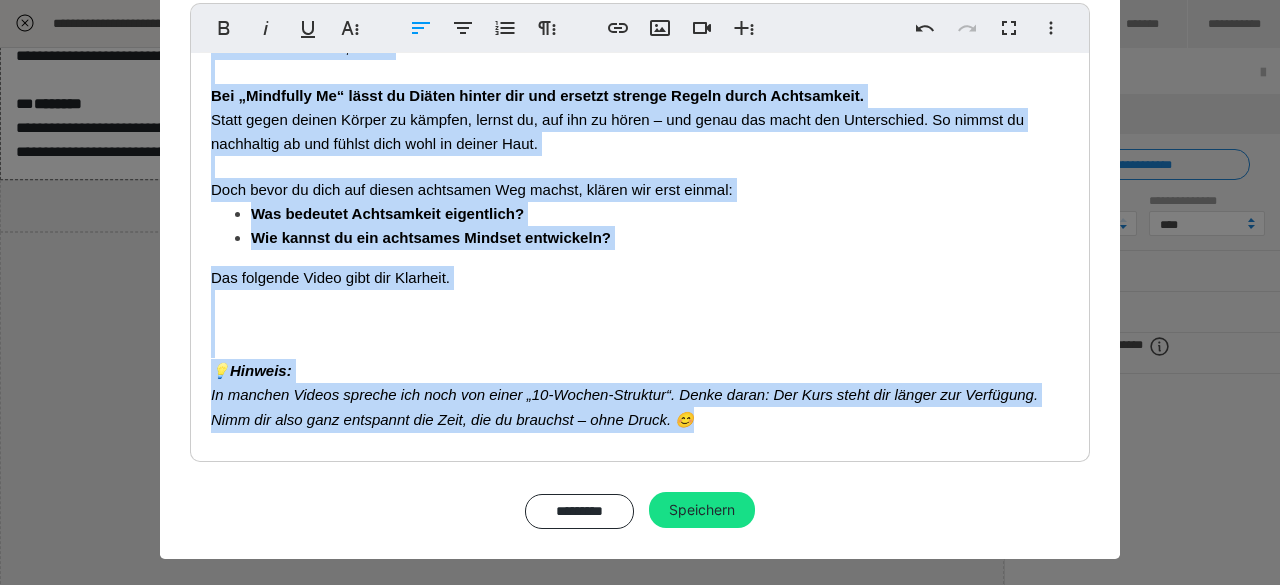 drag, startPoint x: 202, startPoint y: 233, endPoint x: 678, endPoint y: 610, distance: 607.2108 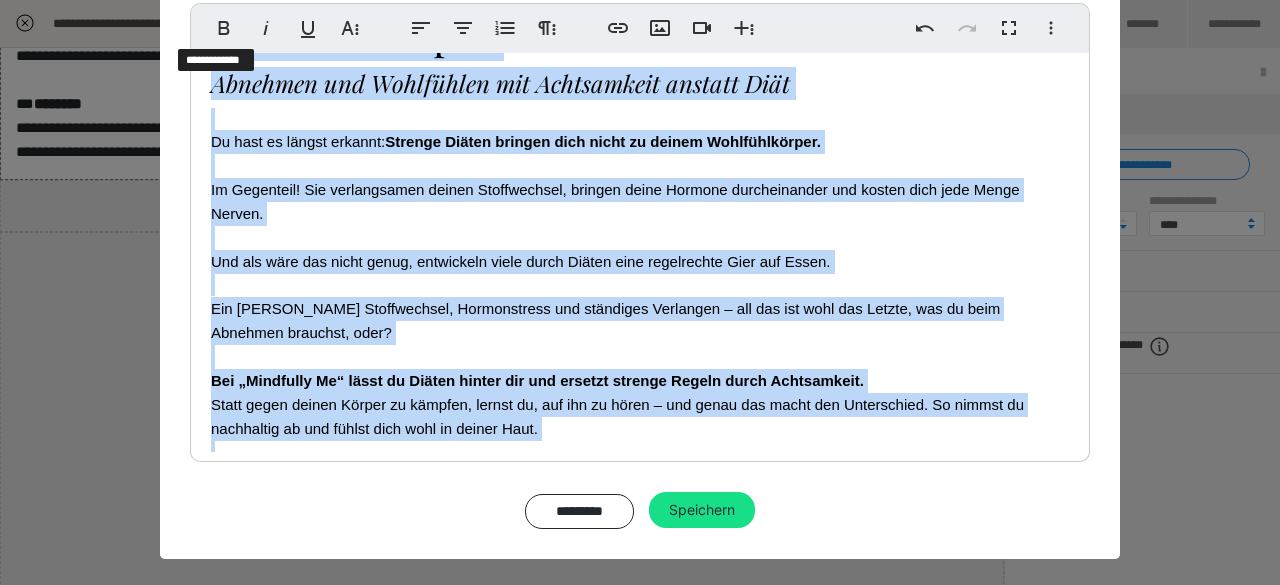 scroll, scrollTop: 0, scrollLeft: 0, axis: both 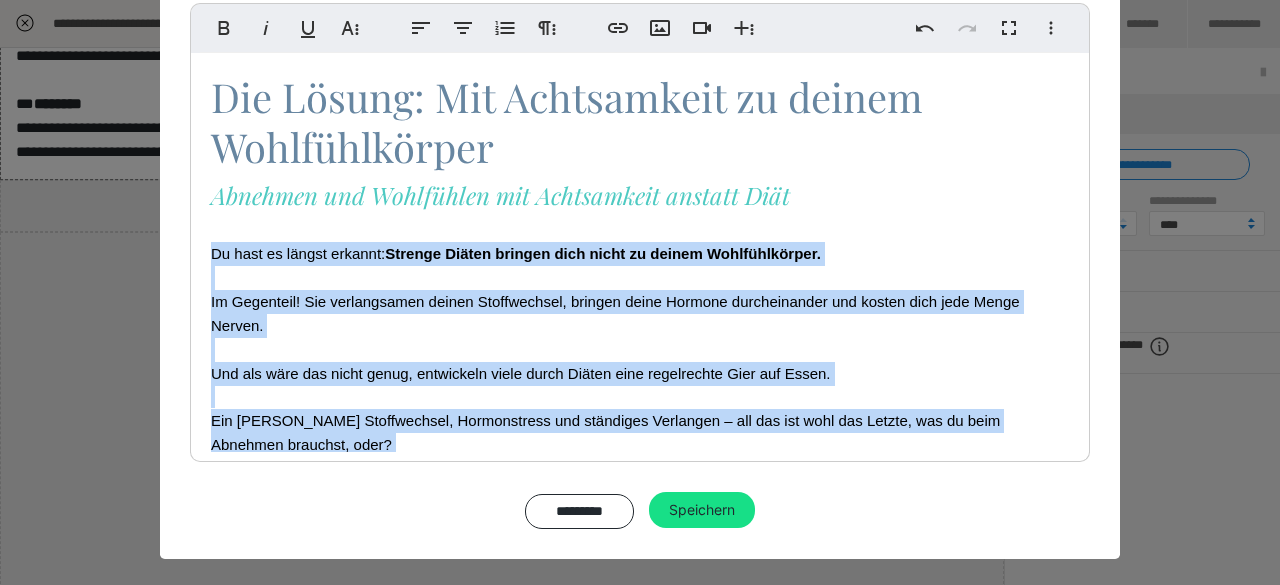 drag, startPoint x: 456, startPoint y: 283, endPoint x: 191, endPoint y: 258, distance: 266.17664 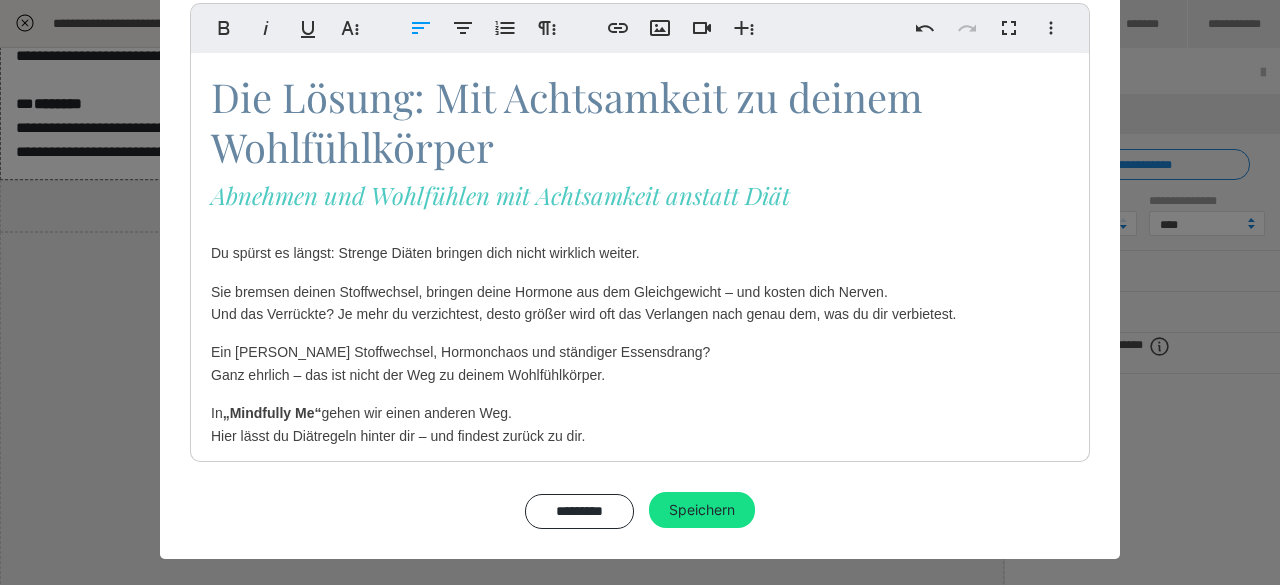 scroll, scrollTop: 240, scrollLeft: 0, axis: vertical 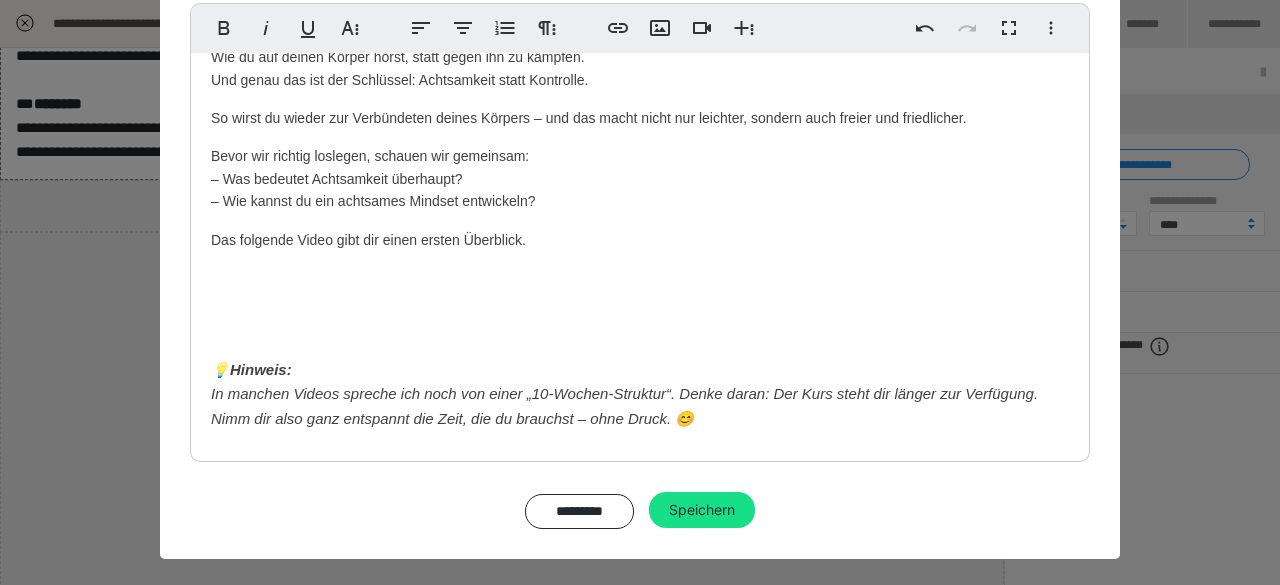 click on "Die Lösung: Mit Achtsamkeit zu deinem Wohlfühlkörper  Abnehmen und Wohlfühlen mit Achtsamkeit anstatt Diät Du spürst es längst: Strenge Diäten bringen dich nicht wirklich weiter. Sie bremsen deinen Stoffwechsel, bringen deine Hormone aus dem Gleichgewicht – und kosten dich Nerven. Und das Verrückte? Je mehr du verzichtest, desto größer wird oft das Verlangen nach genau dem, was du dir verbietest. Ein träger Stoffwechsel, Hormonchaos und ständiger Essensdrang? Ganz ehrlich – das ist nicht der Weg zu deinem Wohlfühlkörper. In  „Mindfully Me“  gehen wir einen anderen Weg. Hier lässt du Diätregeln hinter dir – und findest zurück zu dir. Du lernst, wie du achtsam mit deinem Körper und deinem Essen umgehst. Wie du auf deinen Körper hörst, statt gegen ihn zu kämpfen. Und genau das ist der Schlüssel: Achtsamkeit statt Kontrolle. So wirst du wieder zur Verbündeten deines Körpers – und das macht nicht nur leichter, sondern auch freier und friedlicher. 💡  Hinweis:" at bounding box center [640, 33] 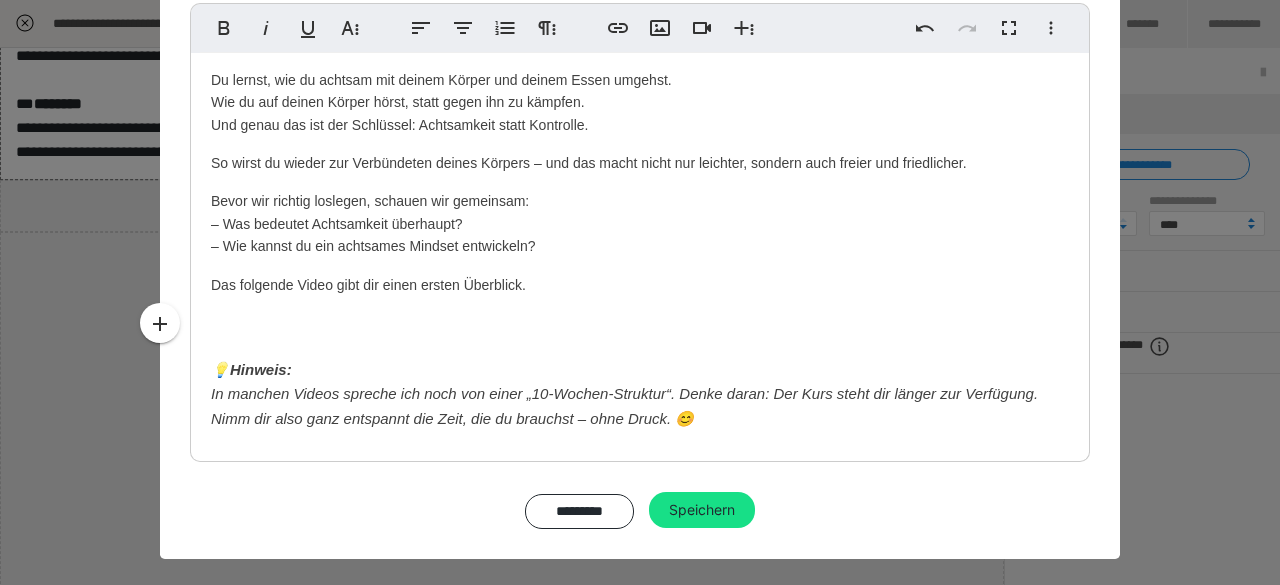 scroll, scrollTop: 396, scrollLeft: 0, axis: vertical 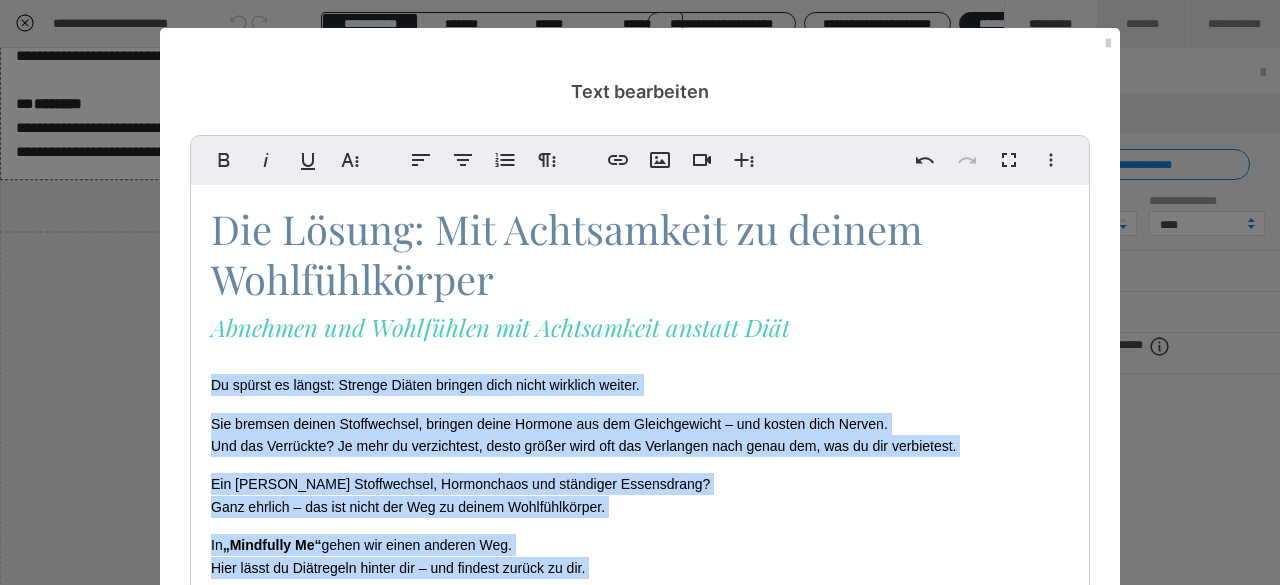 drag, startPoint x: 728, startPoint y: 425, endPoint x: 193, endPoint y: 380, distance: 536.88916 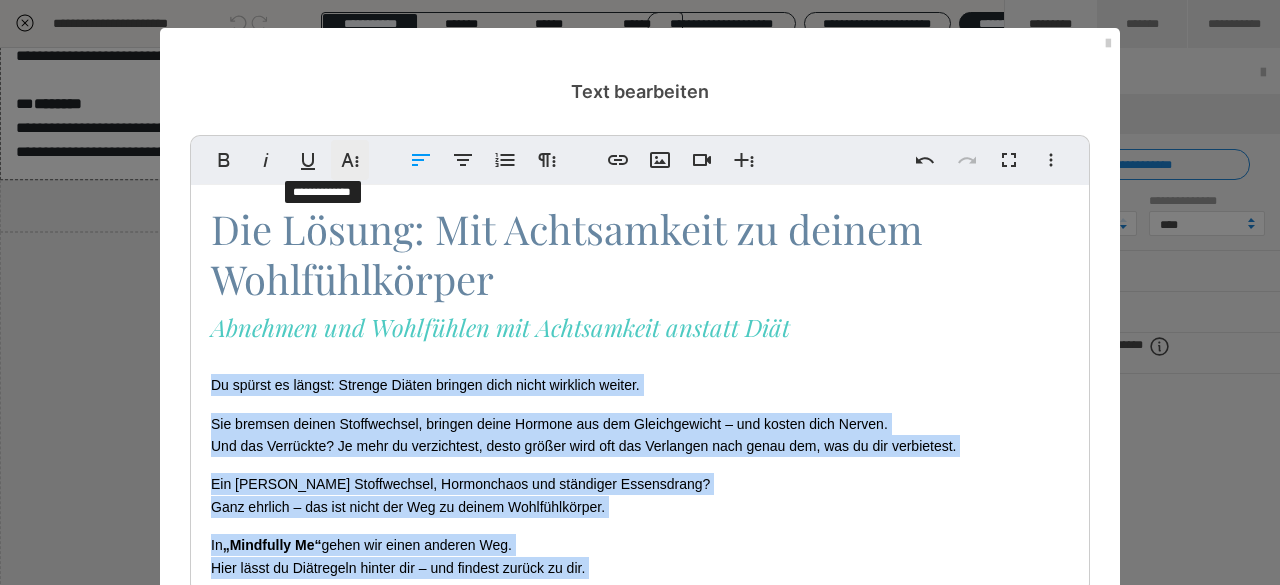 click 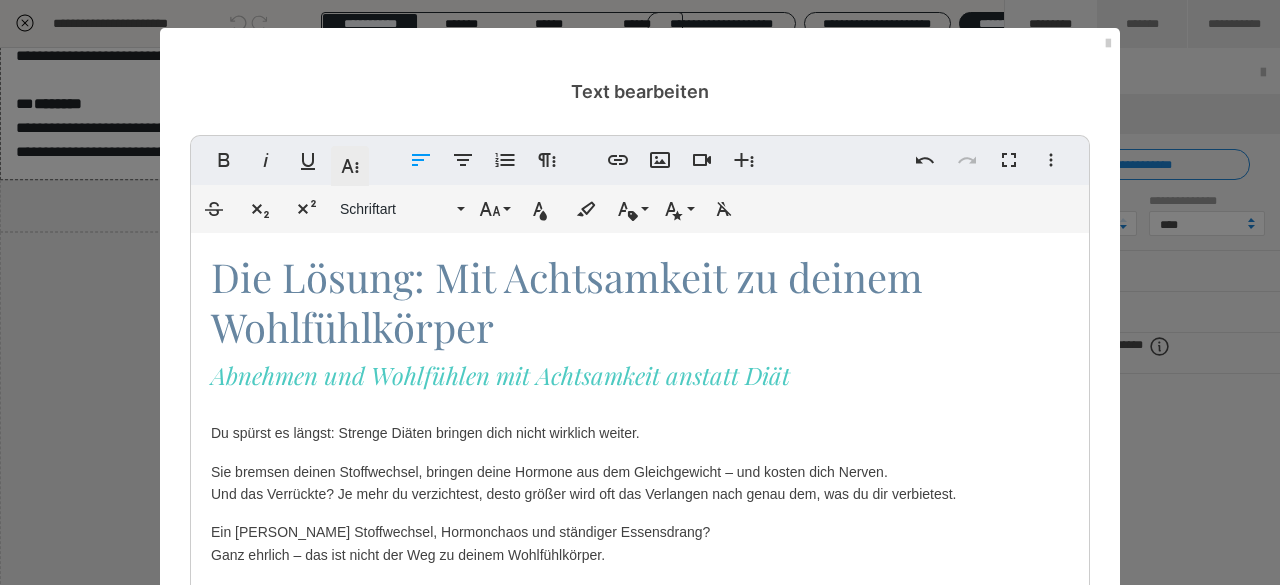 click 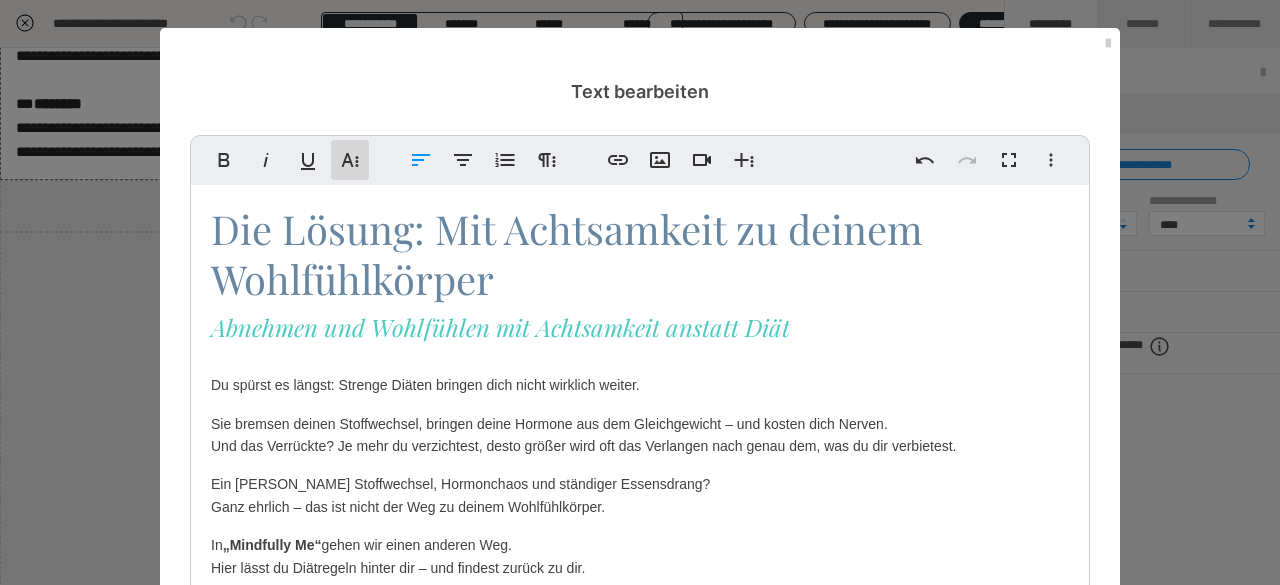 click 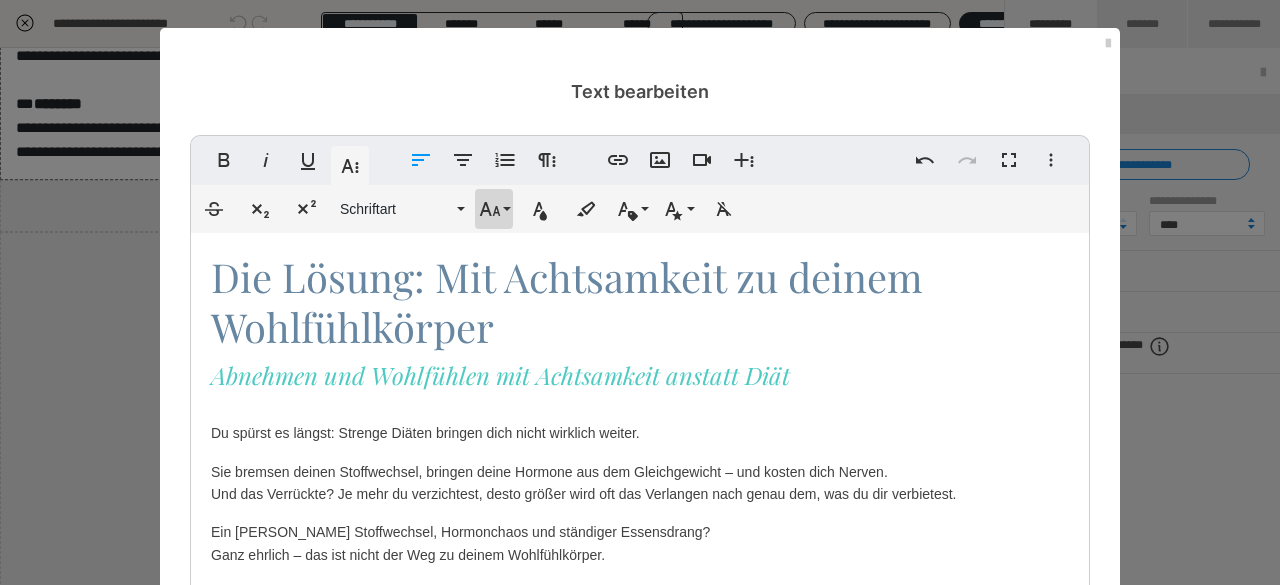 click 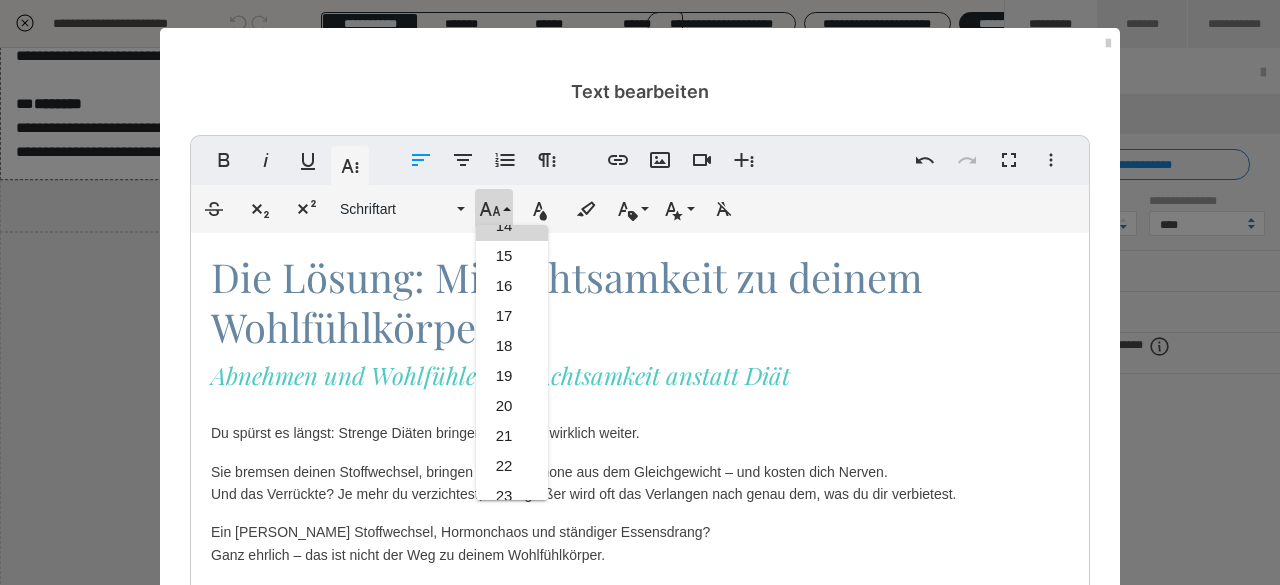 click on "14" at bounding box center (512, 226) 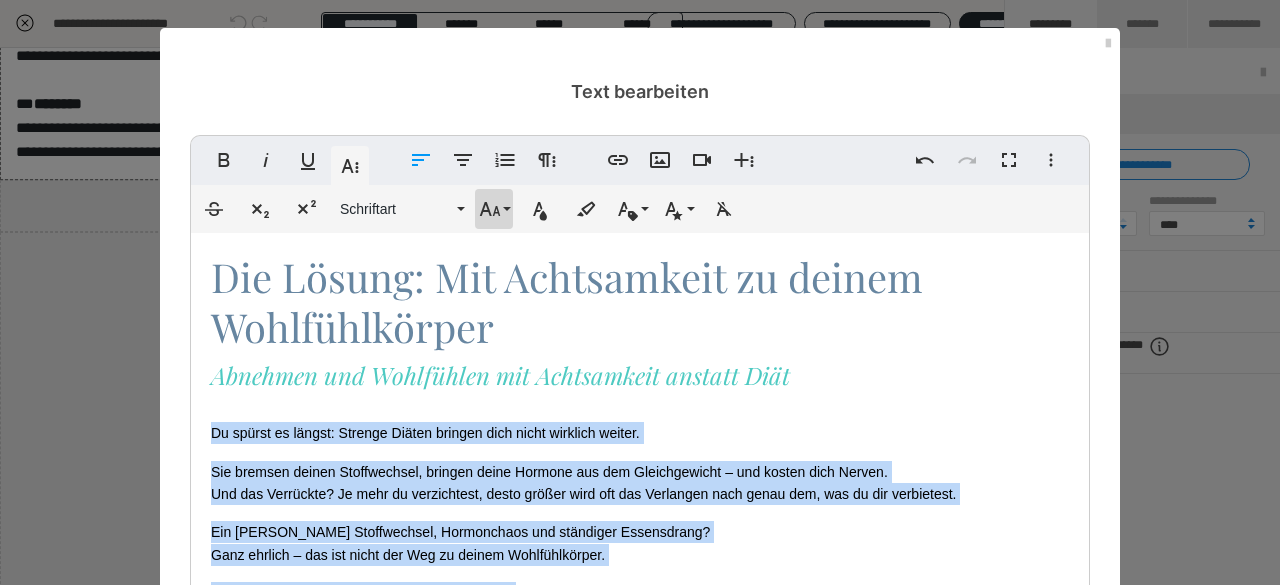 click on "Schriftgröße" at bounding box center [494, 209] 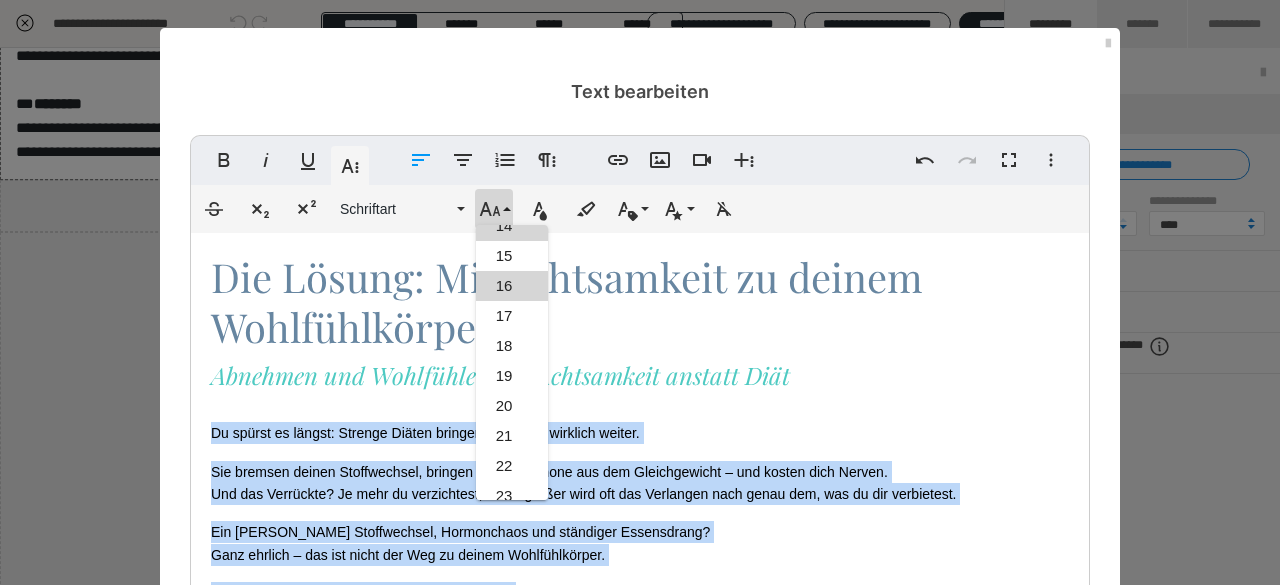 click on "16" at bounding box center [512, 286] 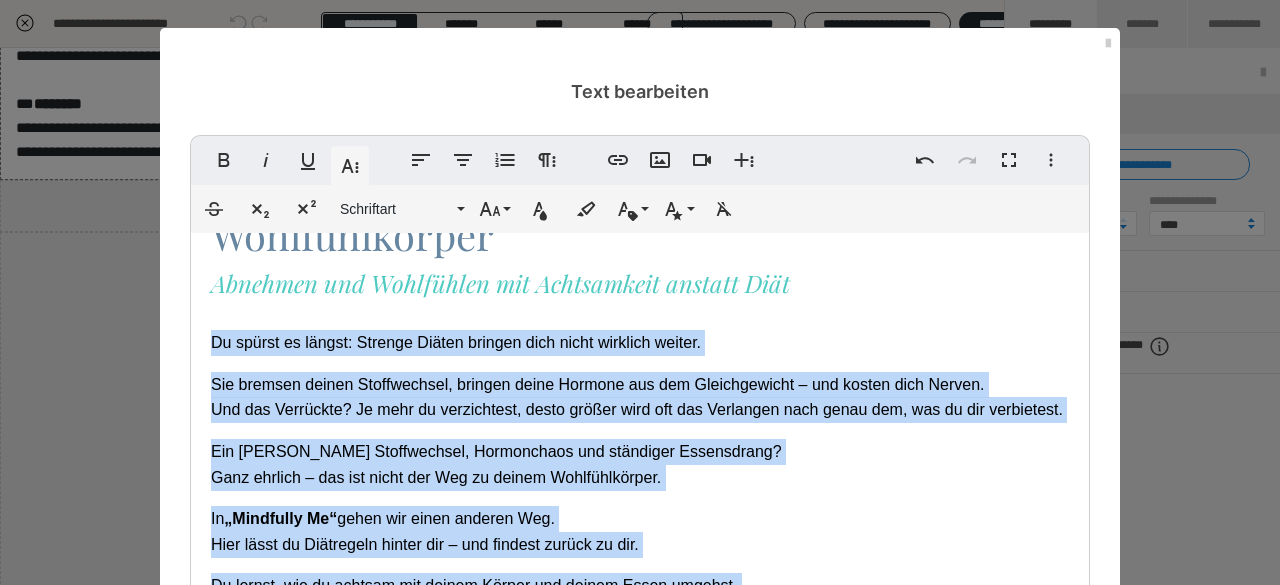 scroll, scrollTop: 111, scrollLeft: 0, axis: vertical 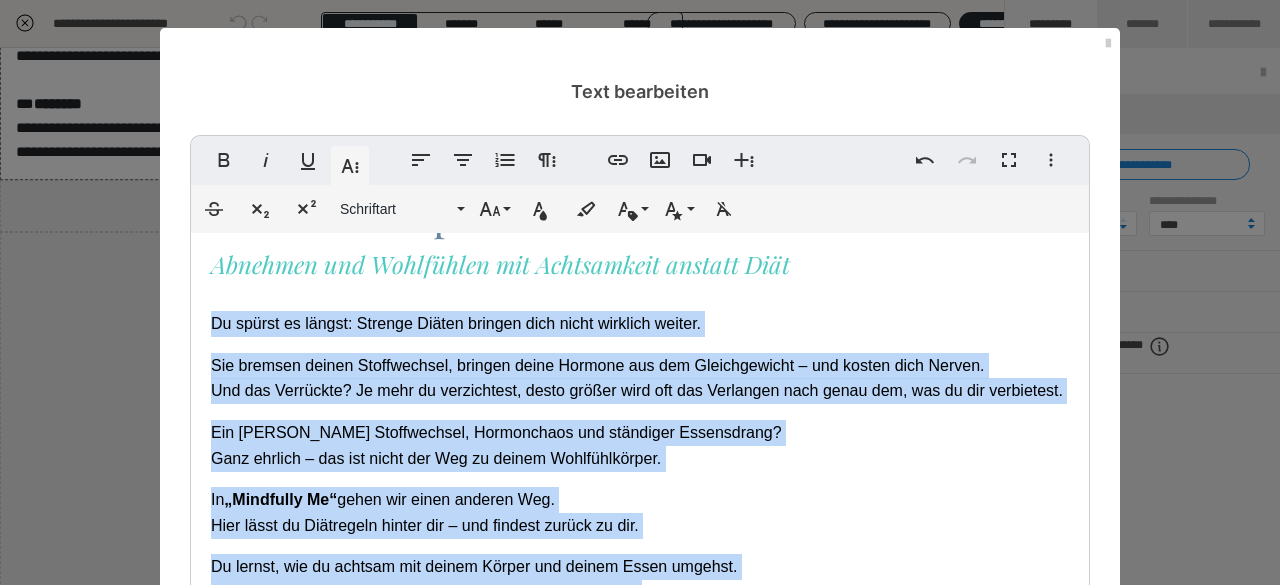 click on "Die Lösung: Mit Achtsamkeit zu deinem Wohlfühlkörper  Abnehmen und Wohlfühlen mit Achtsamkeit anstatt Diät Du spürst es längst: Strenge Diäten bringen dich nicht wirklich weiter. Sie bremsen deinen Stoffwechsel, bringen deine Hormone aus dem Gleichgewicht – und kosten dich Nerven. Und das Verrückte? Je mehr du verzichtest, desto größer wird oft das Verlangen nach genau dem, was du dir verbietest. Ein träger Stoffwechsel, Hormonchaos und ständiger Essensdrang? Ganz ehrlich – das ist nicht der Weg zu deinem Wohlfühlkörper. In  „Mindfully Me“  gehen wir einen anderen Weg. Hier lässt du Diätregeln hinter dir – und findest zurück zu dir. Du lernst, wie du achtsam mit deinem Körper und deinem Essen umgehst. Wie du auf deinen Körper hörst, statt gegen ihn zu kämpfen. Und genau das ist der Schlüssel: Achtsamkeit statt Kontrolle. So wirst du wieder zur Verbündeten deines Körpers – und das macht nicht nur leichter, sondern auch freier und friedlicher. 💡  Hinweis:" at bounding box center [640, 559] 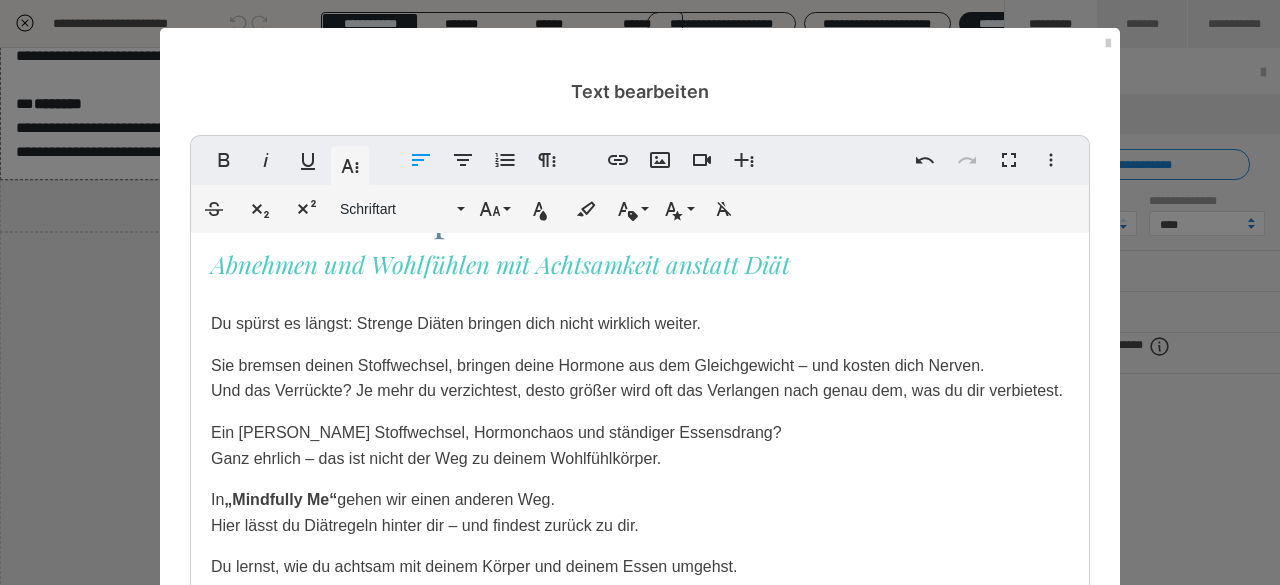 click on "Die Lösung: Mit Achtsamkeit zu deinem Wohlfühlkörper  Abnehmen und Wohlfühlen mit Achtsamkeit anstatt Diät Du spürst es längst: Strenge Diäten bringen dich nicht wirklich weiter. Sie bremsen deinen Stoffwechsel, bringen deine Hormone aus dem Gleichgewicht – und kosten dich Nerven. Und das Verrückte? Je mehr du verzichtest, desto größer wird oft das Verlangen nach genau dem, was du dir verbietest. Ein träger Stoffwechsel, Hormonchaos und ständiger Essensdrang? Ganz ehrlich – das ist nicht der Weg zu deinem Wohlfühlkörper. In  „Mindfully Me“  gehen wir einen anderen Weg. Hier lässt du Diätregeln hinter dir – und findest zurück zu dir. Du lernst, wie du achtsam mit deinem Körper und deinem Essen umgehst. Wie du auf deinen Körper hörst, statt gegen ihn zu kämpfen. Und genau das ist der Schlüssel: Achtsamkeit statt Kontrolle. So wirst du wieder zur Verbündeten deines Körpers – und das macht nicht nur leichter, sondern auch freier und friedlicher. 💡  Hinweis:" at bounding box center (640, 559) 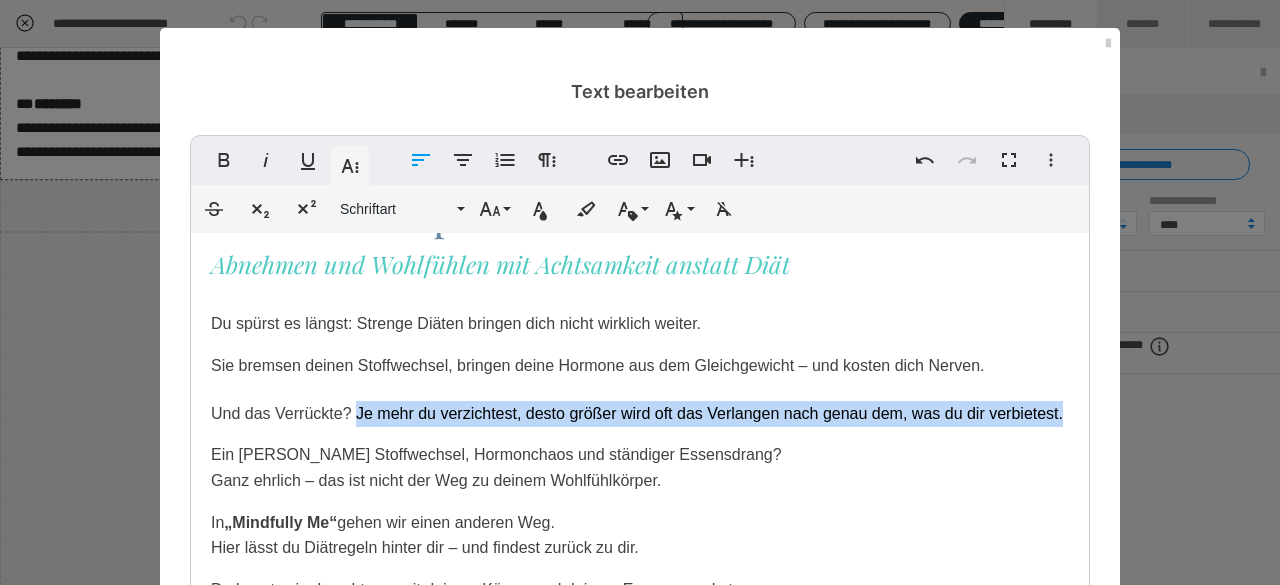 drag, startPoint x: 346, startPoint y: 418, endPoint x: 390, endPoint y: 452, distance: 55.605755 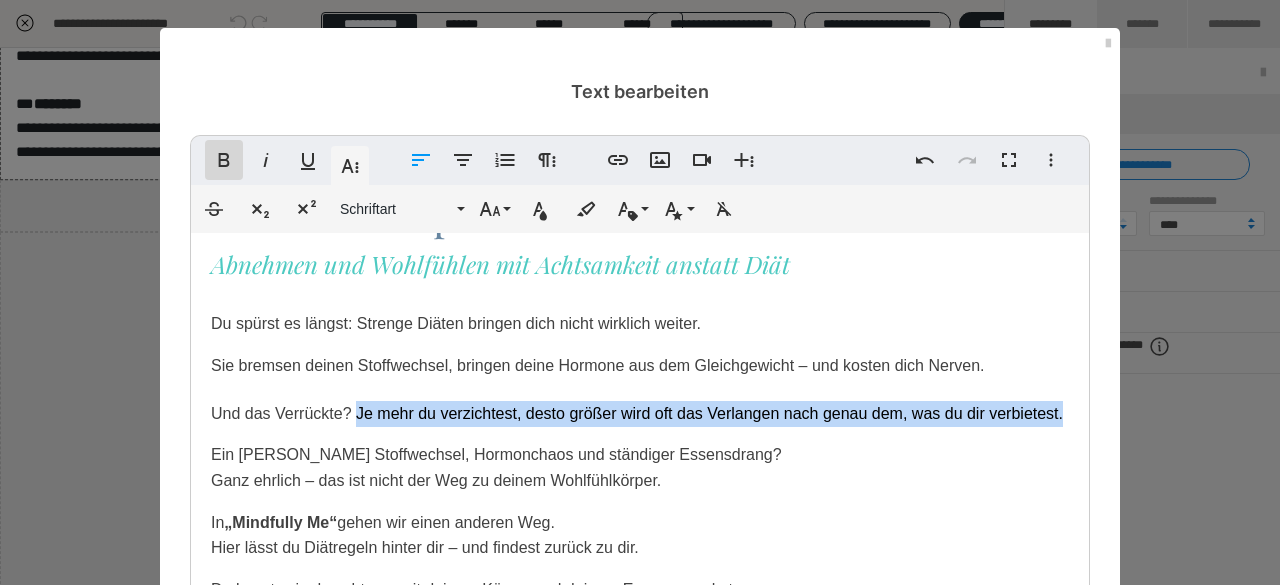 click 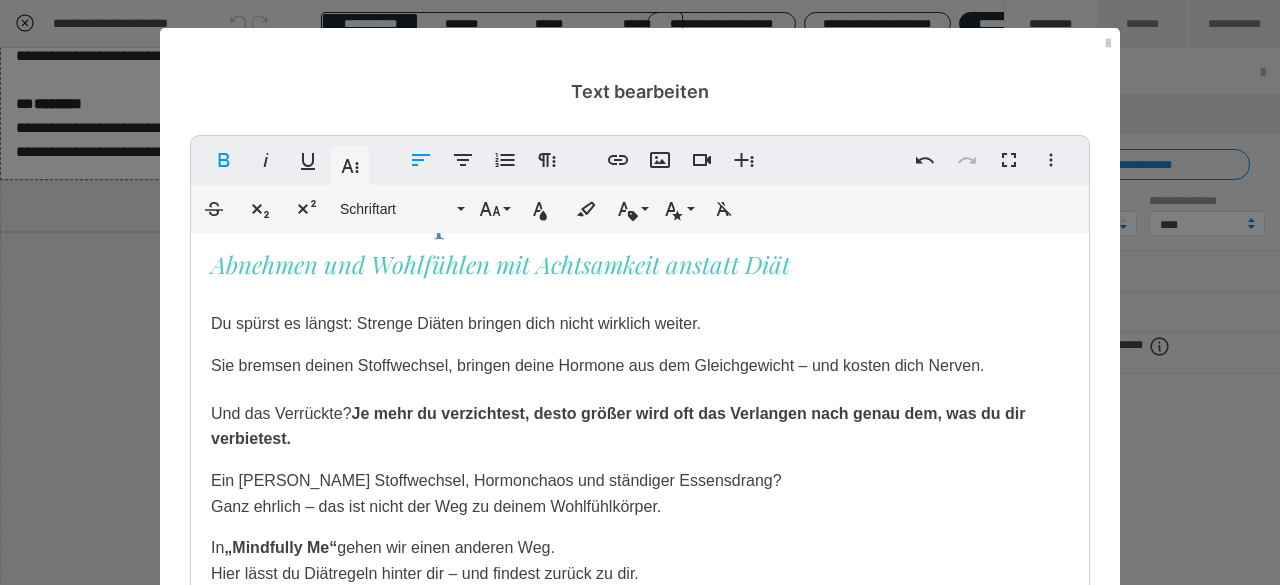 click on "Sie bremsen deinen Stoffwechsel, bringen deine Hormone aus dem Gleichgewicht – und kosten dich Nerven. Und das Verrückte?  Je mehr du verzichtest, desto größer wird oft das Verlangen nach genau dem, was du dir verbietest." at bounding box center (640, 402) 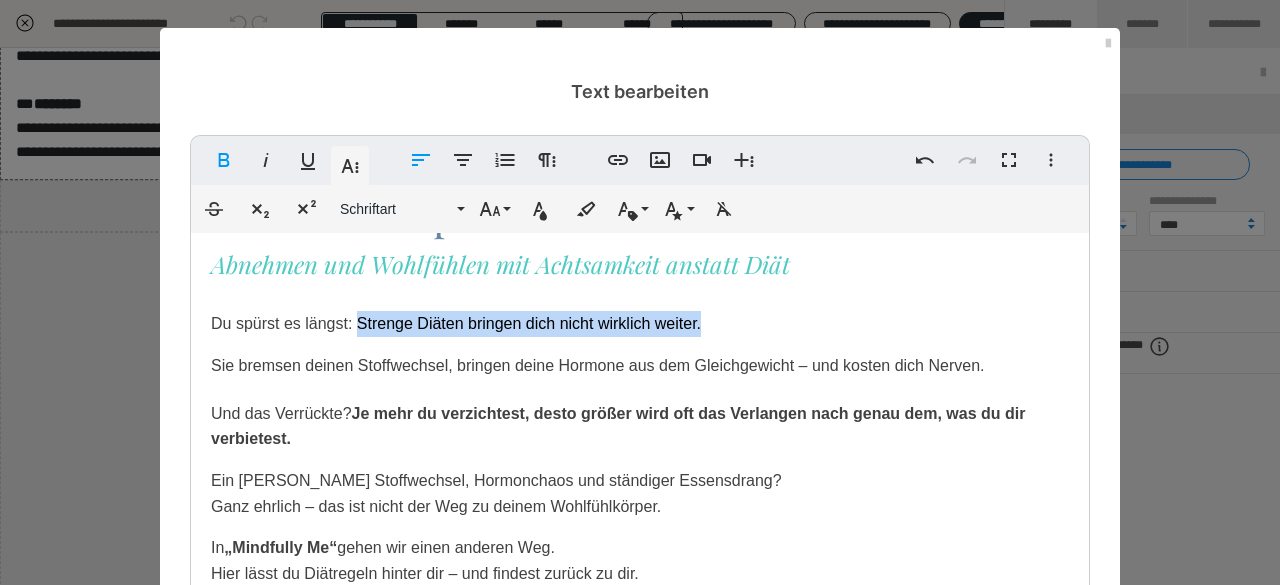 drag, startPoint x: 432, startPoint y: 306, endPoint x: 352, endPoint y: 323, distance: 81.78631 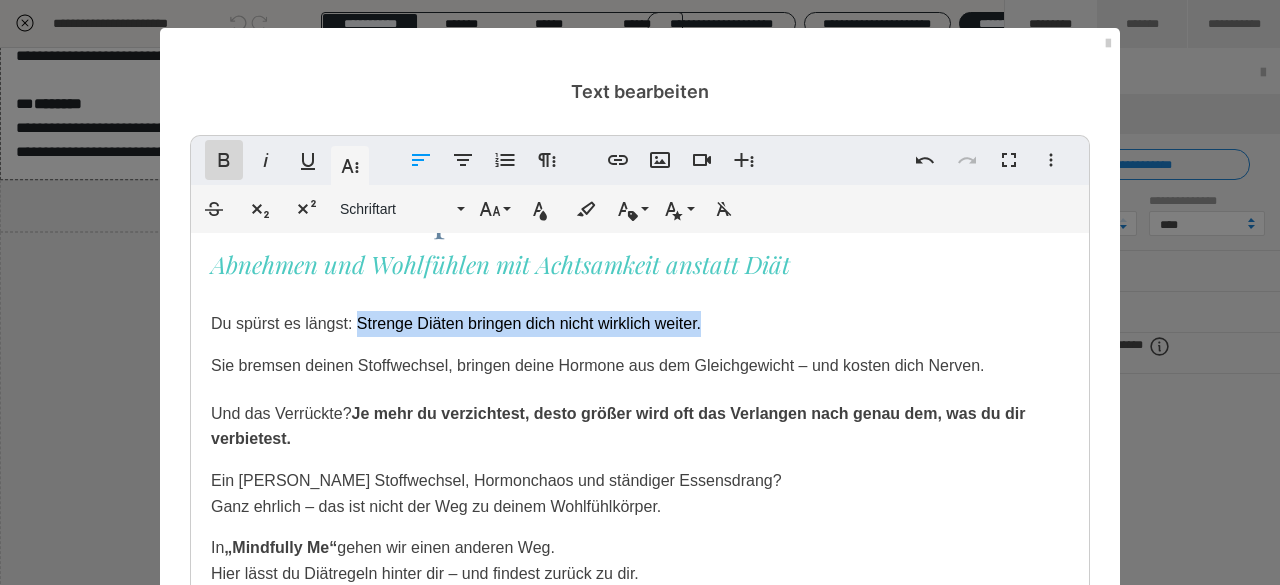 click 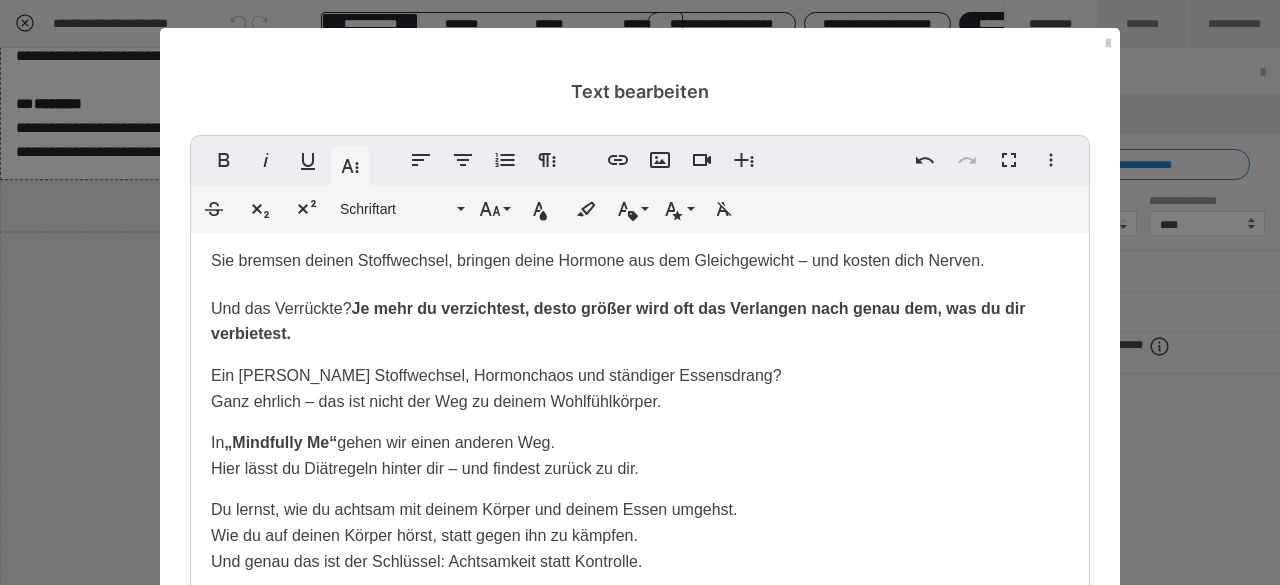 scroll, scrollTop: 275, scrollLeft: 0, axis: vertical 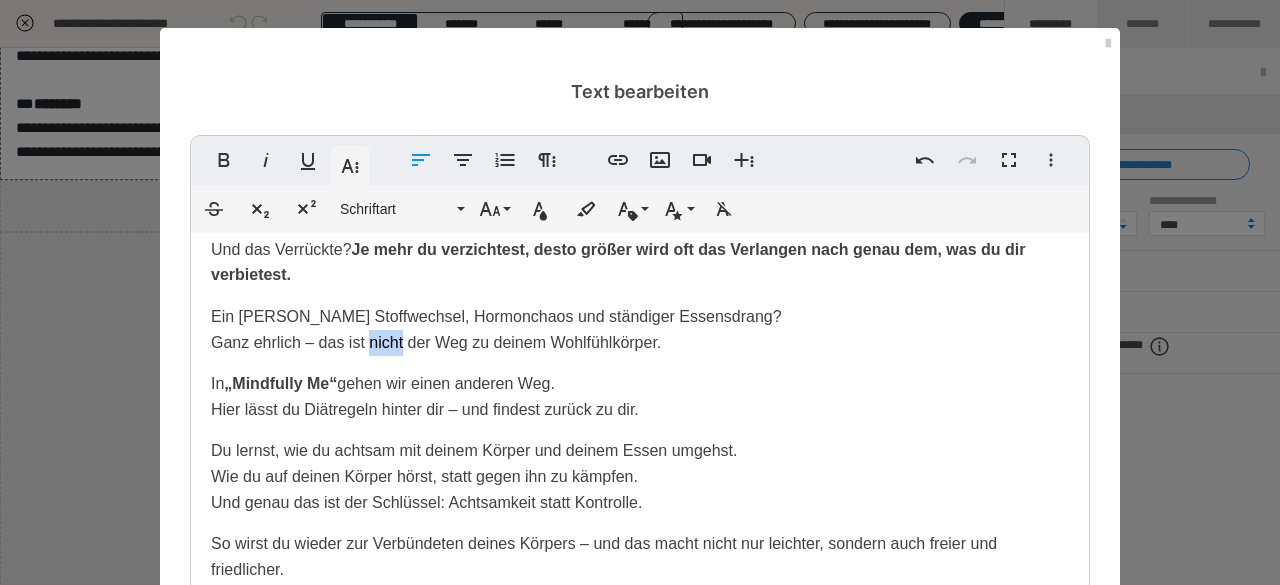 drag, startPoint x: 396, startPoint y: 346, endPoint x: 362, endPoint y: 342, distance: 34.234486 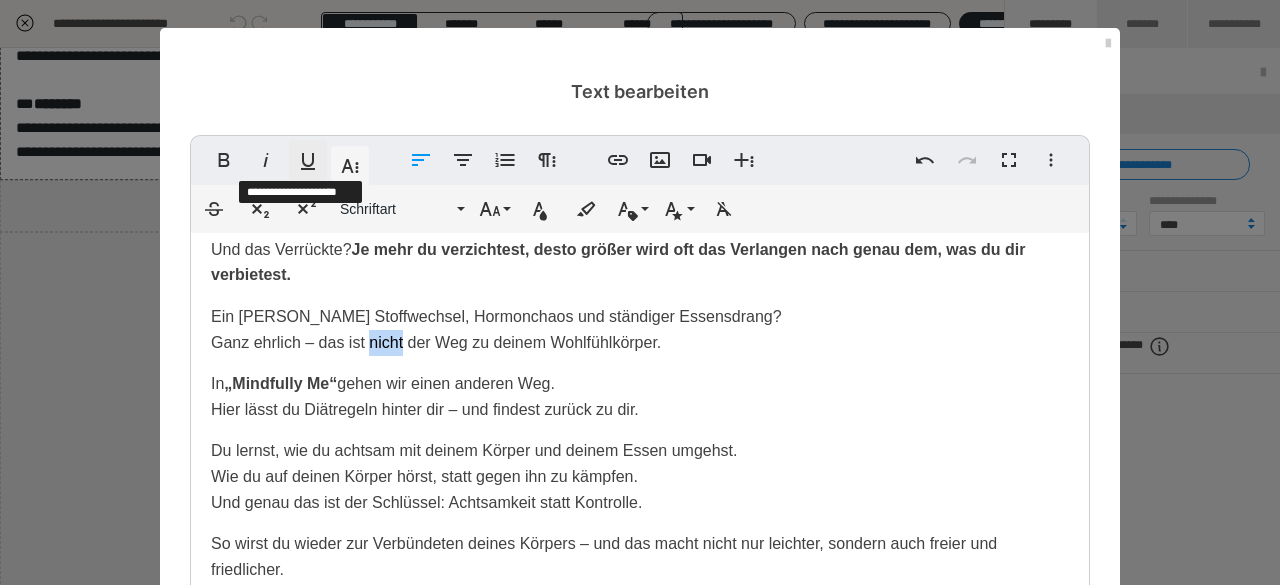 click 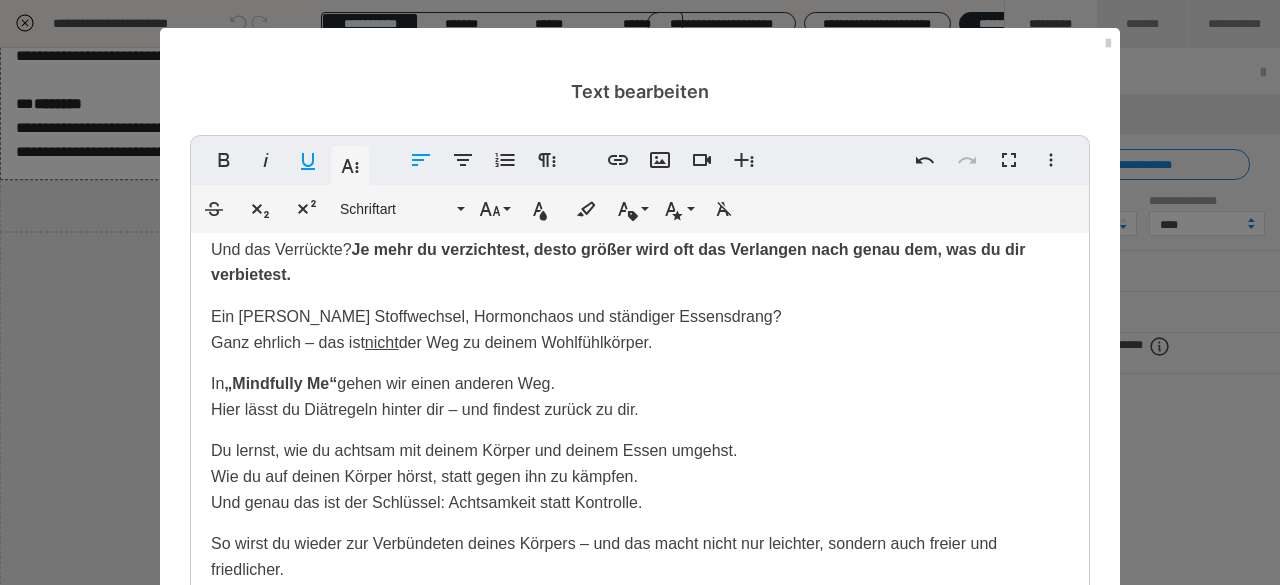 click on "Ein träger Stoffwechsel, Hormonchaos und ständiger Essensdrang? Ganz ehrlich – das ist  nicht  der Weg zu deinem Wohlfühlkörper." at bounding box center [640, 329] 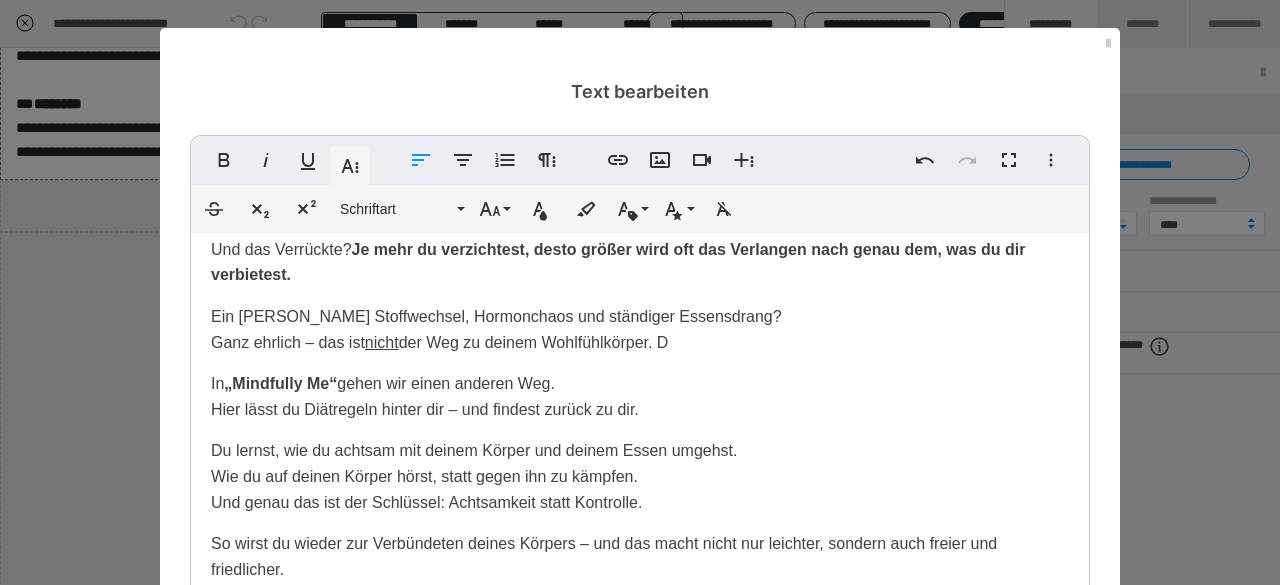 type 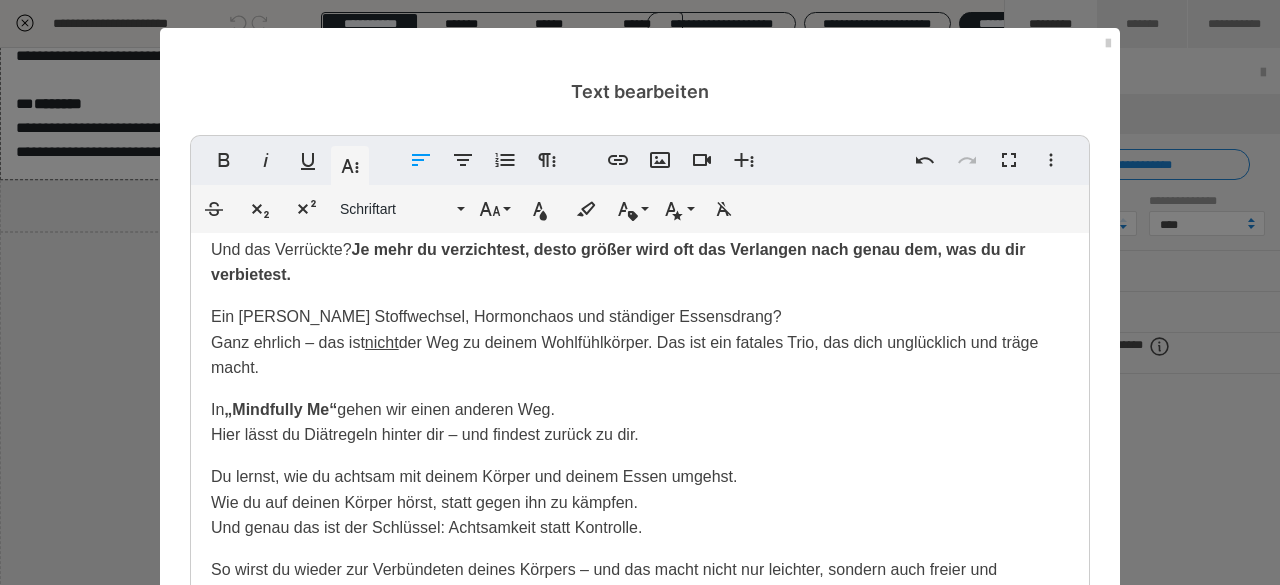 click on "In  „Mindfully Me“  gehen wir einen anderen Weg. Hier lässt du Diätregeln hinter dir – und findest zurück zu dir." at bounding box center (640, 422) 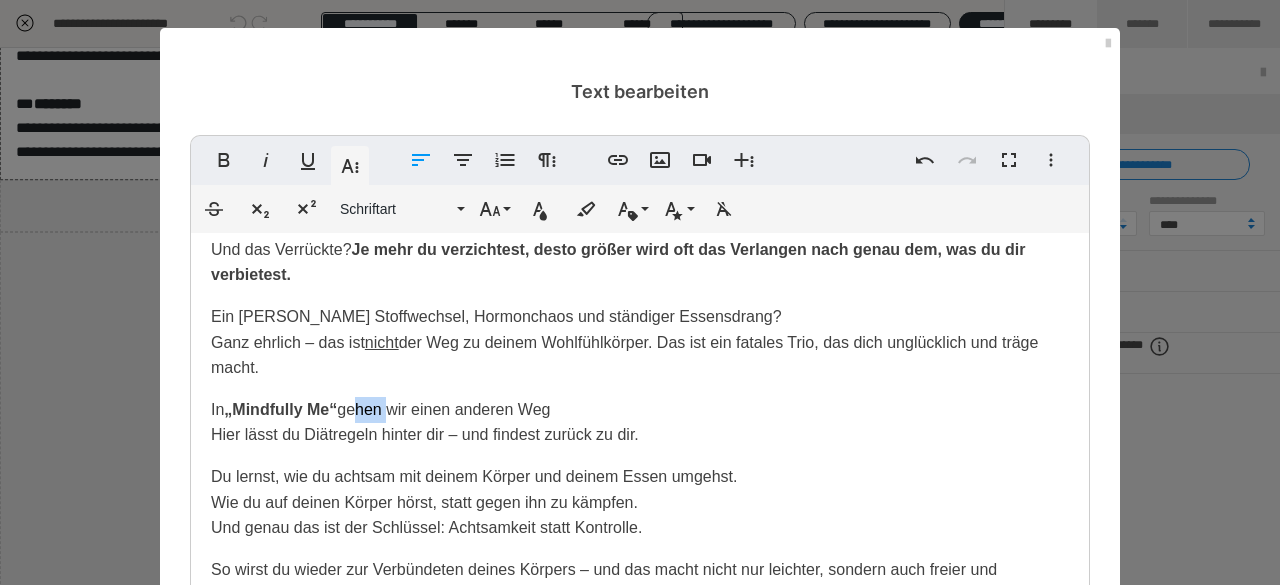 drag, startPoint x: 382, startPoint y: 413, endPoint x: 345, endPoint y: 408, distance: 37.336308 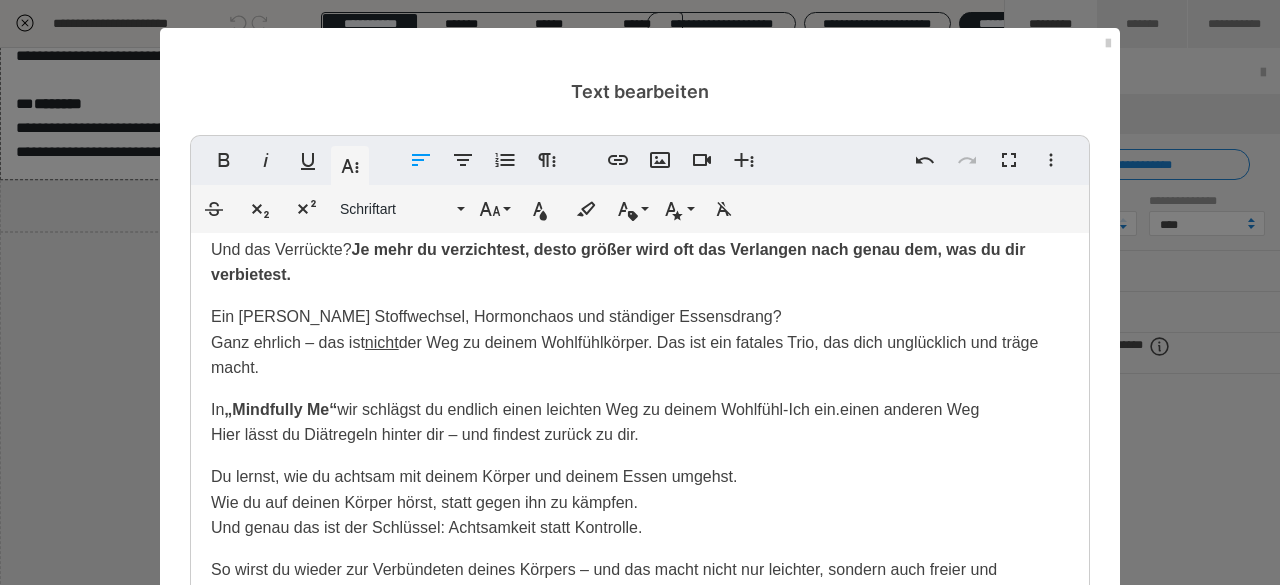 click on "In  „Mindfully Me“  wir schlägst du endlich einen leichten Weg zu deinem Wohlfühl-Ich ein.   einen anderen Weg  Hier lässt du Diätregeln hinter dir – und findest zurück zu dir." at bounding box center [595, 422] 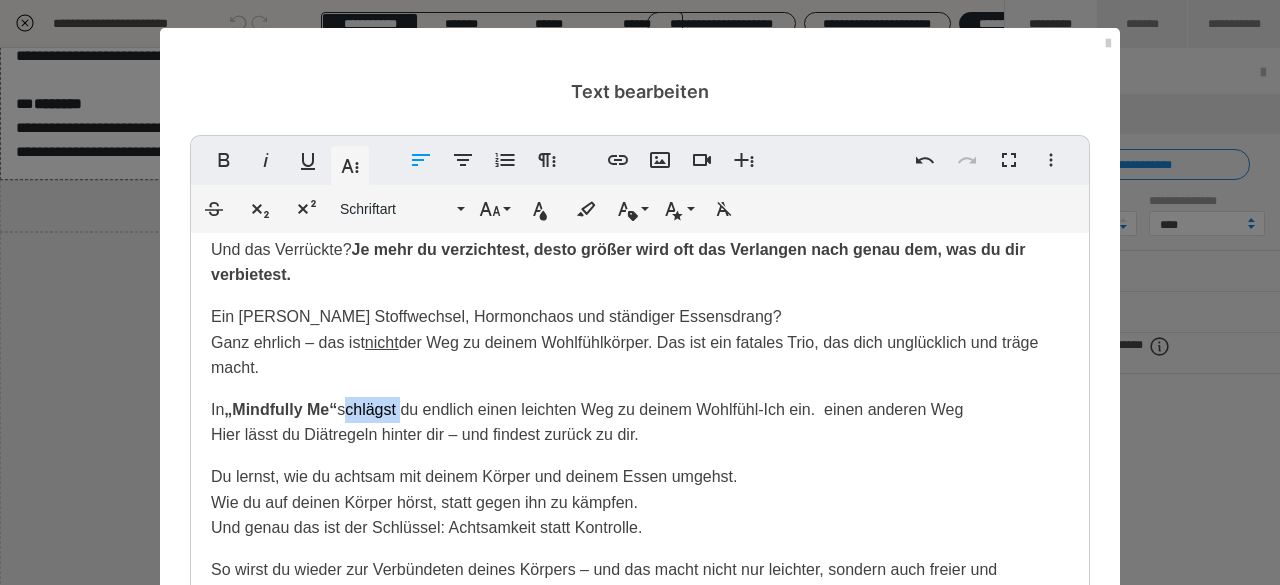 drag, startPoint x: 395, startPoint y: 414, endPoint x: 341, endPoint y: 413, distance: 54.00926 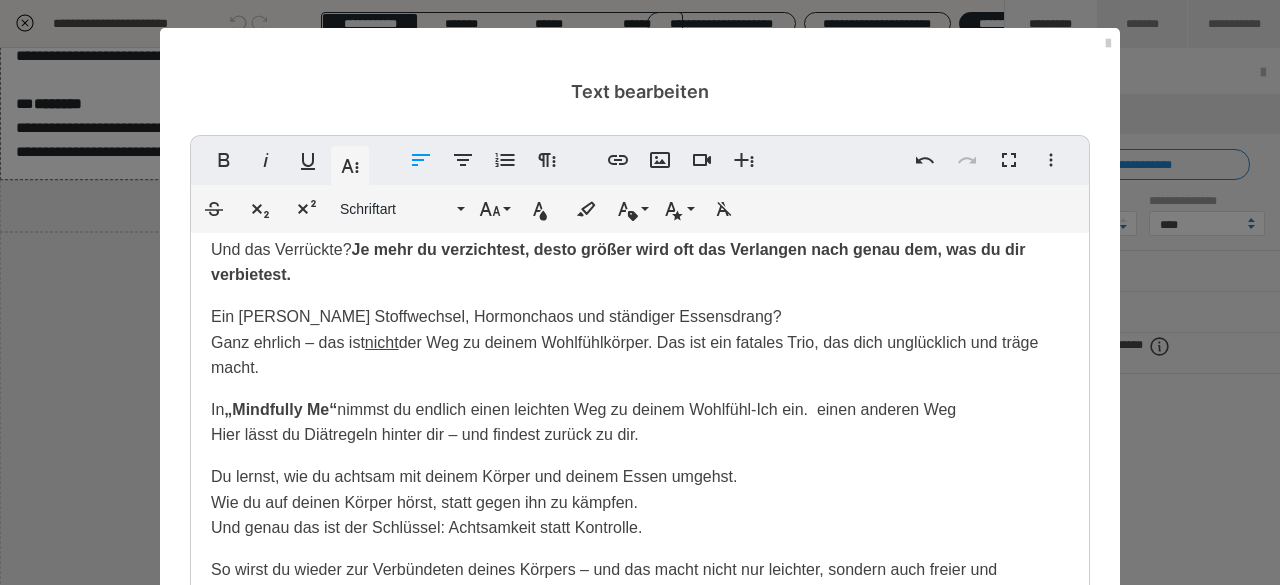 drag, startPoint x: 818, startPoint y: 409, endPoint x: 986, endPoint y: 415, distance: 168.1071 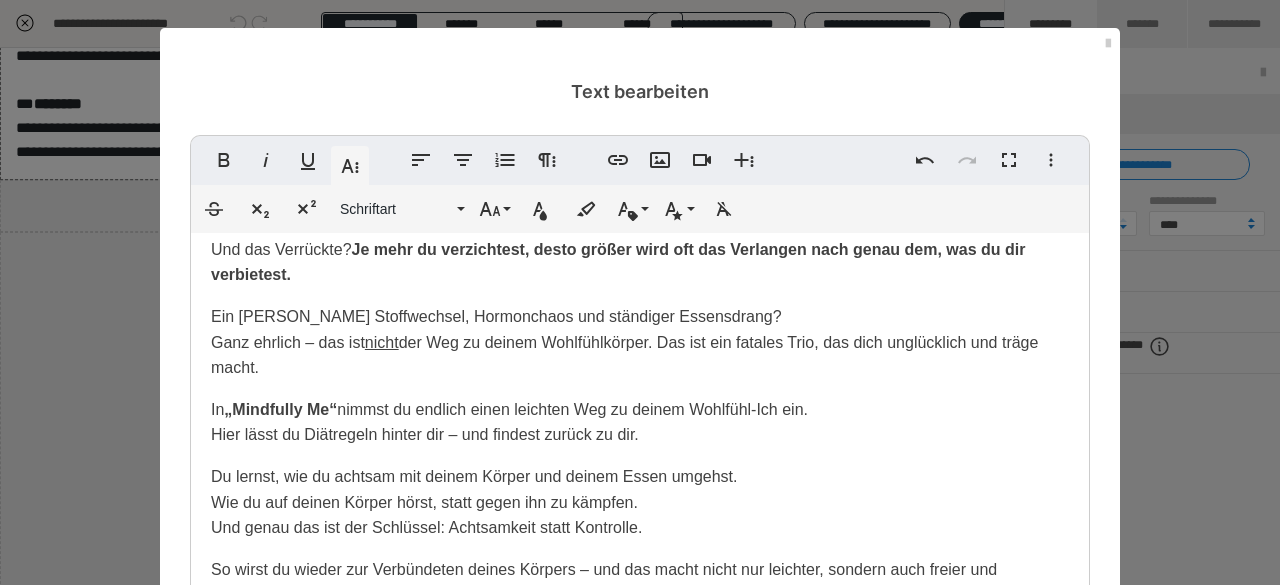 scroll, scrollTop: 403, scrollLeft: 0, axis: vertical 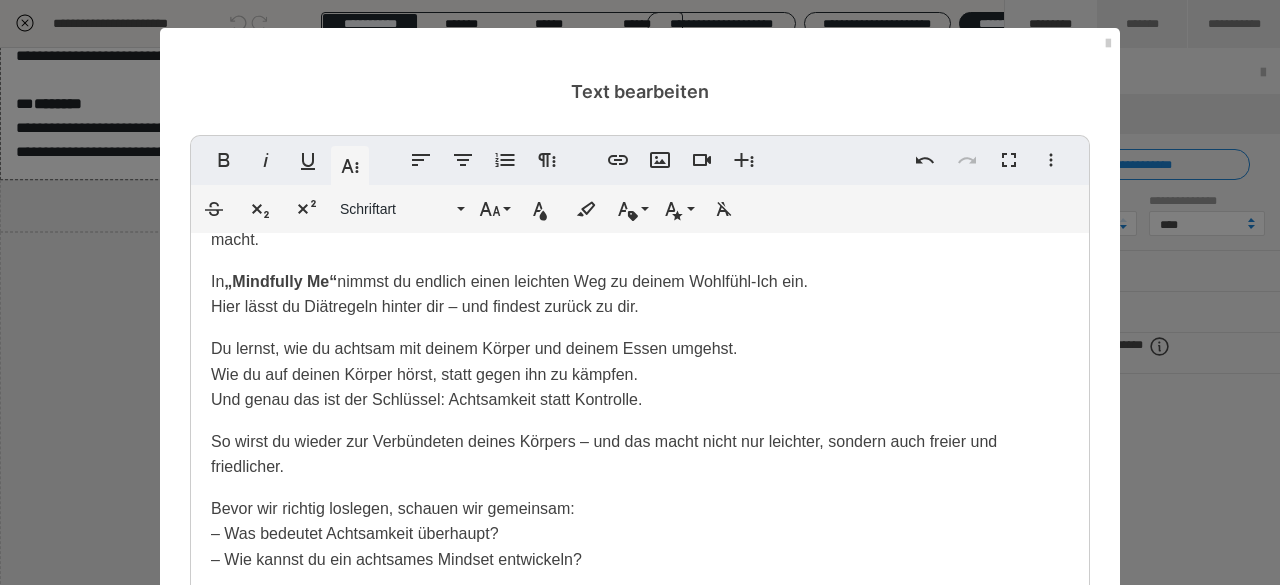 click on "Du lernst, wie du achtsam mit deinem Körper und deinem Essen umgehst. Wie du auf deinen Körper hörst, statt gegen ihn zu kämpfen. Und genau das ist der Schlüssel: Achtsamkeit statt Kontrolle." at bounding box center [474, 374] 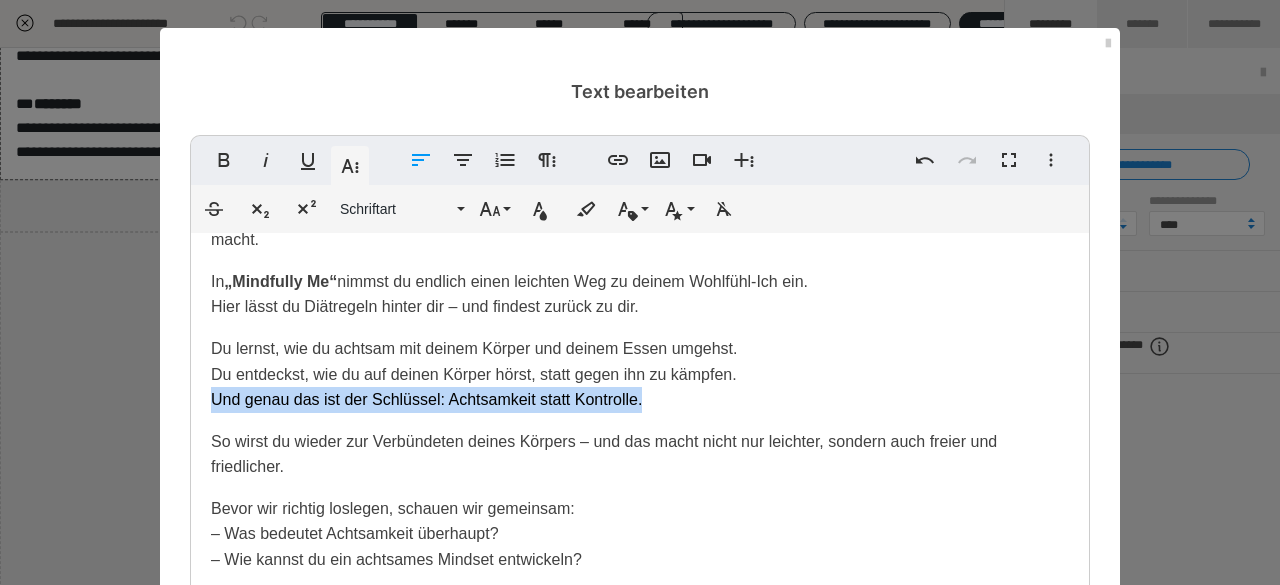 drag, startPoint x: 198, startPoint y: 391, endPoint x: 700, endPoint y: 395, distance: 502.01593 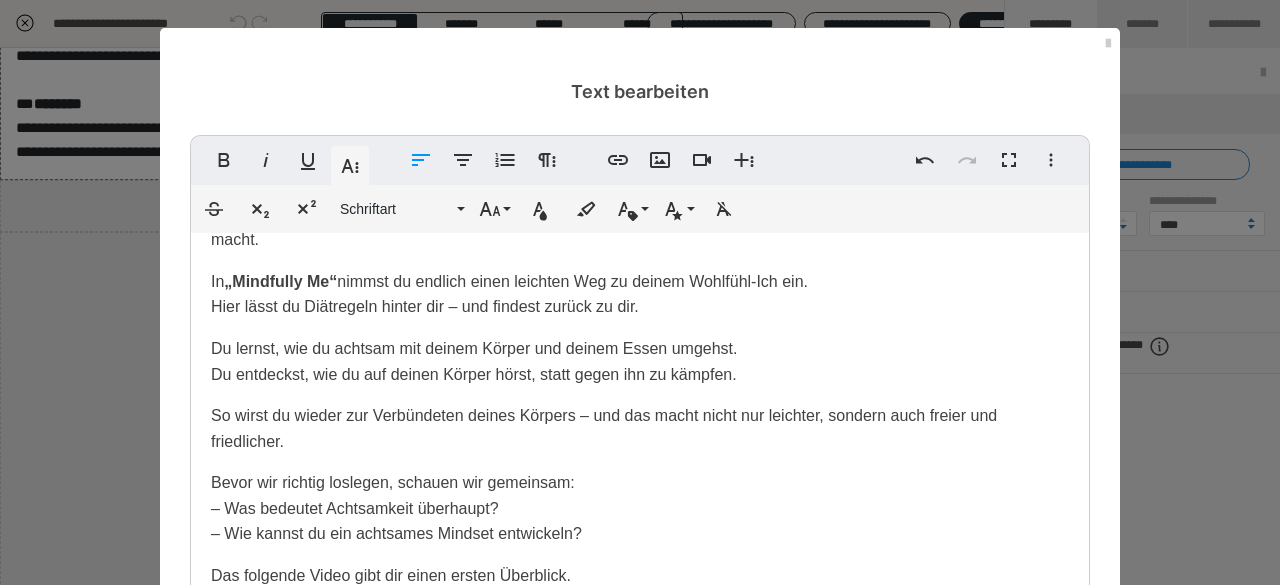 click on "So wirst du wieder zur Verbündeten deines Körpers – und das macht nicht nur leichter, sondern auch freier und friedlicher." at bounding box center [604, 428] 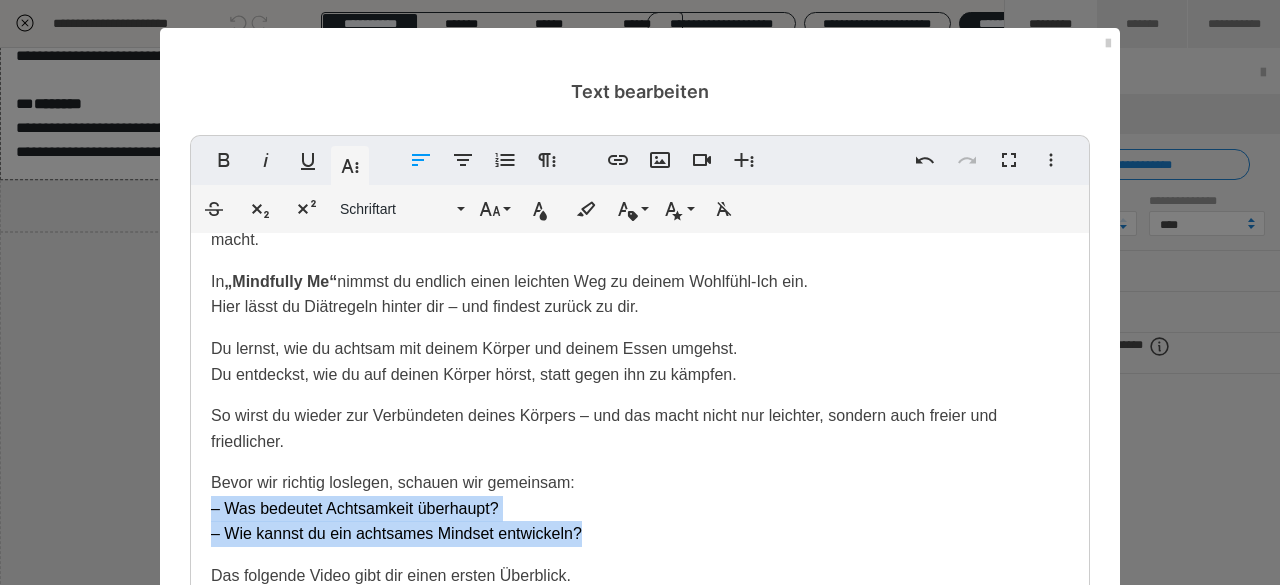 drag, startPoint x: 606, startPoint y: 535, endPoint x: 190, endPoint y: 509, distance: 416.8117 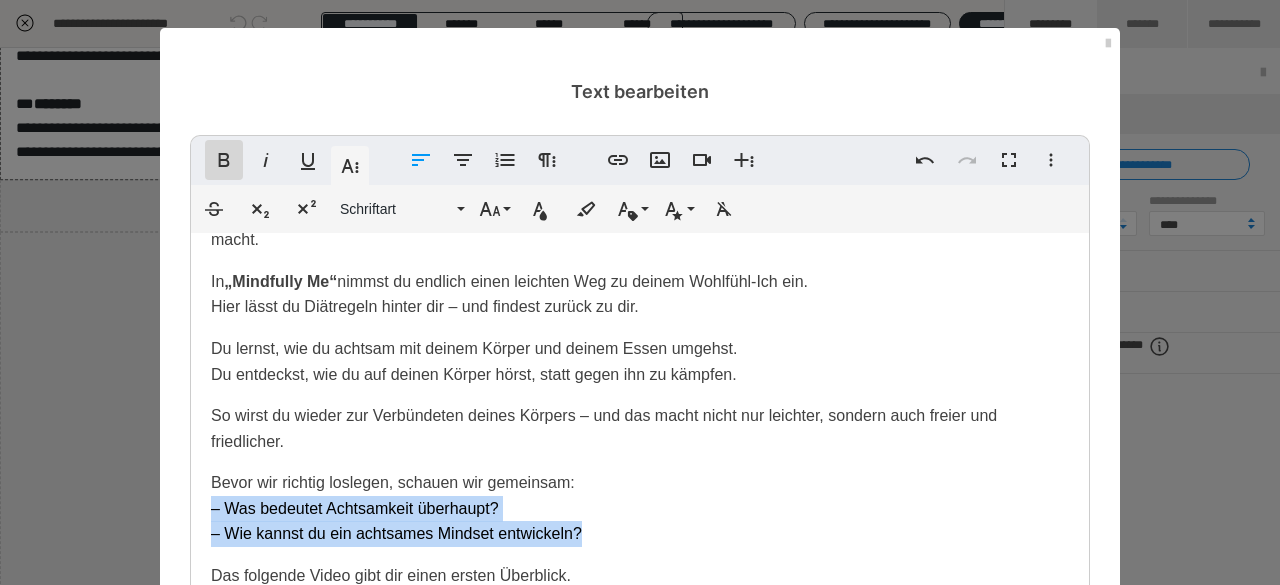 click 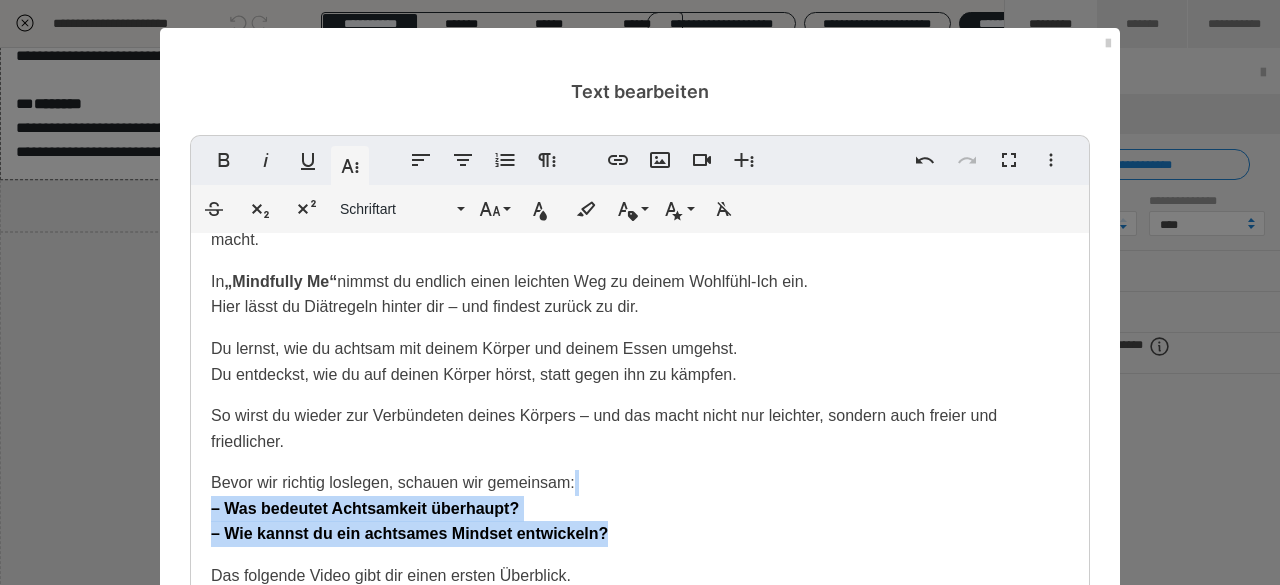 scroll, scrollTop: 278, scrollLeft: 0, axis: vertical 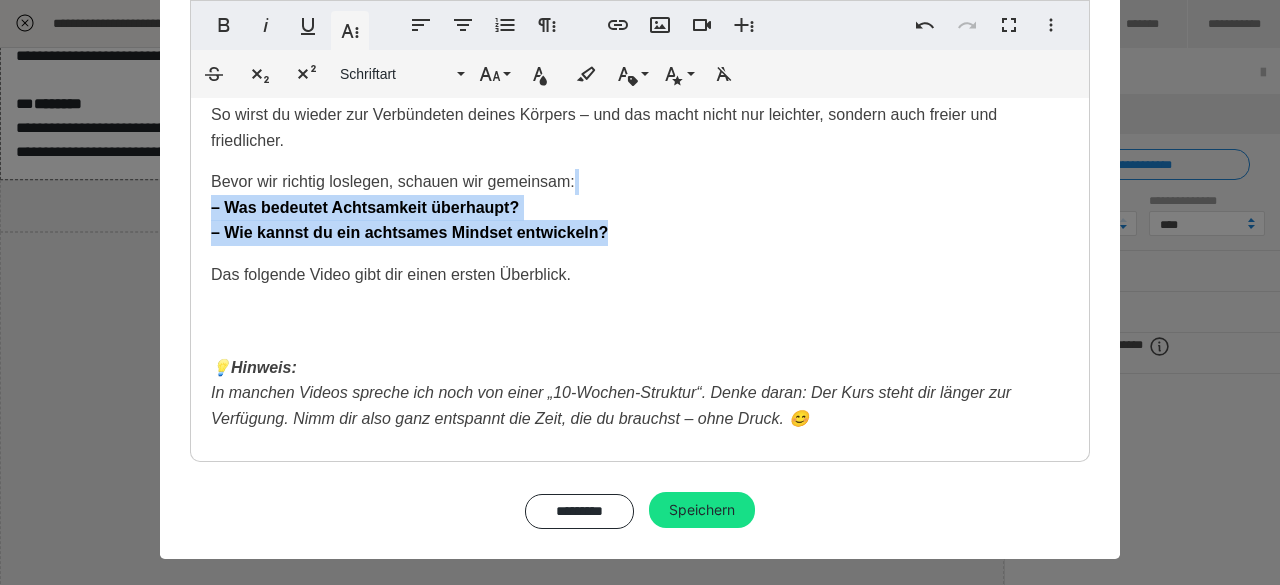 click on "Speichern" at bounding box center (702, 510) 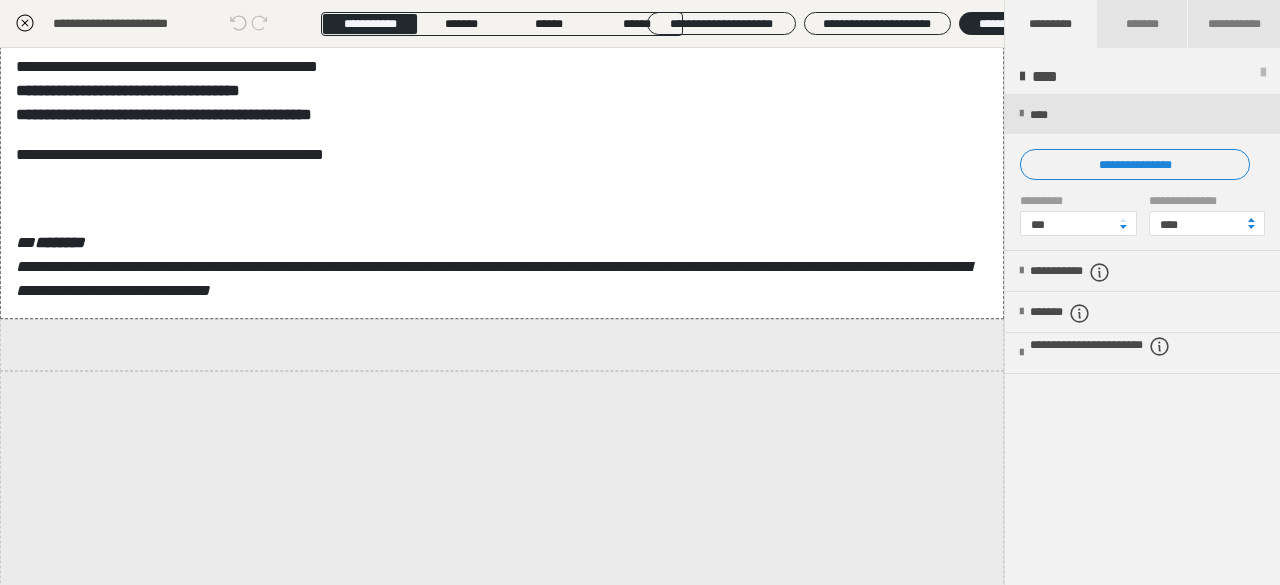 click 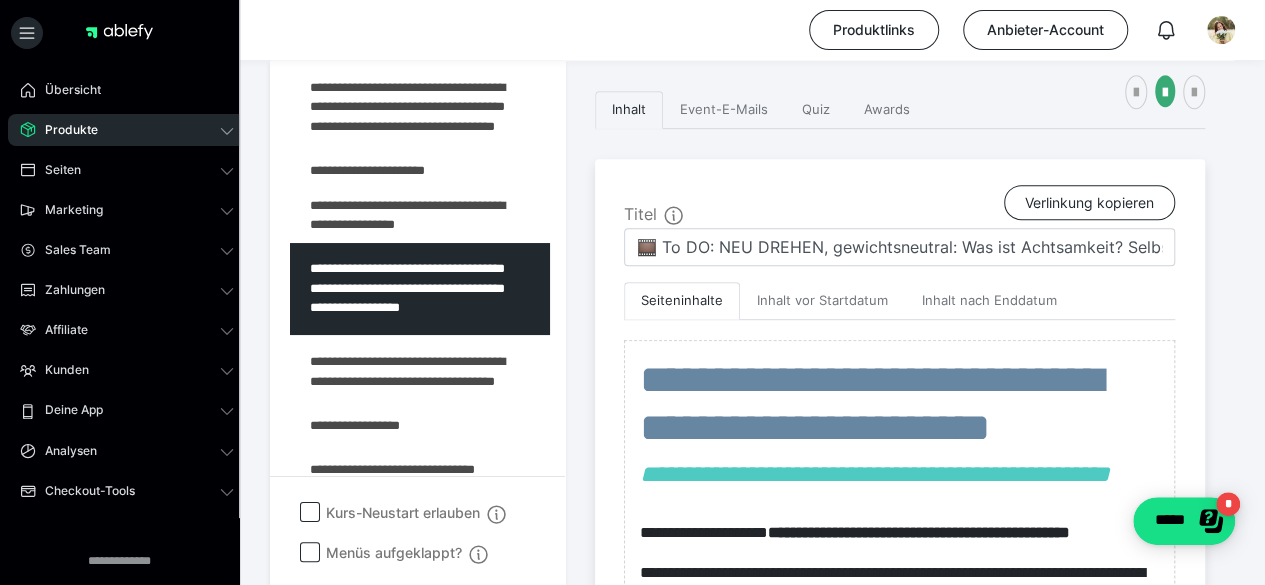 scroll, scrollTop: 0, scrollLeft: 0, axis: both 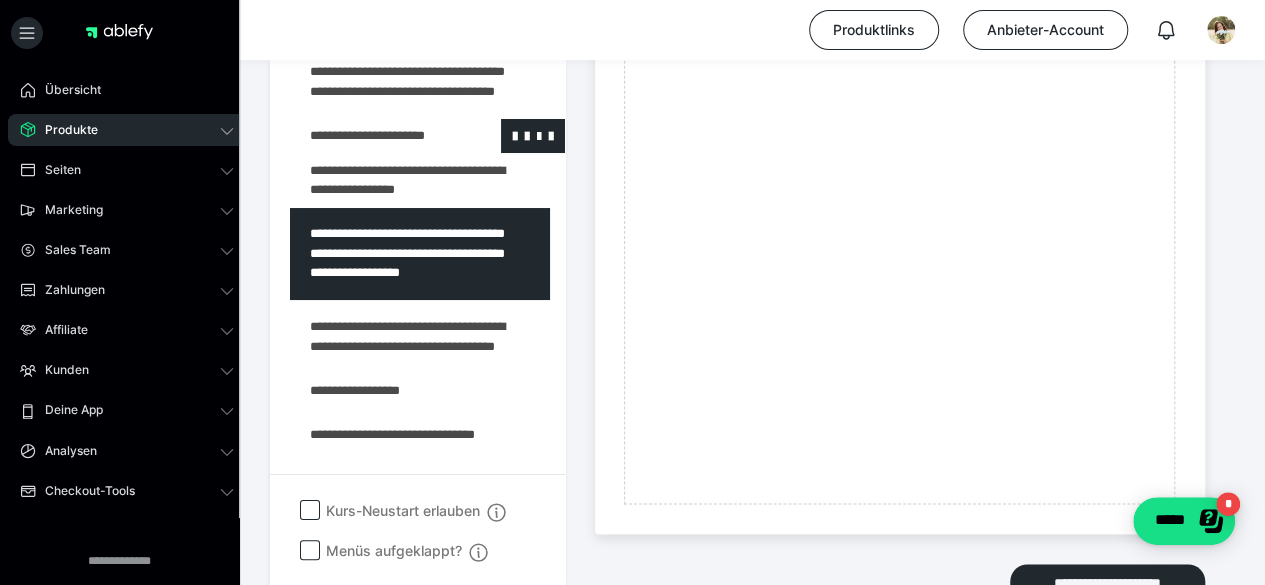 click at bounding box center [375, 137] 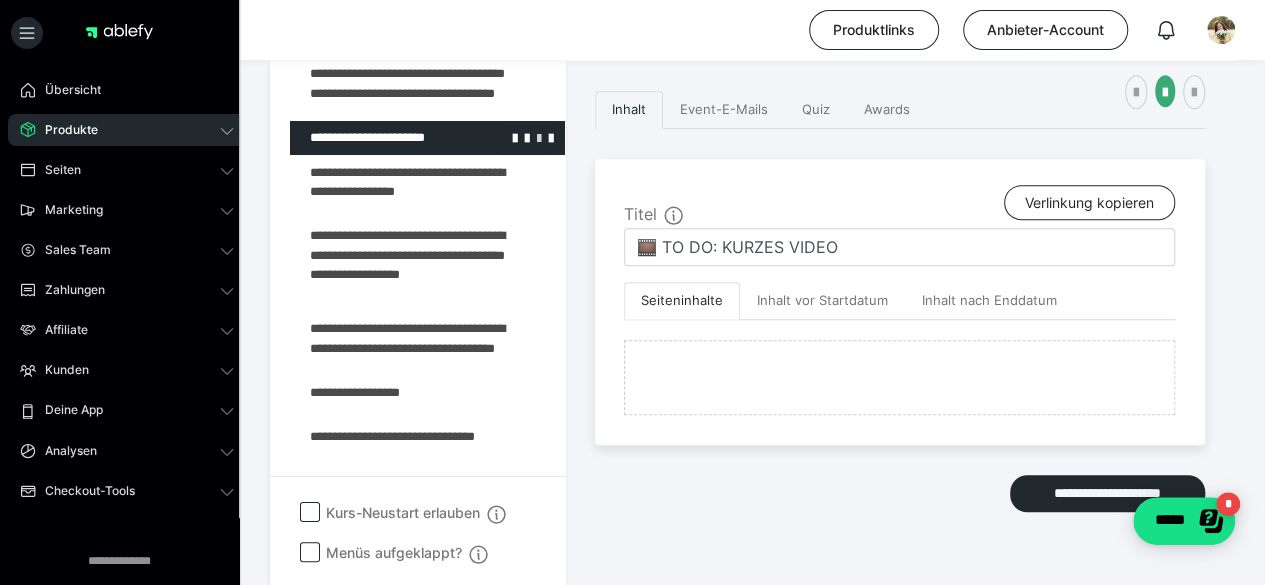 scroll, scrollTop: 1636, scrollLeft: 0, axis: vertical 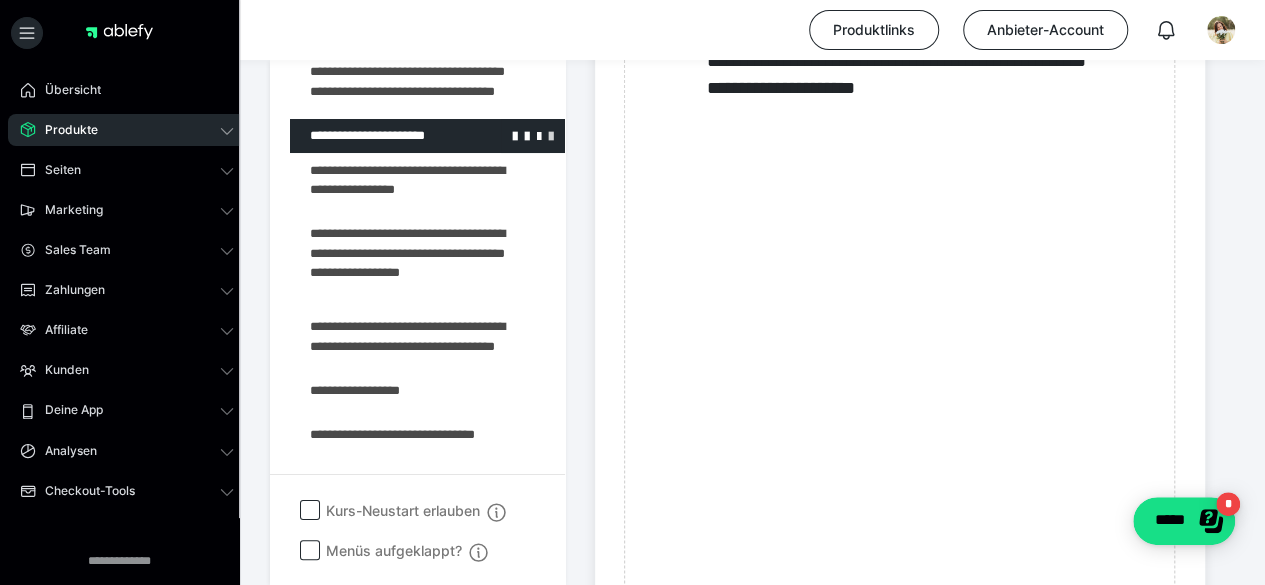 click at bounding box center [551, 136] 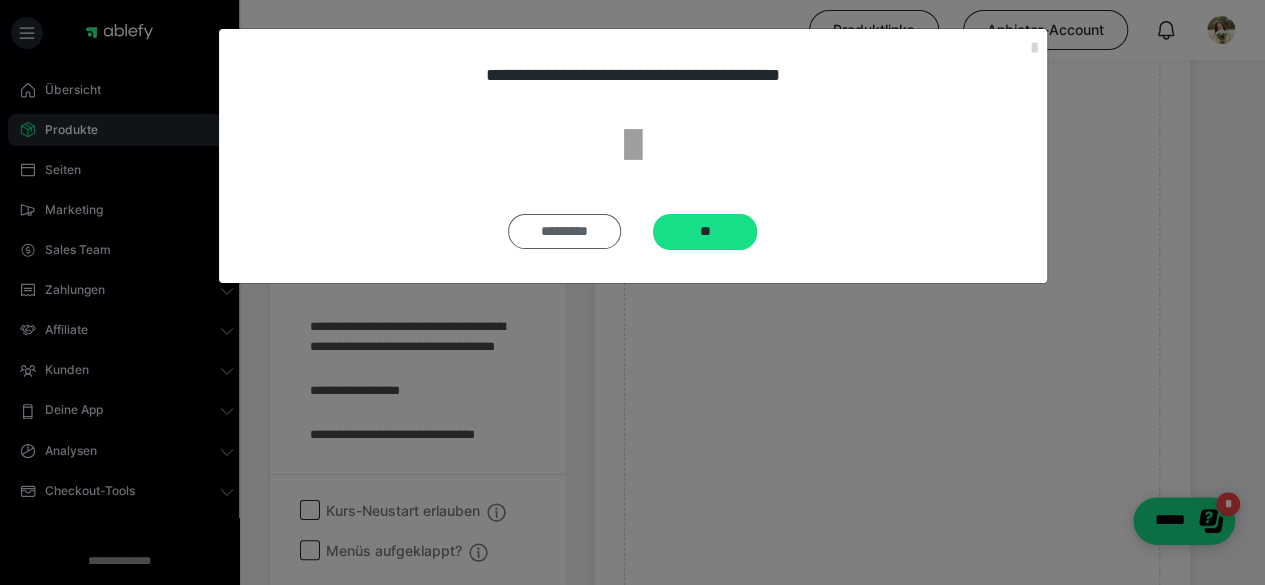 click on "*********" at bounding box center [565, 231] 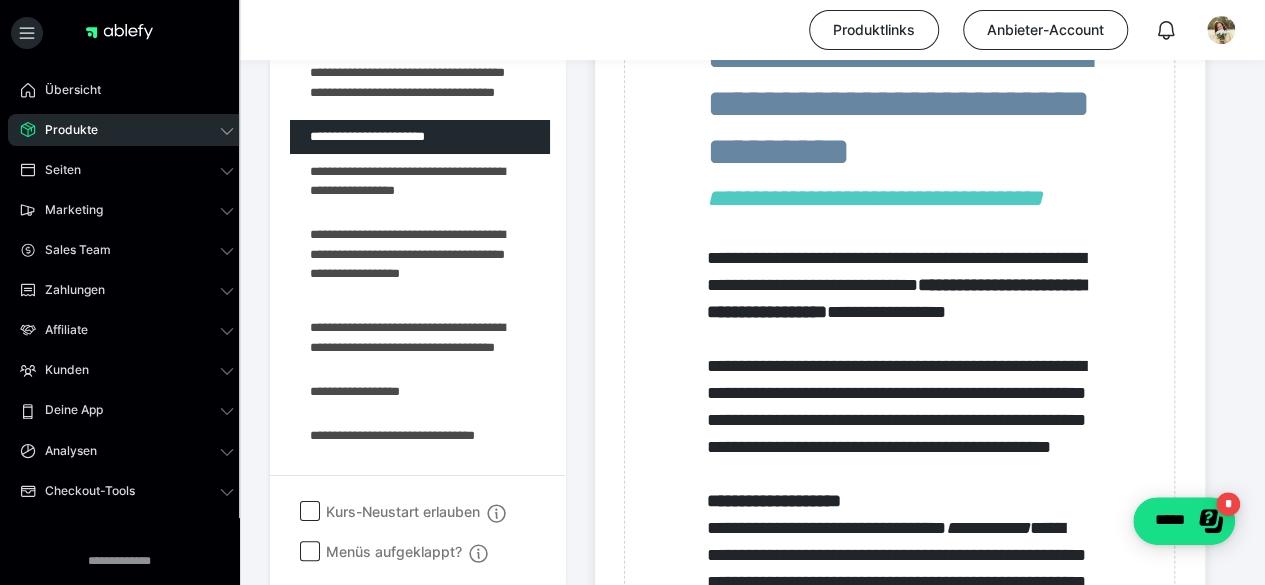 scroll, scrollTop: 668, scrollLeft: 0, axis: vertical 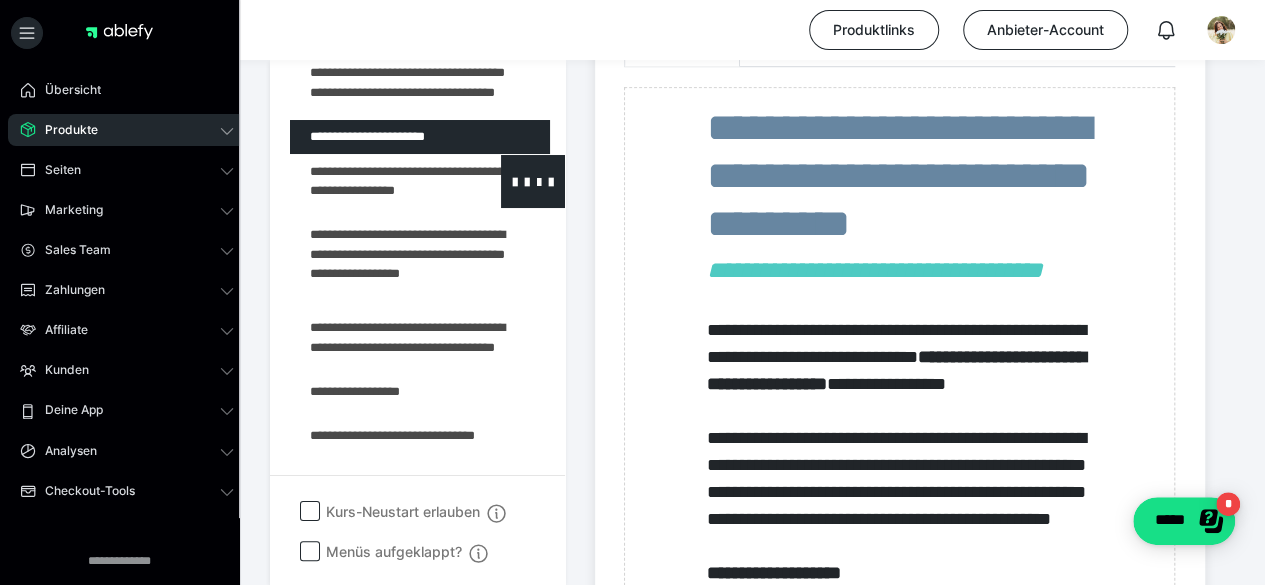click at bounding box center [375, 181] 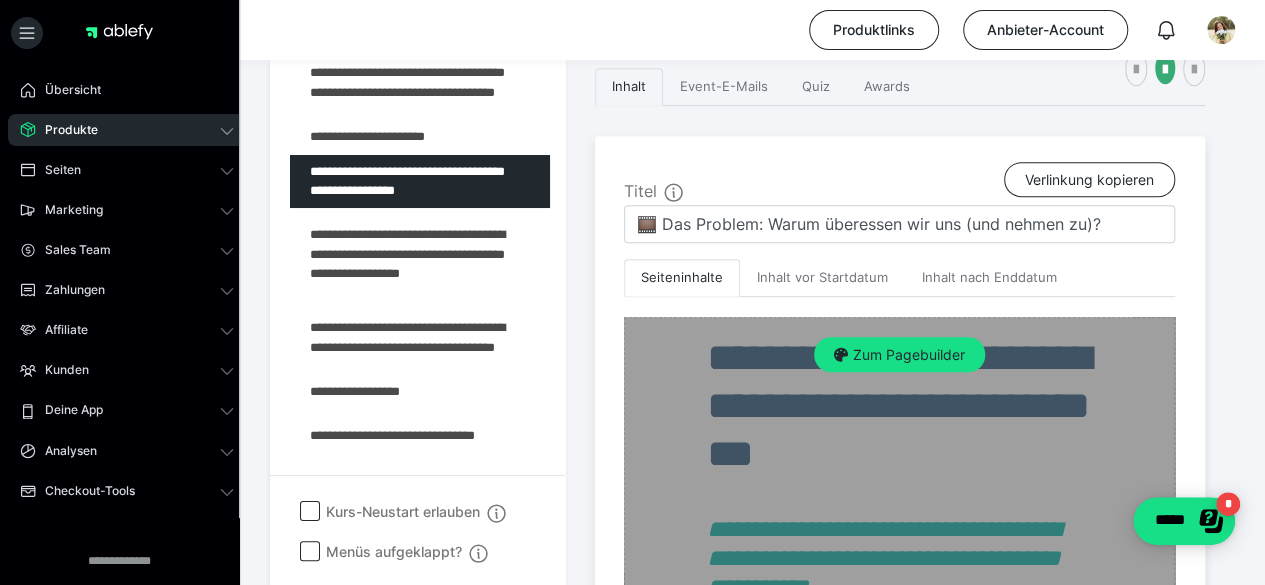scroll, scrollTop: 668, scrollLeft: 0, axis: vertical 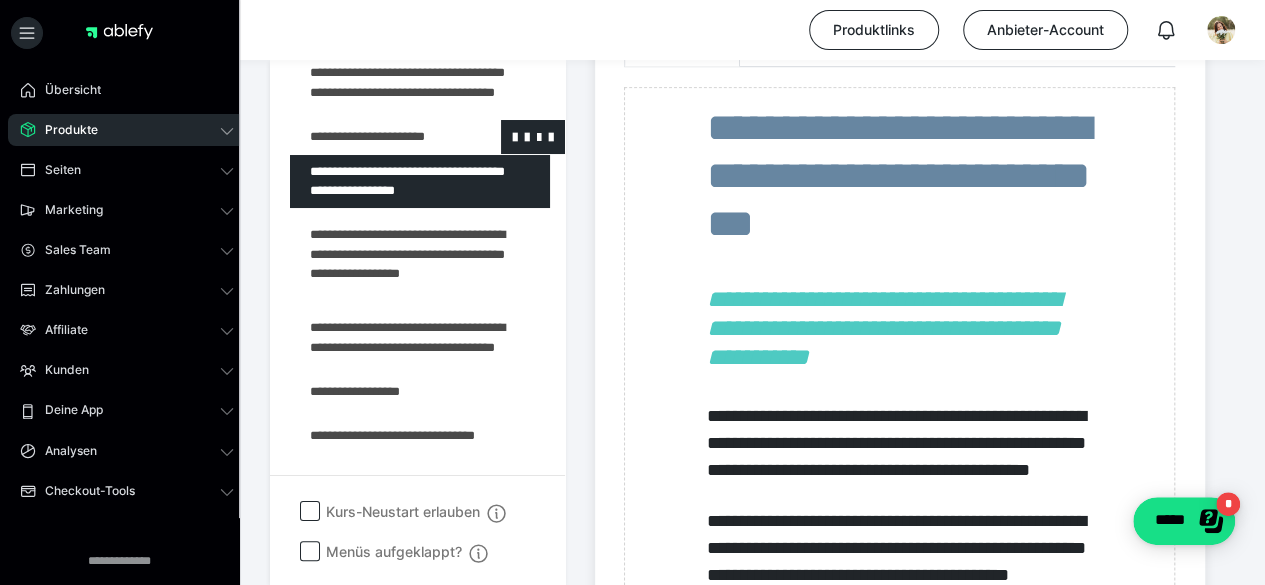 click at bounding box center [375, 137] 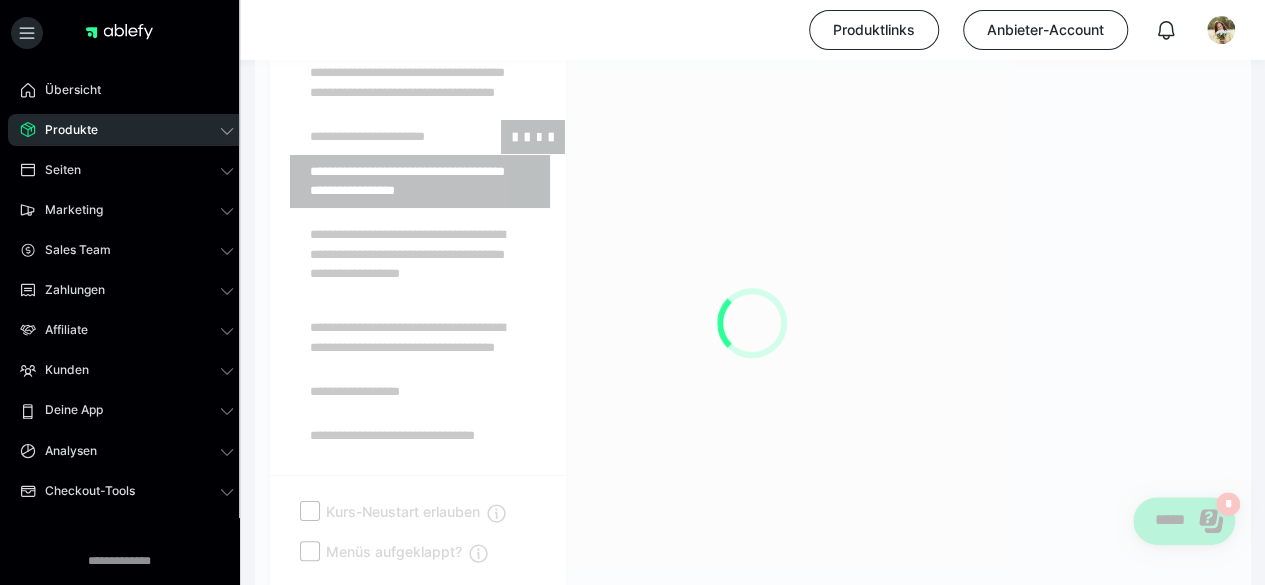 scroll, scrollTop: 415, scrollLeft: 0, axis: vertical 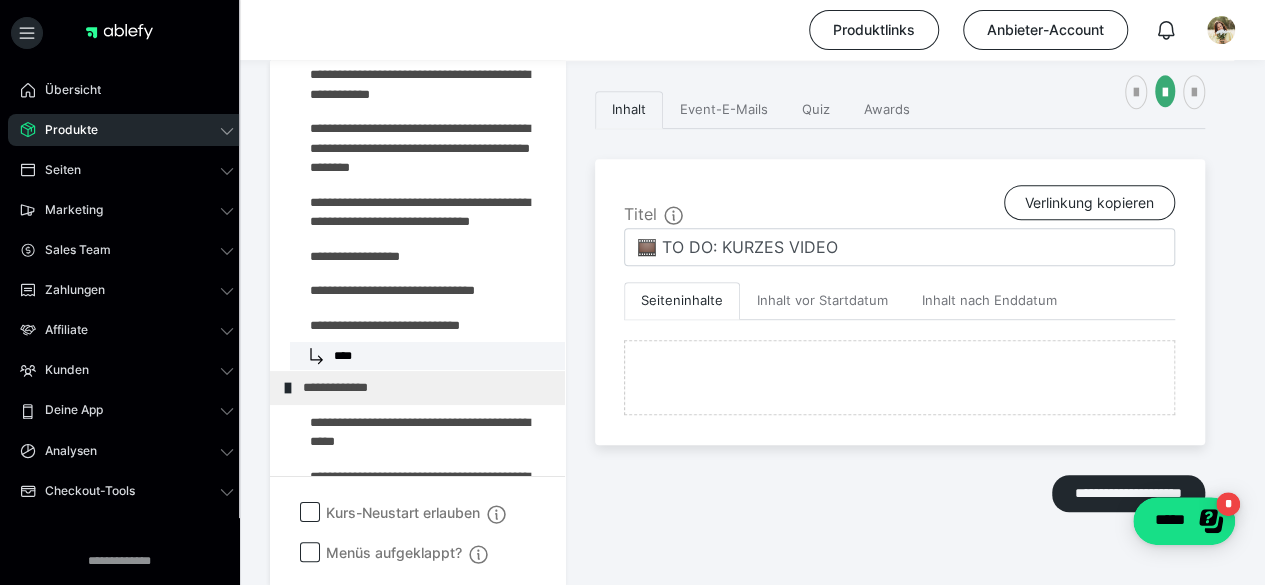 click at bounding box center (551, 40) 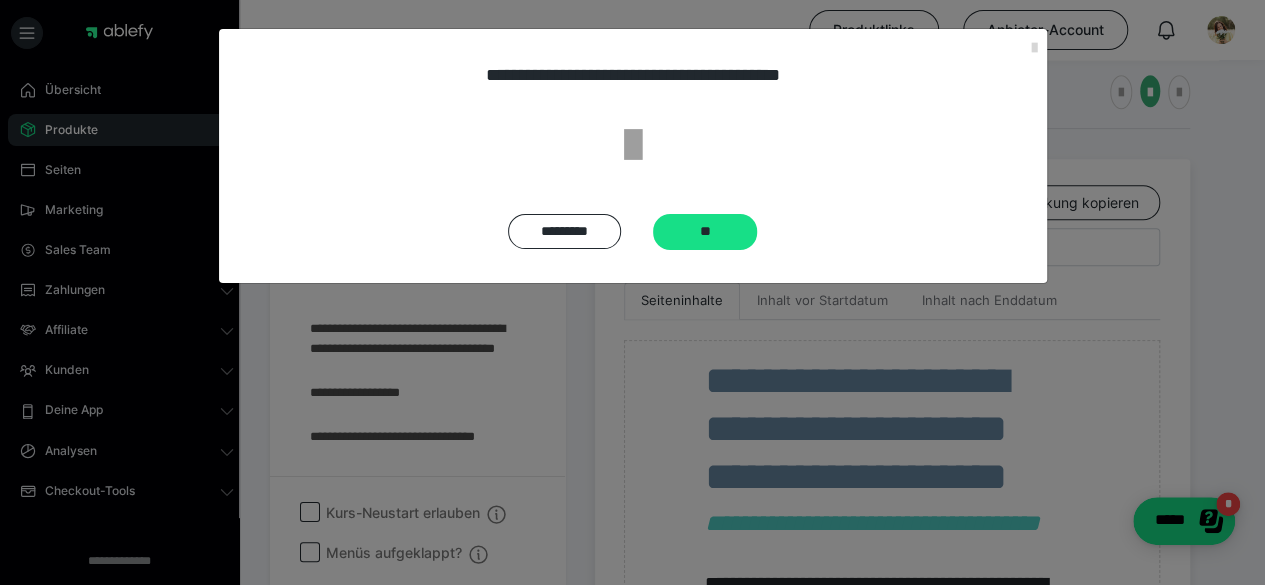 scroll, scrollTop: 438, scrollLeft: 0, axis: vertical 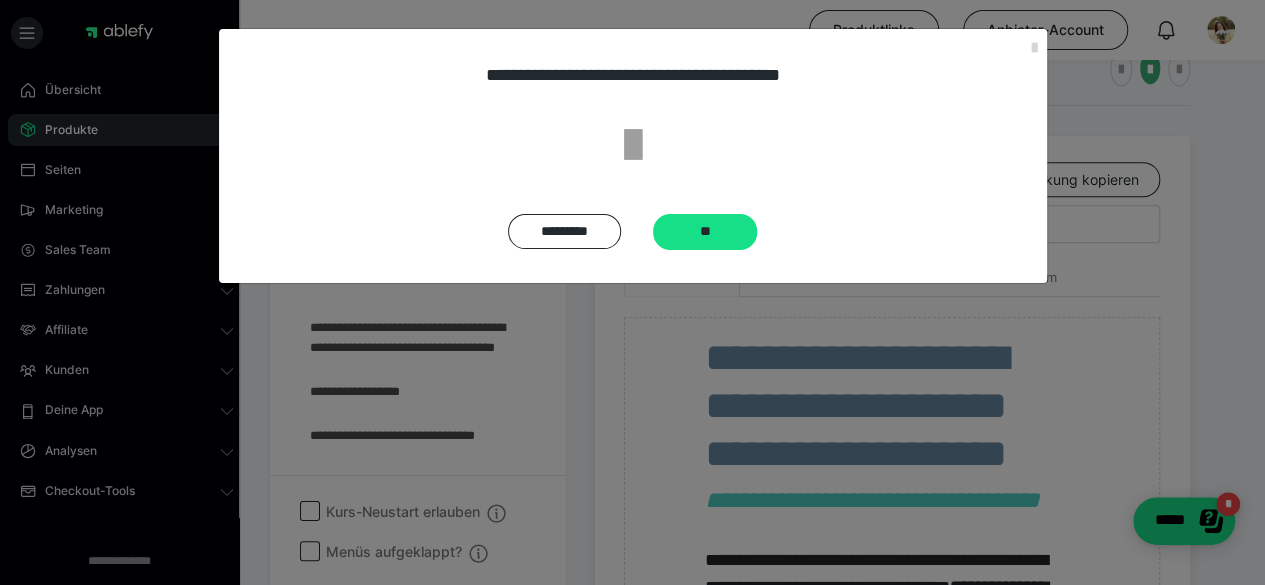 click on "**********" at bounding box center [632, 292] 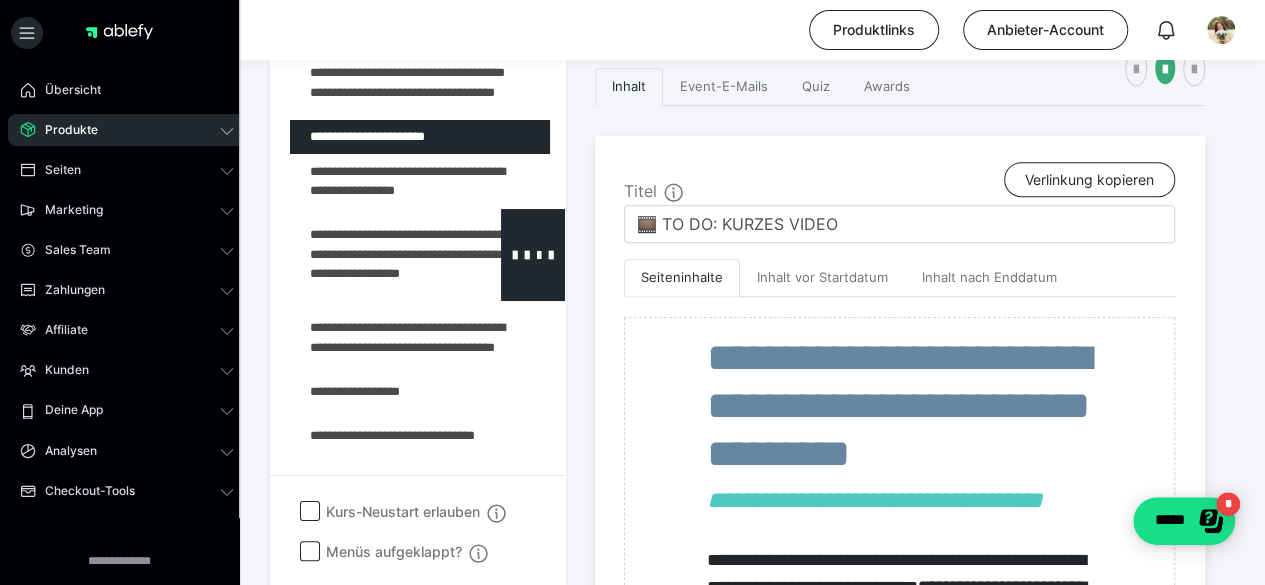 click at bounding box center (375, 255) 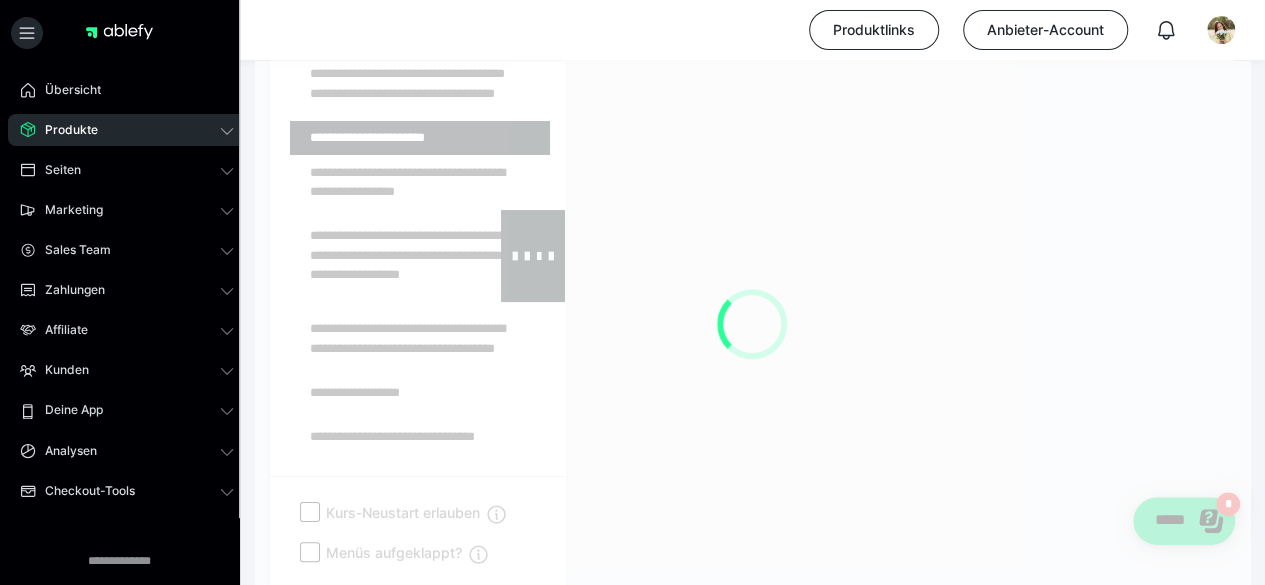 scroll, scrollTop: 438, scrollLeft: 0, axis: vertical 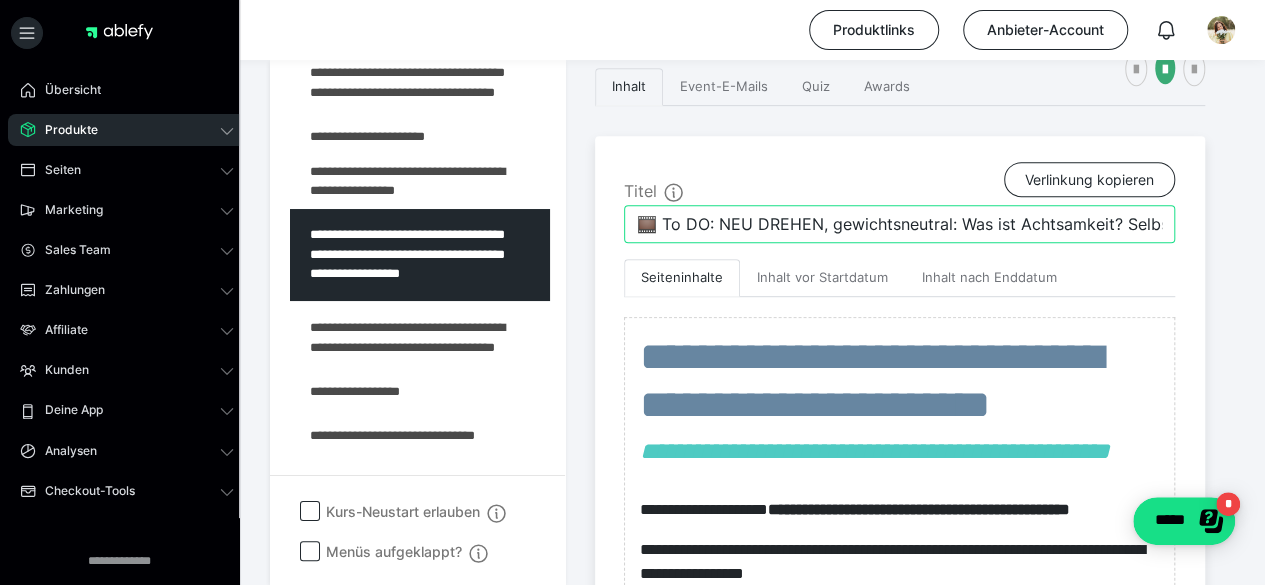 drag, startPoint x: 867, startPoint y: 223, endPoint x: 955, endPoint y: 228, distance: 88.14193 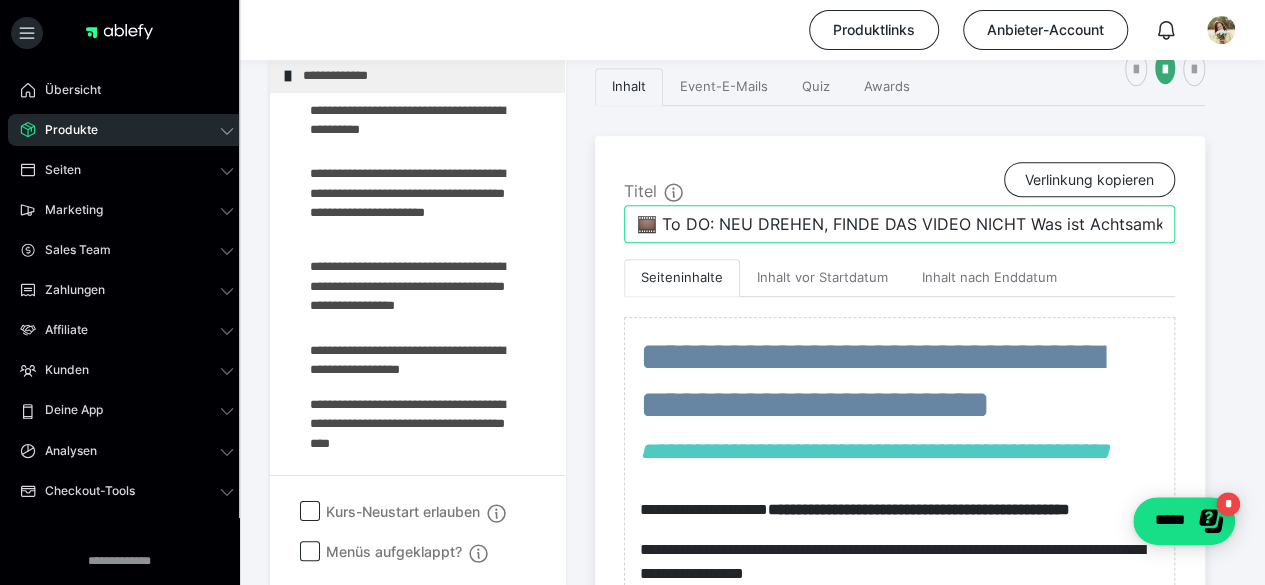 scroll, scrollTop: 922, scrollLeft: 0, axis: vertical 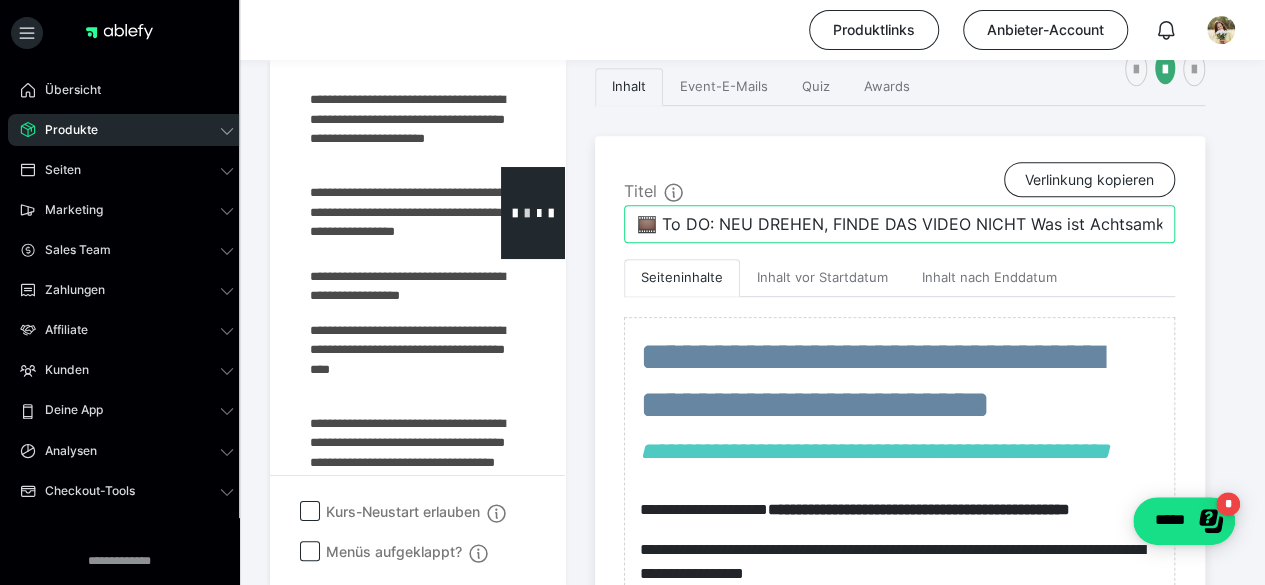 type on "🎞️ To DO: NEU DREHEN, FINDE DAS VIDEO NICHT Was ist Achtsamkeit? Selbstmitgefühl und Beginner Mindset." 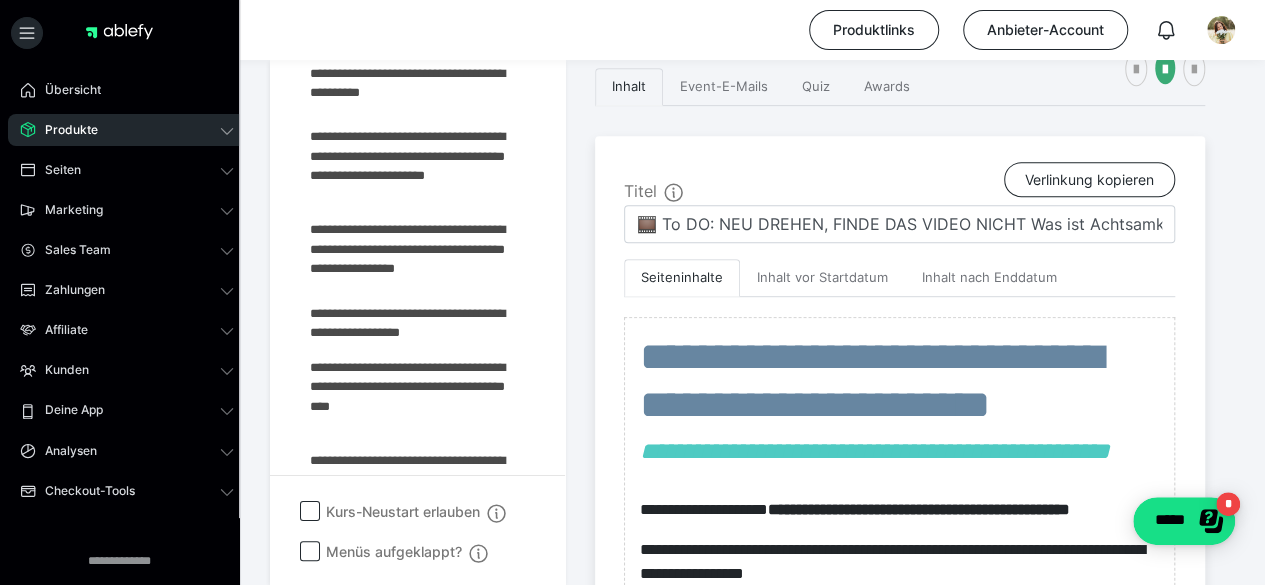 scroll, scrollTop: 869, scrollLeft: 0, axis: vertical 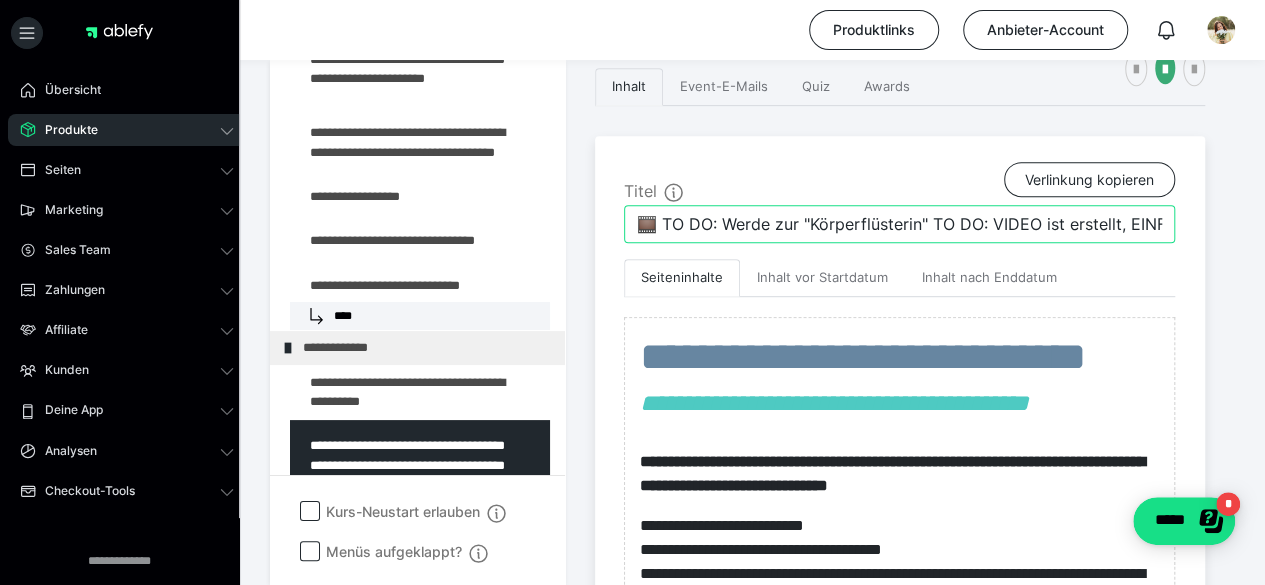 click on "🎞️ TO DO: Werde zur "Körperflüsterin" TO DO: VIDEO ist erstellt, EINFÜGEN und WORKBOOK ERSTELLEN" at bounding box center [899, 224] 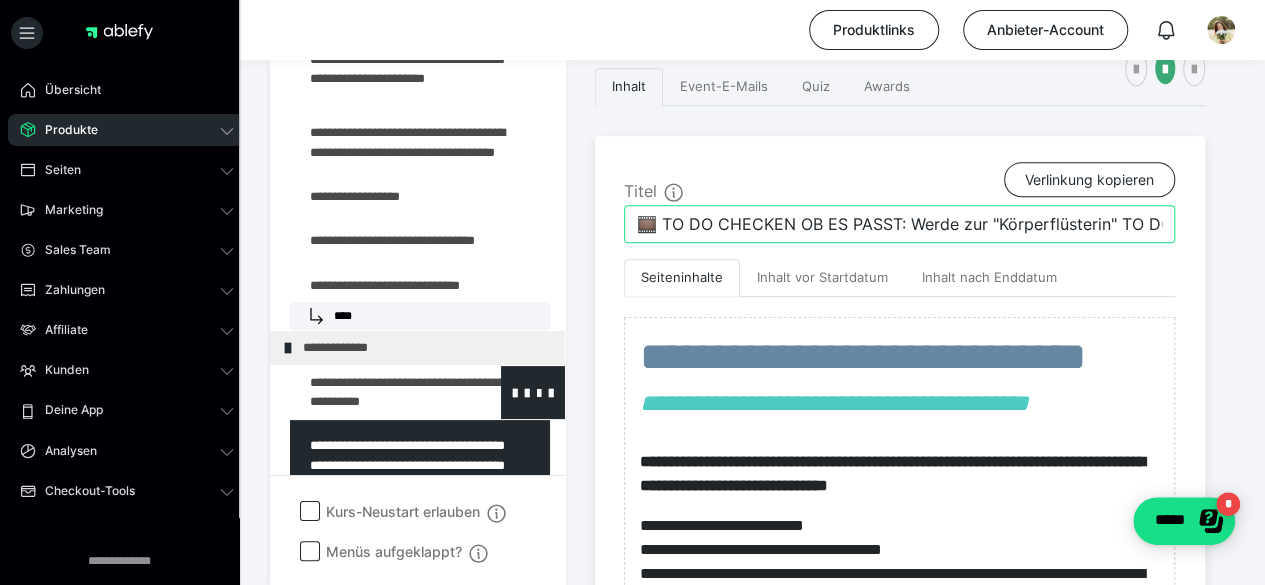 type on "🎞️ TO DO CHECKEN OB ES PASST: Werde zur "Körperflüsterin" TO DO: VIDEO ist erstellt, EINFÜGEN und WORKBOOK ERSTELLEN" 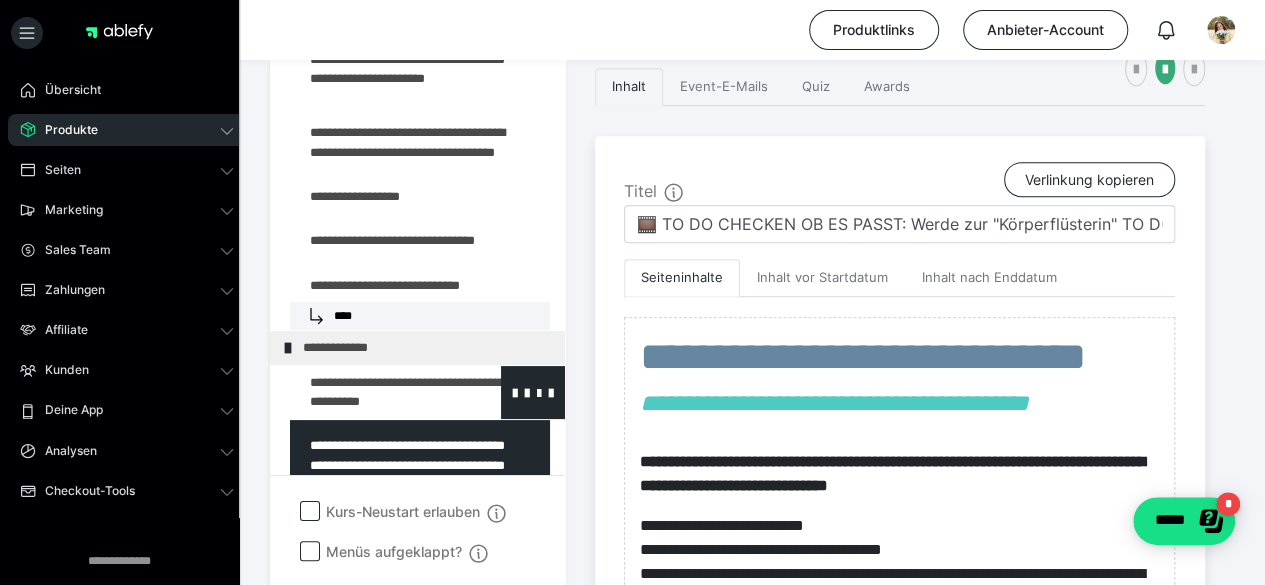 click at bounding box center (375, 392) 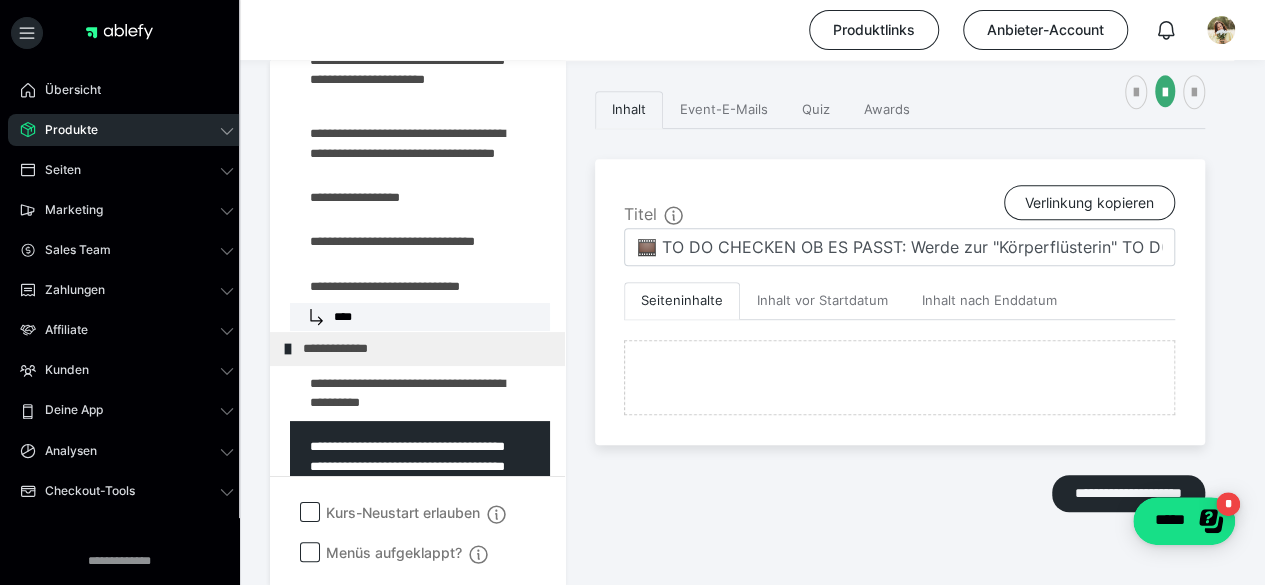 scroll, scrollTop: 438, scrollLeft: 0, axis: vertical 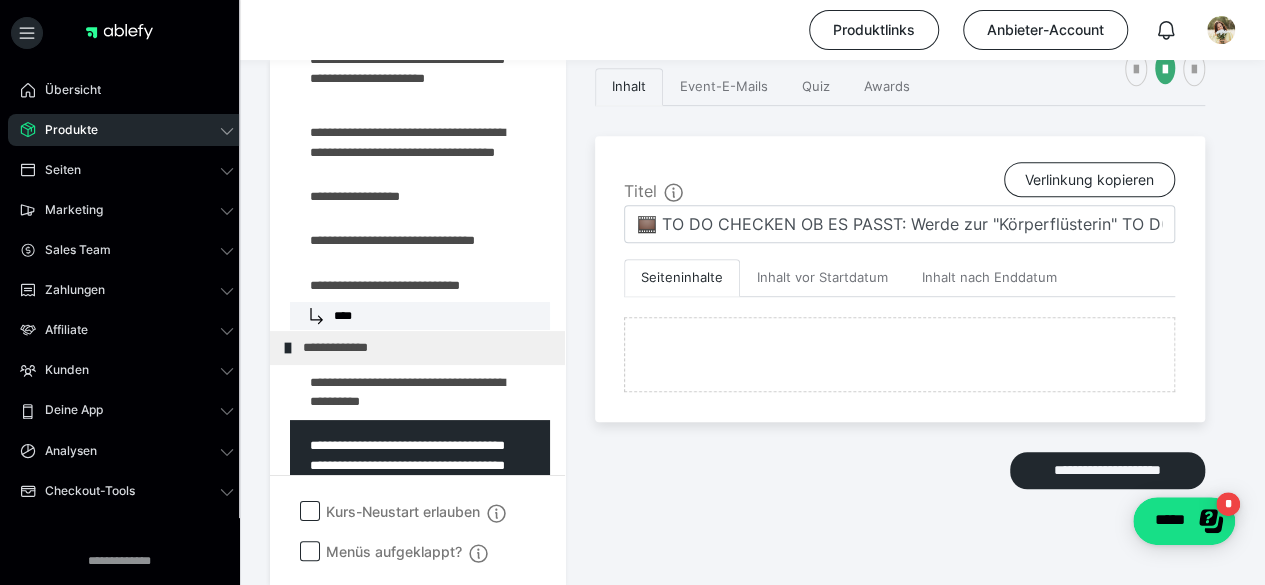 type on "🎞️ TO DO: Intro: Dein Quickstart zum Wohlfühl-Ich" 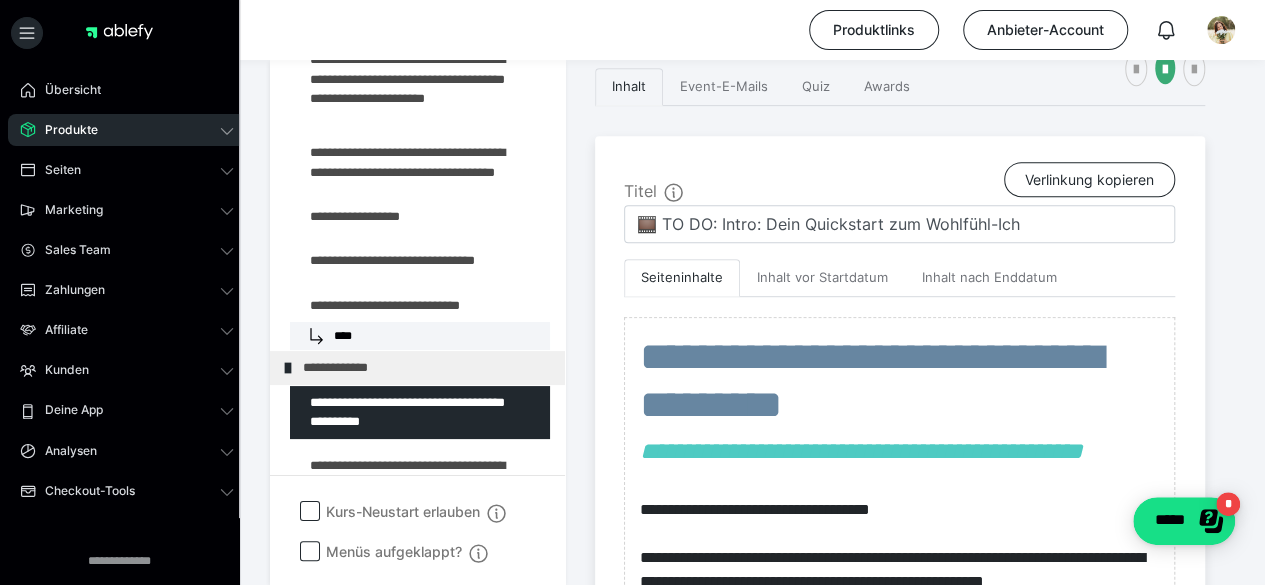 scroll, scrollTop: 604, scrollLeft: 0, axis: vertical 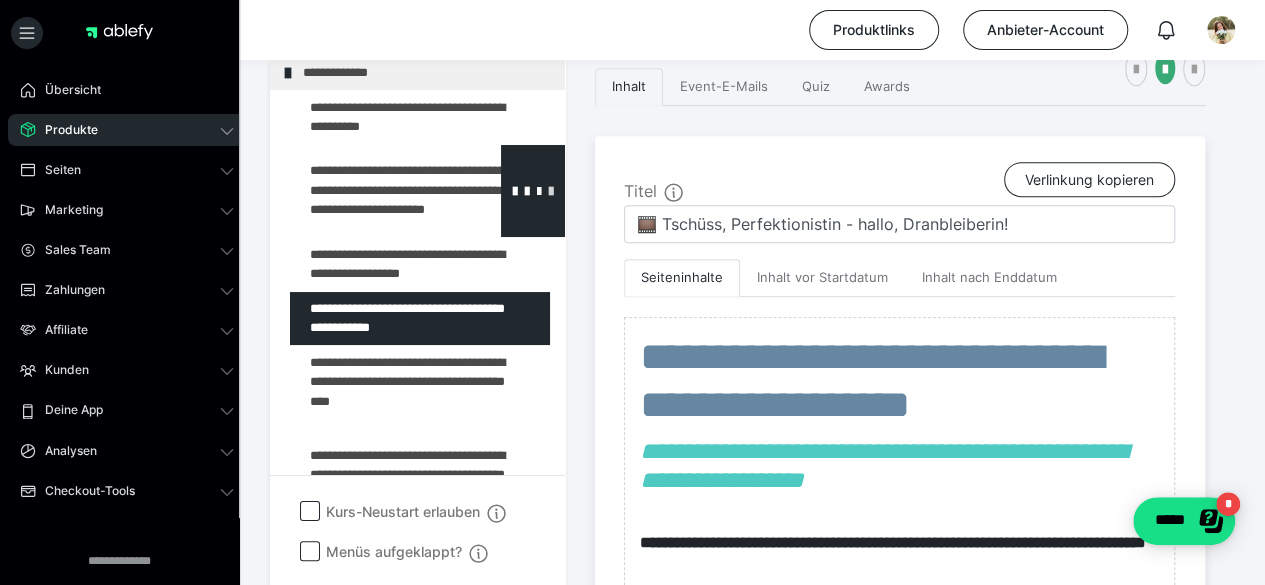 click at bounding box center (551, 190) 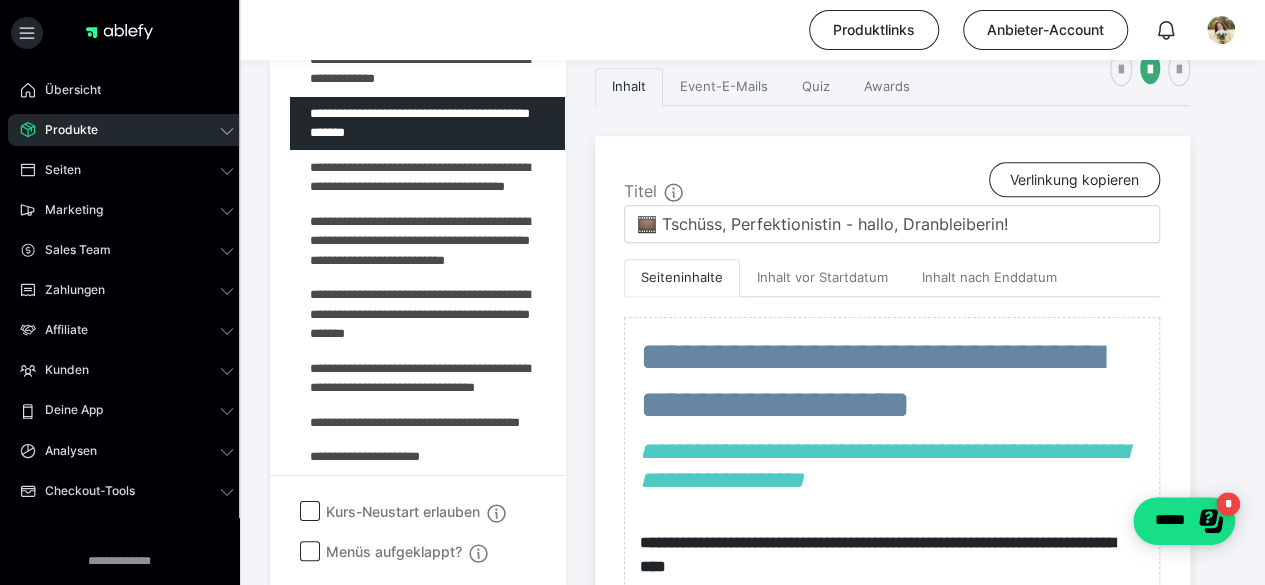 click on "**********" at bounding box center [633, 106] 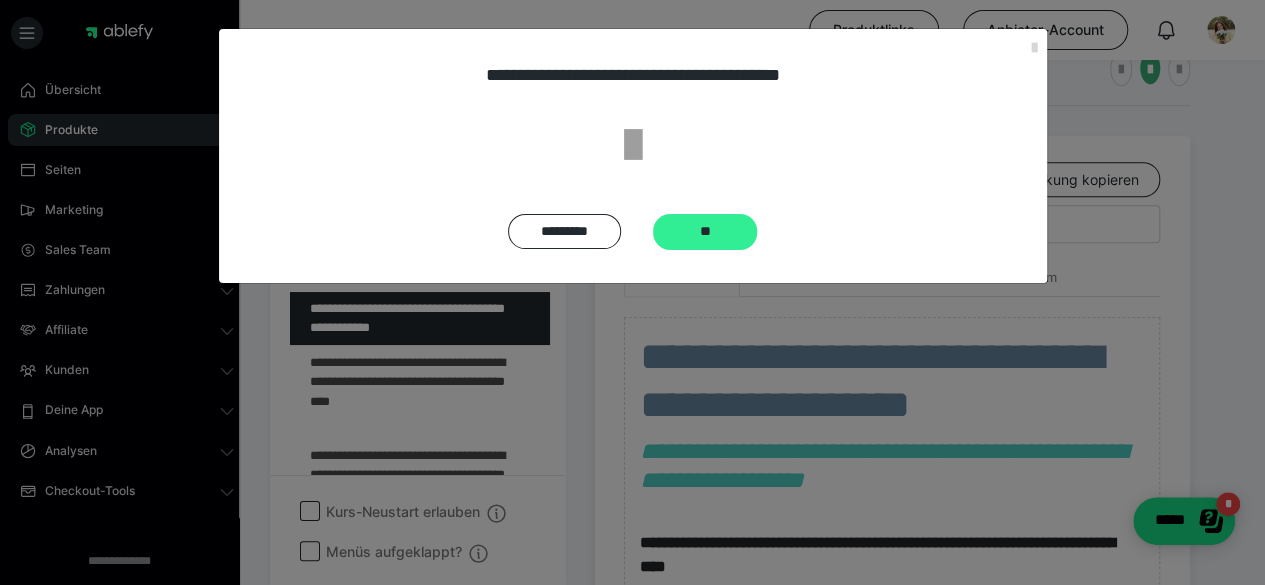 click on "**" at bounding box center [705, 232] 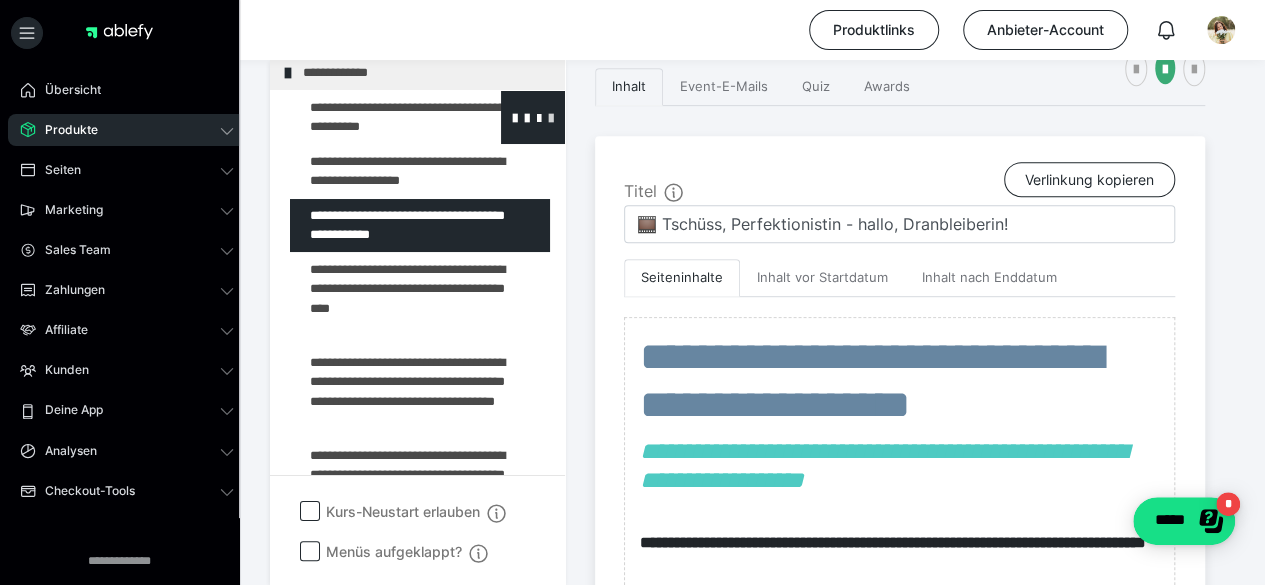 click at bounding box center (551, 117) 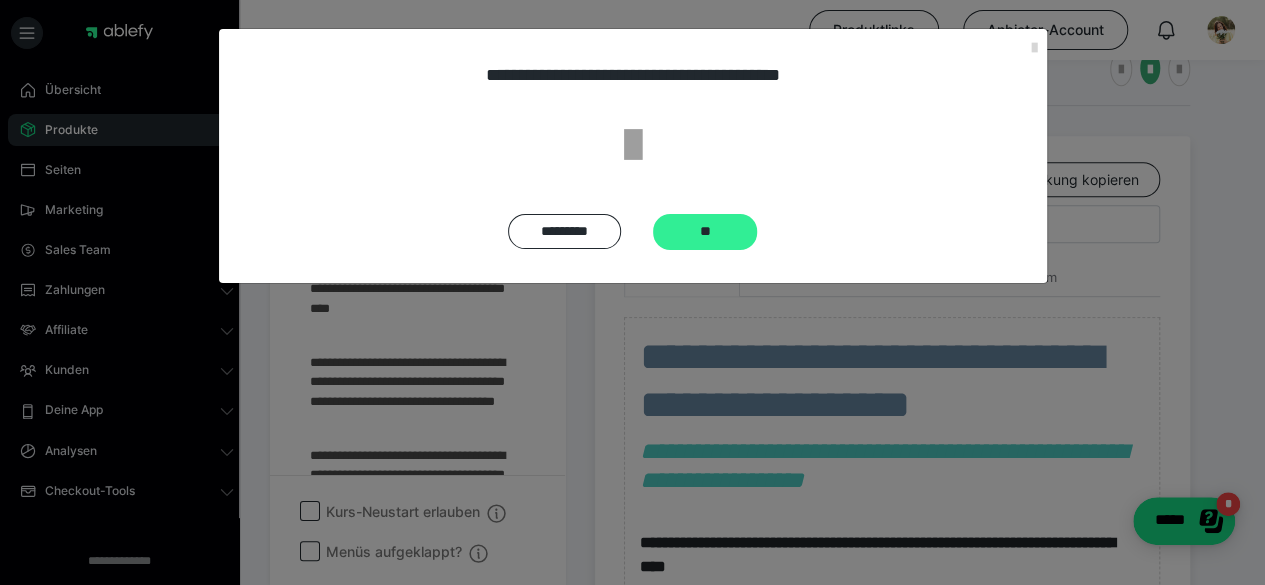 click on "**" at bounding box center [705, 232] 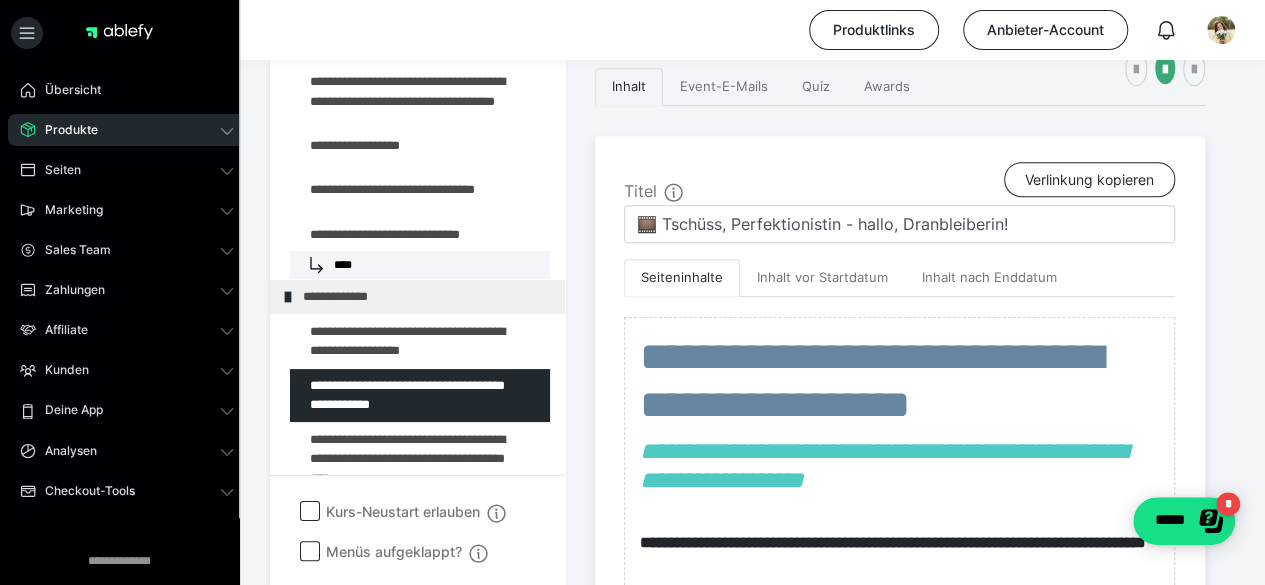 scroll, scrollTop: 728, scrollLeft: 0, axis: vertical 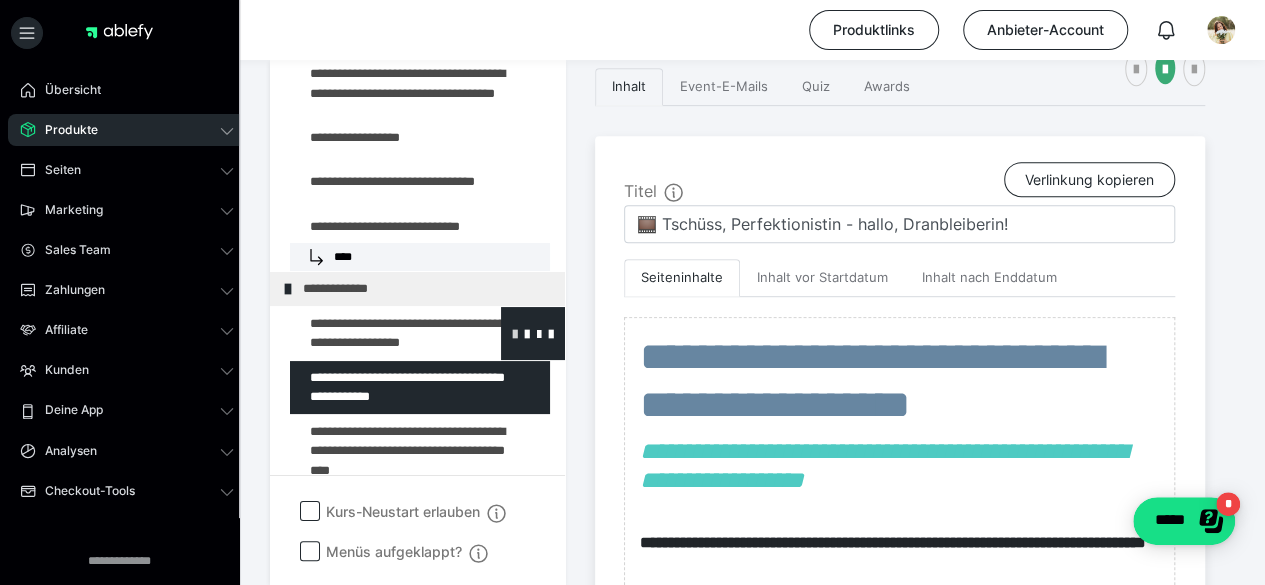 click at bounding box center [515, 333] 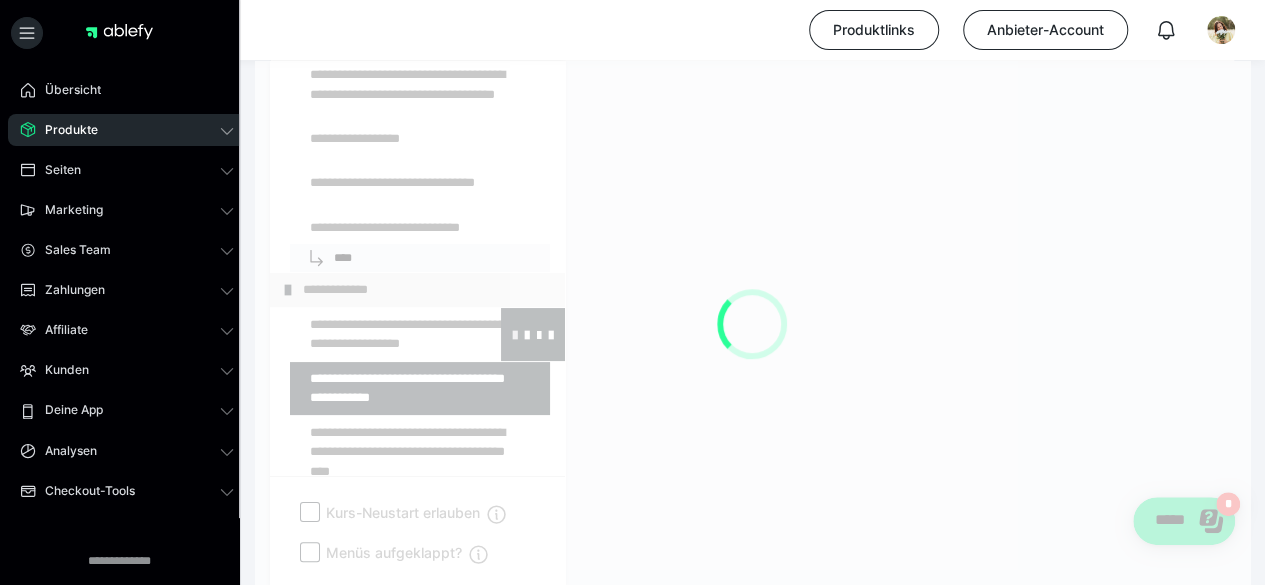 scroll, scrollTop: 438, scrollLeft: 0, axis: vertical 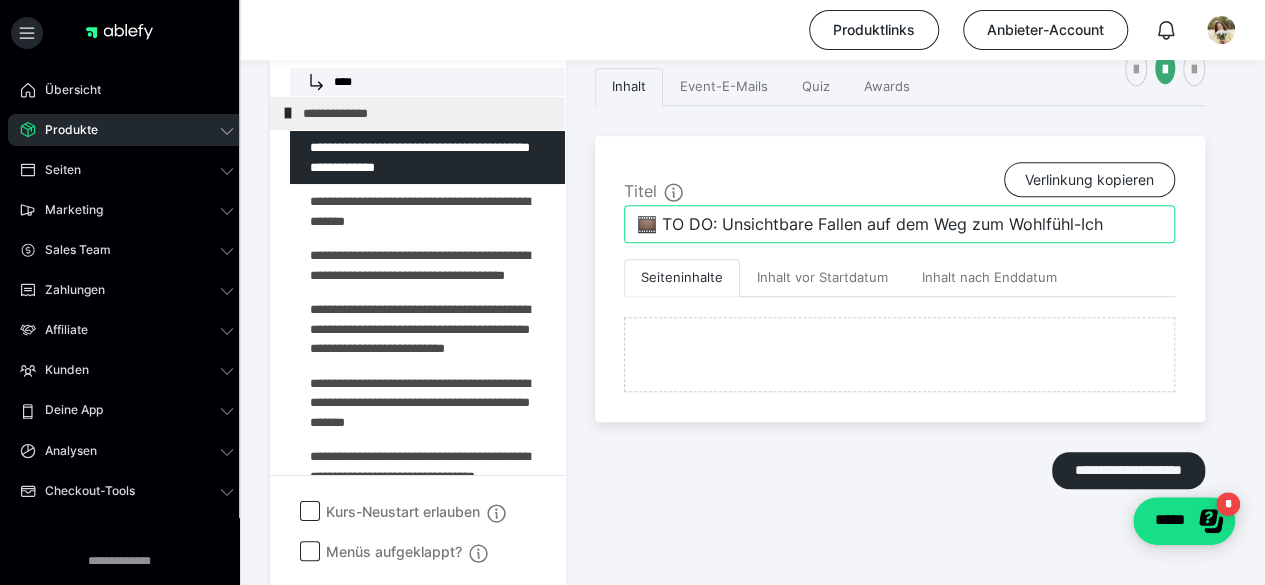 click on "🎞️ TO DO: Unsichtbare Fallen auf dem Weg zum Wohlfühl-Ich" at bounding box center (899, 224) 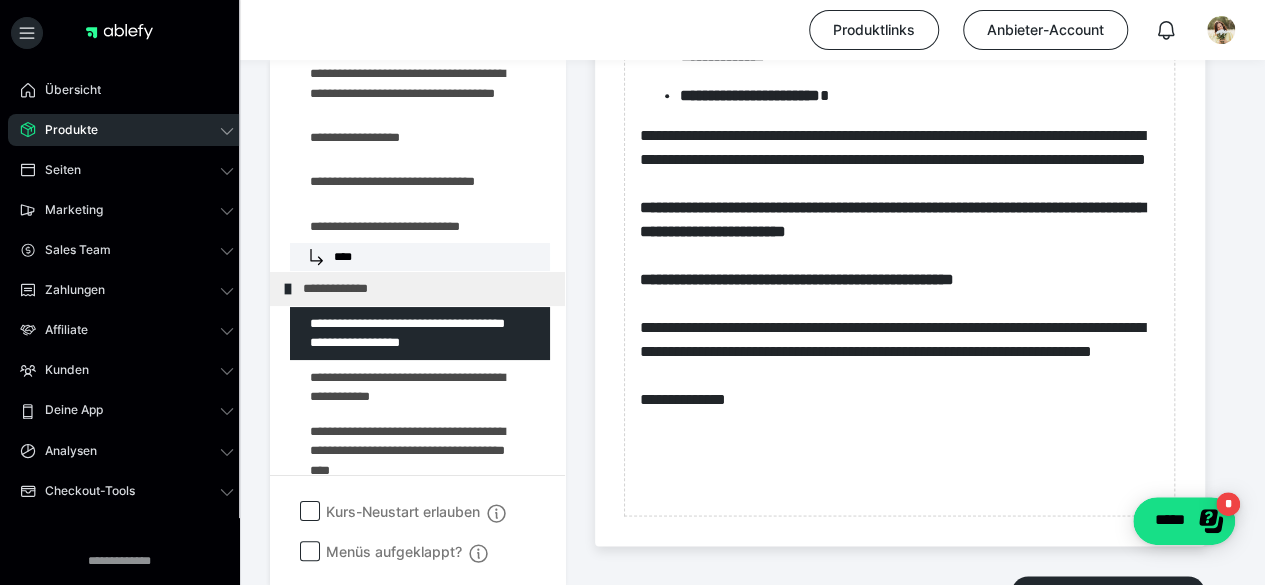 scroll, scrollTop: 1250, scrollLeft: 0, axis: vertical 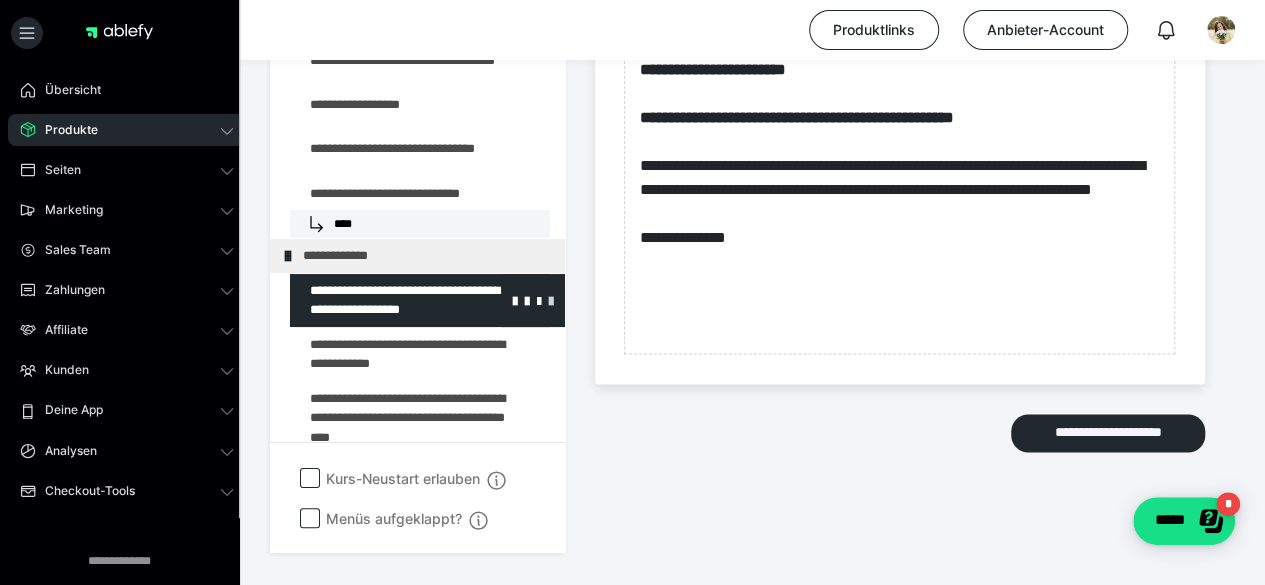 type on "🎞️ TO DO evtl. verschieben in das Modul "Was esse ich": Unsichtbare Fallen auf dem Weg zum Wohlfühl-Ich" 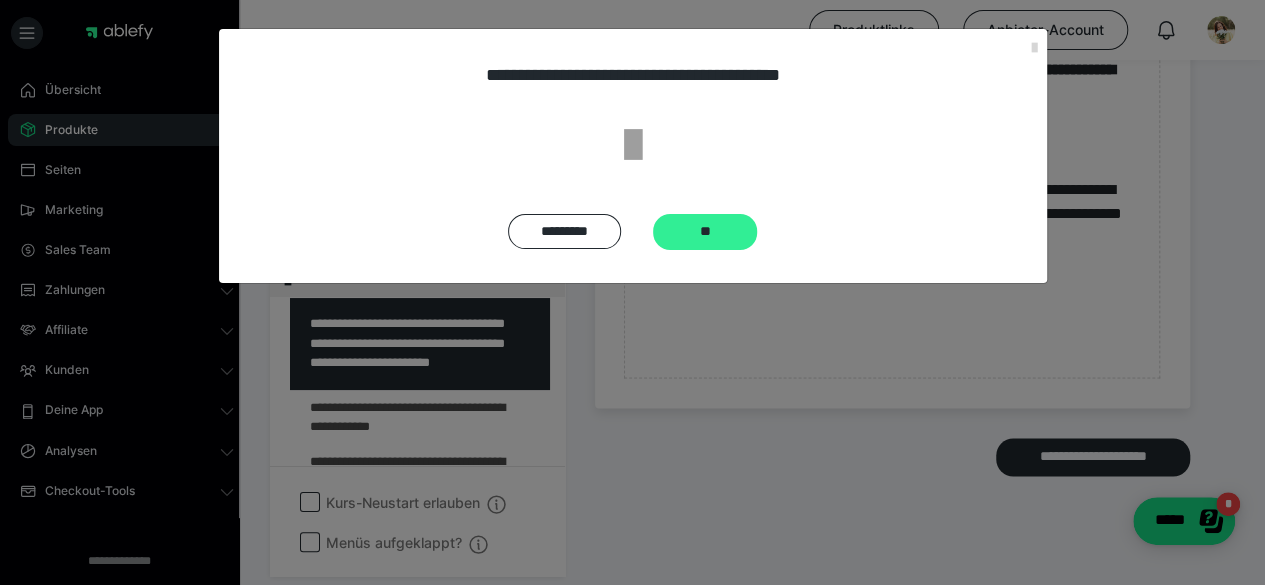 click on "**" at bounding box center (705, 232) 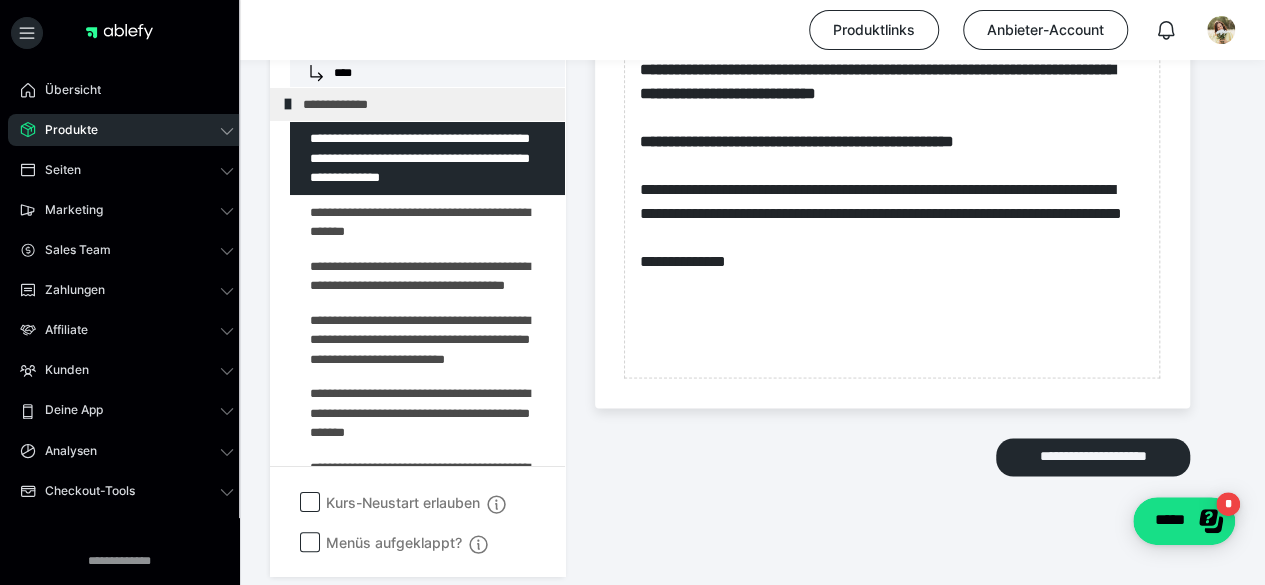 scroll, scrollTop: 415, scrollLeft: 0, axis: vertical 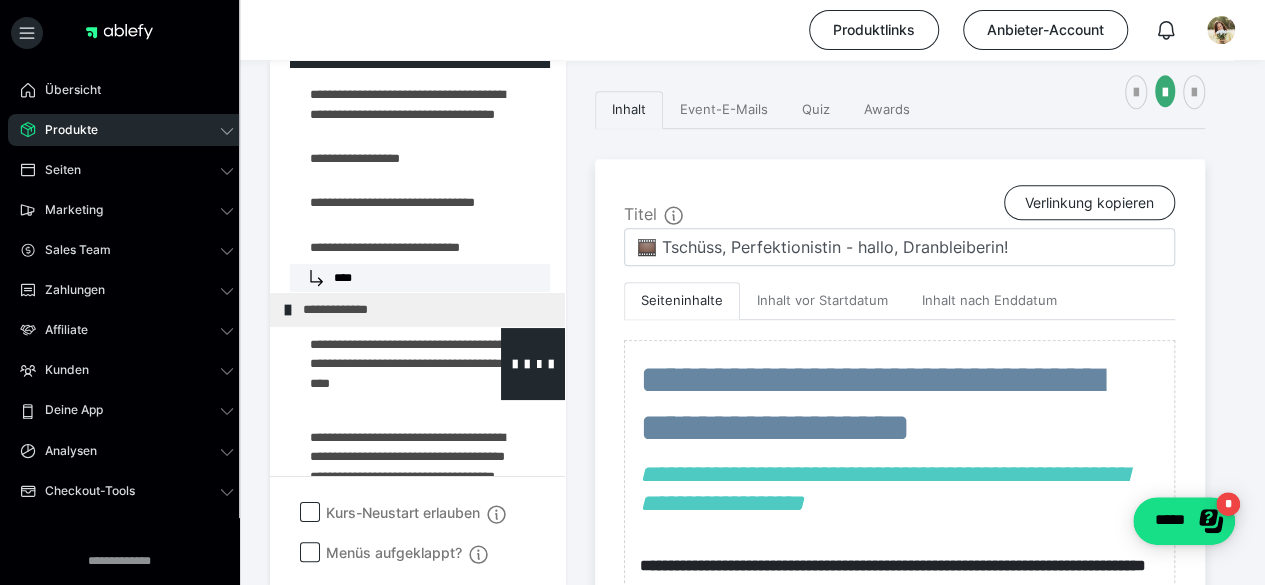 click at bounding box center [375, 364] 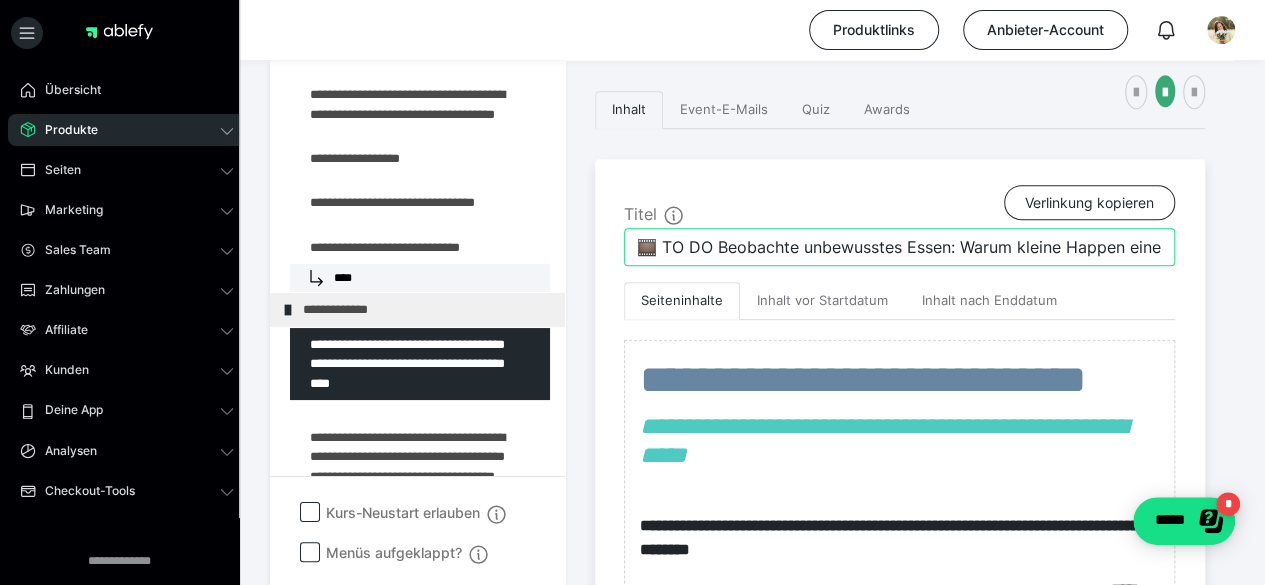 click on "🎞️ TO DO Beobachte unbewusstes Essen: Warum kleine Happen eine große Wirkung haben." at bounding box center (899, 247) 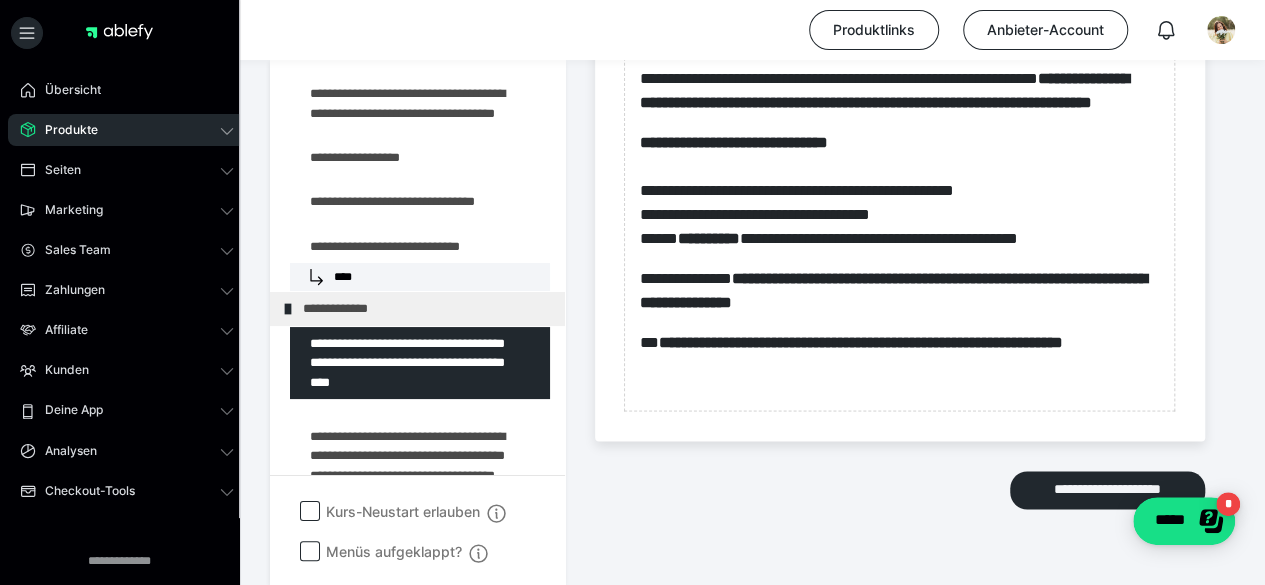 scroll, scrollTop: 1192, scrollLeft: 0, axis: vertical 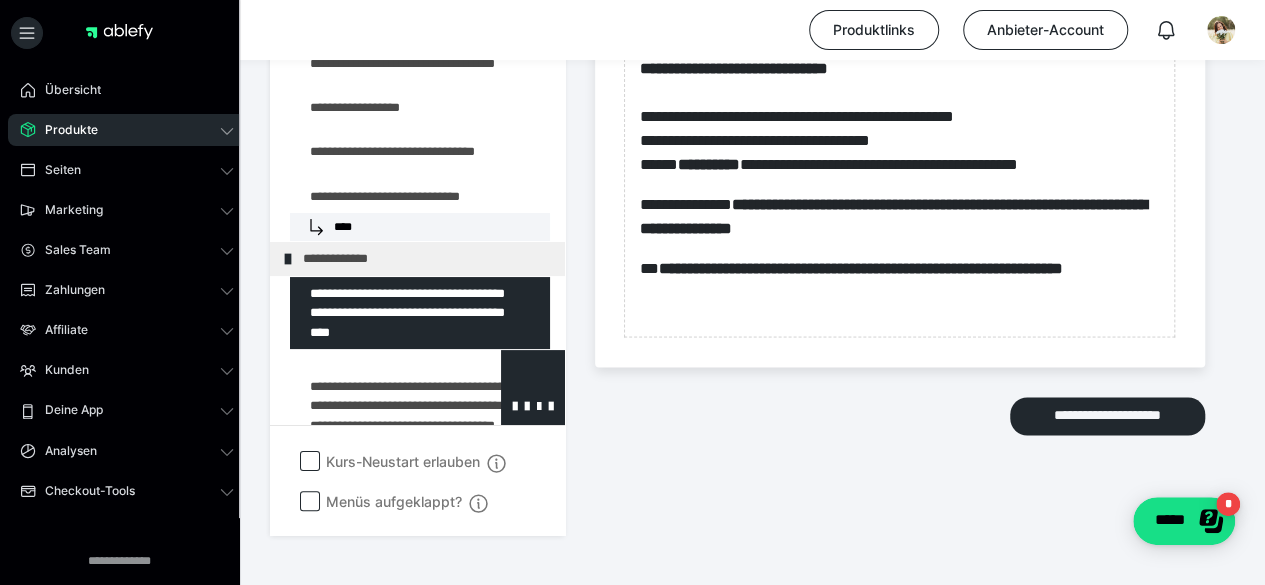 type on "🎞️ TO DO evtl. verschieben in das Modul WANN esse ich?  Beobachte unbewusstes Essen: Warum kleine Happen eine große Wirkung haben." 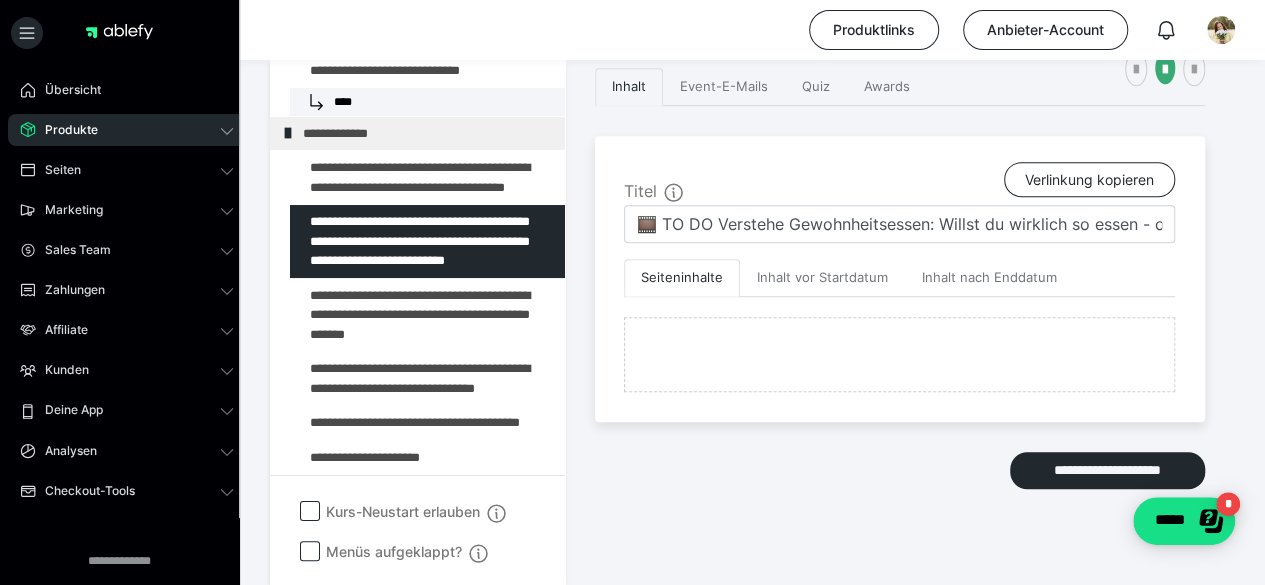 scroll, scrollTop: 1089, scrollLeft: 0, axis: vertical 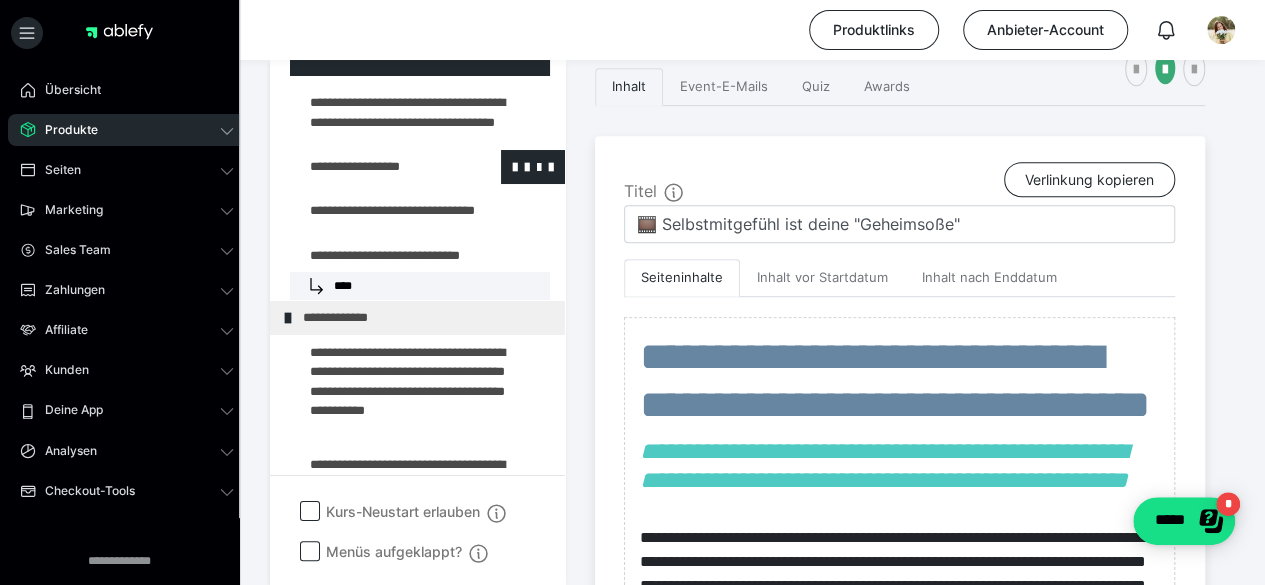 click at bounding box center [375, 167] 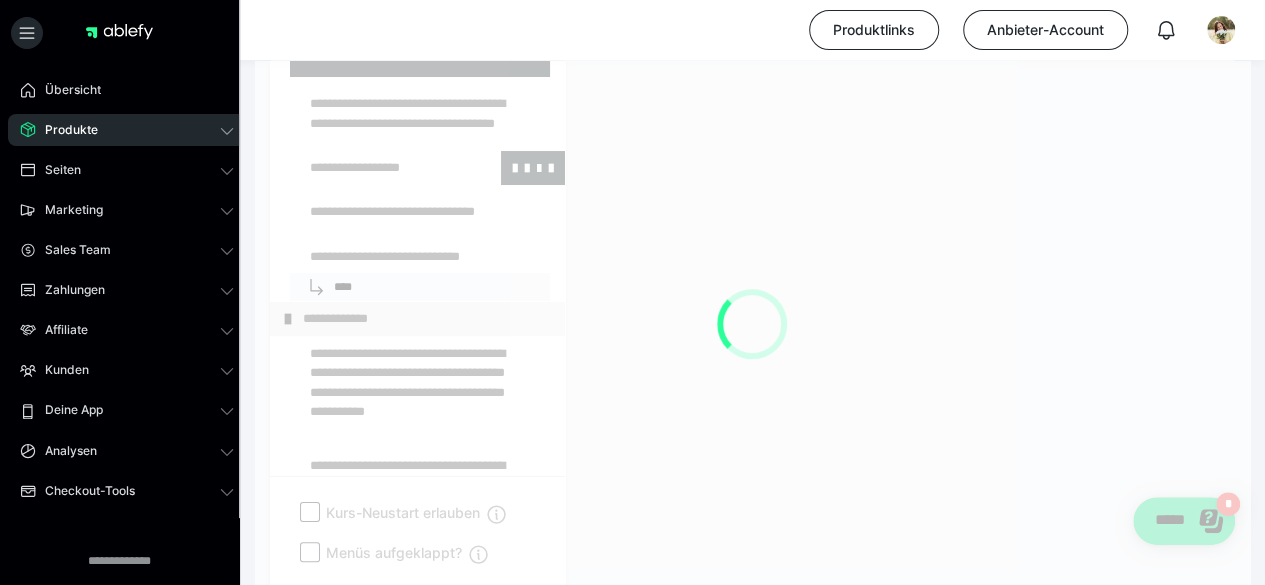 scroll, scrollTop: 438, scrollLeft: 0, axis: vertical 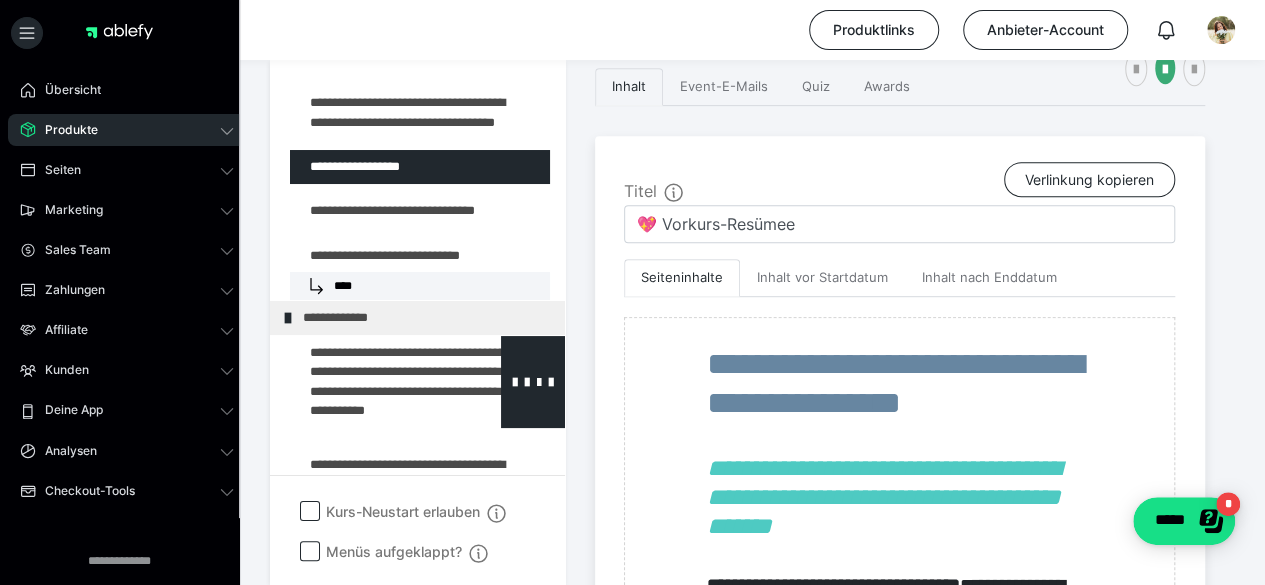 click at bounding box center [375, 382] 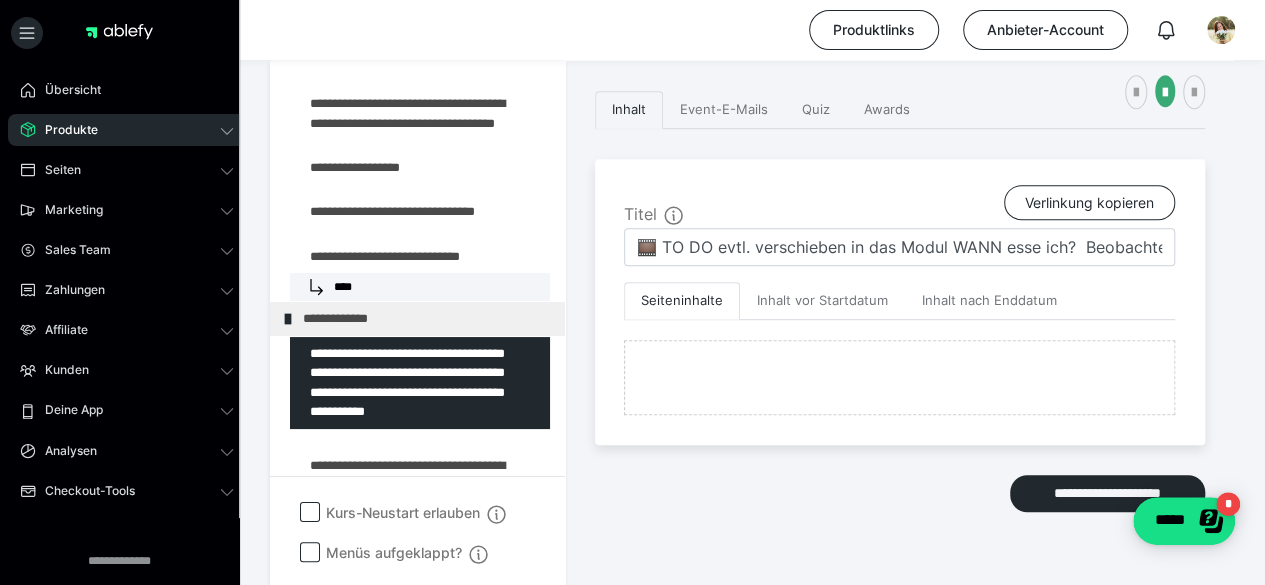 scroll, scrollTop: 438, scrollLeft: 0, axis: vertical 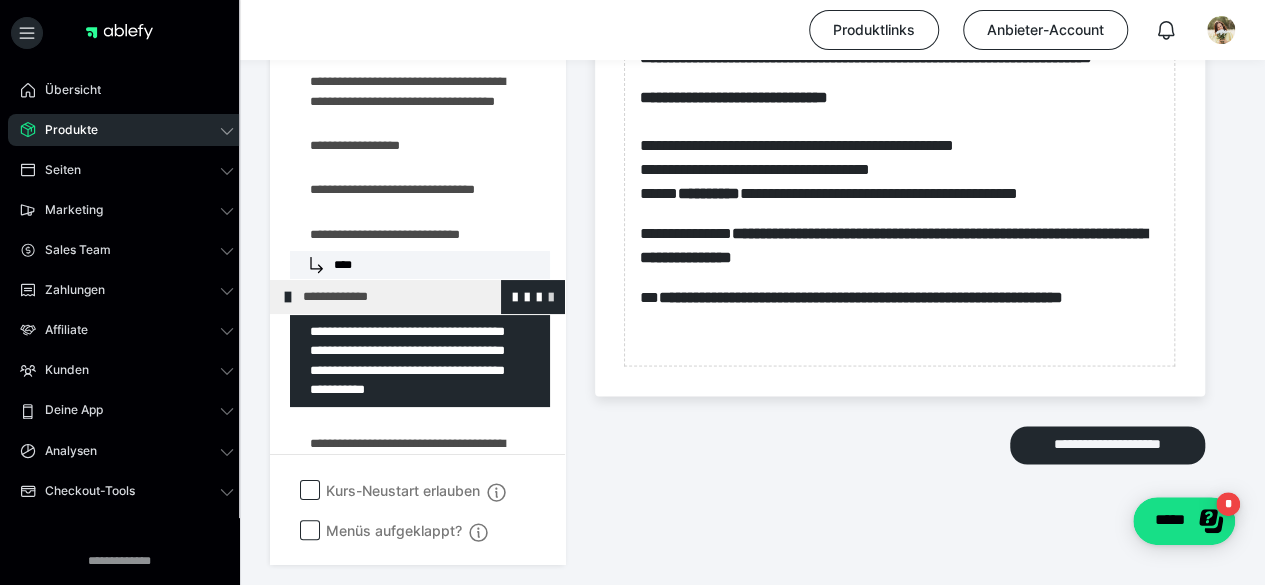 click at bounding box center (551, 296) 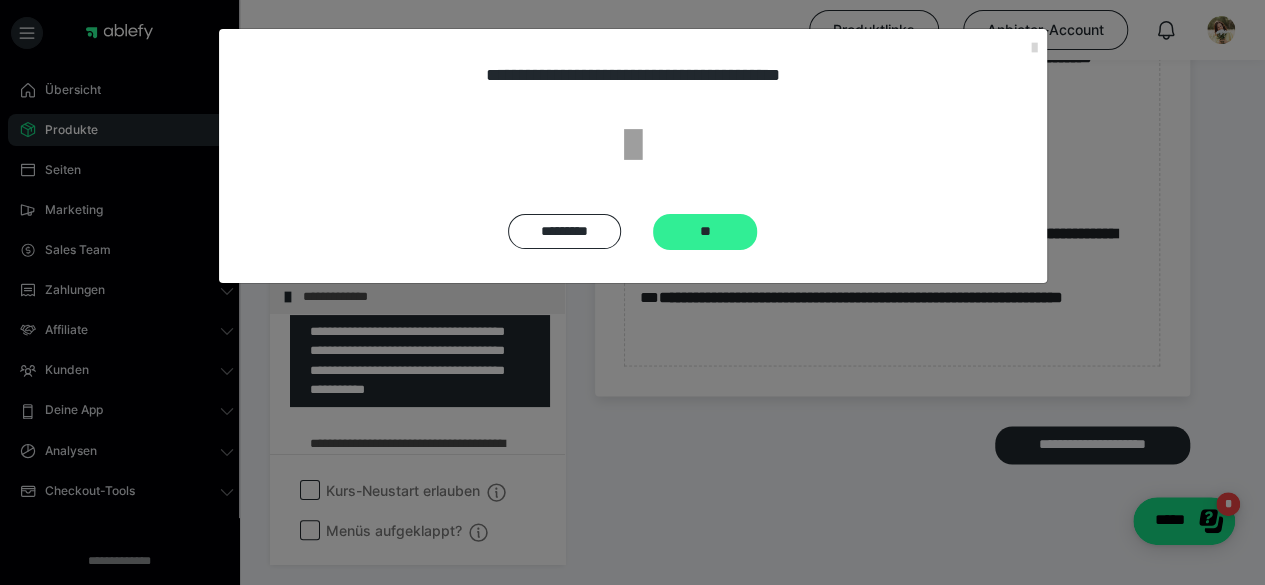 click on "**" at bounding box center [705, 232] 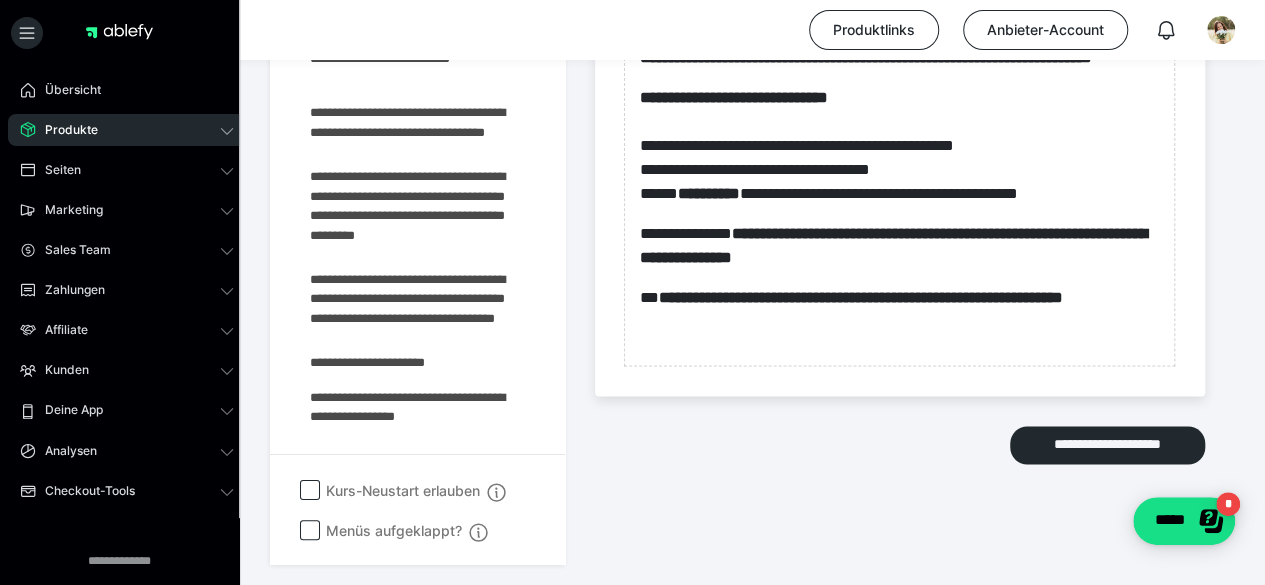 scroll, scrollTop: 111, scrollLeft: 0, axis: vertical 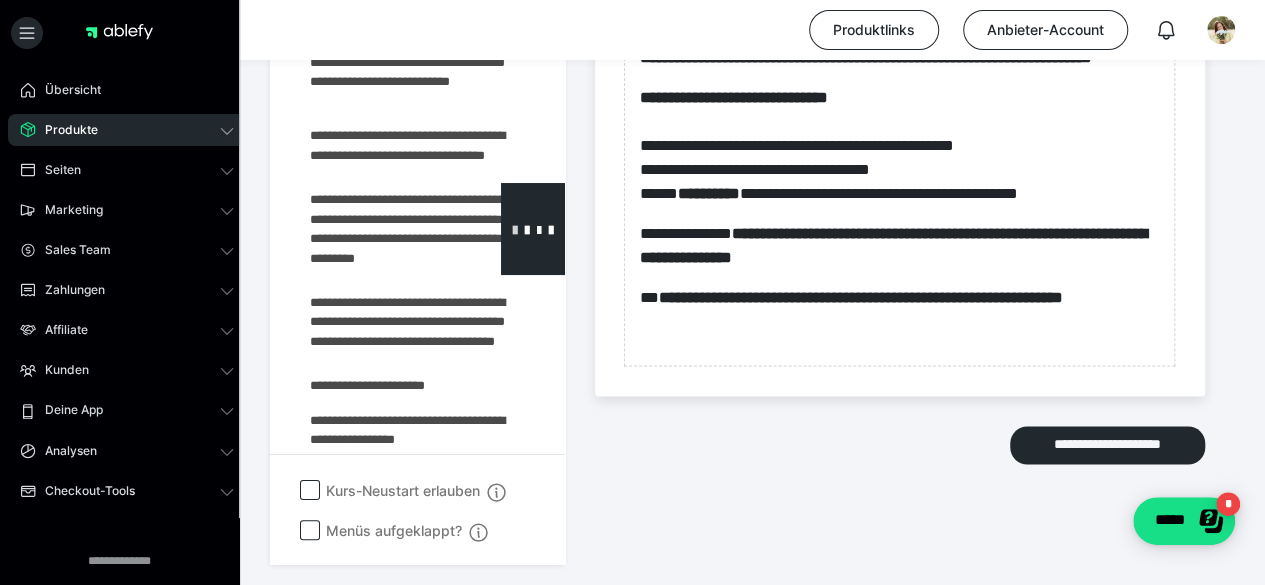 click at bounding box center [515, 228] 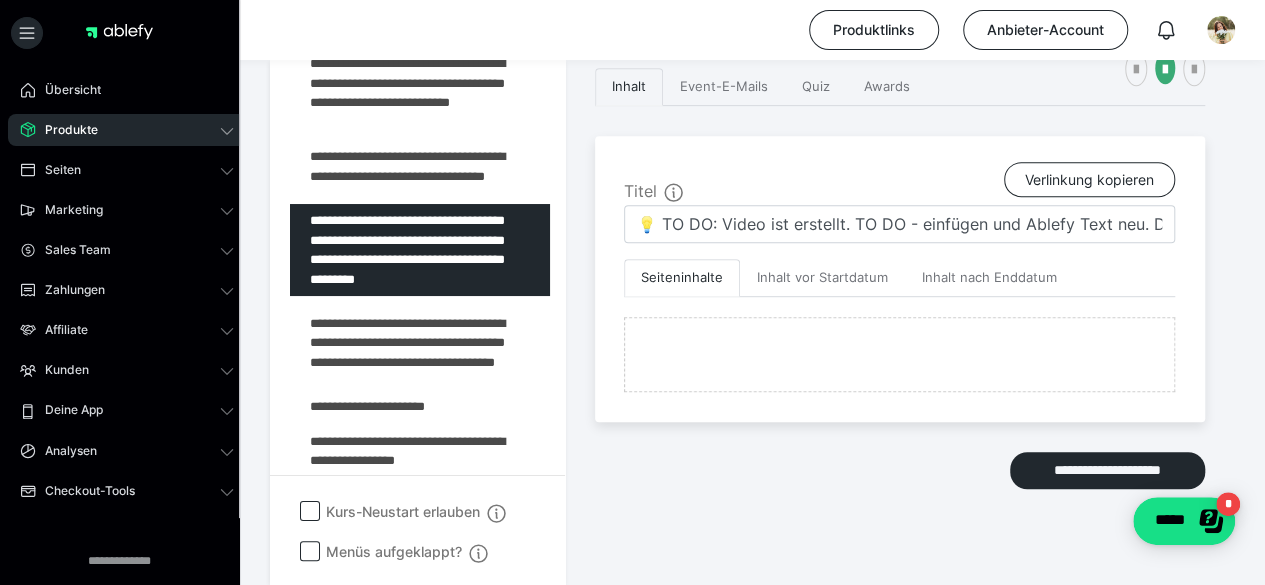 scroll, scrollTop: 962, scrollLeft: 0, axis: vertical 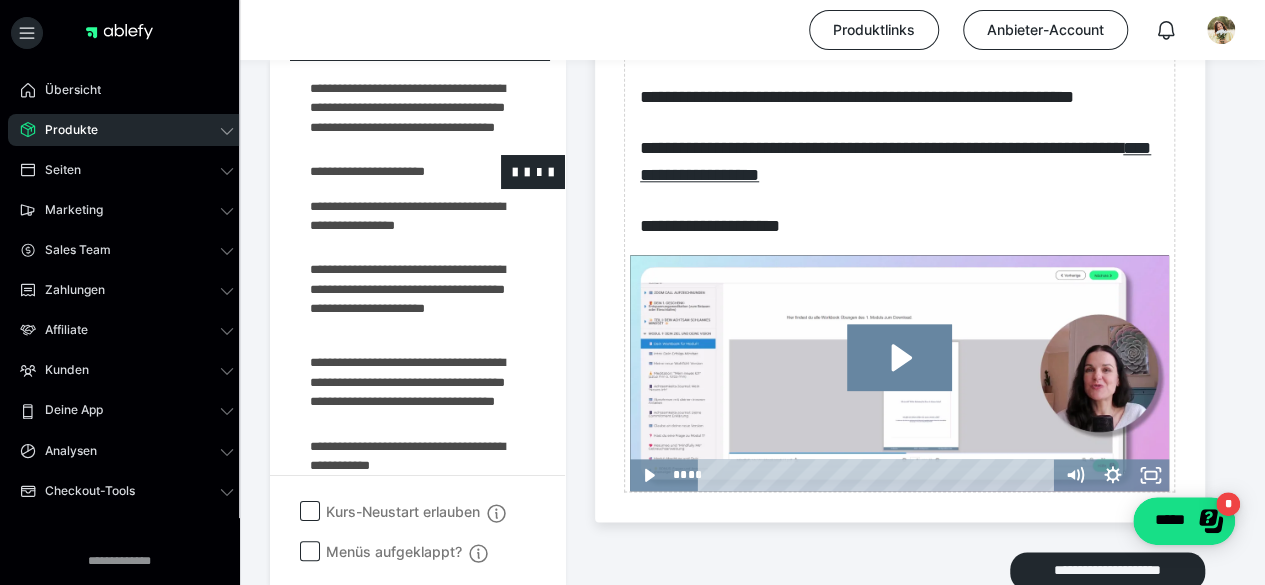 click at bounding box center [375, 172] 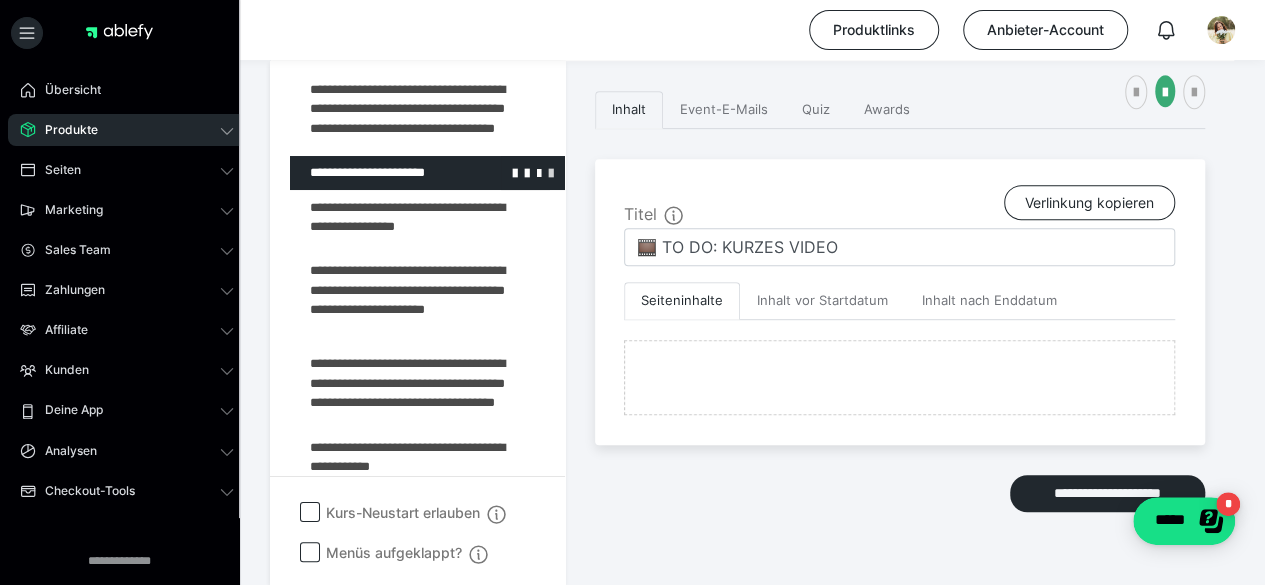 scroll, scrollTop: 962, scrollLeft: 0, axis: vertical 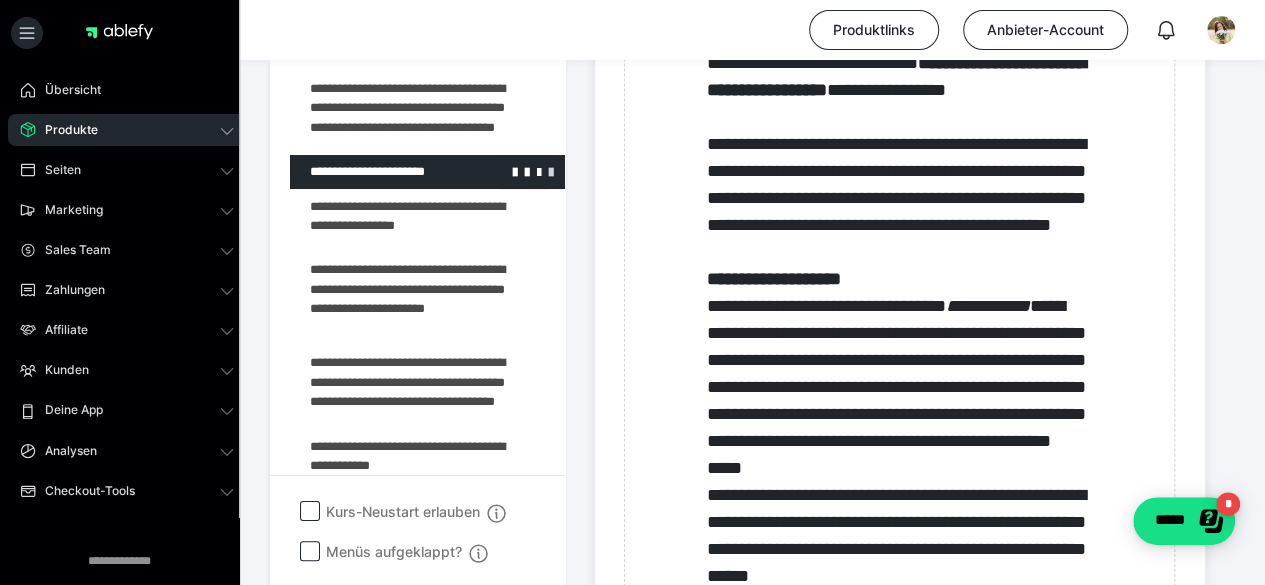 click at bounding box center (551, 171) 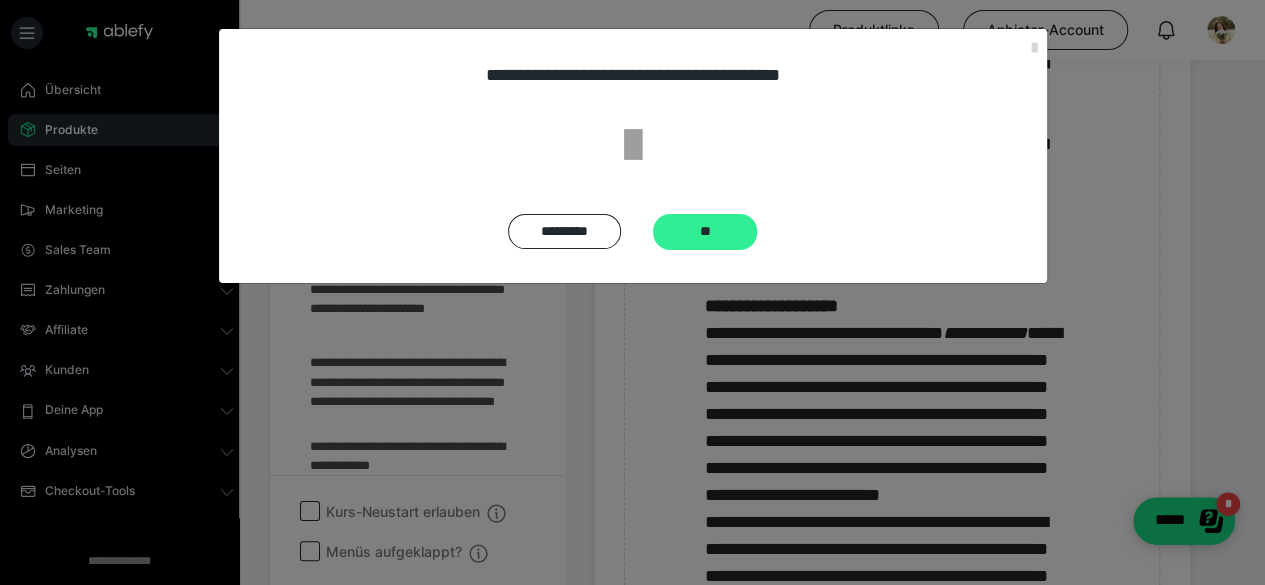 click on "**" at bounding box center [705, 232] 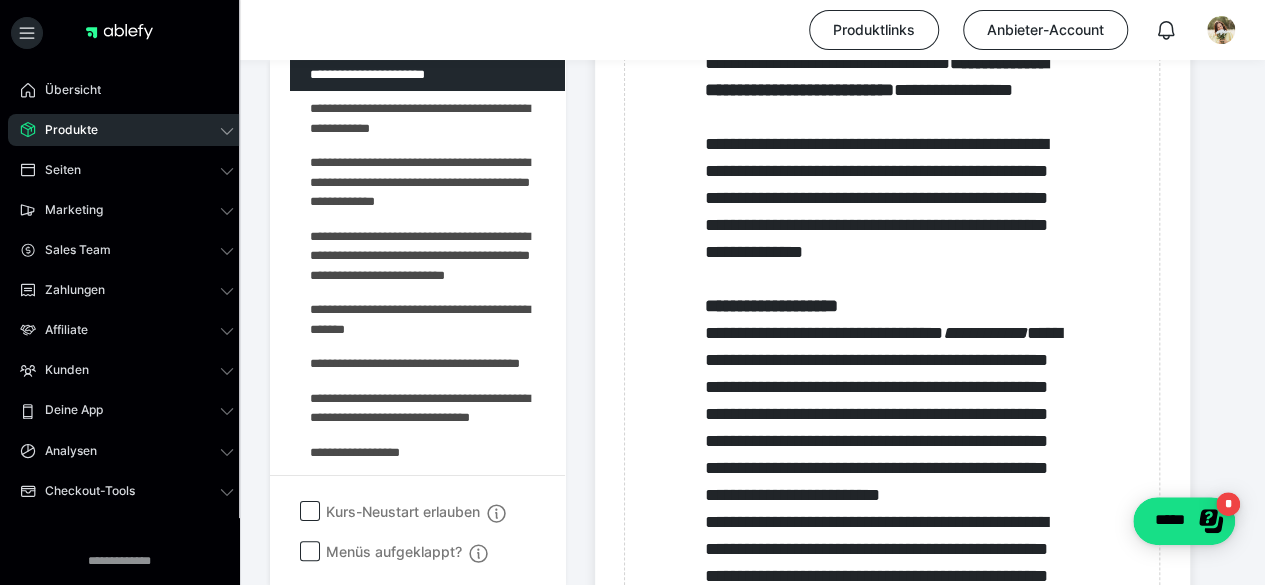 scroll, scrollTop: 415, scrollLeft: 0, axis: vertical 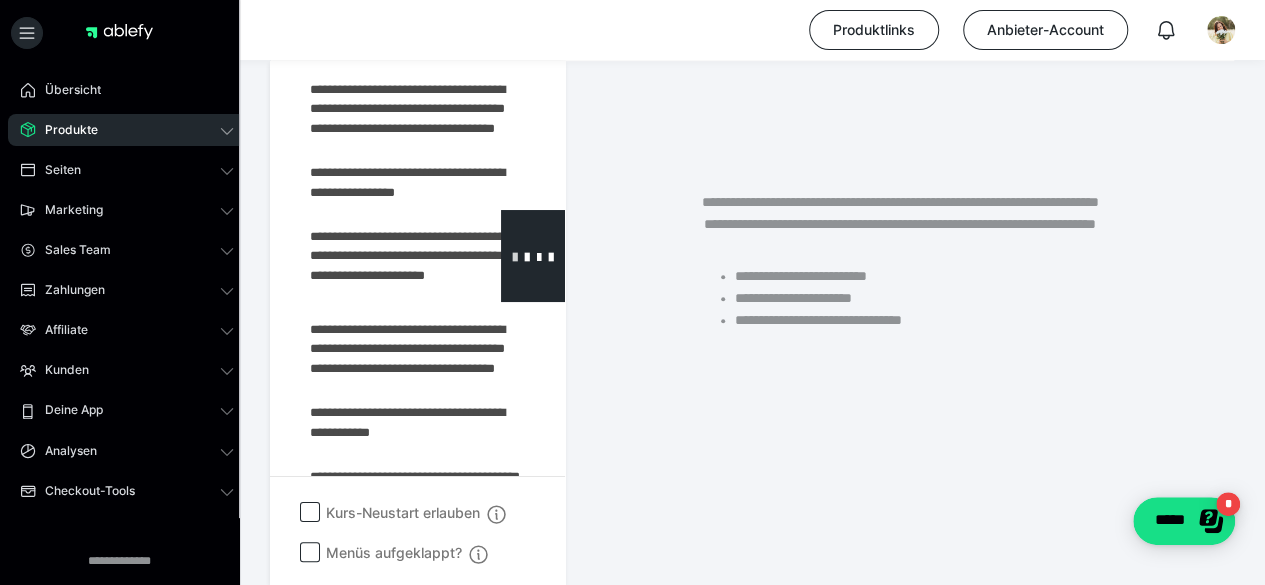 click at bounding box center [515, 256] 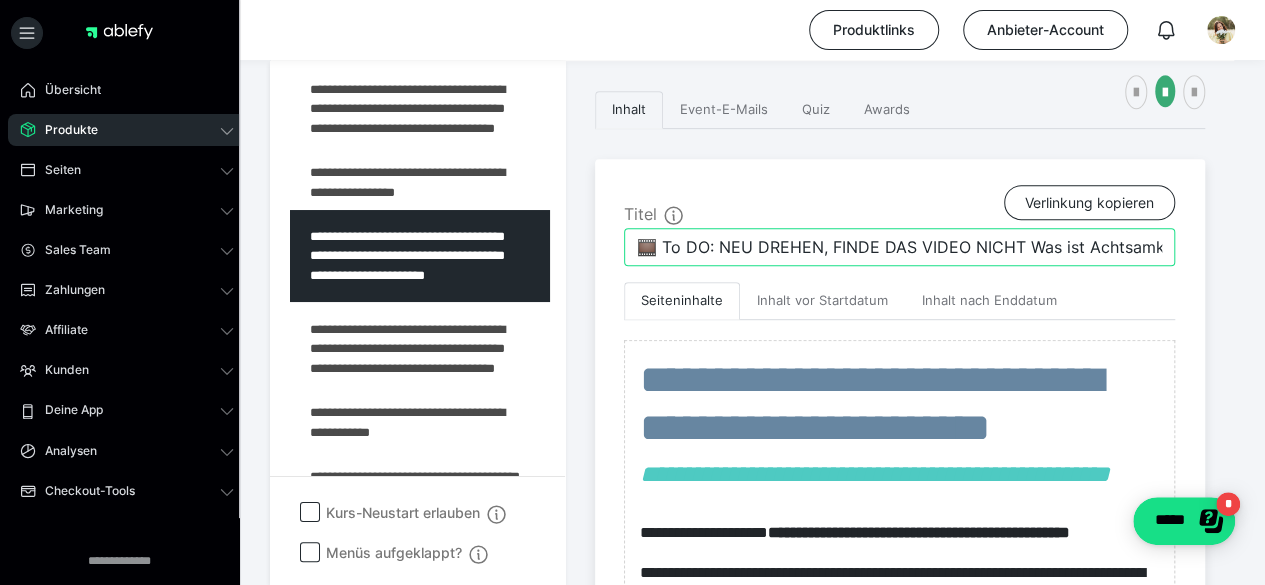 click on "🎞️ To DO: NEU DREHEN, FINDE DAS VIDEO NICHT Was ist Achtsamkeit? Selbstmitgefühl und Beginner Mindset." at bounding box center (899, 247) 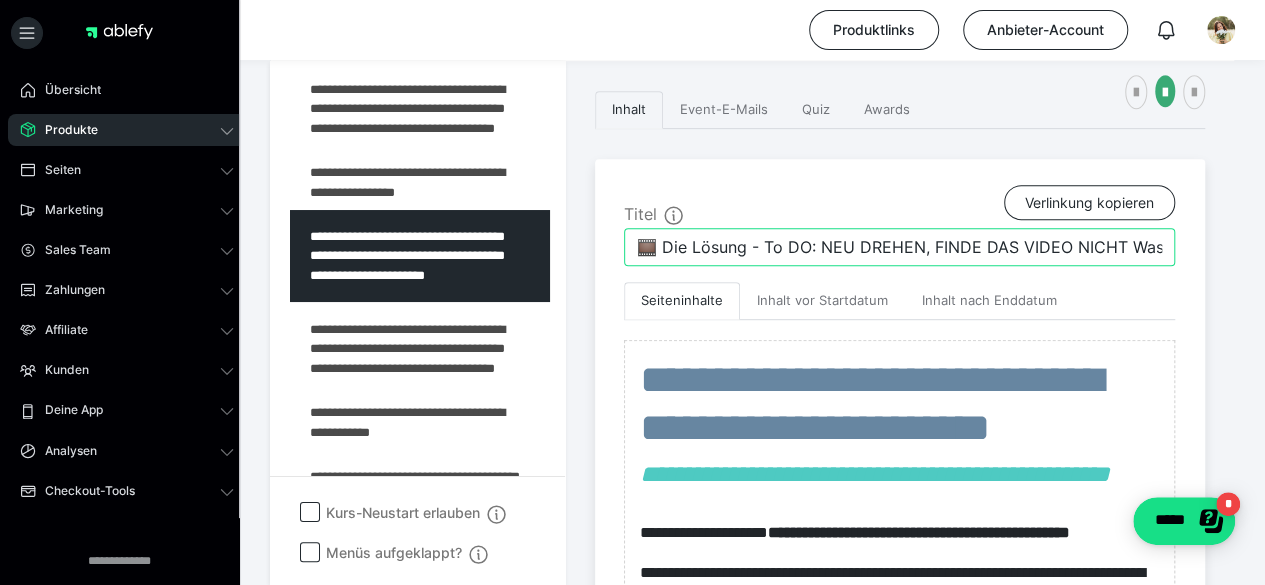 click on "🎞️ Die Lösung - To DO: NEU DREHEN, FINDE DAS VIDEO NICHT Was ist Achtsamkeit? Selbstmitgefühl und Beginner Mindset." at bounding box center [899, 247] 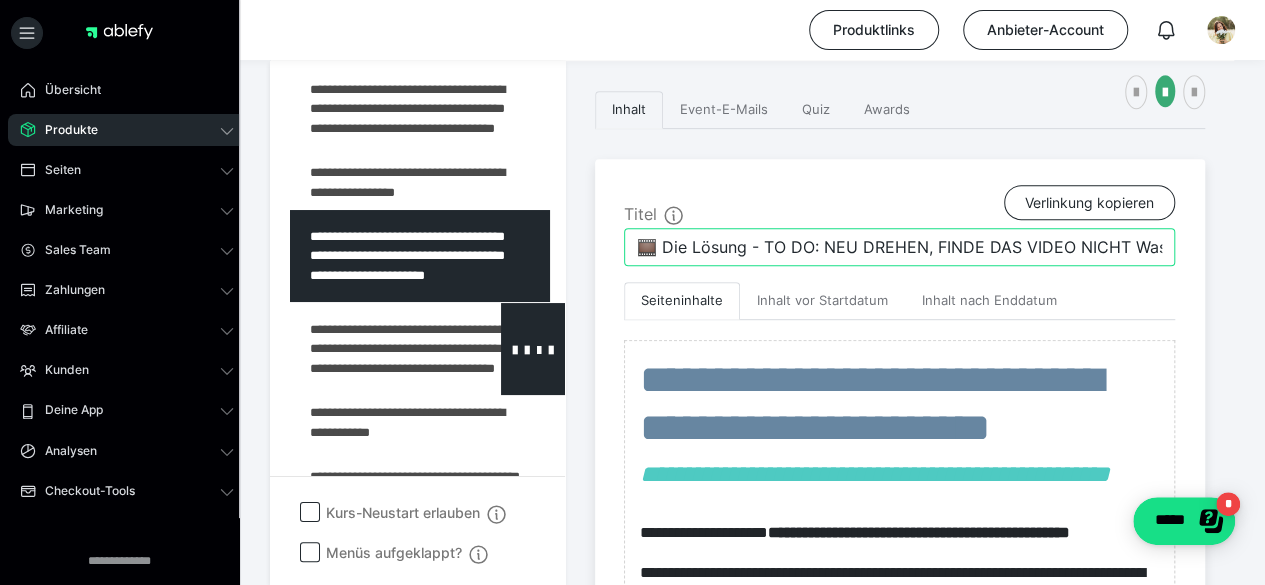 type on "🎞️ Die Lösung - TO DO: NEU DREHEN, FINDE DAS VIDEO NICHT Was ist Achtsamkeit? Selbstmitgefühl und Beginner Mindset." 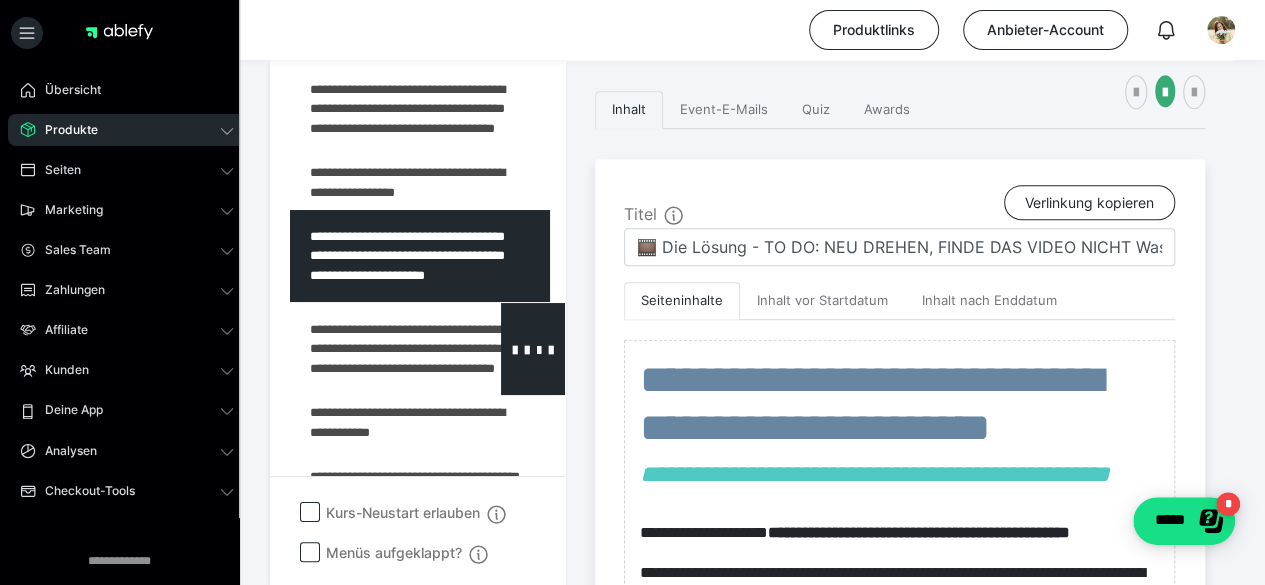 click at bounding box center (375, 349) 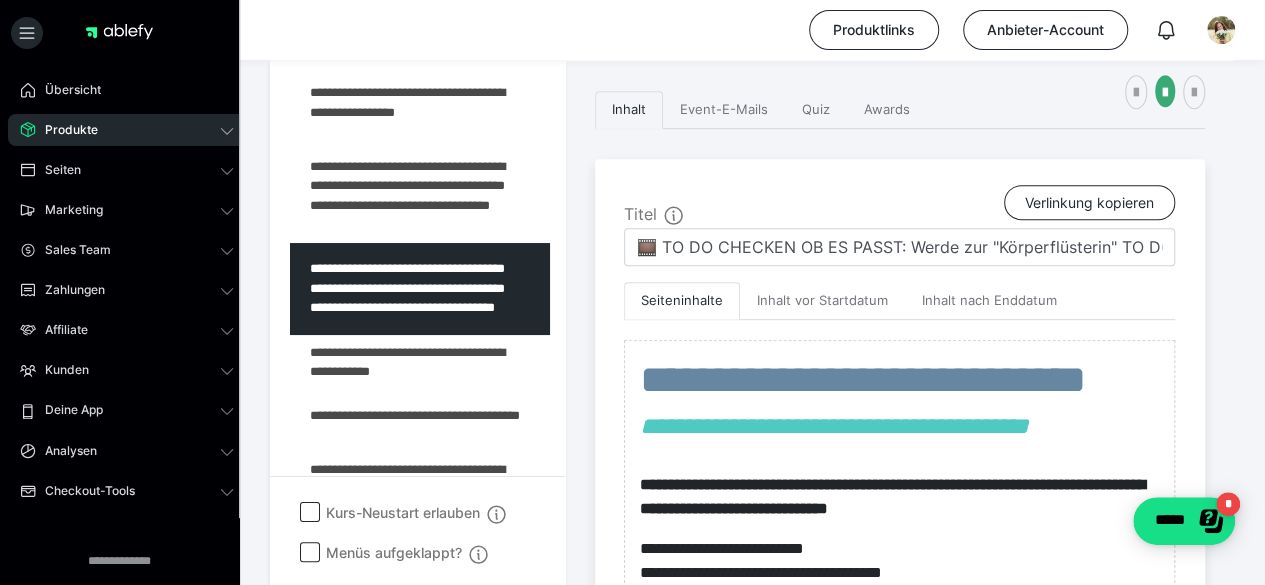 scroll, scrollTop: 579, scrollLeft: 0, axis: vertical 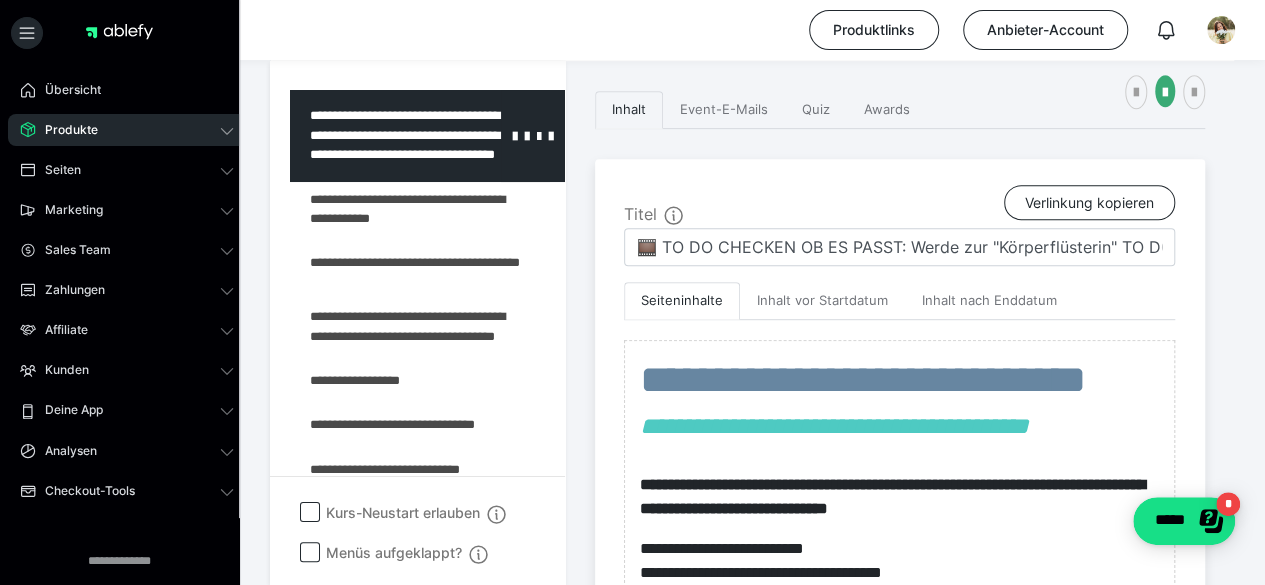 click at bounding box center [375, 136] 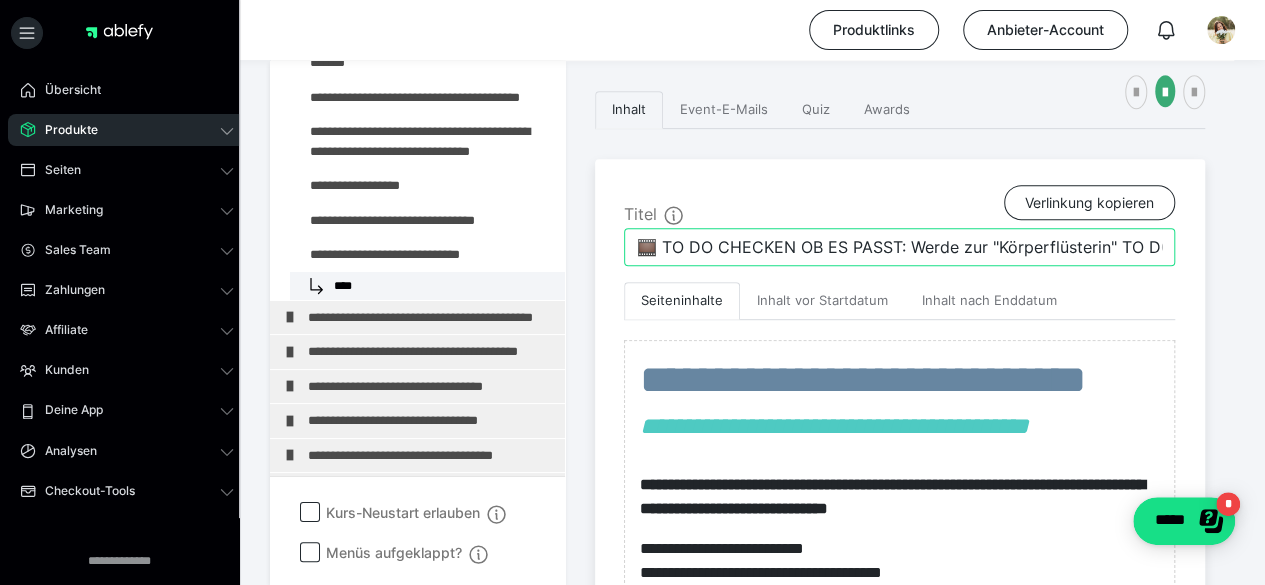 click on "🎞️ TO DO CHECKEN OB ES PASST: Werde zur "Körperflüsterin" TO DO: VIDEO ist erstellt, EINFÜGEN und WORKBOOK ERSTELLEN" at bounding box center [899, 247] 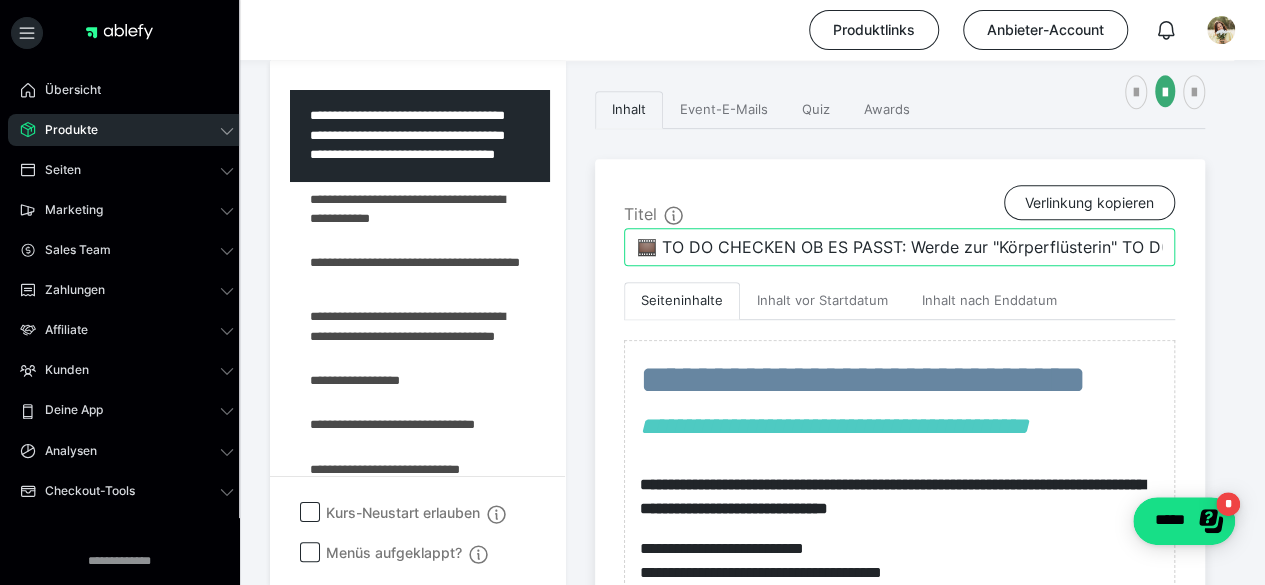 click on "🎞️ TO DO CHECKEN OB ES PASST: Werde zur "Körperflüsterin" TO DO: VIDEO ist erstellt, EINFÜGEN und WORKBOOK ERSTELLEN" at bounding box center [899, 247] 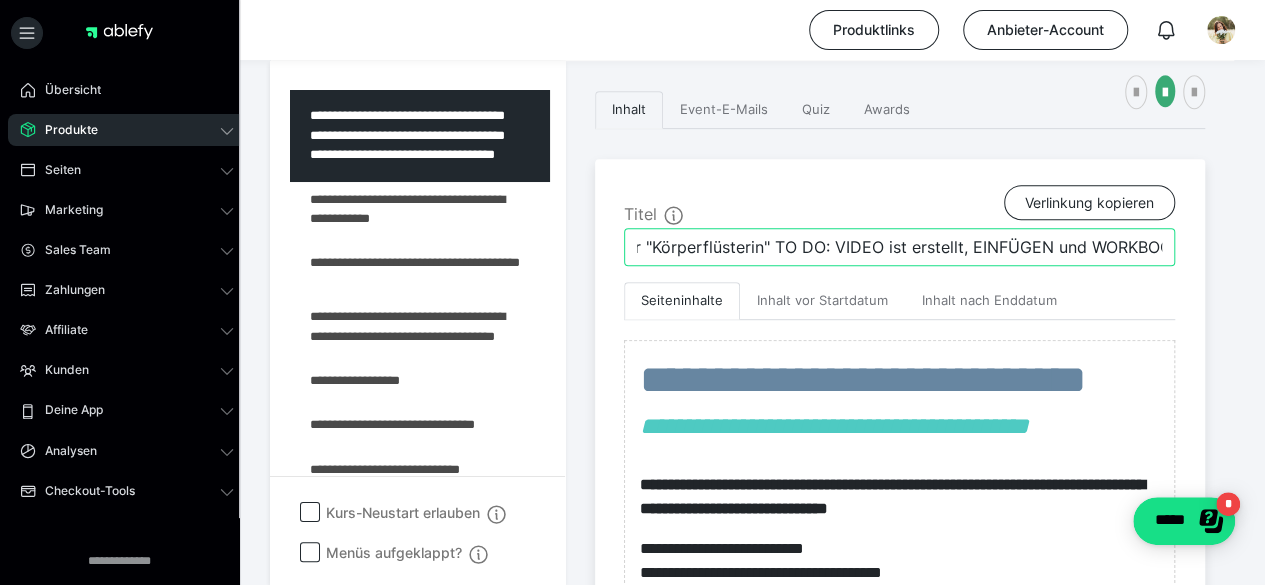 scroll, scrollTop: 0, scrollLeft: 384, axis: horizontal 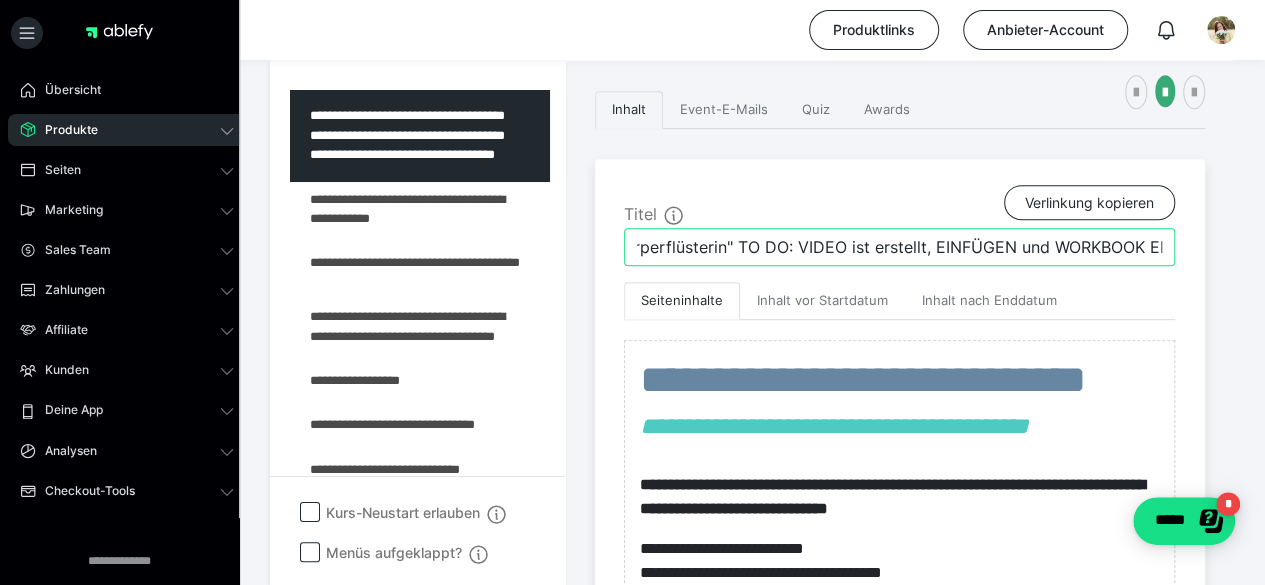 click on "🎞️ TO DO CHECKEN OB ES PASST: Werde zur "Körperflüsterin" TO DO: VIDEO ist erstellt, EINFÜGEN und WORKBOOK ERSTELLEN" at bounding box center (899, 247) 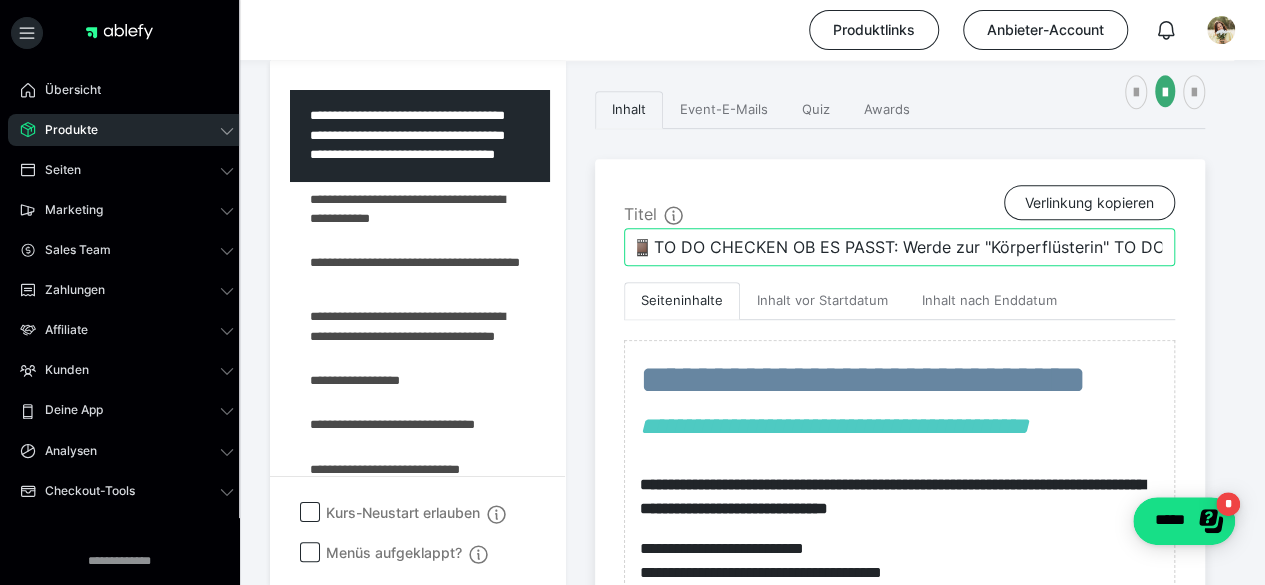 scroll, scrollTop: 0, scrollLeft: 0, axis: both 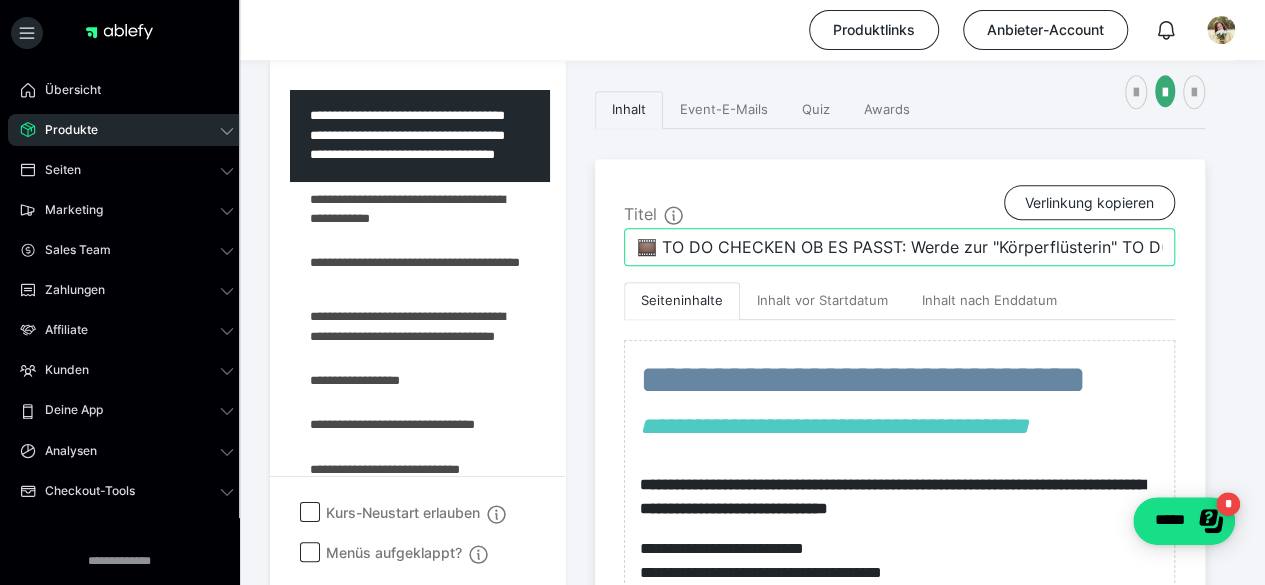 drag, startPoint x: 744, startPoint y: 242, endPoint x: 574, endPoint y: 231, distance: 170.35551 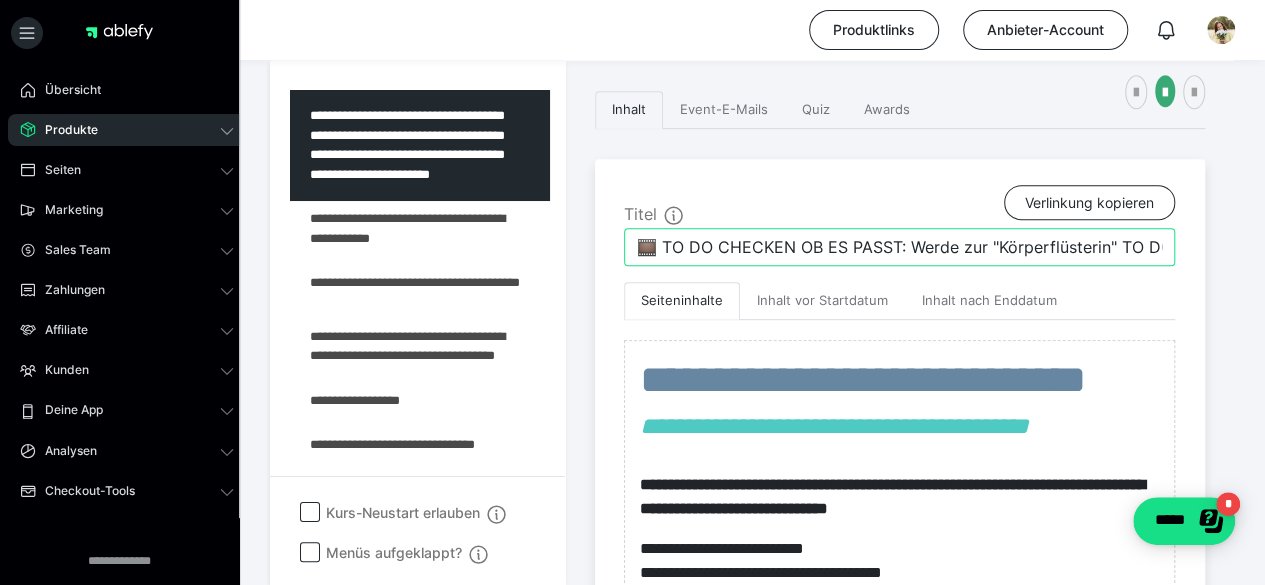 click on "🎞️ TO DO CHECKEN OB ES PASST: Werde zur "Körperflüsterin" TO DO: VIDEO ist erstellt, checken, ob es noch passt? EINFÜGEN und WORKBOOK ERSTELLEN" at bounding box center (899, 247) 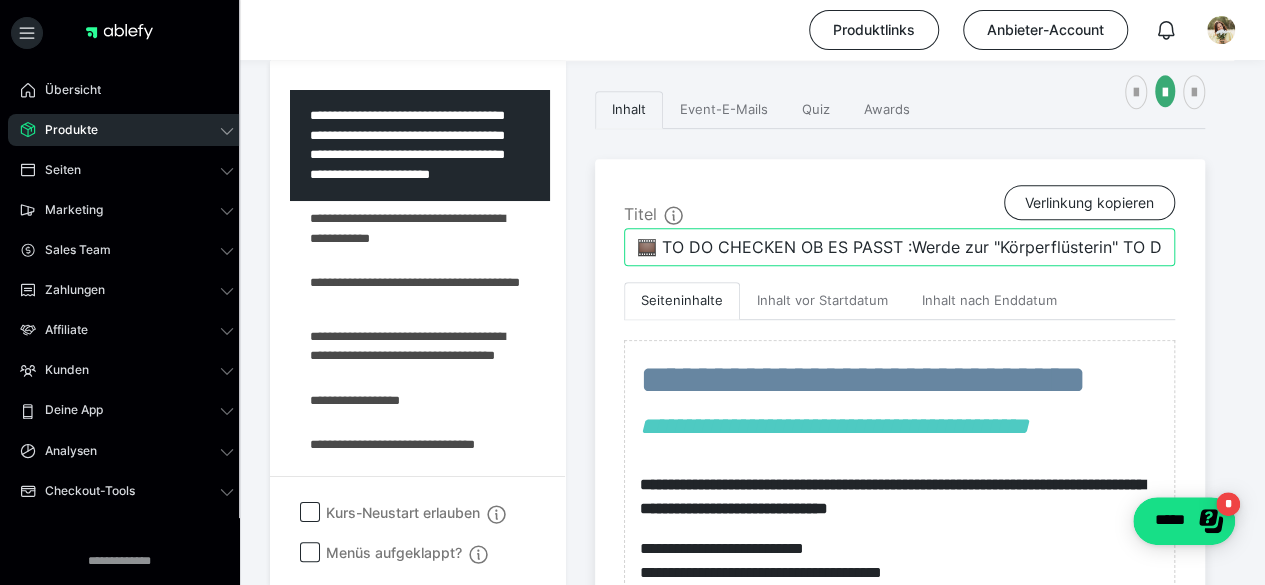 drag, startPoint x: 914, startPoint y: 242, endPoint x: 802, endPoint y: 241, distance: 112.00446 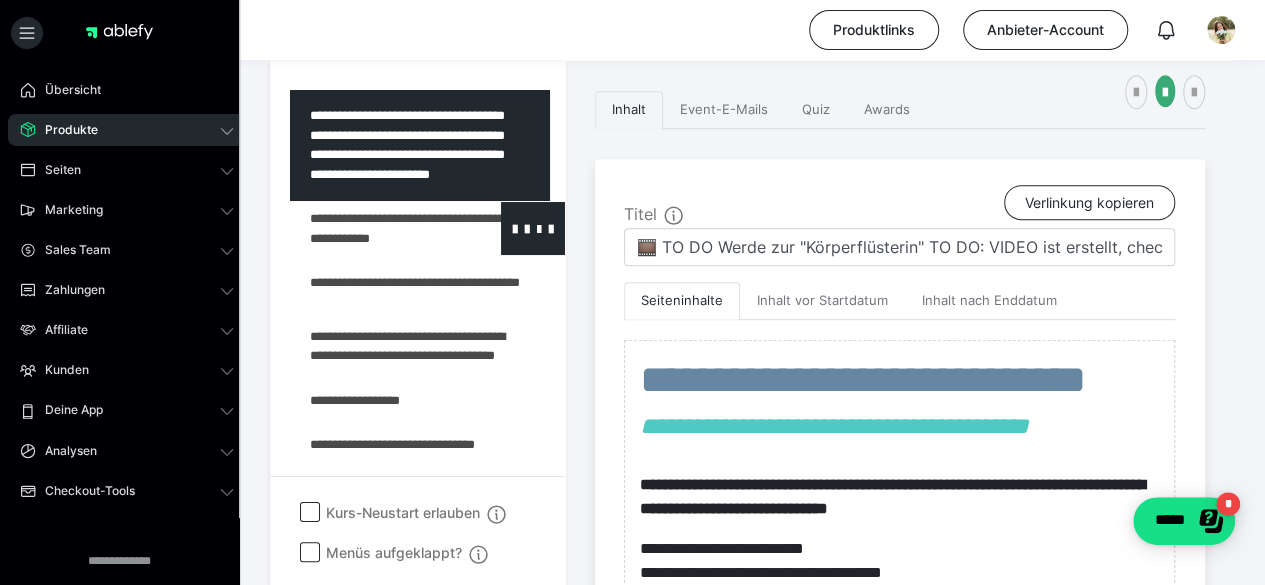 click at bounding box center [375, 228] 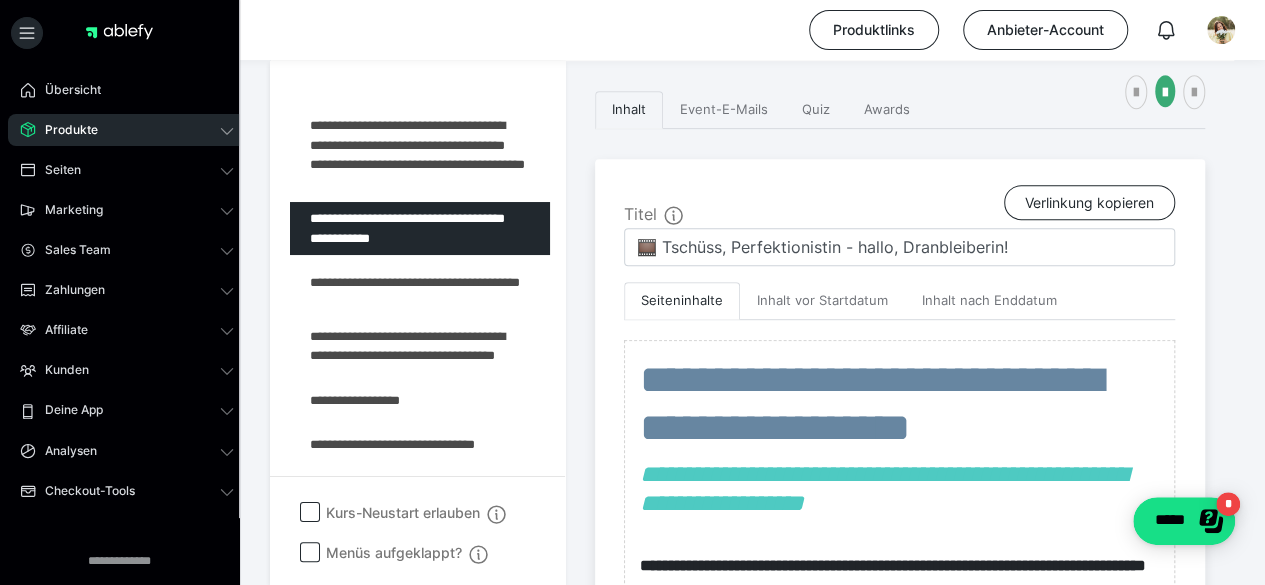 scroll, scrollTop: 1001, scrollLeft: 0, axis: vertical 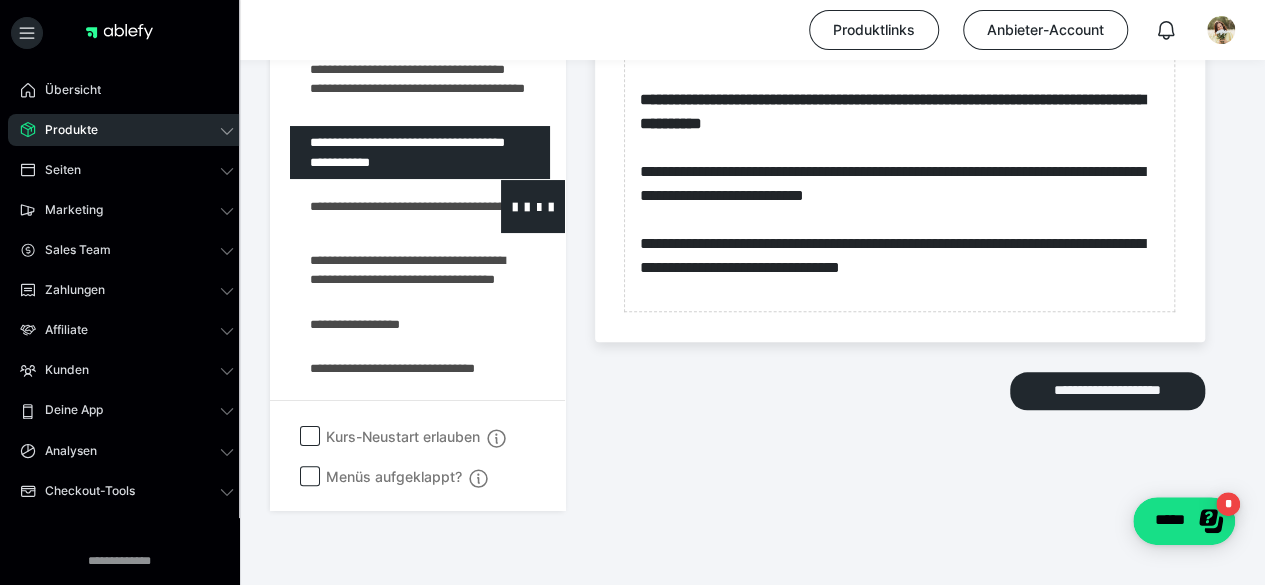 click at bounding box center (375, 206) 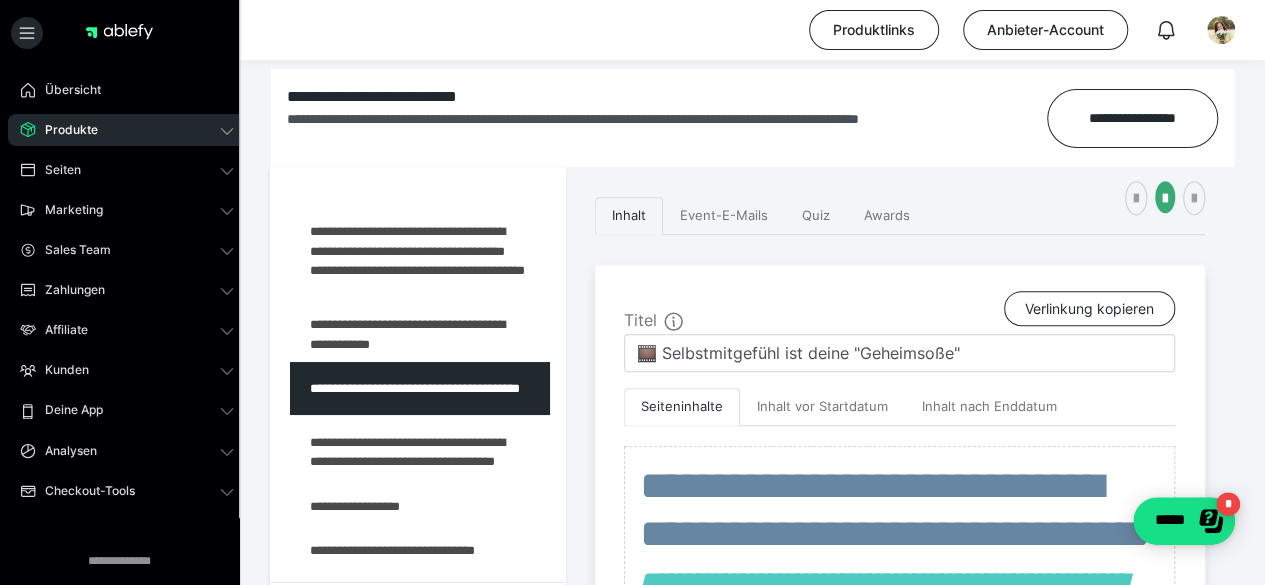 scroll, scrollTop: 302, scrollLeft: 0, axis: vertical 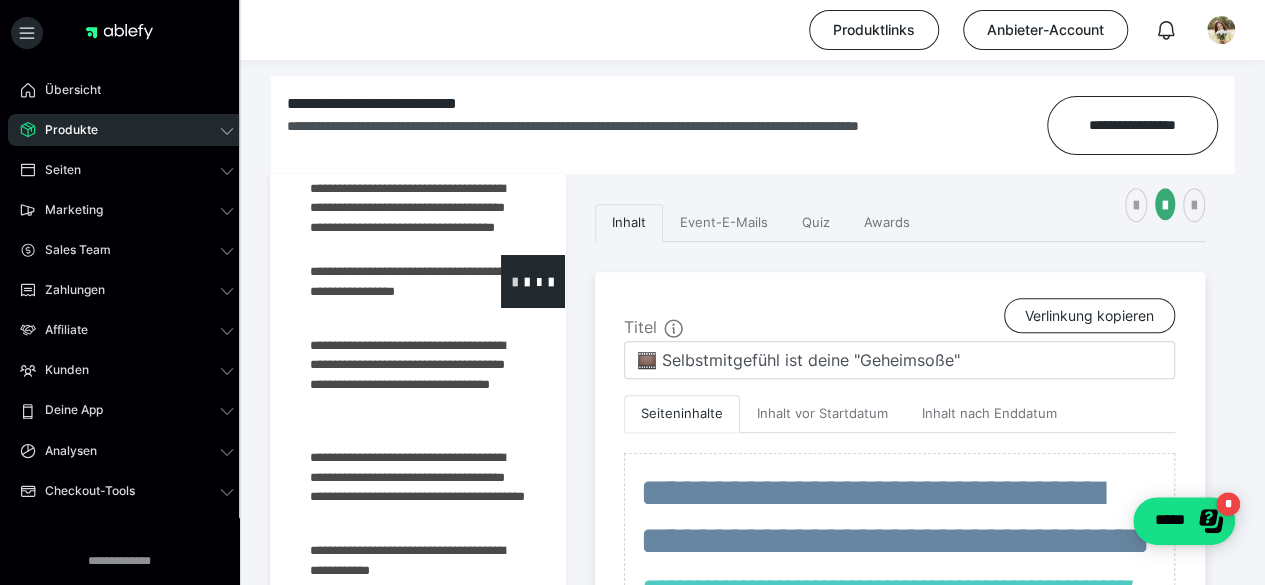 click at bounding box center (515, 281) 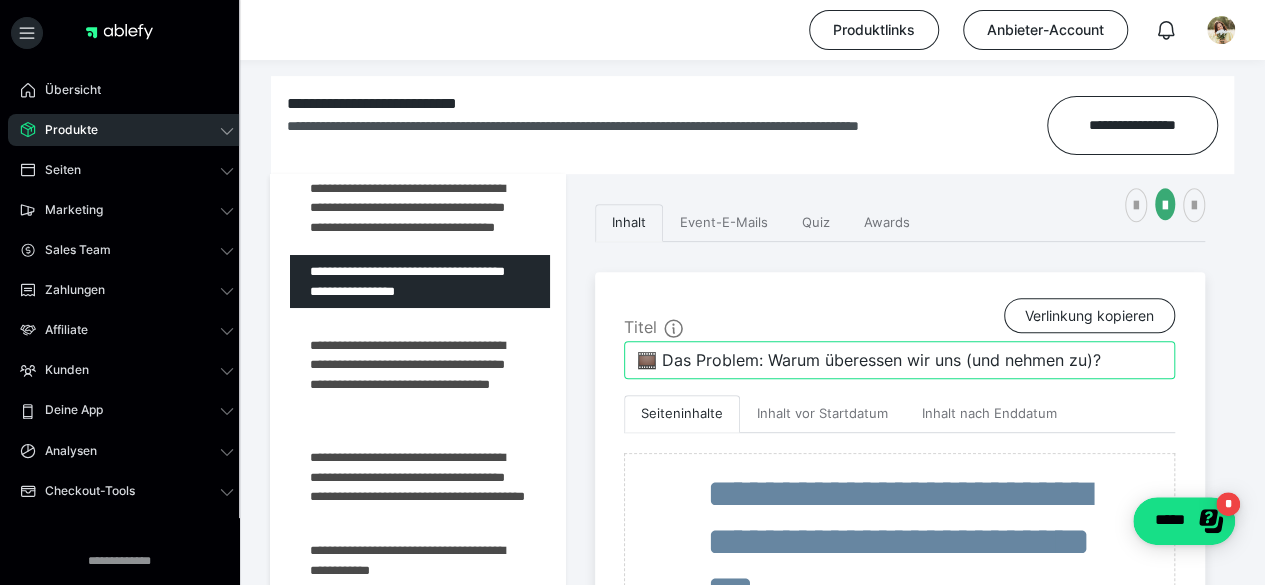 drag, startPoint x: 1088, startPoint y: 360, endPoint x: 1008, endPoint y: 352, distance: 80.399 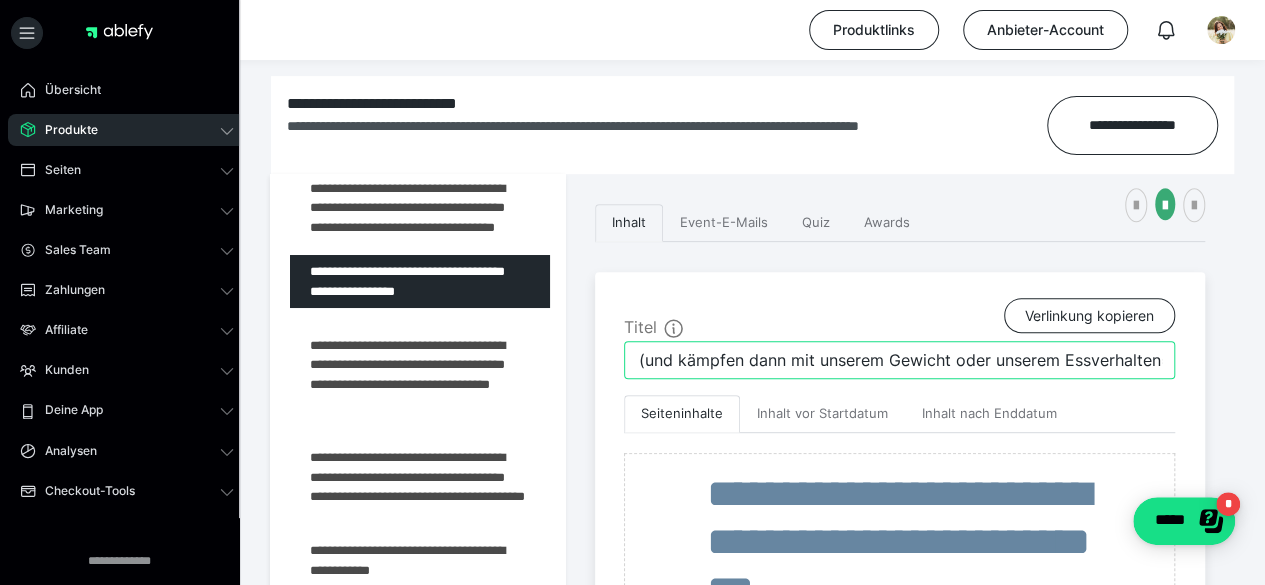 scroll, scrollTop: 0, scrollLeft: 338, axis: horizontal 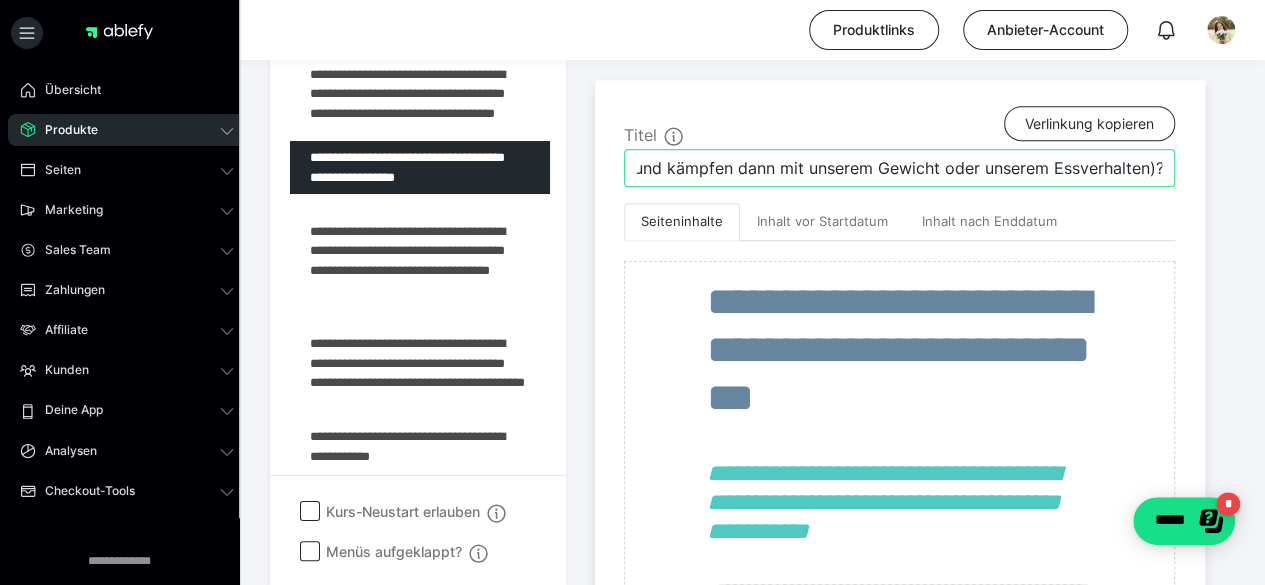 drag, startPoint x: 1149, startPoint y: 169, endPoint x: 949, endPoint y: 161, distance: 200.15994 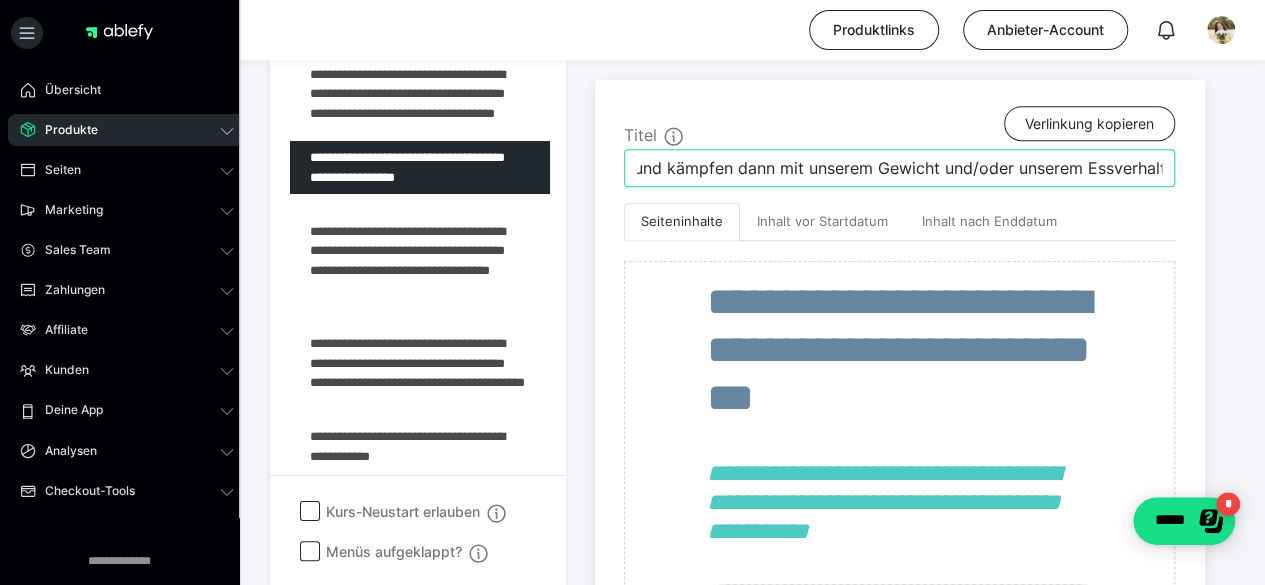 click on "🎞️ Das Problem: Warum überessen wir uns (und kämpfen dann mit unserem Gewicht und/oder unserem Essverhalten)?" at bounding box center (899, 168) 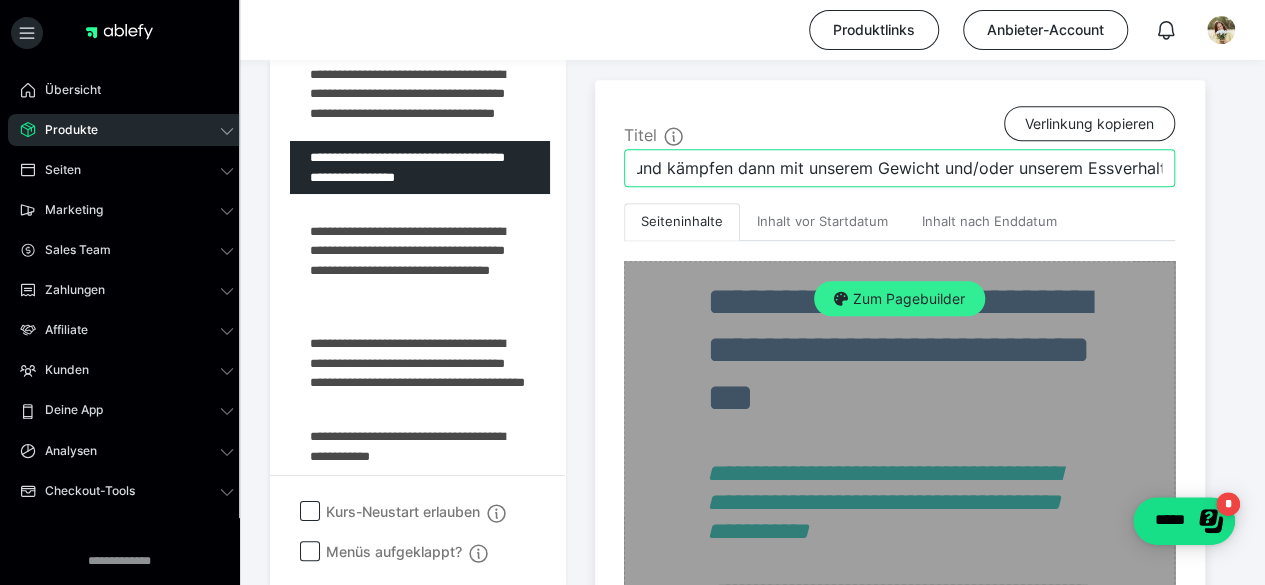 type on "🎞️ Das Problem: Warum überessen wir uns (und kämpfen dann mit unserem Gewicht und/oder unserem Essverhalten)?" 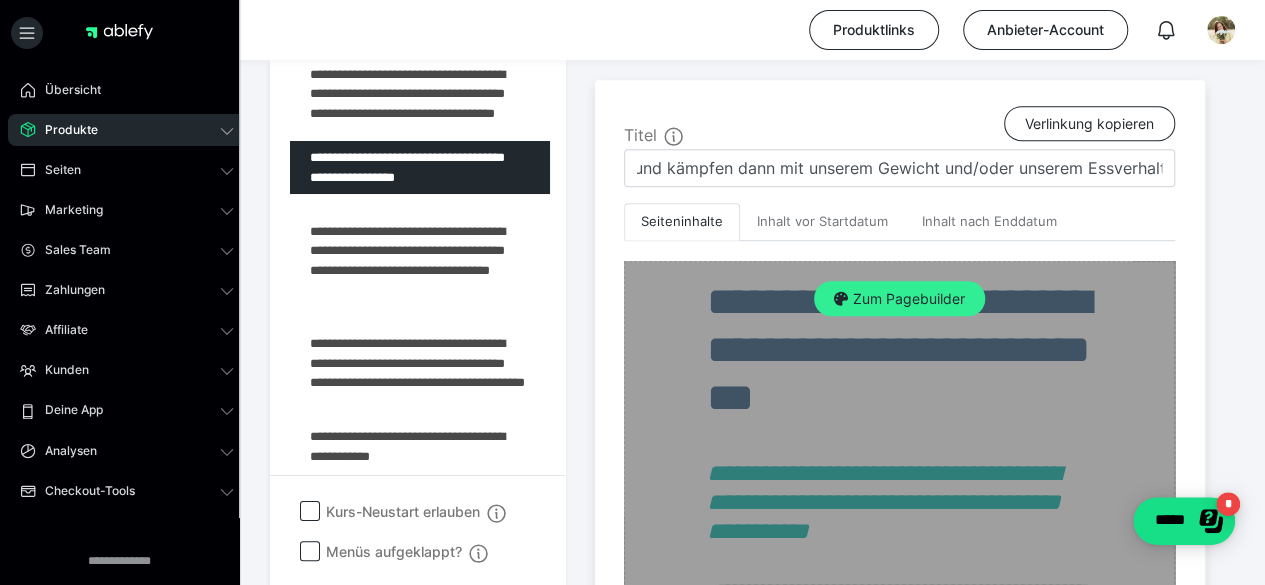 scroll, scrollTop: 0, scrollLeft: 0, axis: both 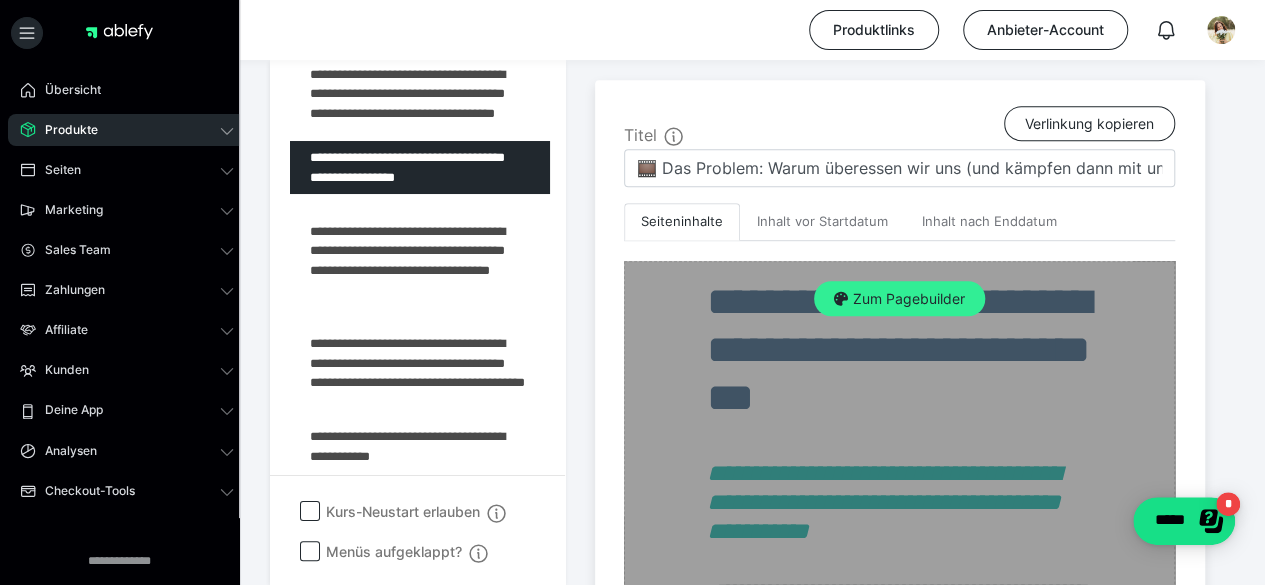 click on "Zum Pagebuilder" at bounding box center (899, 299) 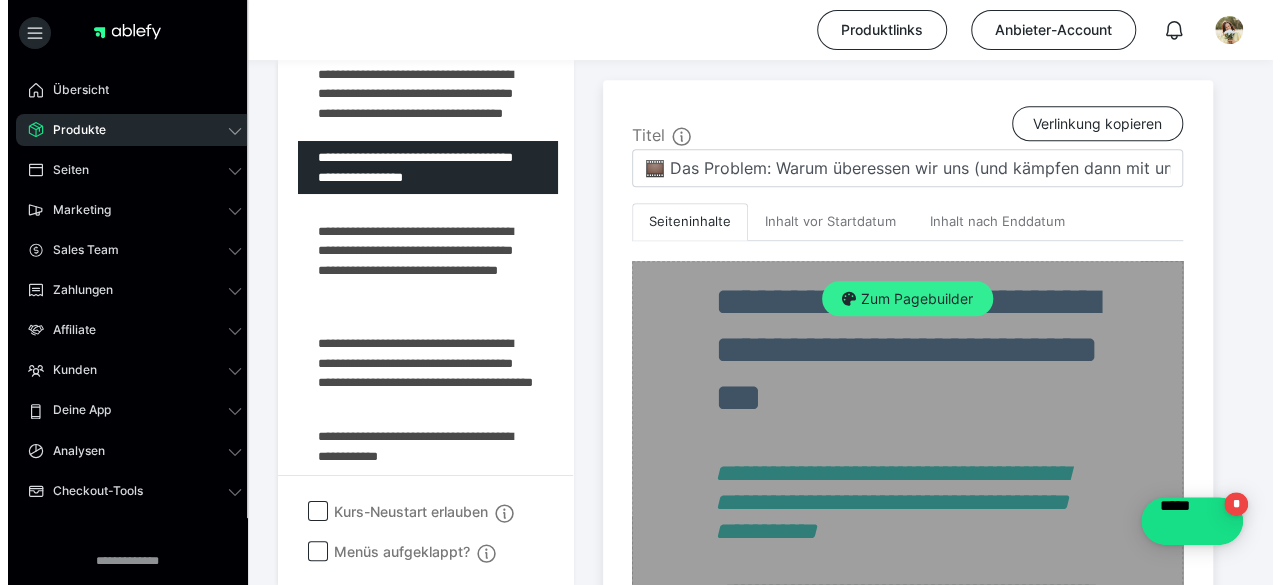 scroll, scrollTop: 415, scrollLeft: 0, axis: vertical 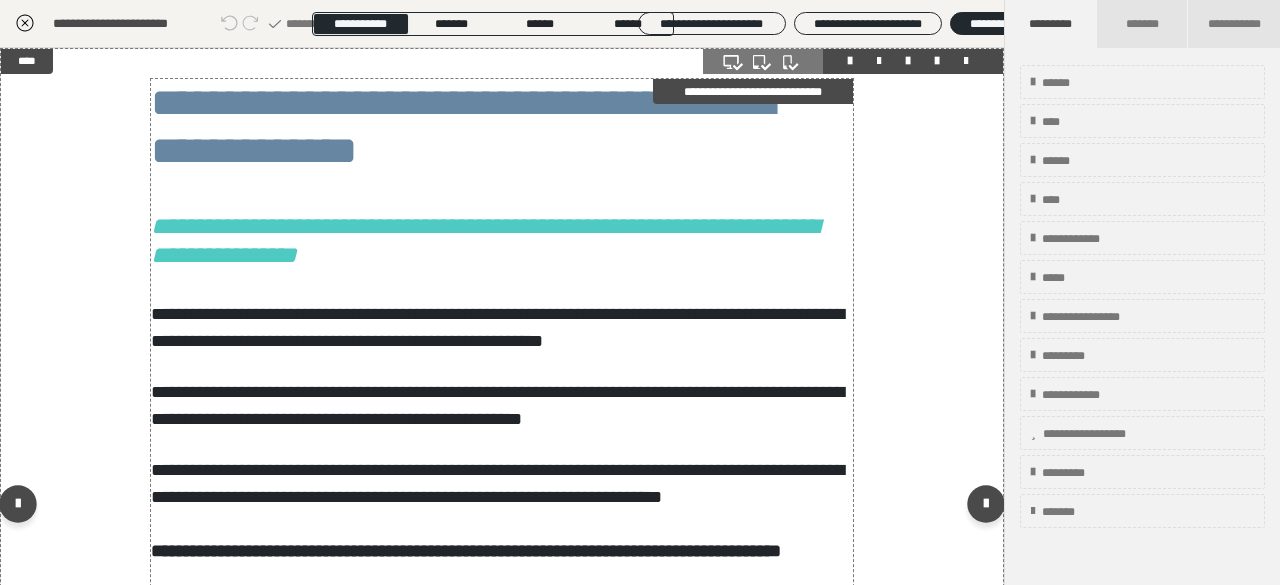 click on "**********" at bounding box center [753, 91] 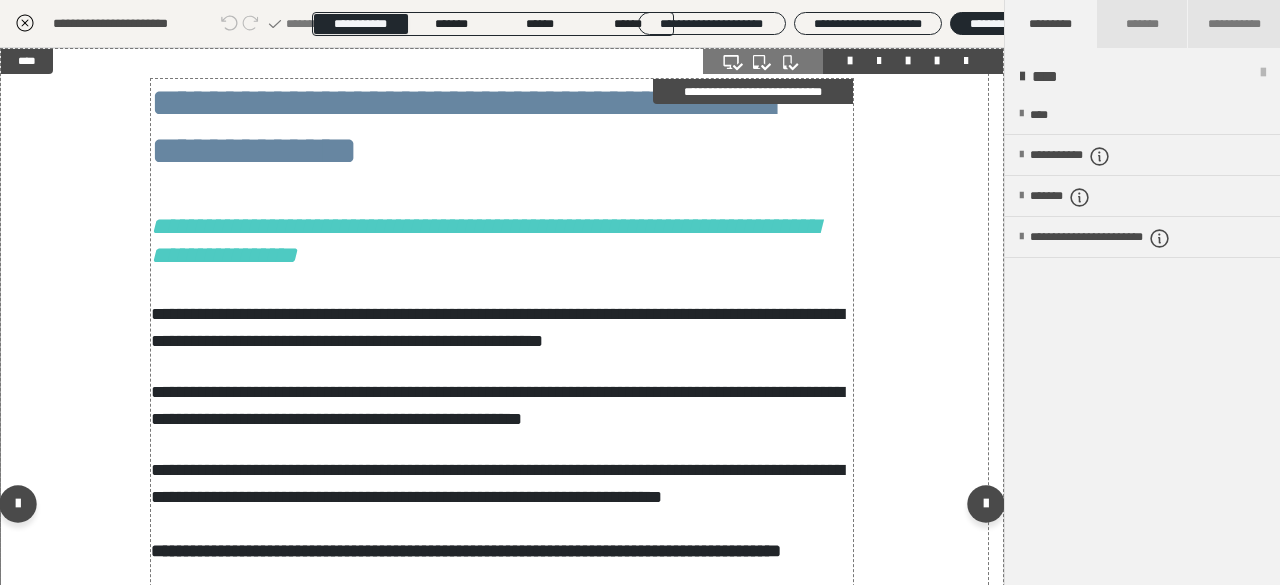 click on "**********" at bounding box center [753, 91] 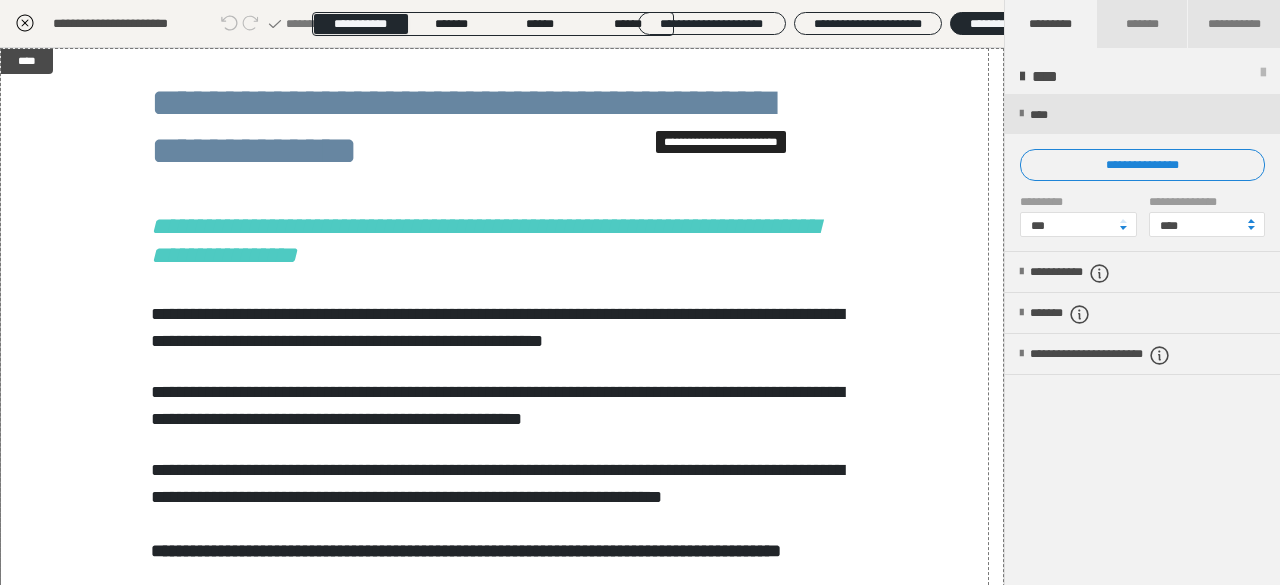 click on "**********" at bounding box center [640, 292] 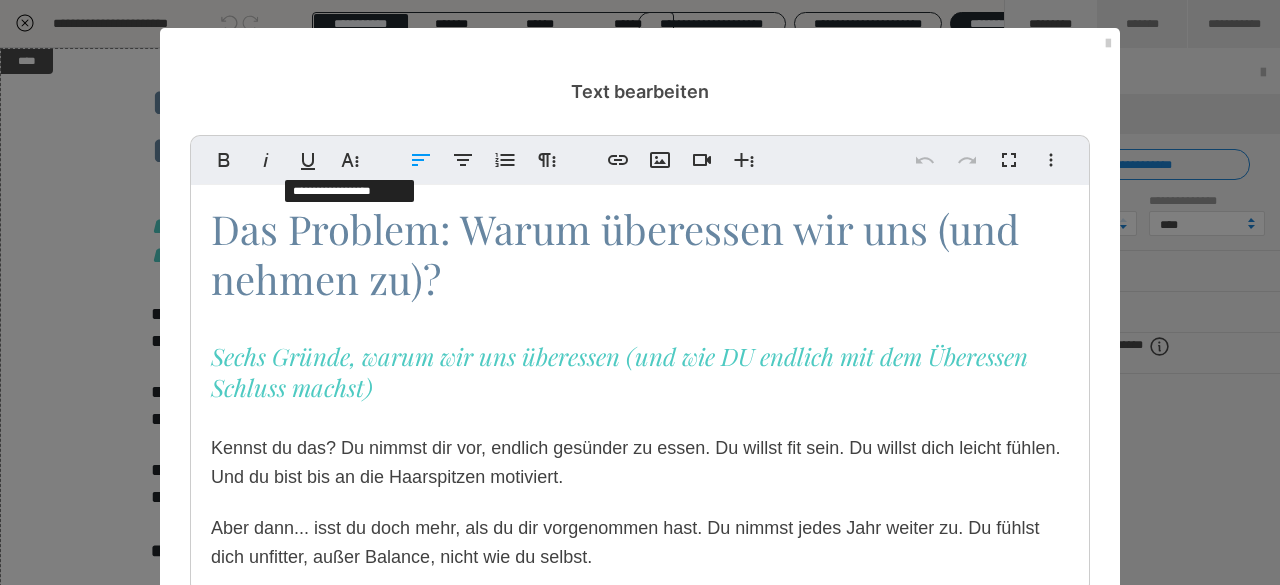 drag, startPoint x: 556, startPoint y: 171, endPoint x: 912, endPoint y: 252, distance: 365.0986 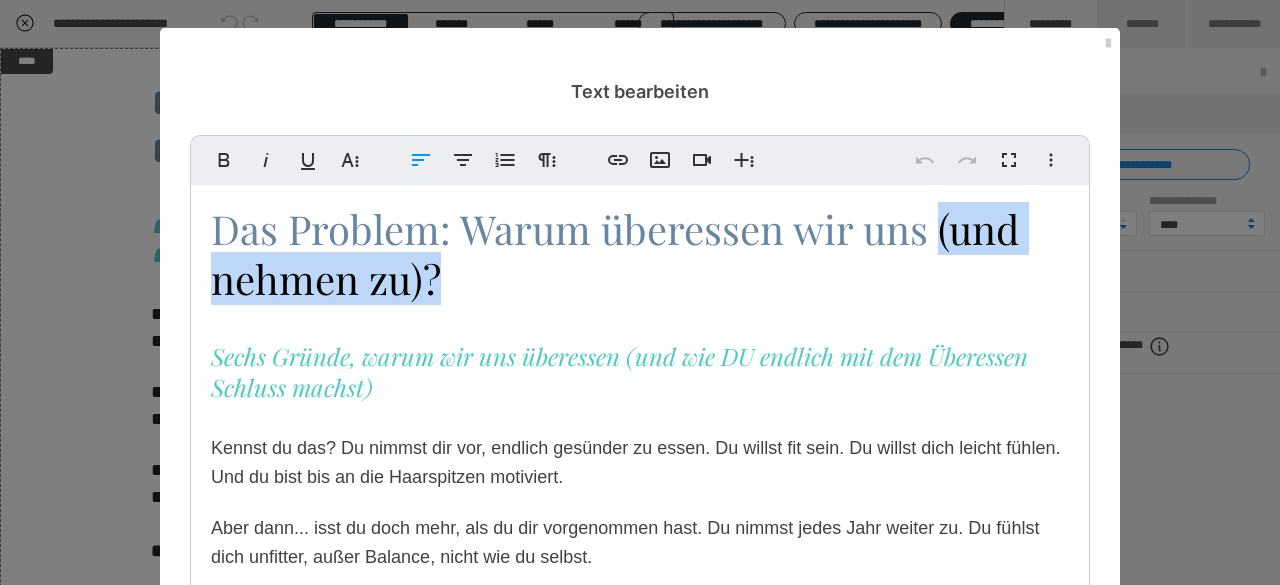 drag, startPoint x: 944, startPoint y: 257, endPoint x: 952, endPoint y: 269, distance: 14.422205 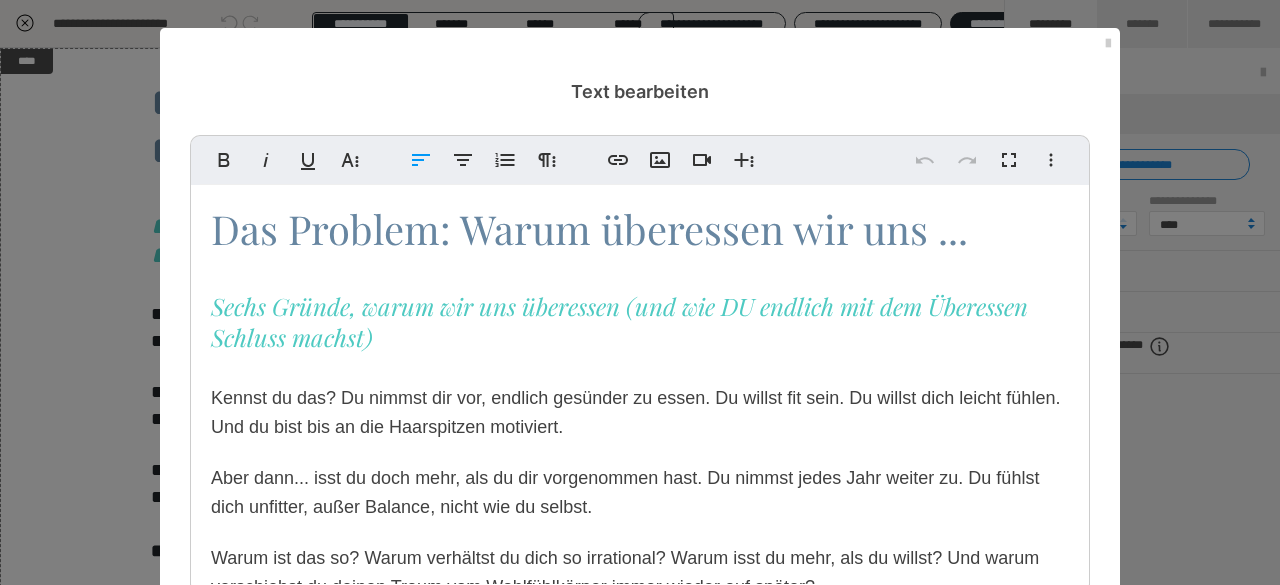 type 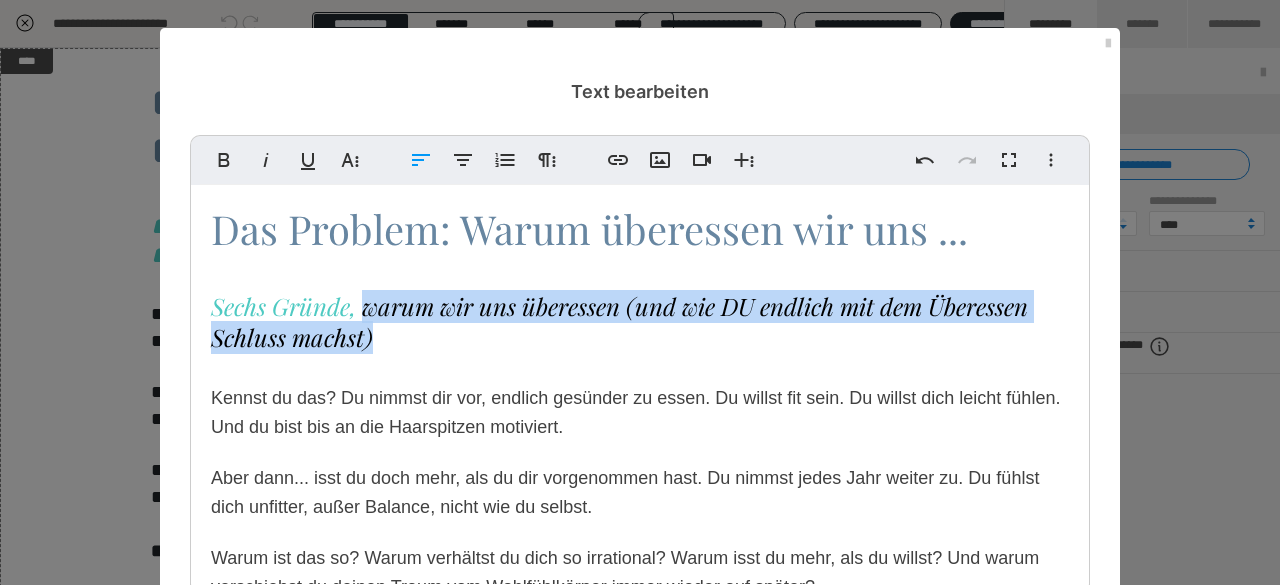 drag, startPoint x: 385, startPoint y: 344, endPoint x: 359, endPoint y: 307, distance: 45.221676 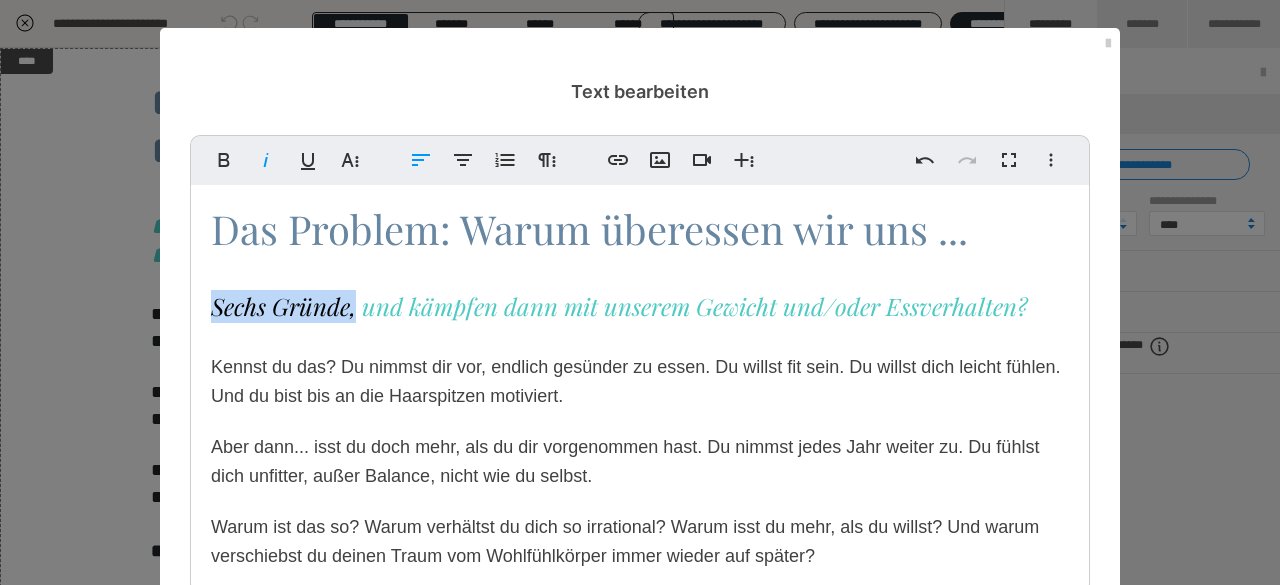 drag, startPoint x: 350, startPoint y: 313, endPoint x: 171, endPoint y: 296, distance: 179.80545 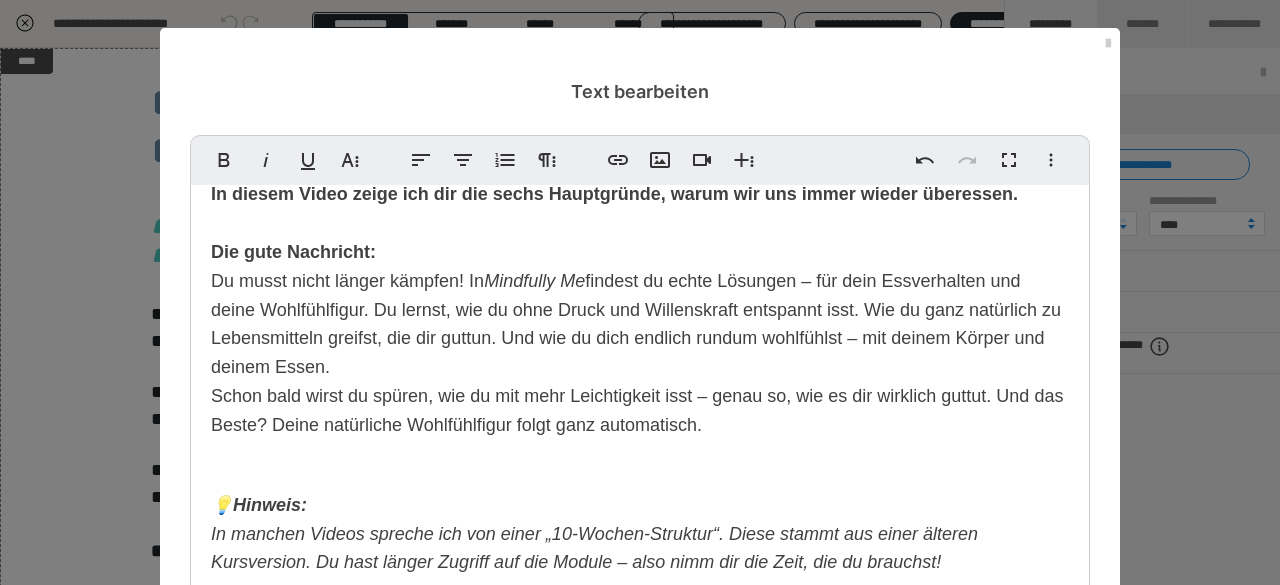 scroll, scrollTop: 454, scrollLeft: 0, axis: vertical 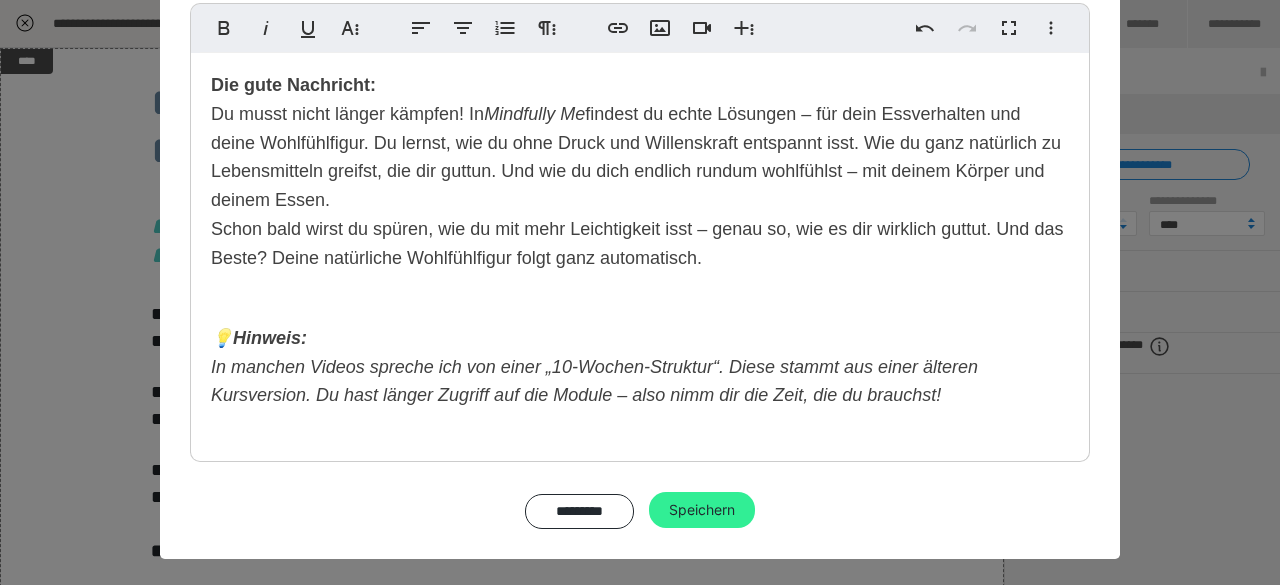 click on "Speichern" at bounding box center (702, 510) 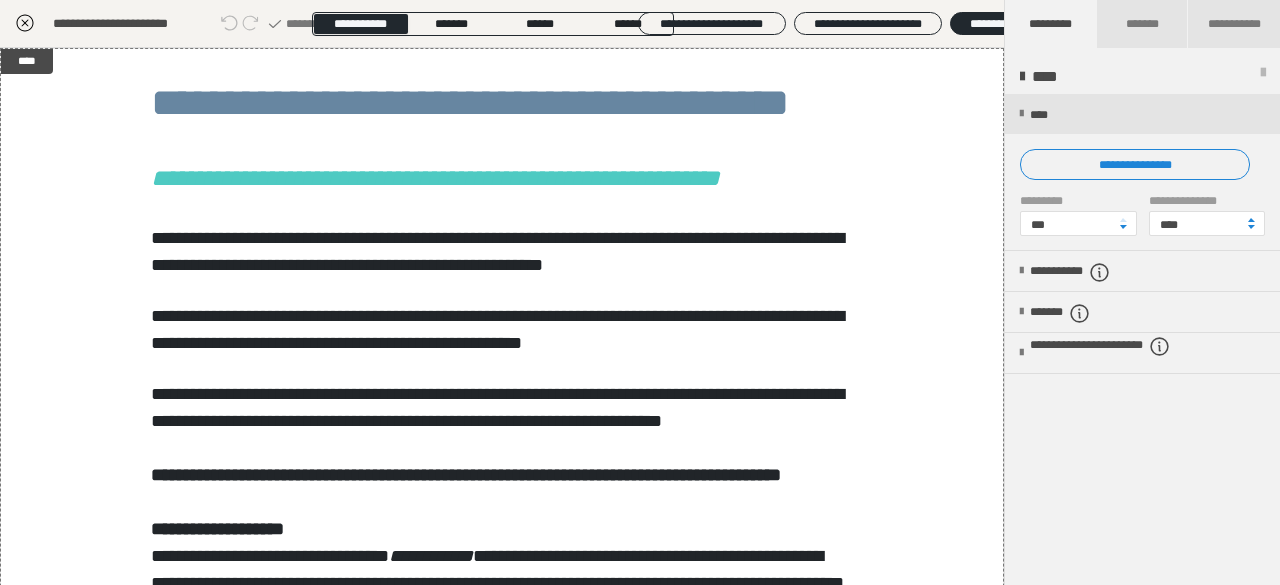 click 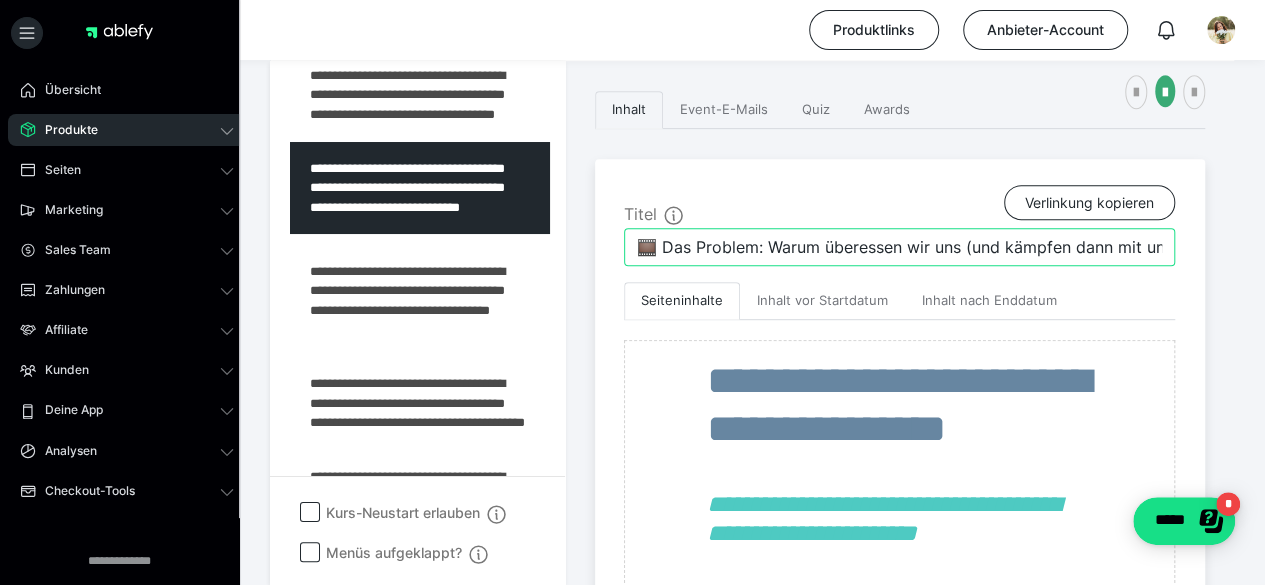 scroll, scrollTop: 0, scrollLeft: 374, axis: horizontal 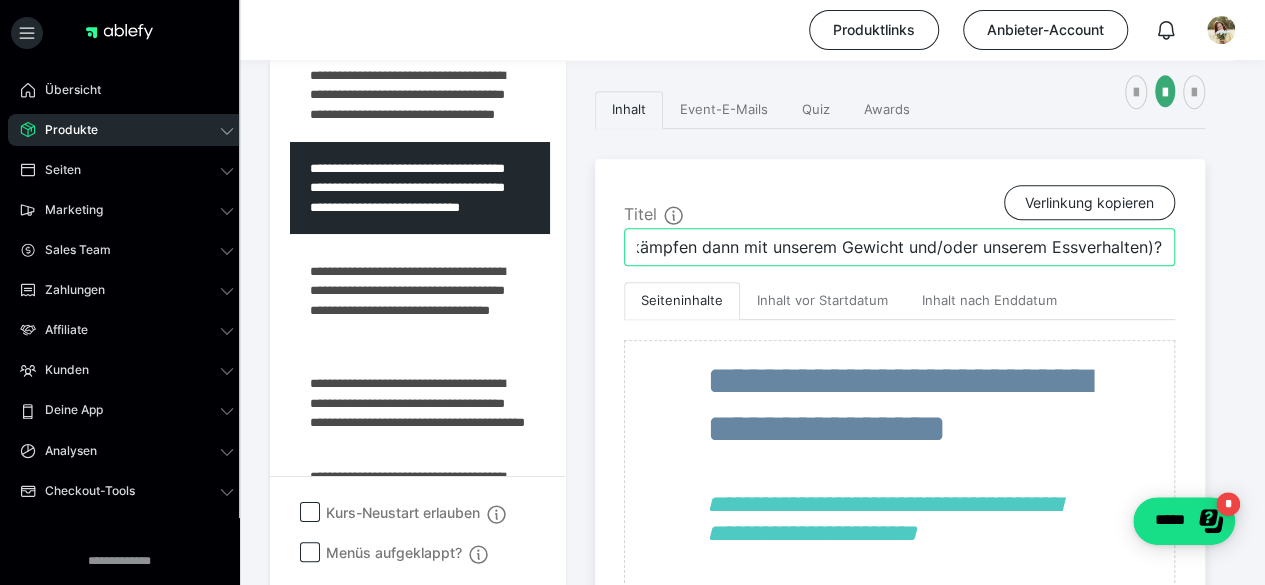drag, startPoint x: 962, startPoint y: 241, endPoint x: 1158, endPoint y: 251, distance: 196.25494 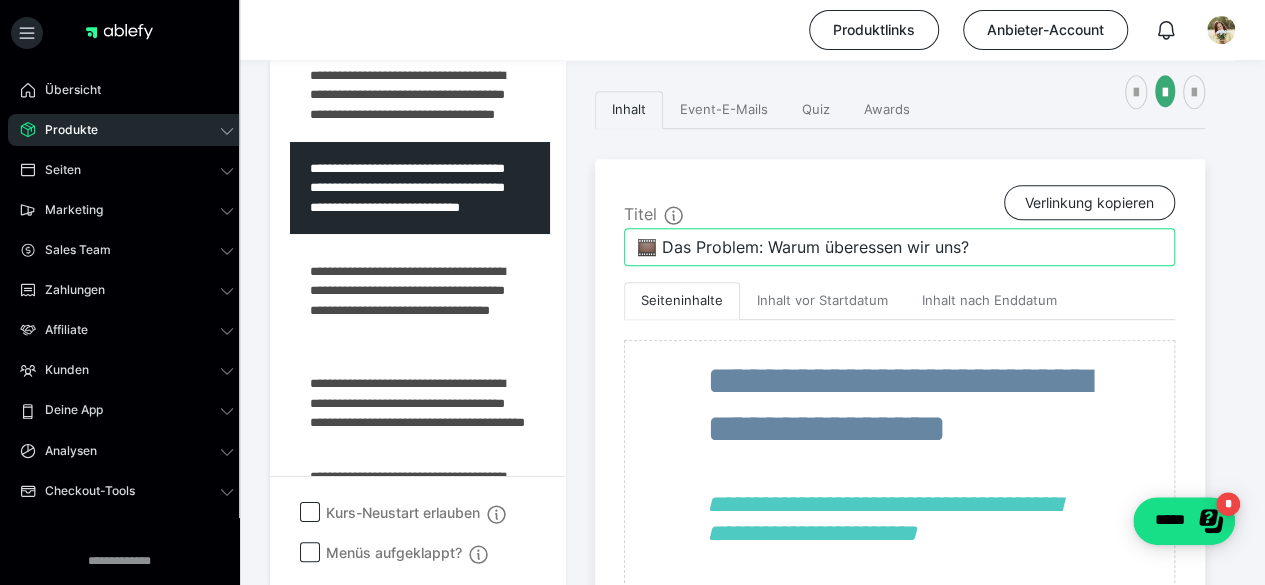 scroll, scrollTop: 0, scrollLeft: 0, axis: both 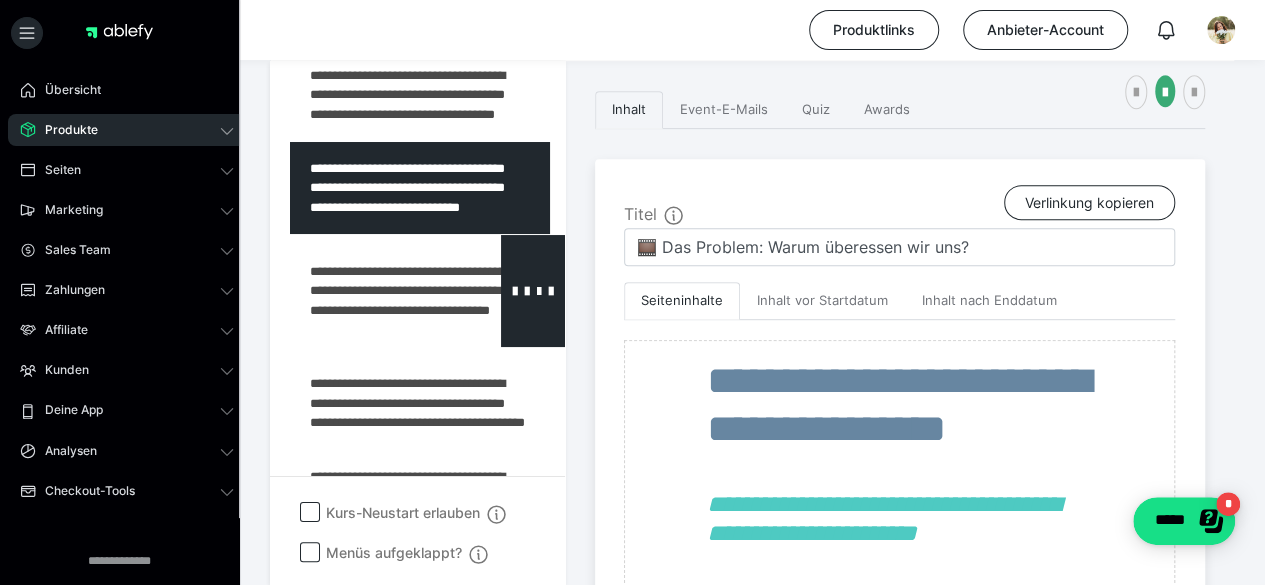 click at bounding box center [375, 291] 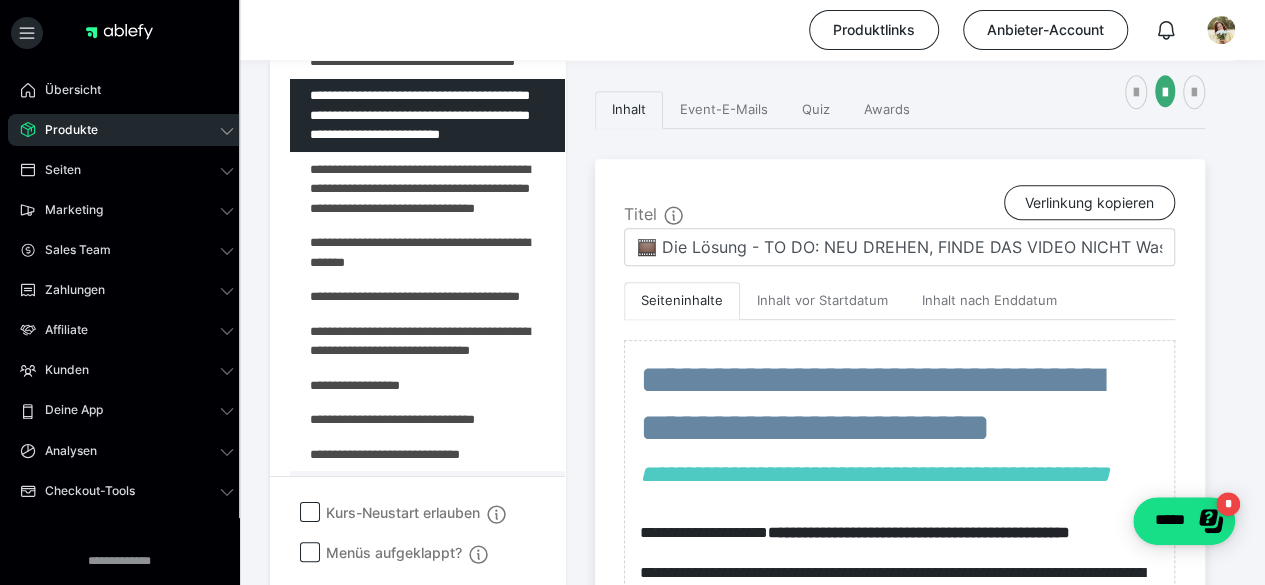 click at bounding box center [0, 0] 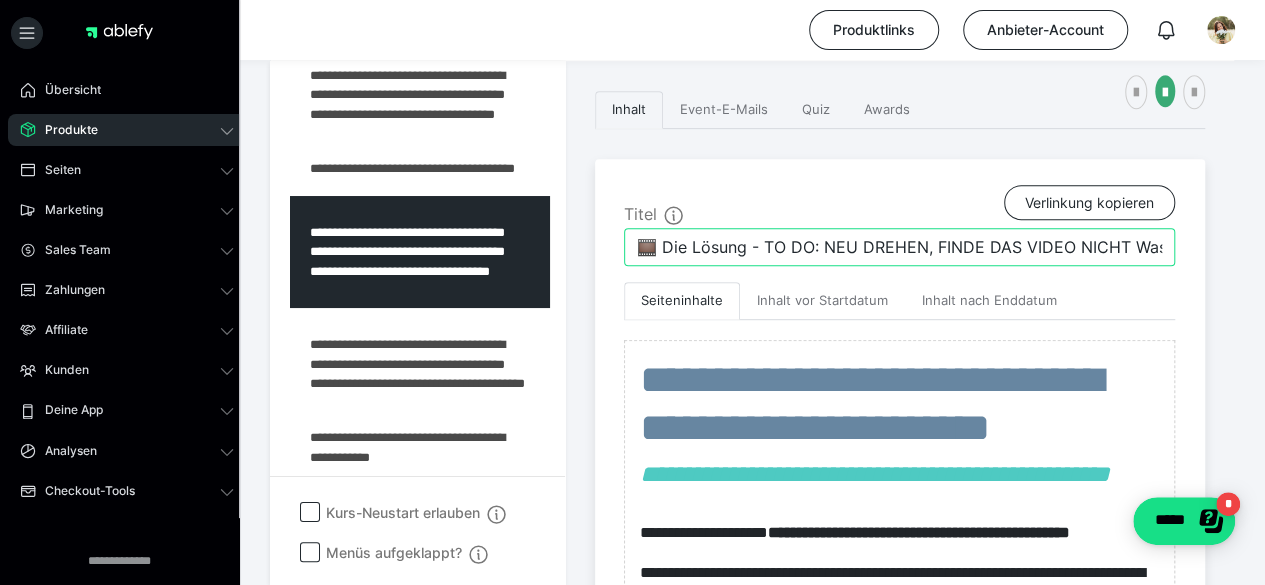 click on "🎞️ Die Lösung - TO DO: NEU DREHEN, FINDE DAS VIDEO NICHT Was ist Achtsamkeit? Selbstmitgefühl und Beginner Mindset." at bounding box center (899, 247) 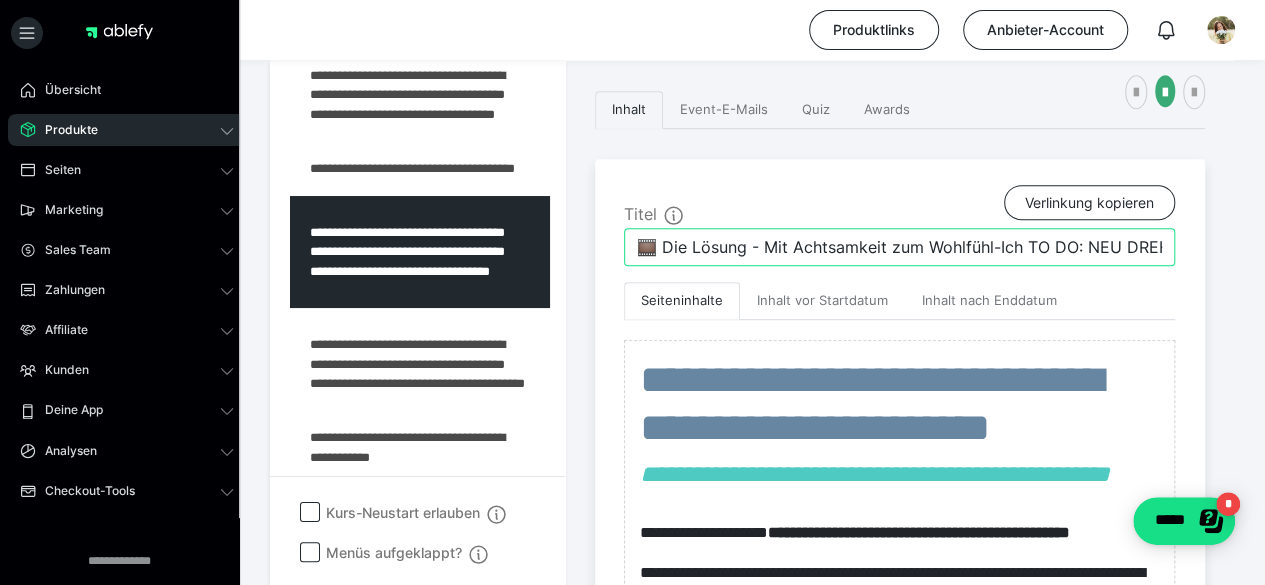 type on "🎞️ Die Lösung - Mit Achtsamkeit zum Wohlfühl-Ich TO DO: NEU DREHEN, FINDE DAS VIDEO NICHT Was ist Achtsamkeit? Selbstmitgefühl und Beginner Mindset." 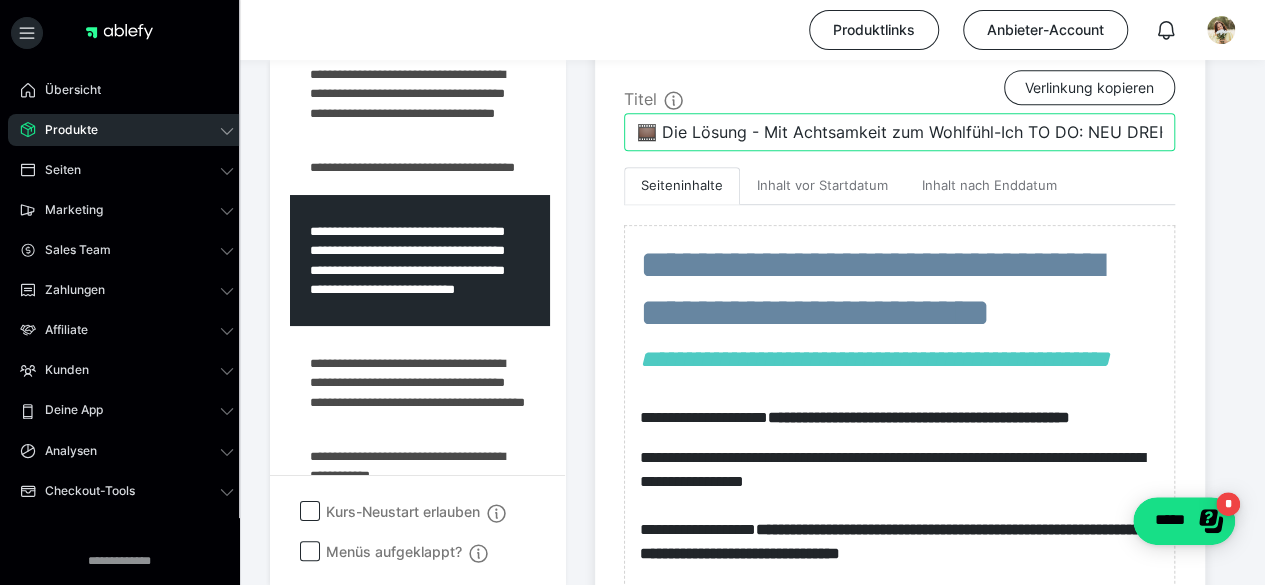 scroll, scrollTop: 538, scrollLeft: 0, axis: vertical 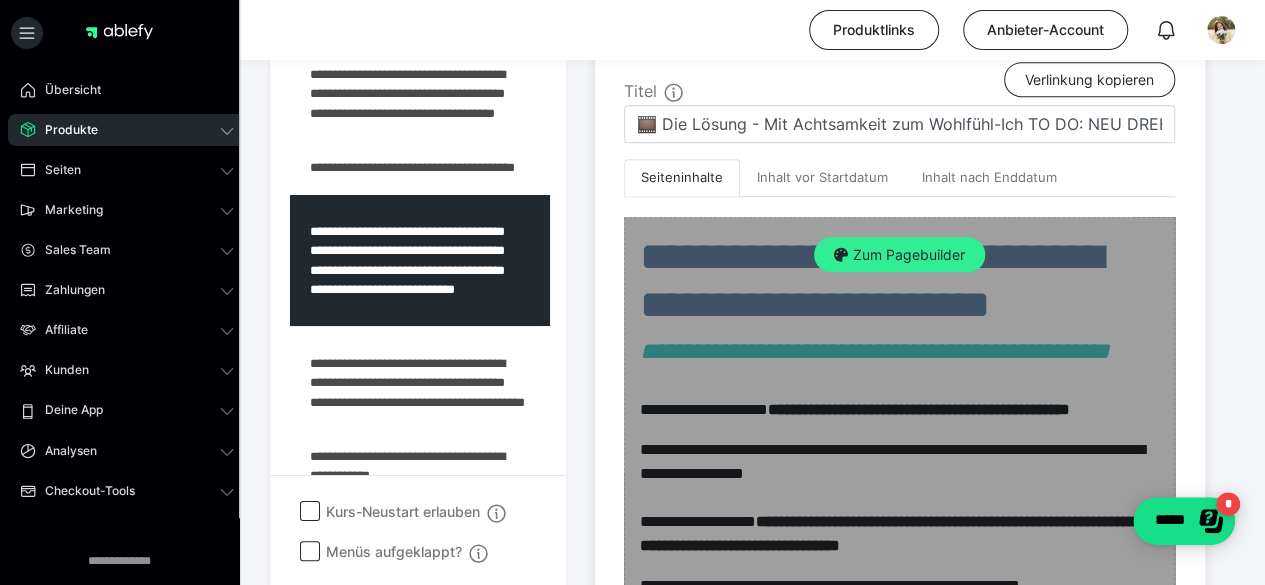 click on "Zum Pagebuilder" at bounding box center (899, 255) 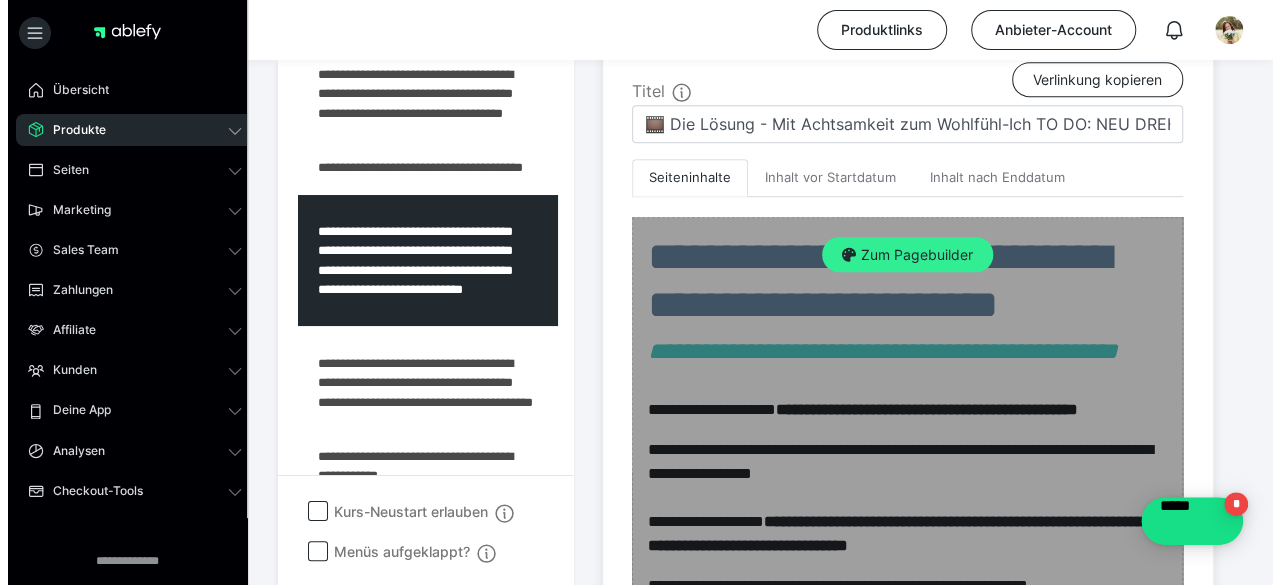 scroll, scrollTop: 415, scrollLeft: 0, axis: vertical 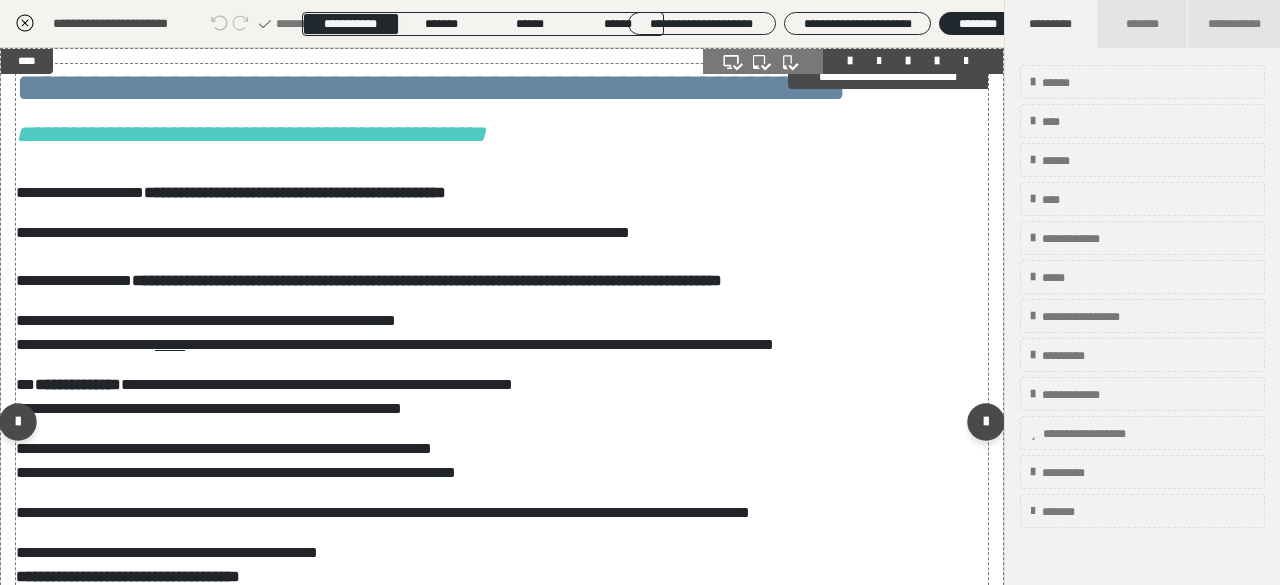 click on "**********" at bounding box center [295, 192] 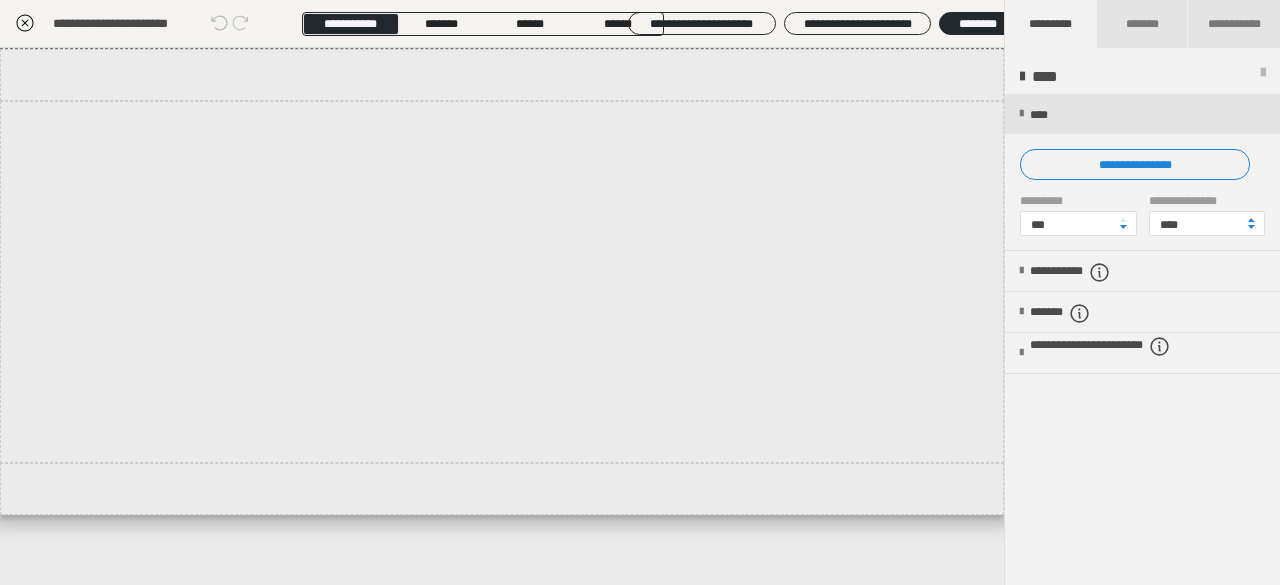 scroll, scrollTop: 657, scrollLeft: 0, axis: vertical 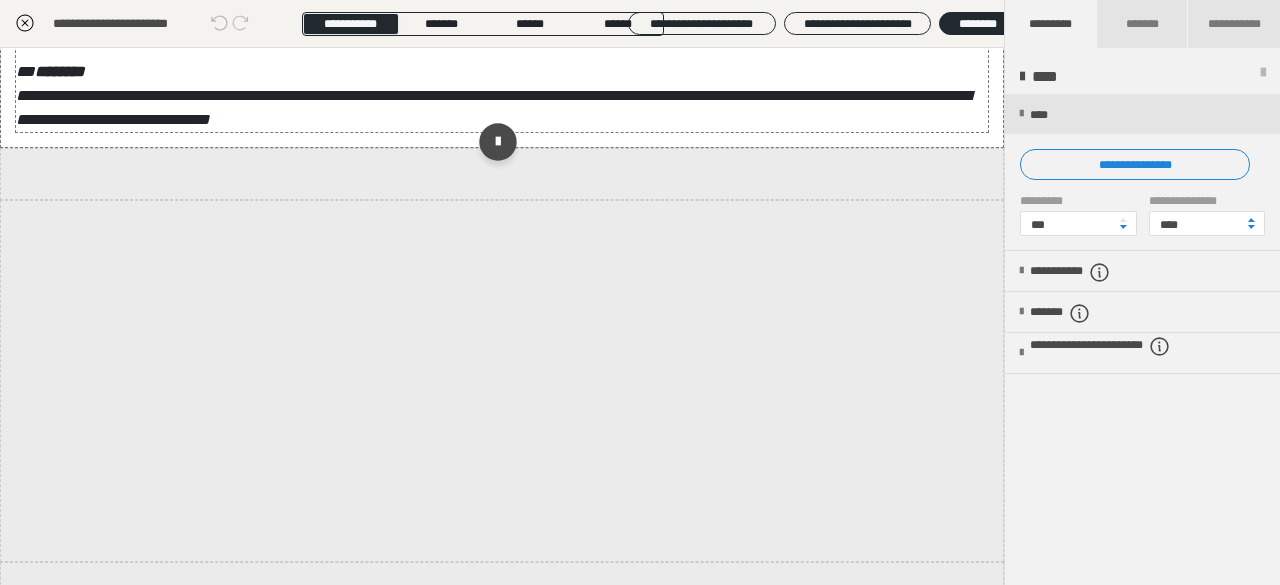 click on "**********" at bounding box center (502, -231) 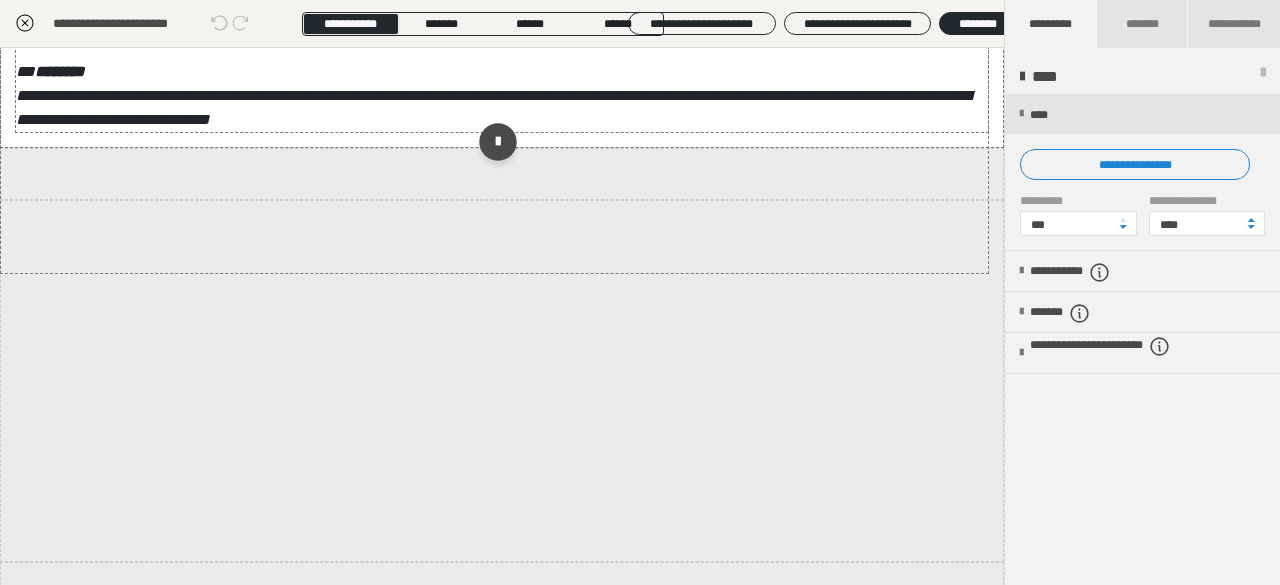 click on "**********" at bounding box center (502, -231) 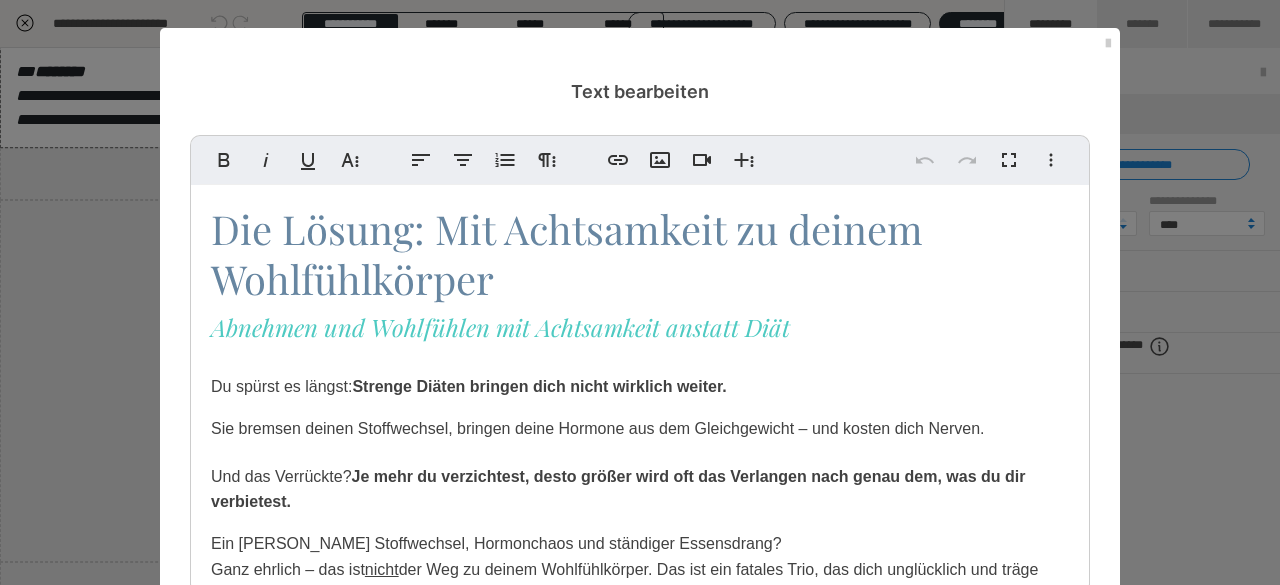 click on "Die Lösung: Mit Achtsamkeit zu deinem Wohlfühlkörper" at bounding box center [640, 255] 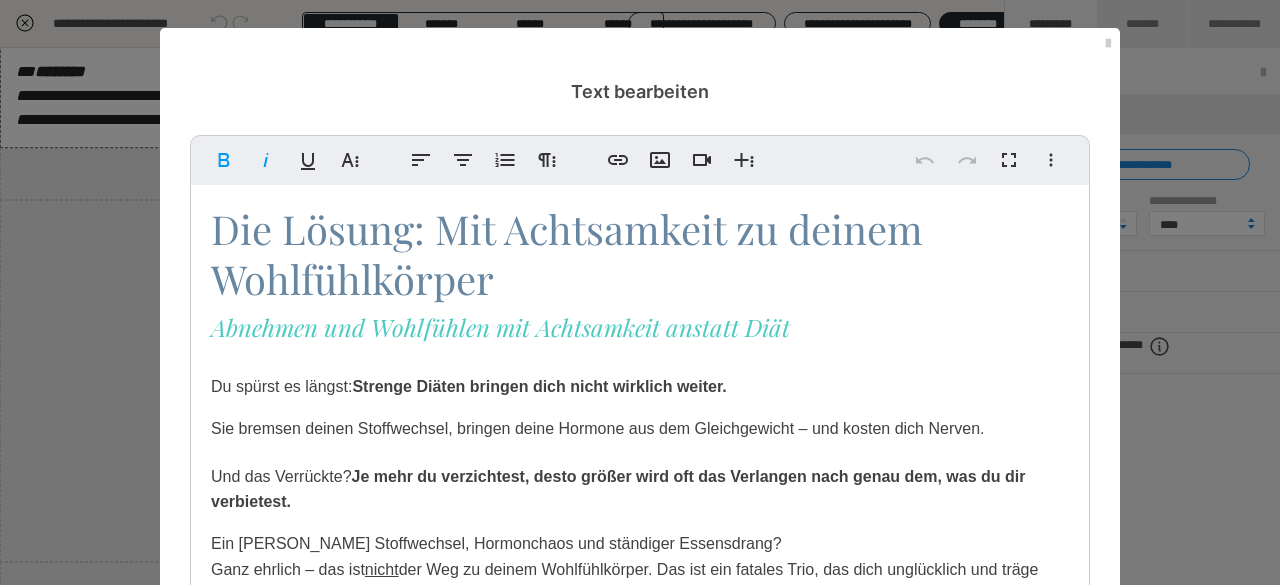 click on "Hinweis:" at bounding box center [264, 1023] 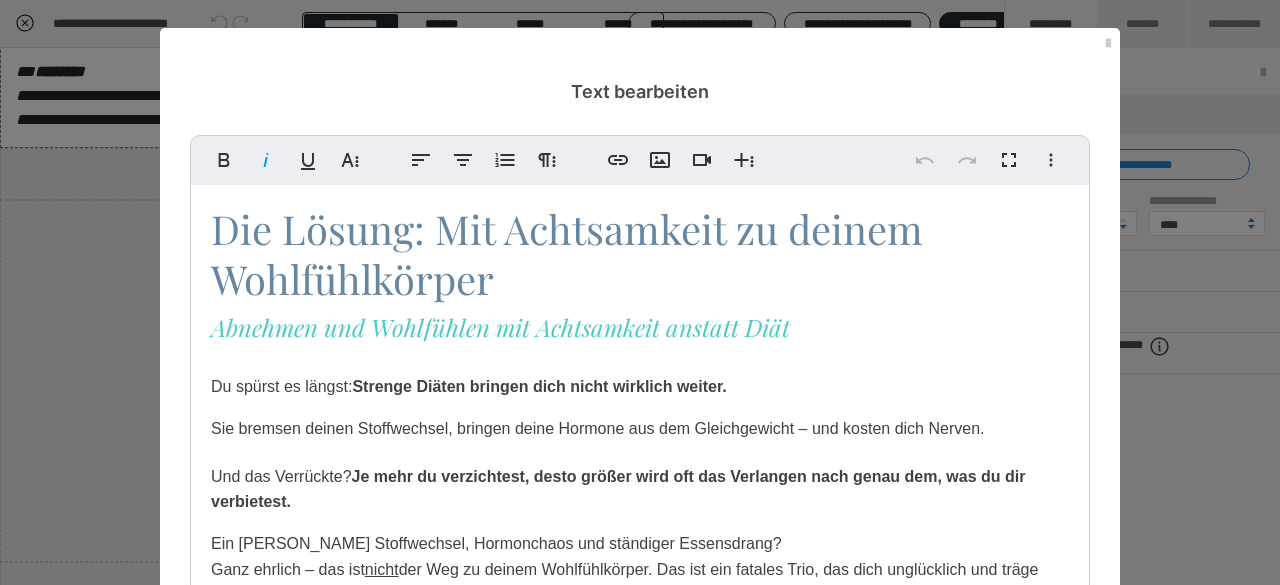 drag, startPoint x: 302, startPoint y: 505, endPoint x: 244, endPoint y: 503, distance: 58.034473 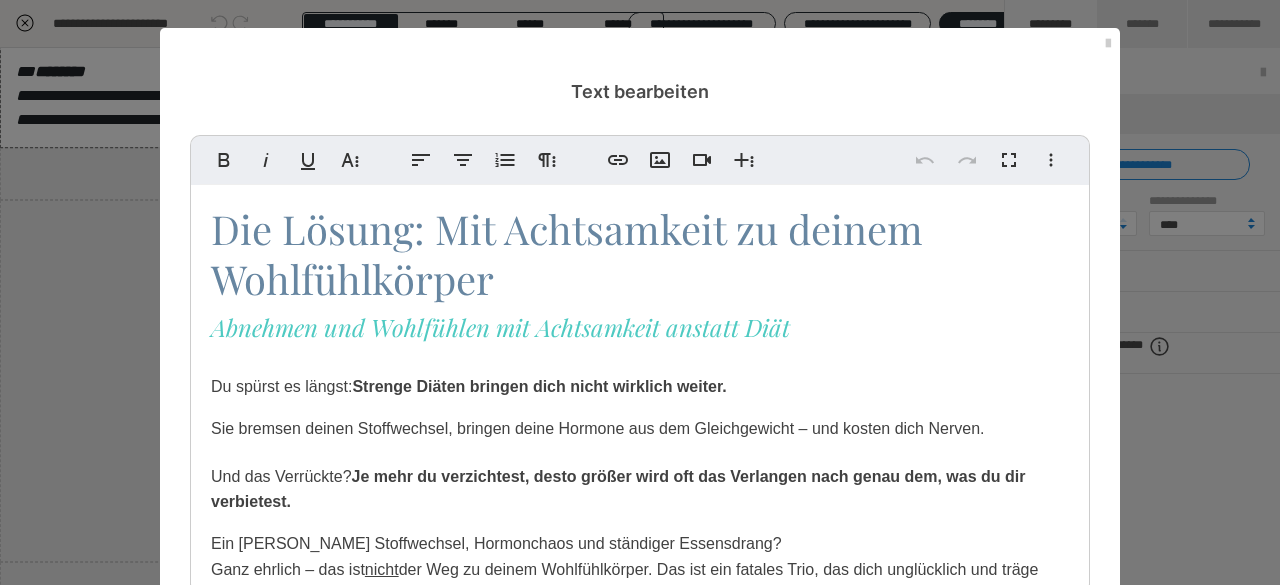 type 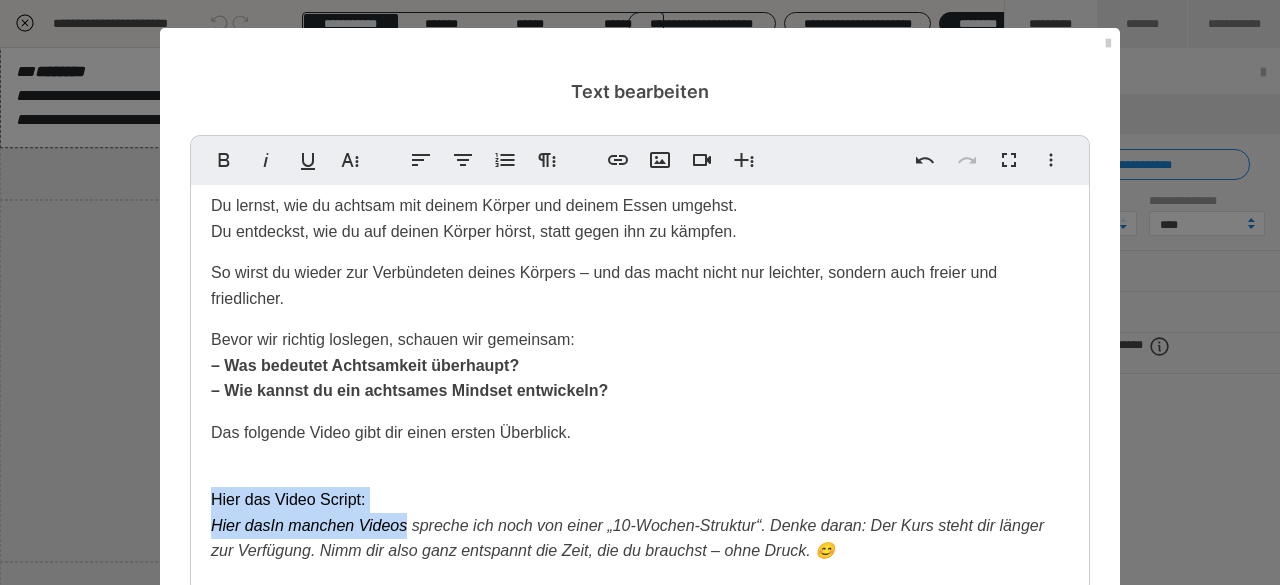 drag, startPoint x: 204, startPoint y: 496, endPoint x: 387, endPoint y: 515, distance: 183.98369 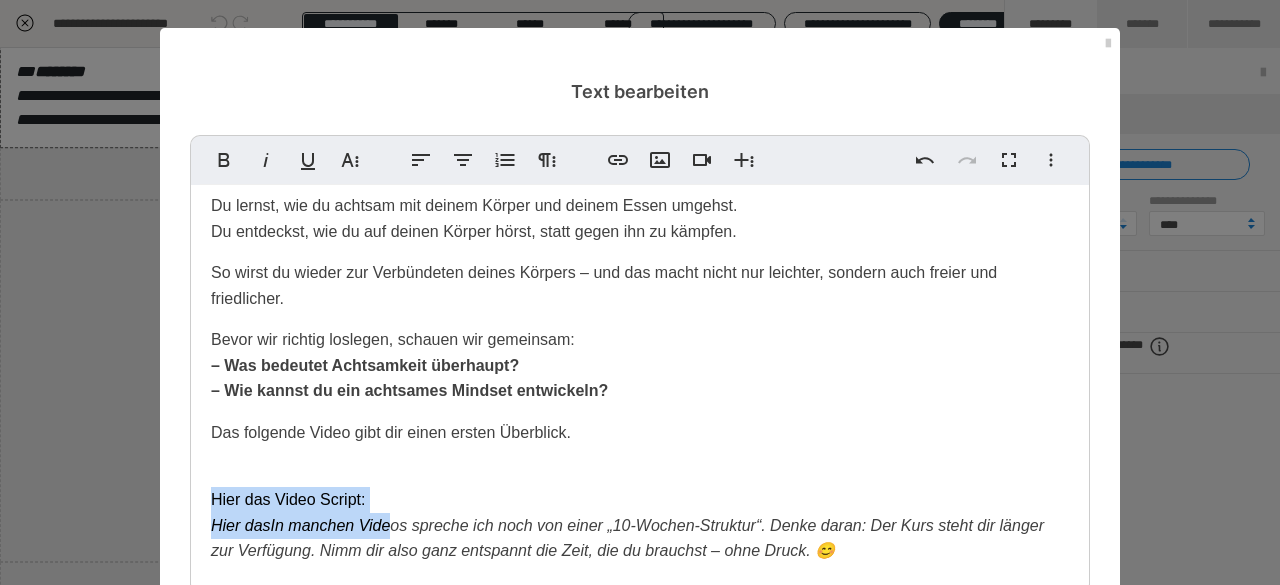 click on "Hier das Video Script:  Hier das  In manchen Videos spreche ich noch von einer „10-Wochen-Struktur“. Denke daran: Der Kurs steht dir länger zur Verfügung. Nimm dir also ganz entspannt die Zeit, die du brauchst – ohne Druck. 😊" at bounding box center (627, 525) 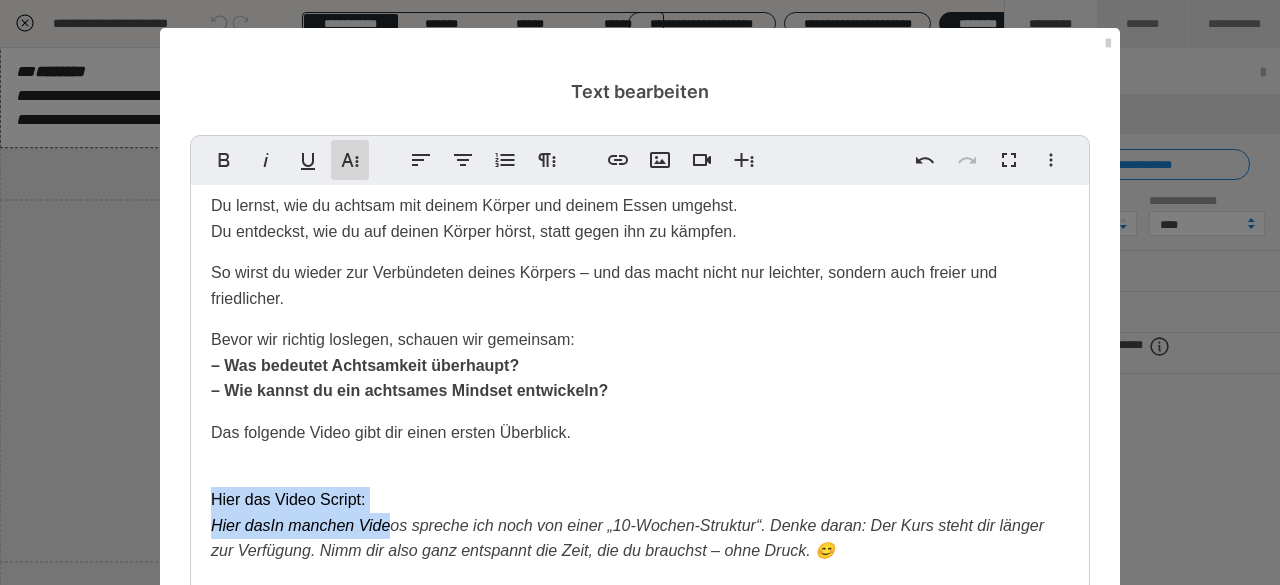 click 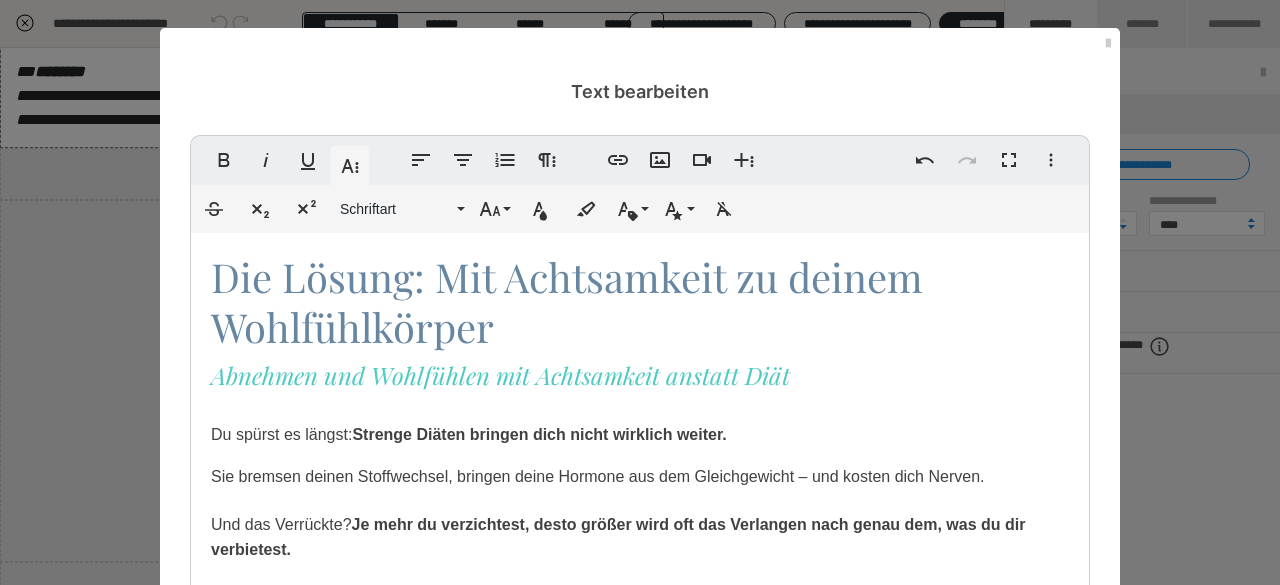click 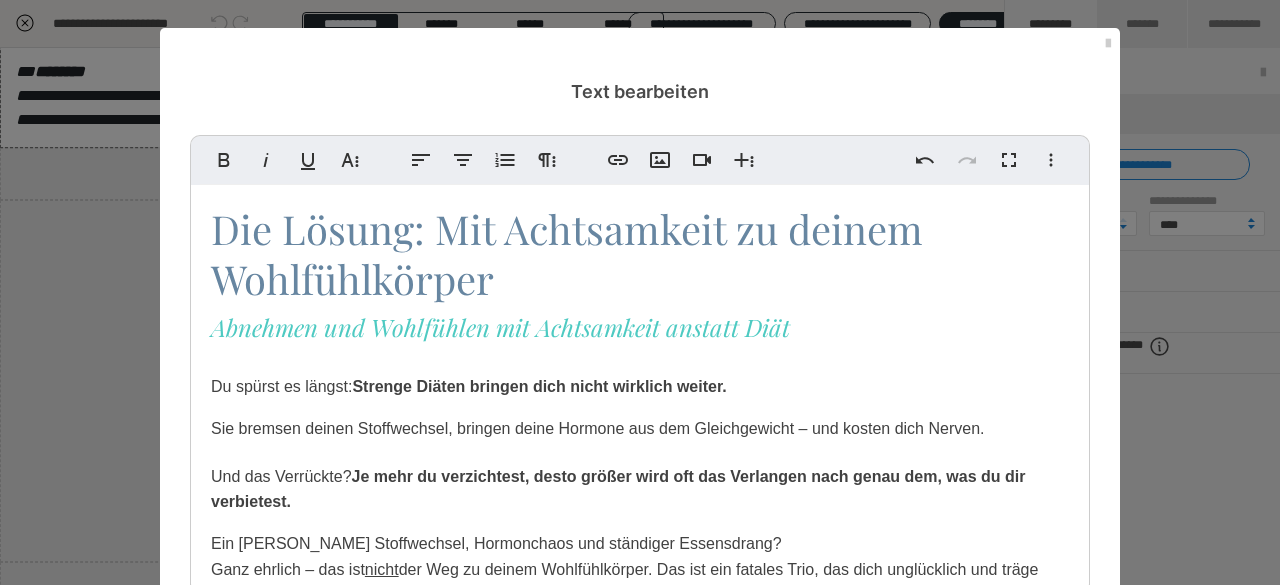 scroll, scrollTop: 500, scrollLeft: 0, axis: vertical 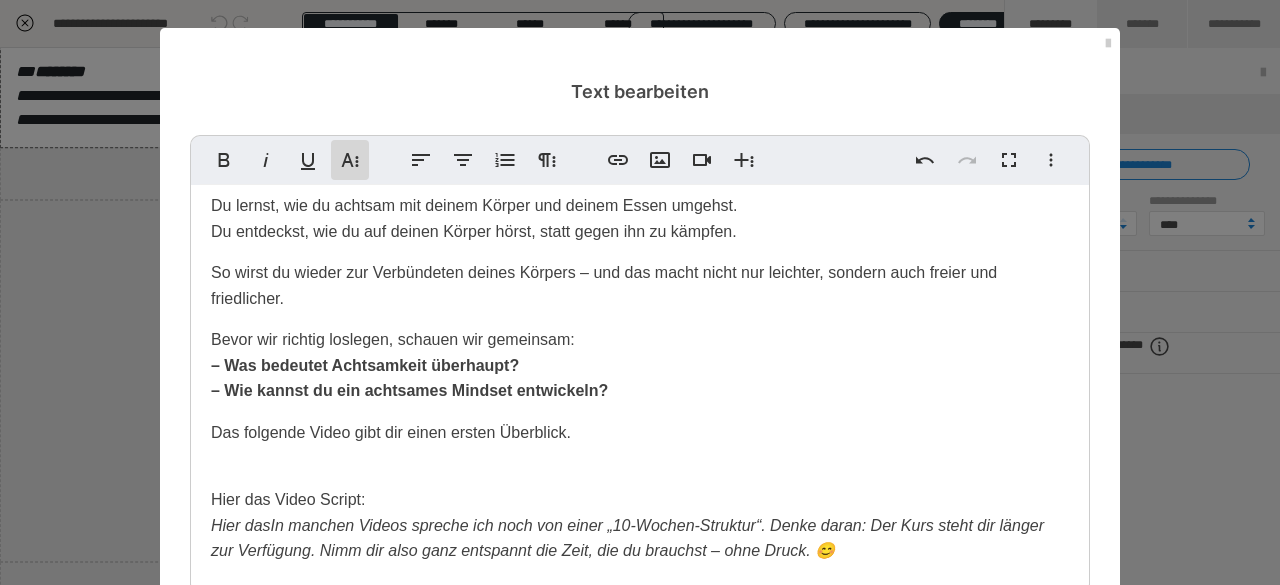 click 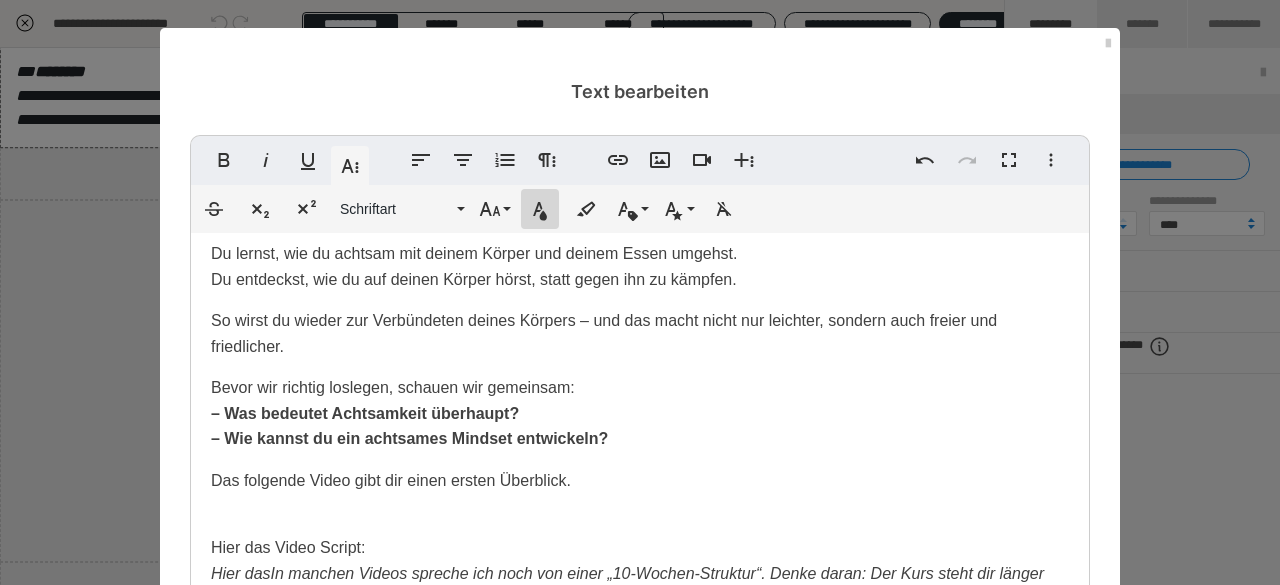click 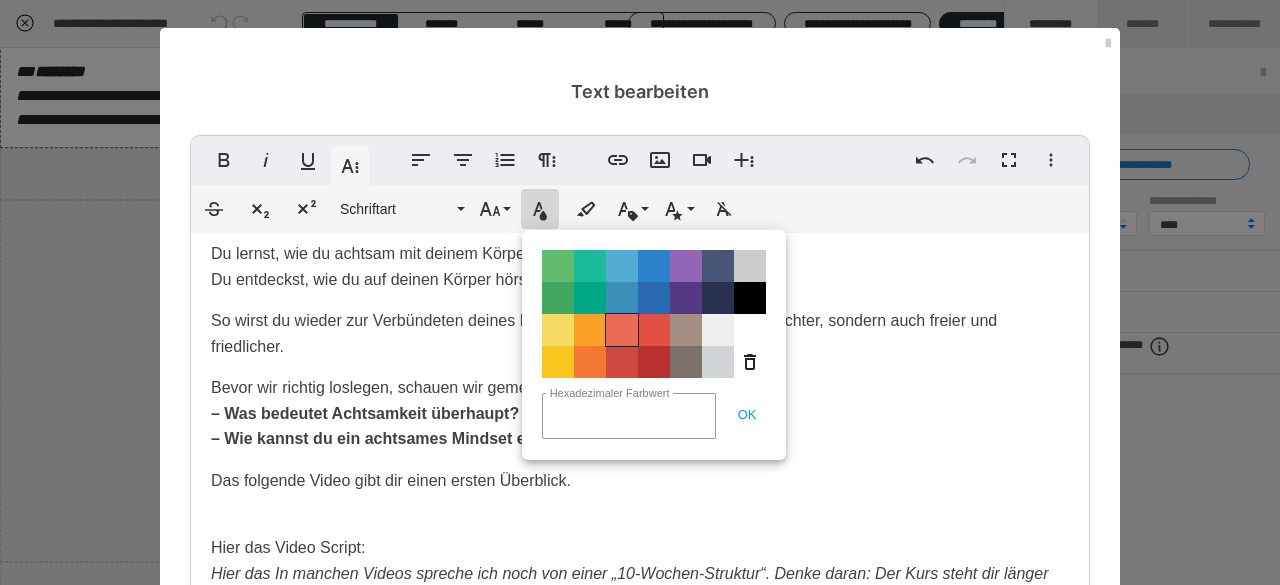 click on "Color#EB6B56" at bounding box center (622, 330) 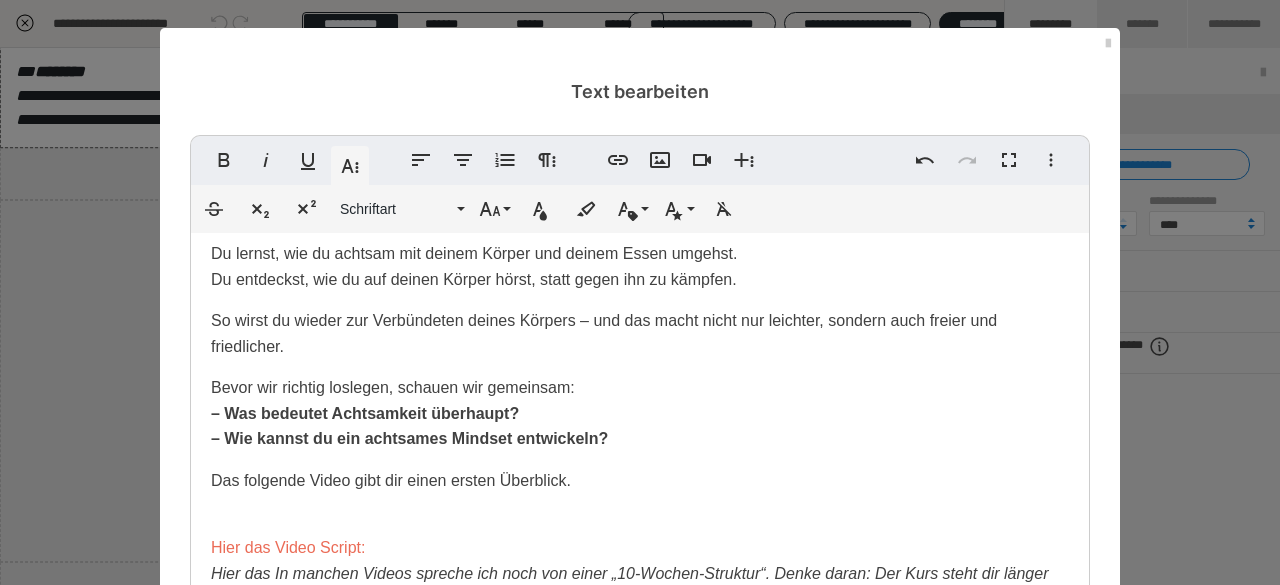 click on "Die Lösung: Mit Achtsamkeit zu deinem Wohlfühlkörper  Abnehmen und Wohlfühlen mit Achtsamkeit anstatt Diät Du spürst es längst:  Strenge Diäten bringen dich nicht wirklich weiter. Sie bremsen deinen Stoffwechsel, bringen deine Hormone aus dem Gleichgewicht – und kosten dich Nerven. Und das Verrückte?  Je mehr du verzichtest, desto größer wird oft das Verlangen nach genau dem, was du dir verbietest. Ein träger Stoffwechsel, Hormonchaos und ständiger Essensdrang? Ganz ehrlich – das ist  nicht  der Weg zu deinem Wohlfühlkörper. Das ist ein fatales Trio, das dich unglücklich und träge macht. In  „Mindfully Me“  nimmst du endlich einen leichten Weg zu deinem Wohlfühl-Ich ein.   Hier lässt du Diätregeln hinter dir – und findest zurück zu dir. Du lernst, wie du achtsam mit deinem Körper und deinem Essen umgehst. Du entdeckst, wie du auf deinen Körper hörst, statt gegen ihn zu kämpfen. Bevor wir richtig loslegen, schauen wir gemeinsam: – Was bedeutet Achtsamkeit überhaupt?" at bounding box center [640, 183] 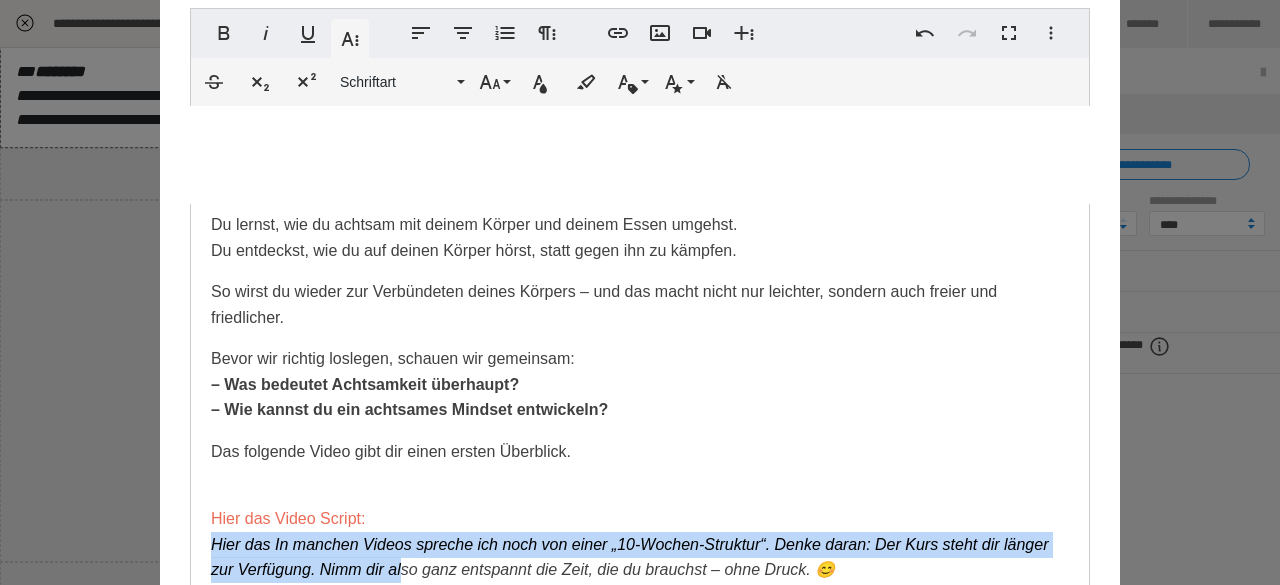 scroll, scrollTop: 278, scrollLeft: 0, axis: vertical 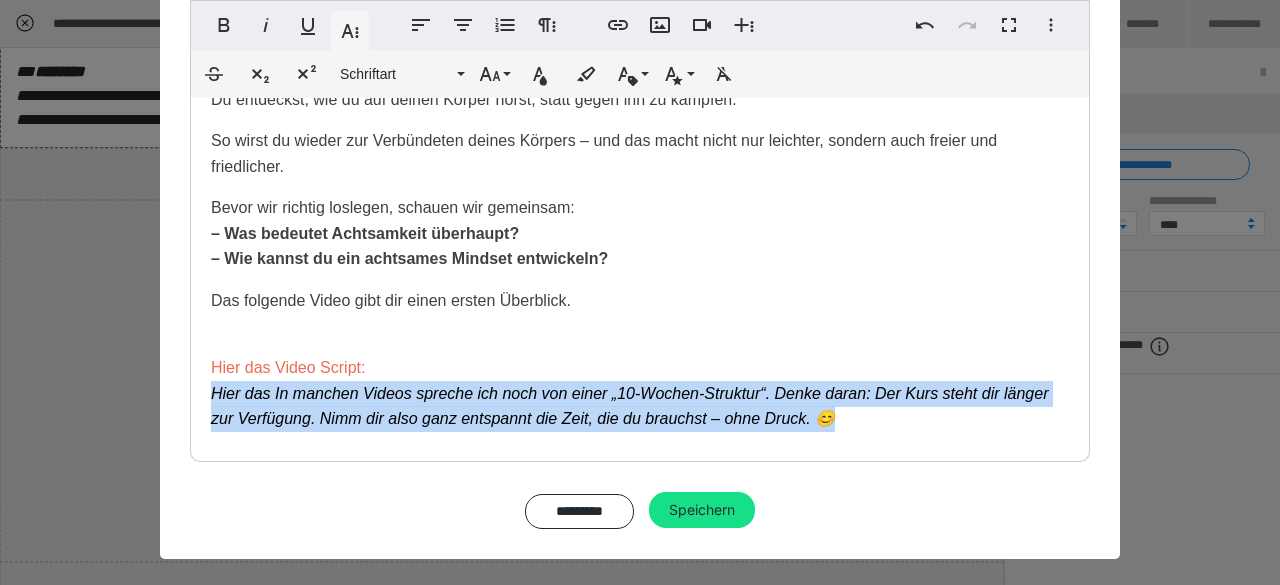 drag, startPoint x: 196, startPoint y: 564, endPoint x: 845, endPoint y: 437, distance: 661.3093 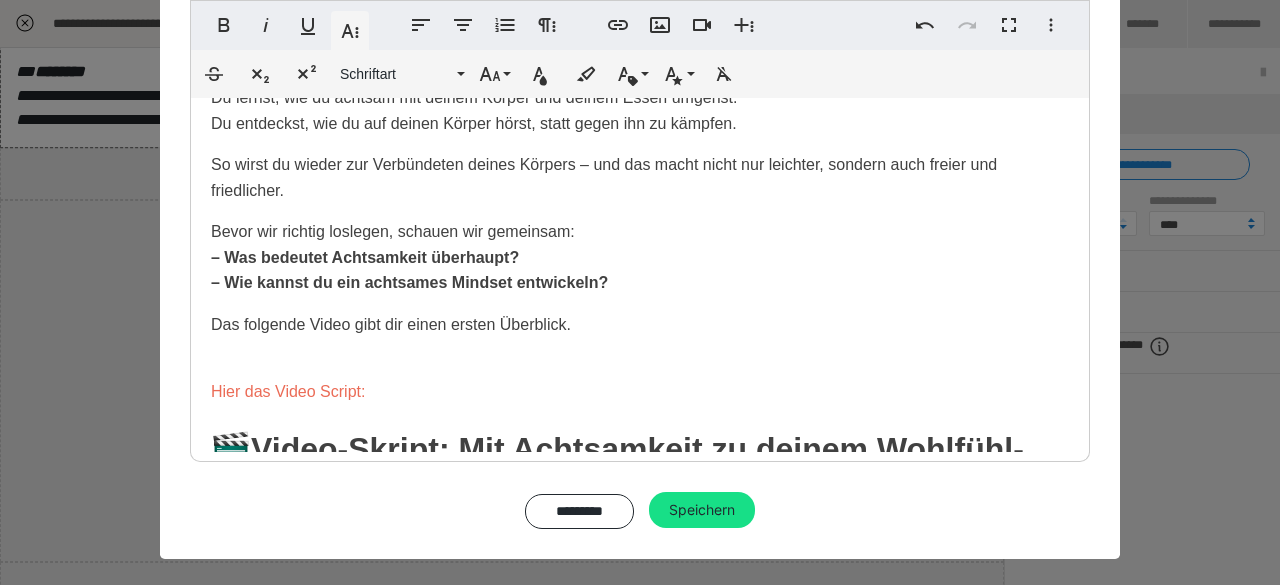 scroll, scrollTop: 2959, scrollLeft: 0, axis: vertical 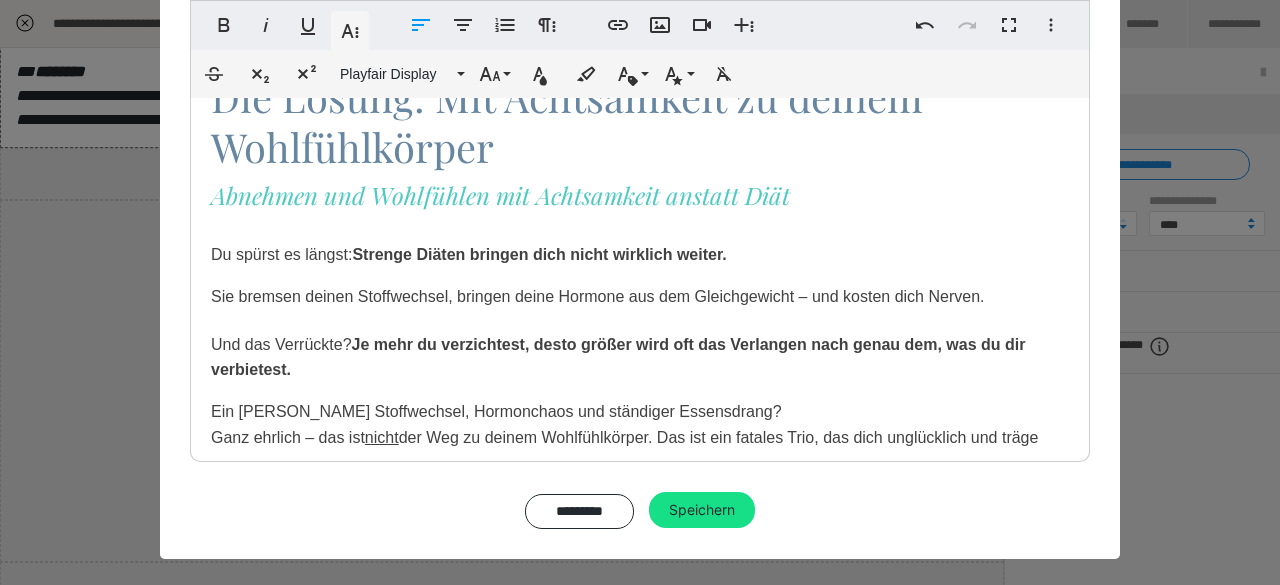 drag, startPoint x: 496, startPoint y: 159, endPoint x: 370, endPoint y: 152, distance: 126.1943 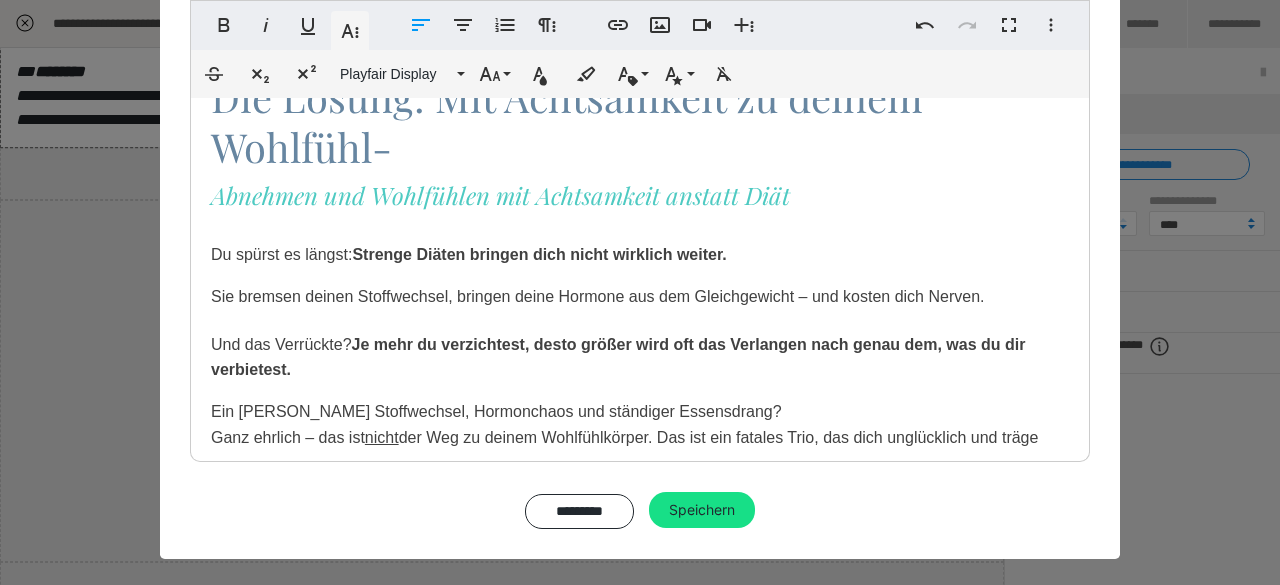 type 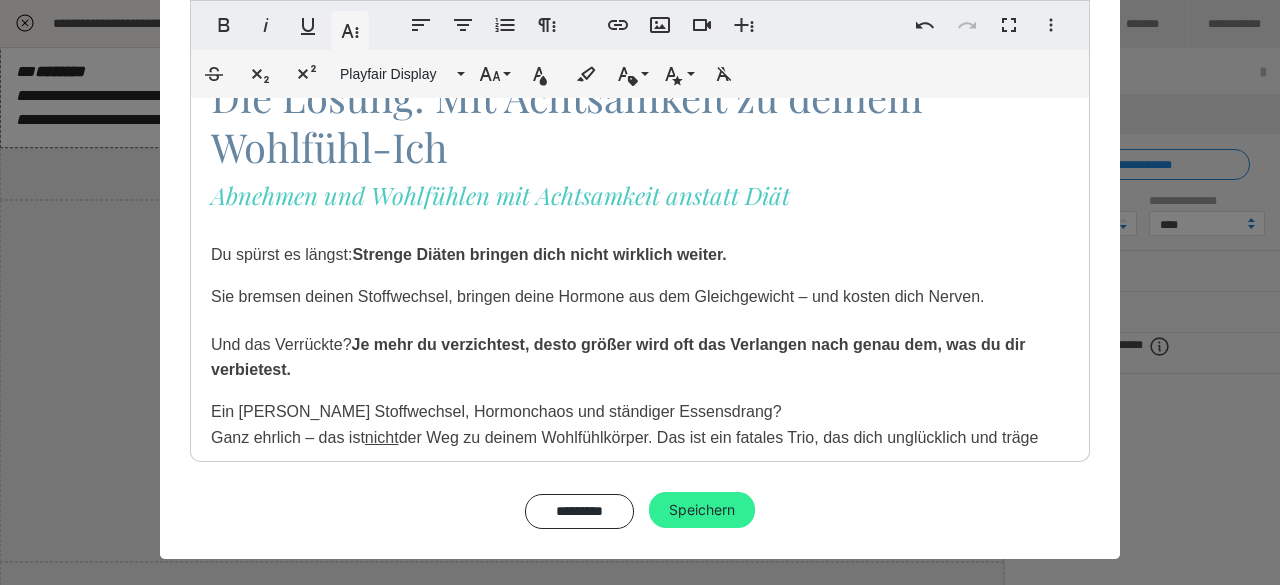 click on "Speichern" at bounding box center [702, 510] 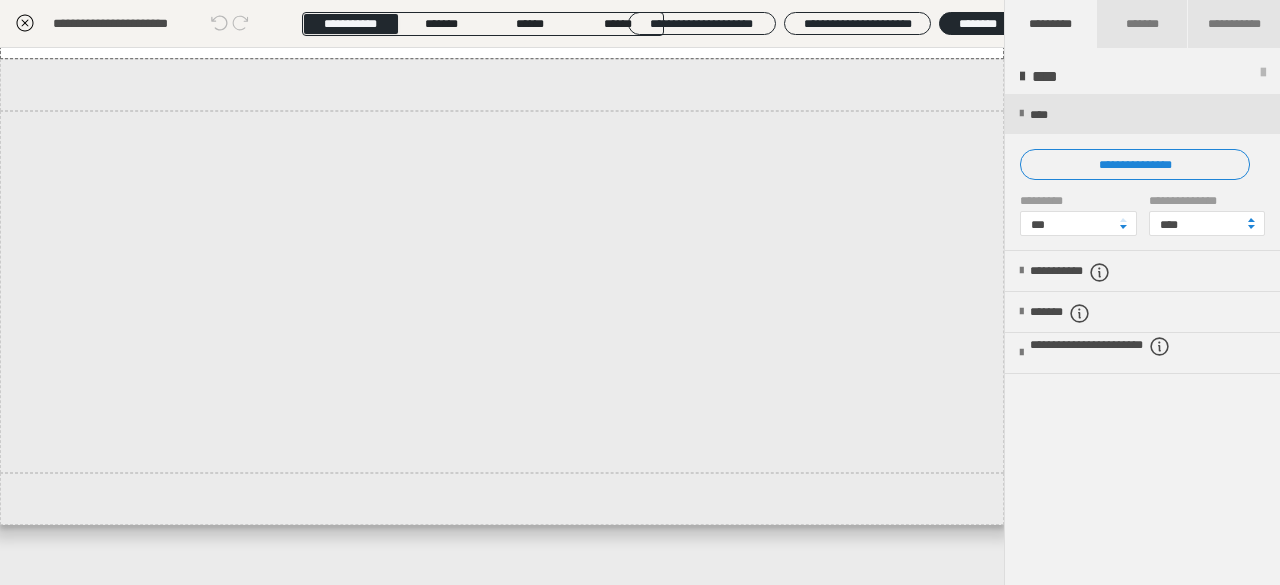 scroll, scrollTop: 3496, scrollLeft: 0, axis: vertical 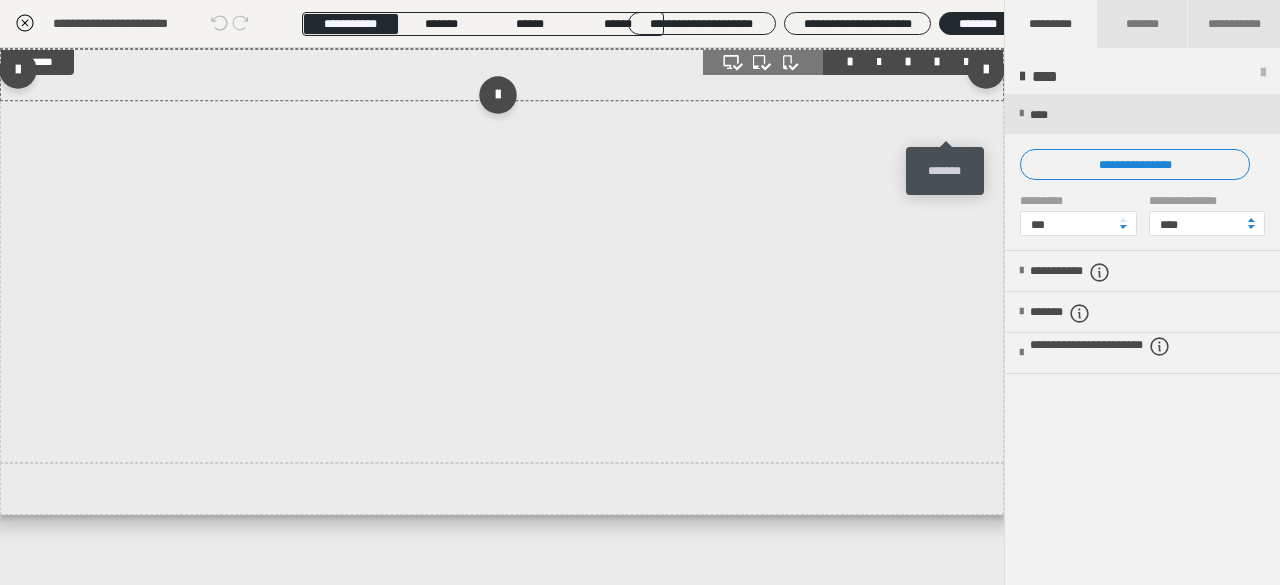 click at bounding box center (966, 62) 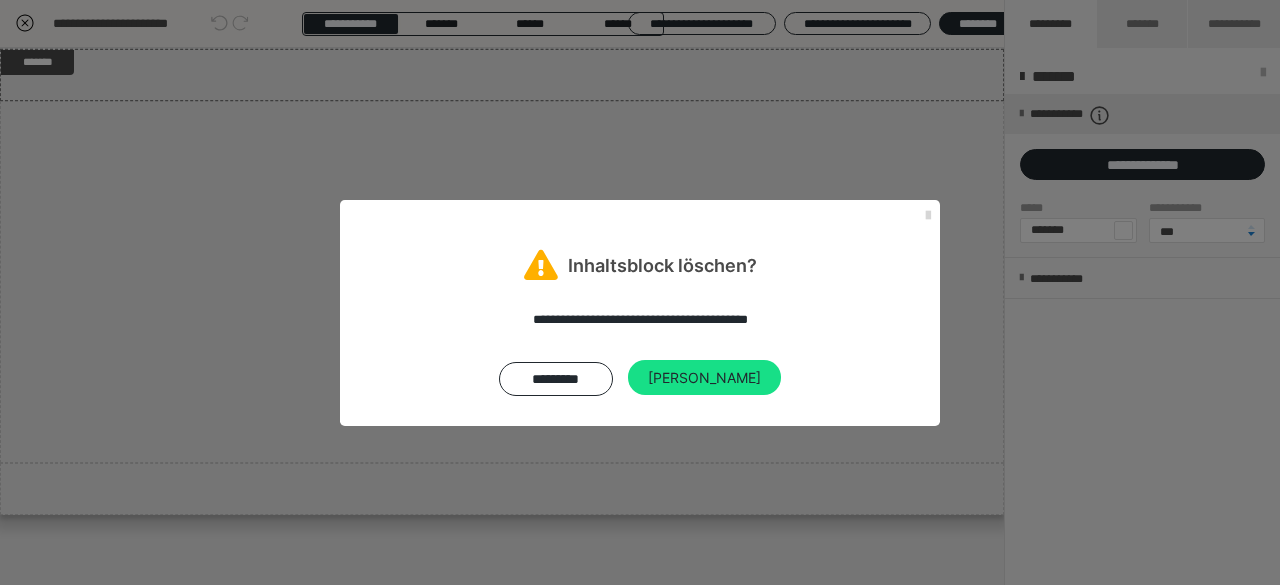 click at bounding box center (928, 216) 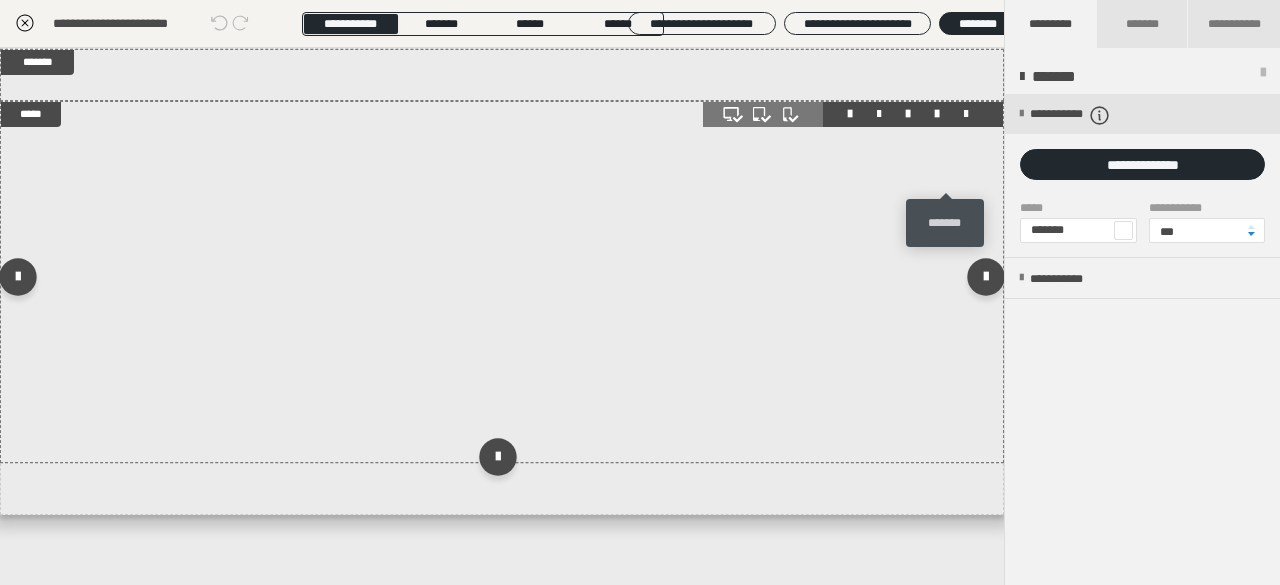 click at bounding box center (966, 114) 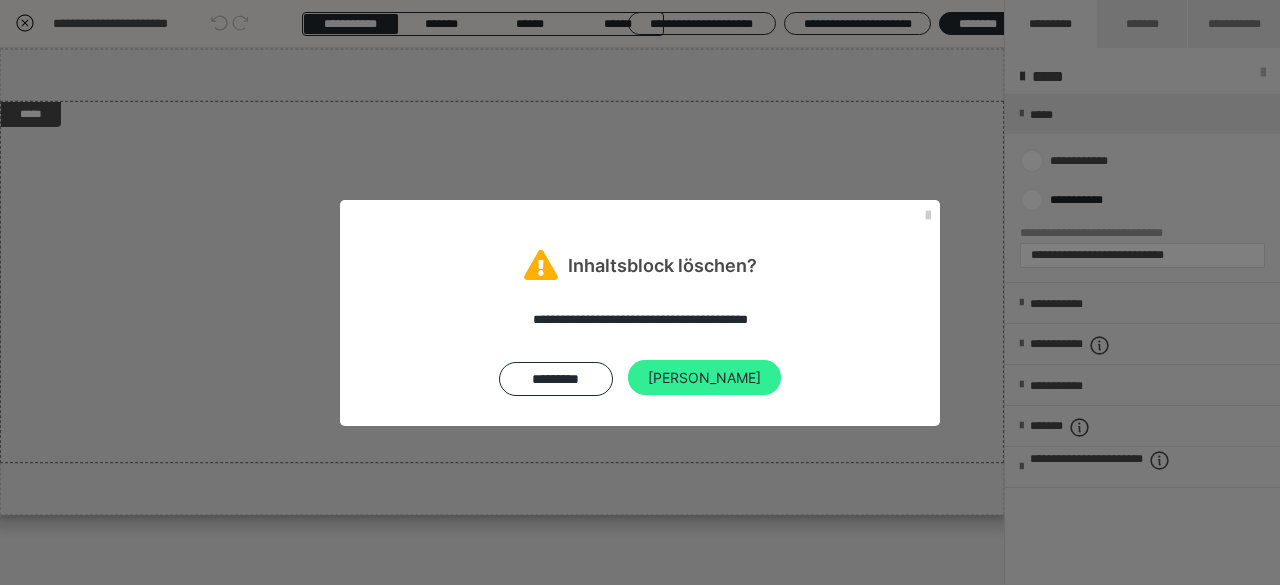 click on "Ja" at bounding box center (704, 378) 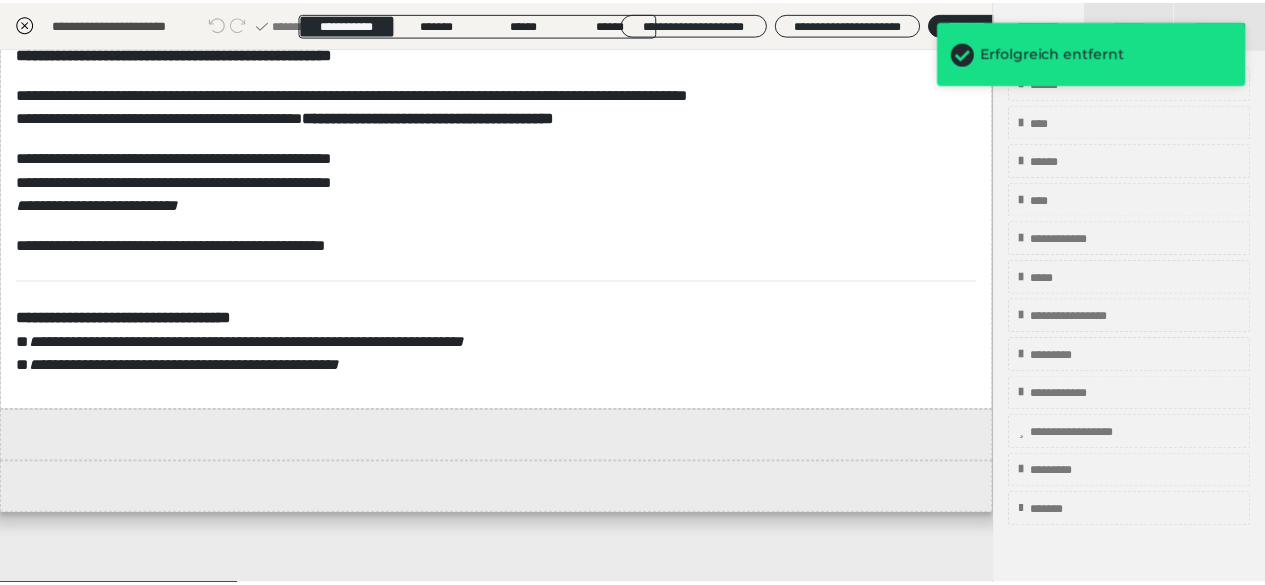 scroll, scrollTop: 3220, scrollLeft: 0, axis: vertical 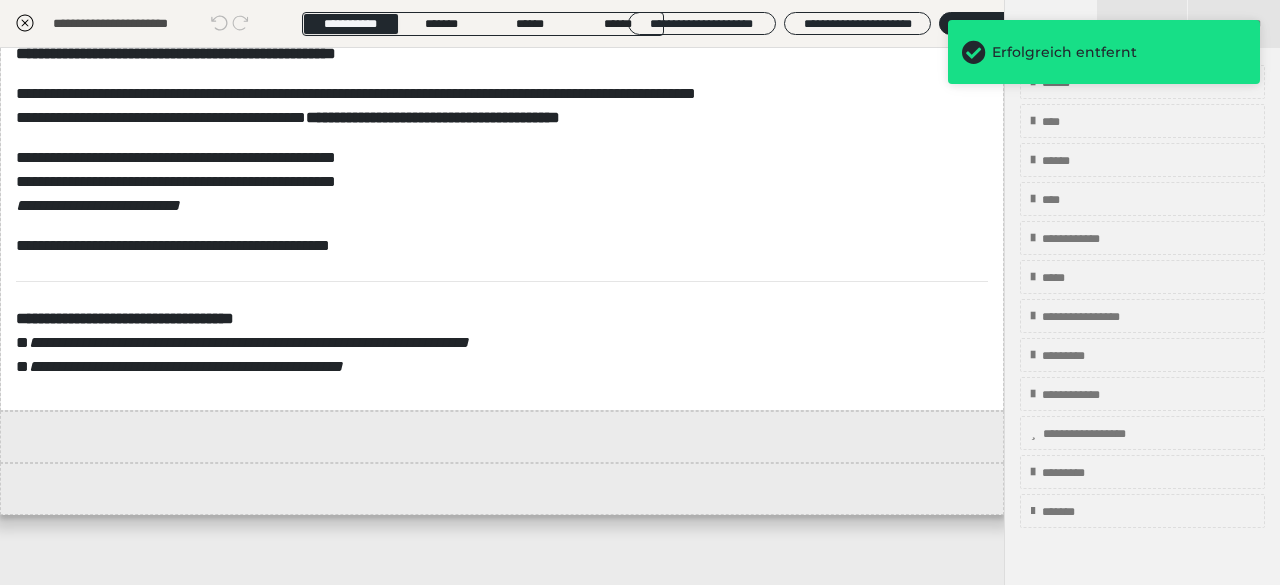 click at bounding box center (25, 24) 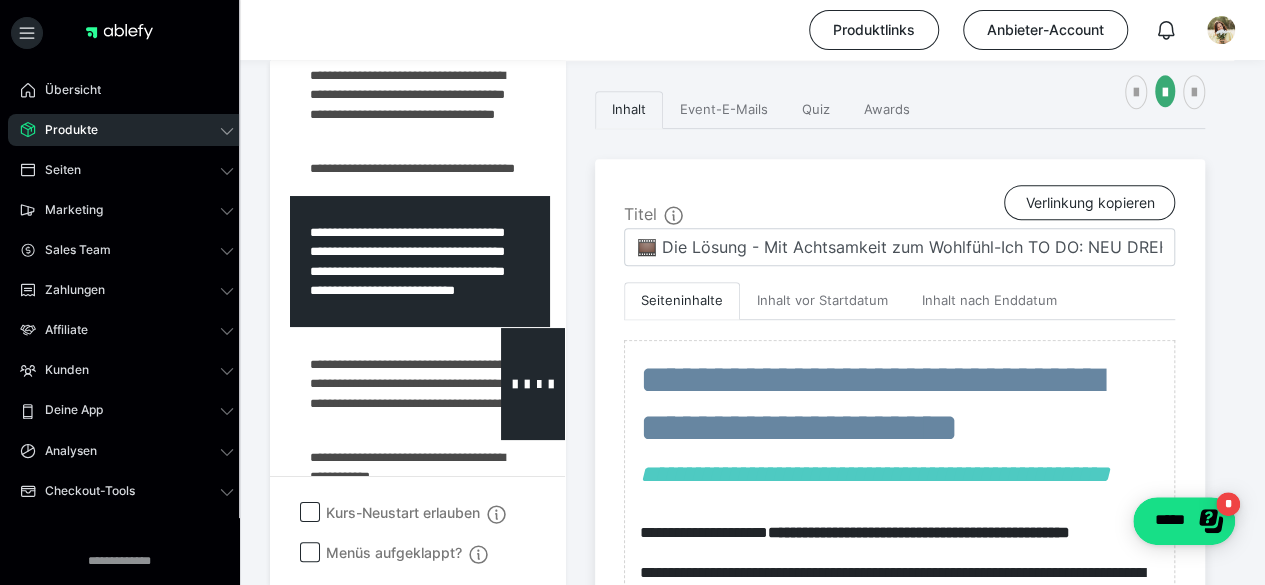click at bounding box center (375, 384) 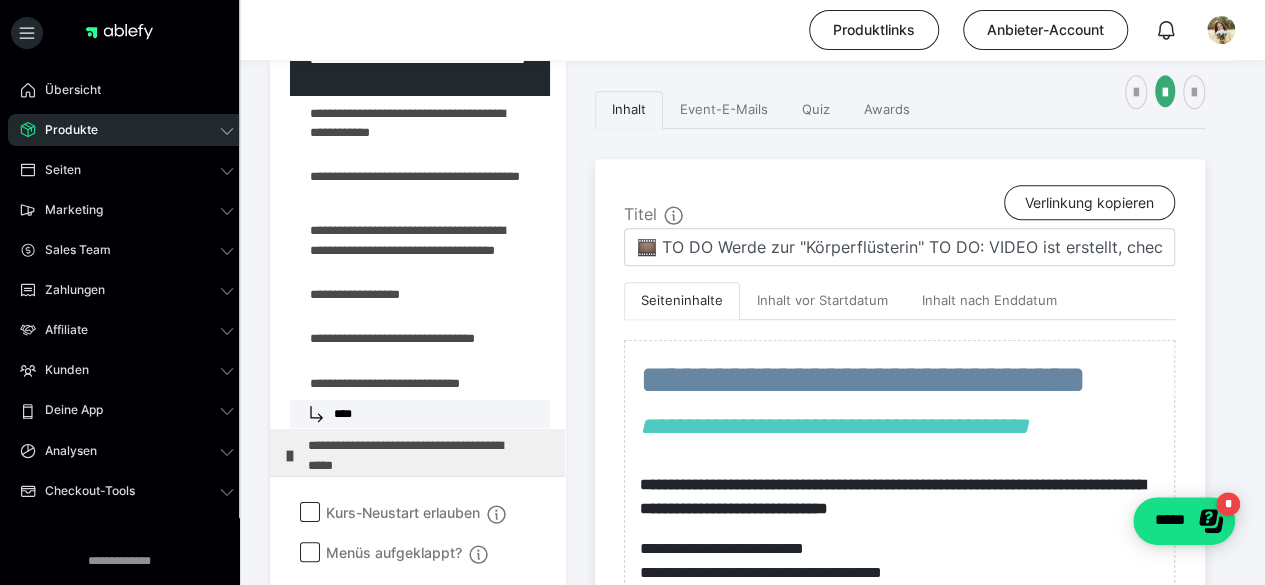 scroll, scrollTop: 712, scrollLeft: 0, axis: vertical 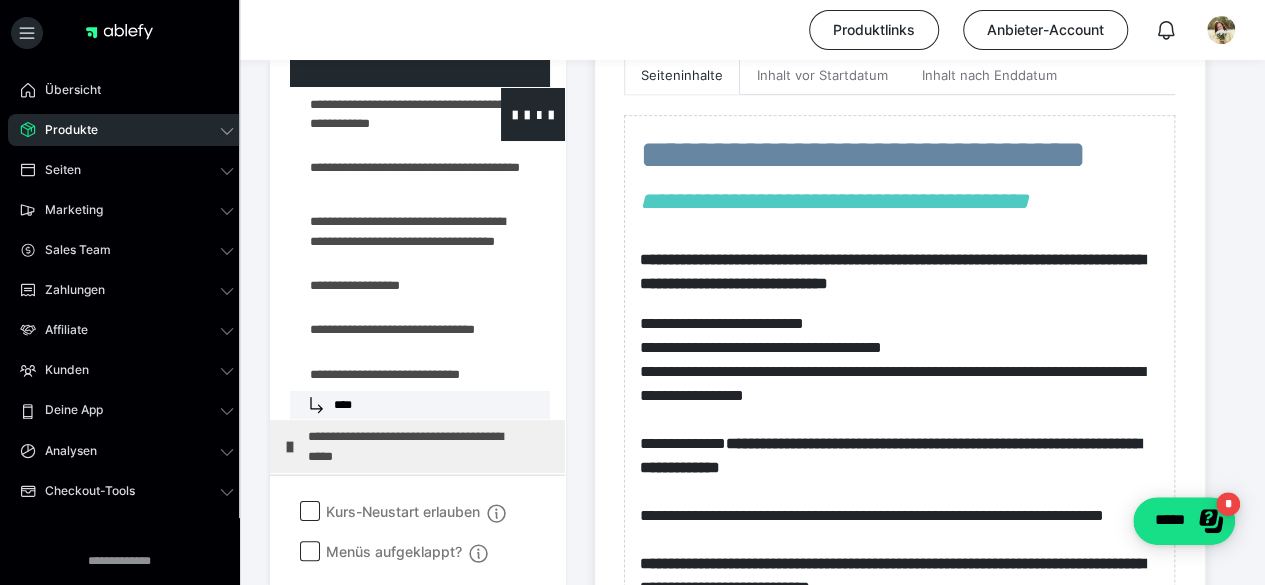 click at bounding box center [375, 114] 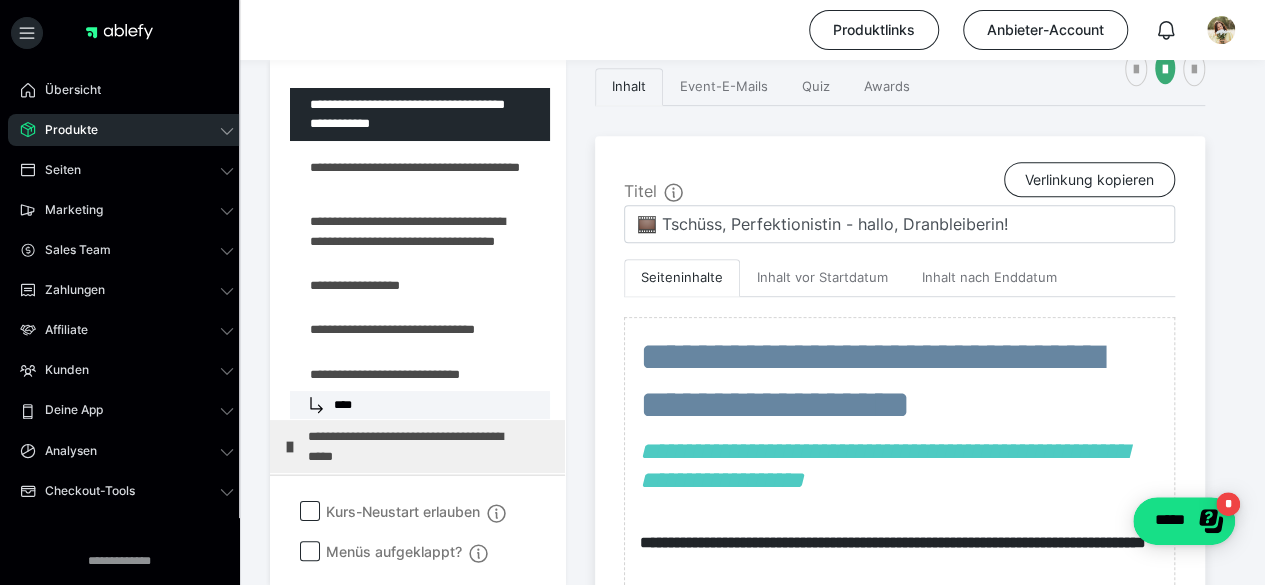 scroll, scrollTop: 640, scrollLeft: 0, axis: vertical 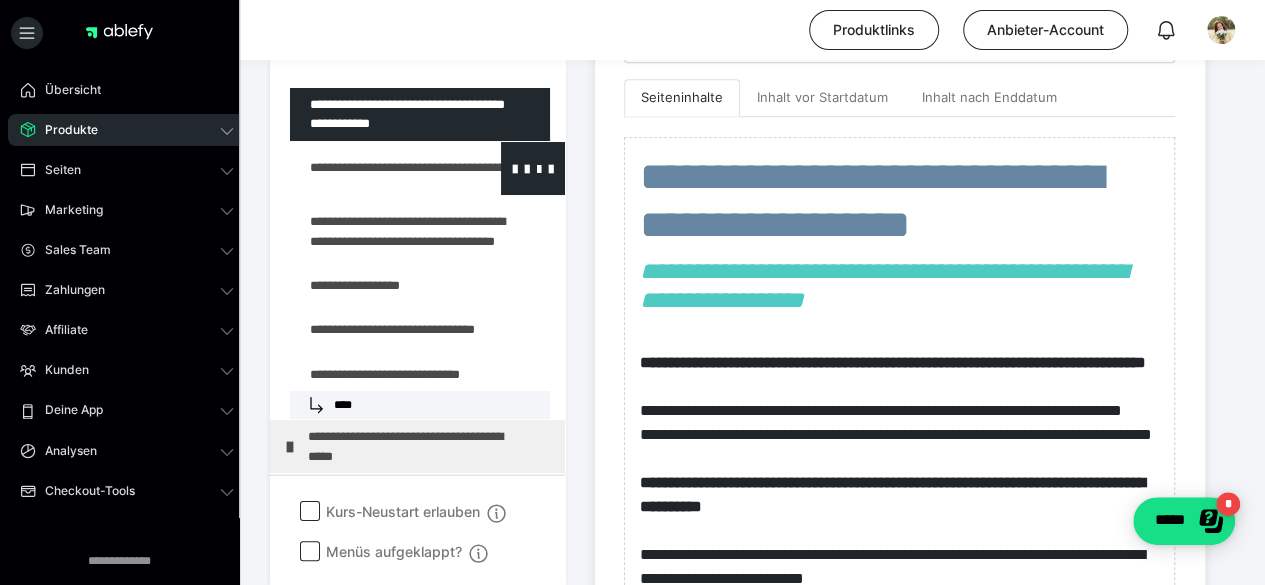 click at bounding box center [375, 168] 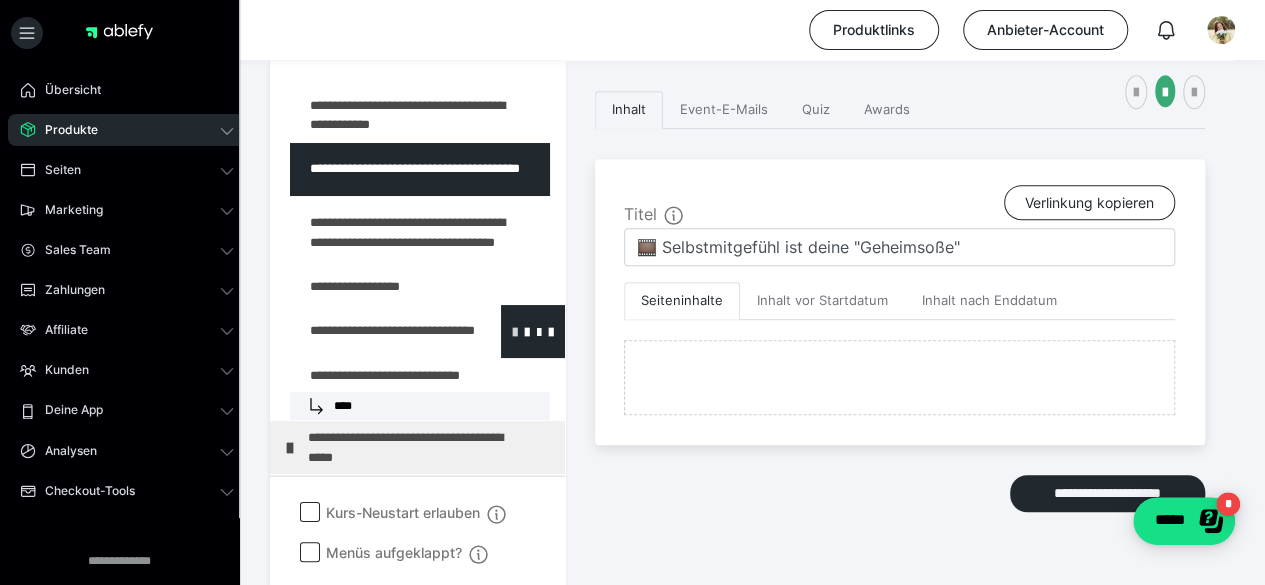 scroll, scrollTop: 618, scrollLeft: 0, axis: vertical 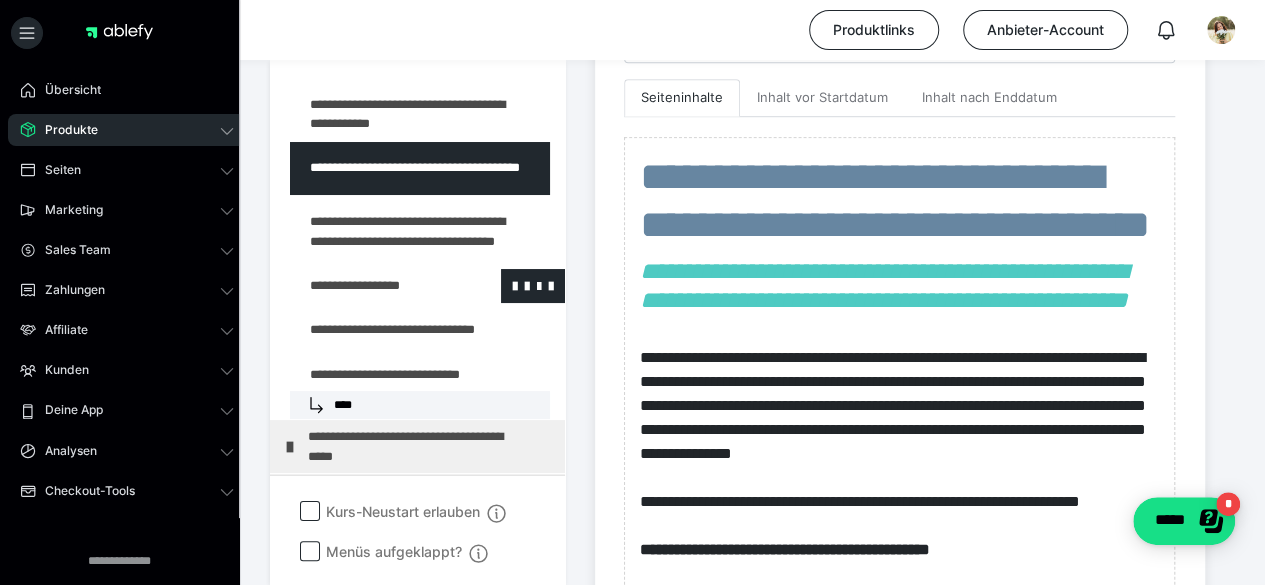 click at bounding box center [375, 286] 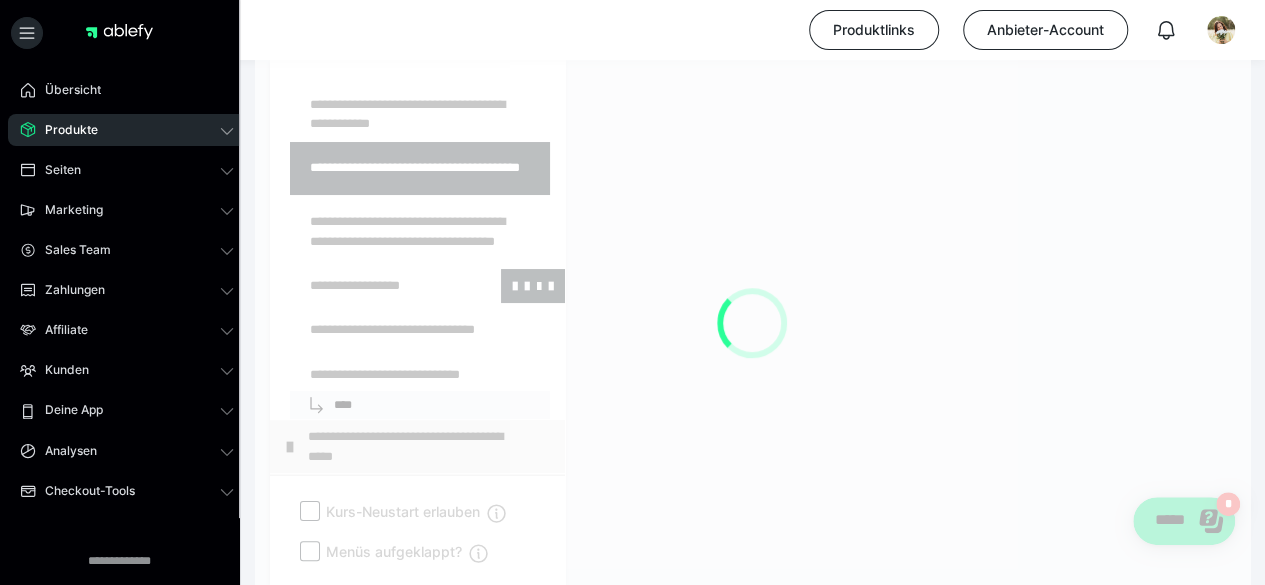 scroll, scrollTop: 415, scrollLeft: 0, axis: vertical 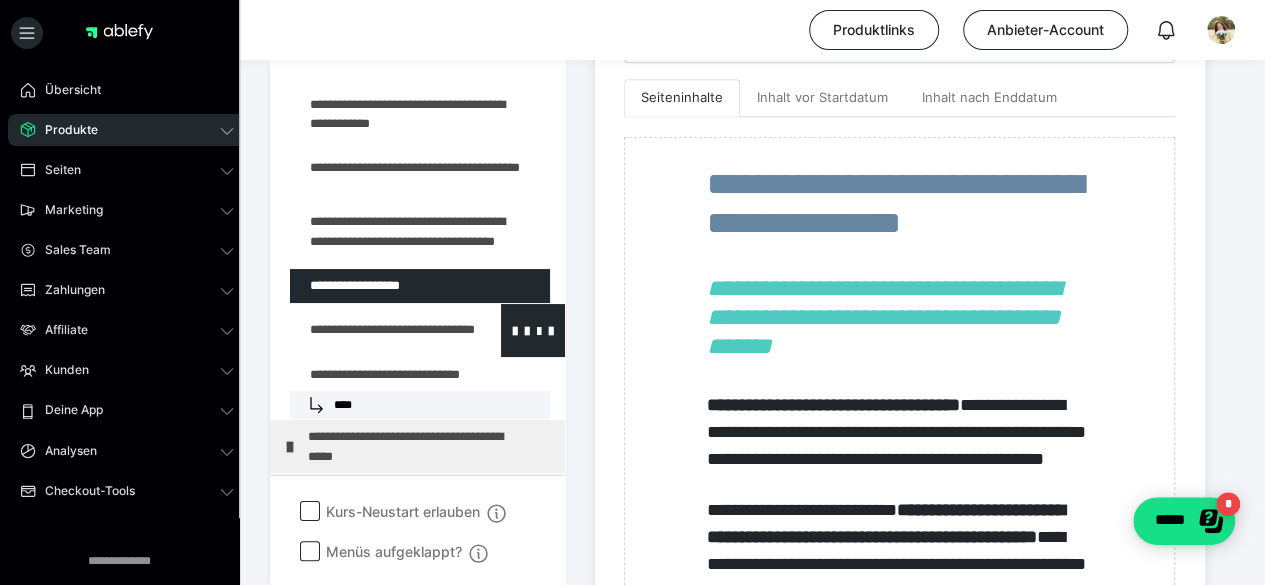 click at bounding box center (375, 330) 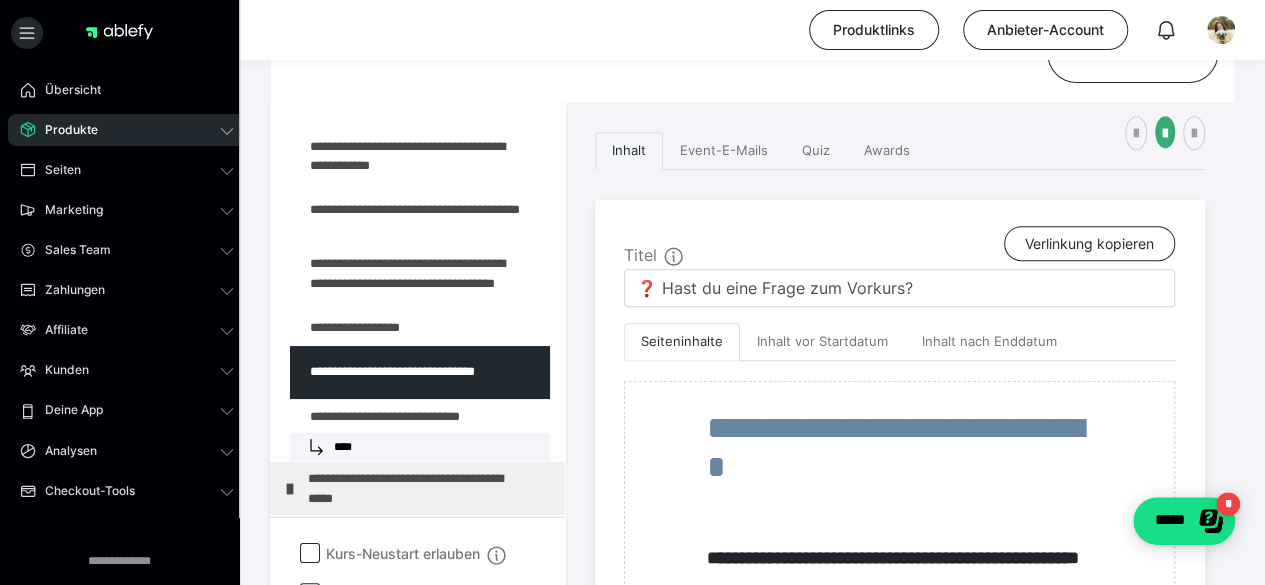 scroll, scrollTop: 394, scrollLeft: 0, axis: vertical 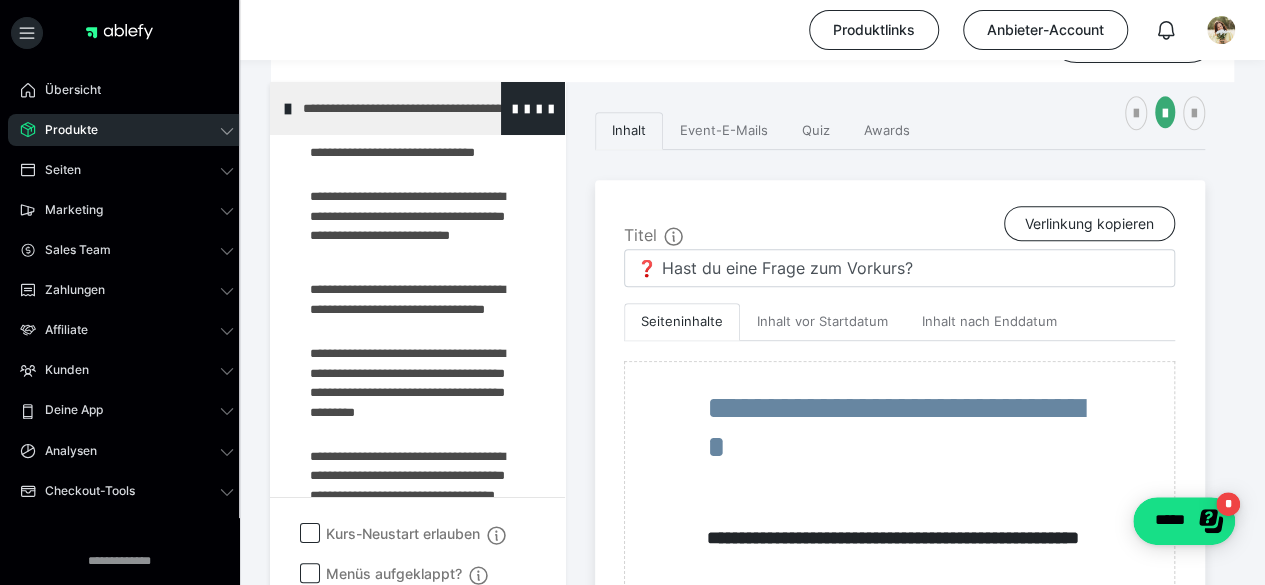 click at bounding box center [288, 109] 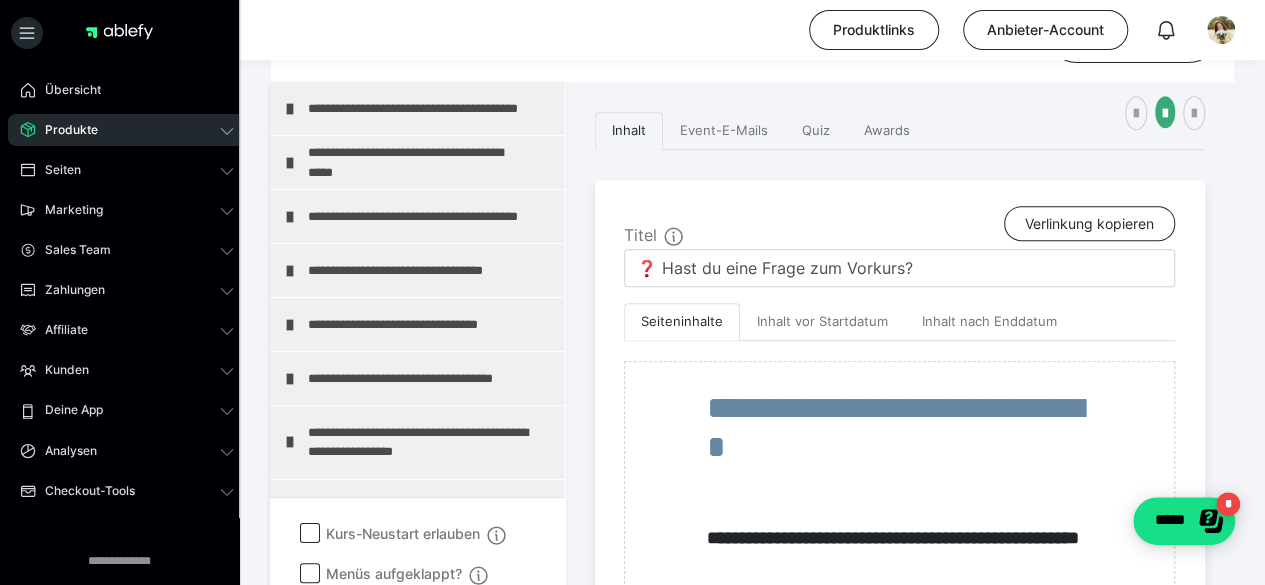 click on "**********" at bounding box center (417, 108) 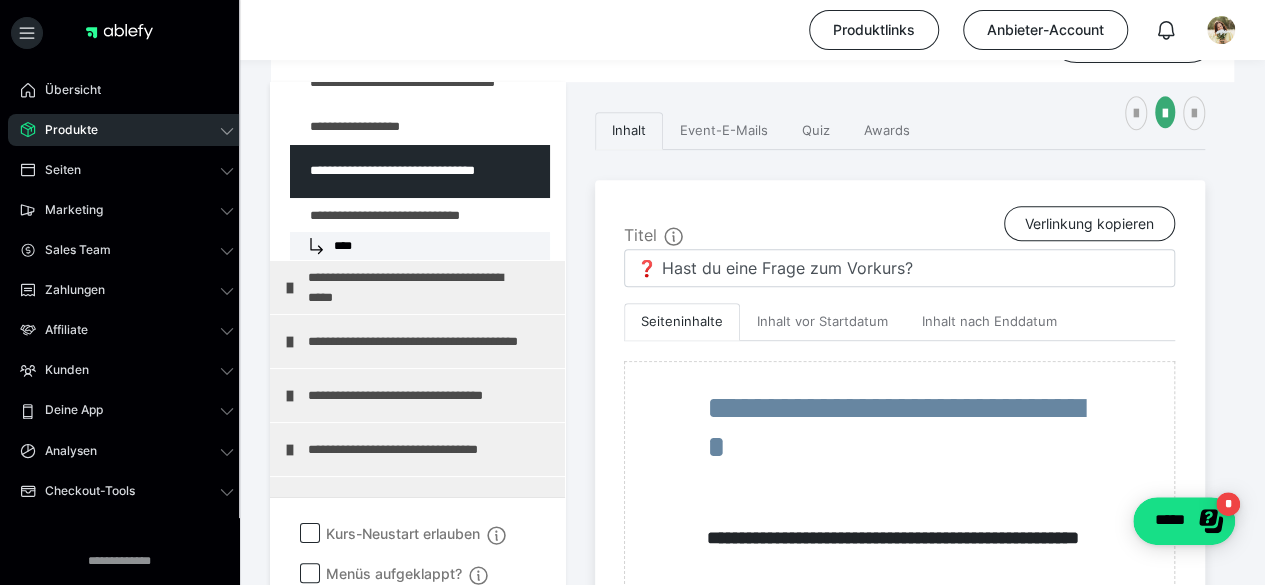 scroll, scrollTop: 1001, scrollLeft: 0, axis: vertical 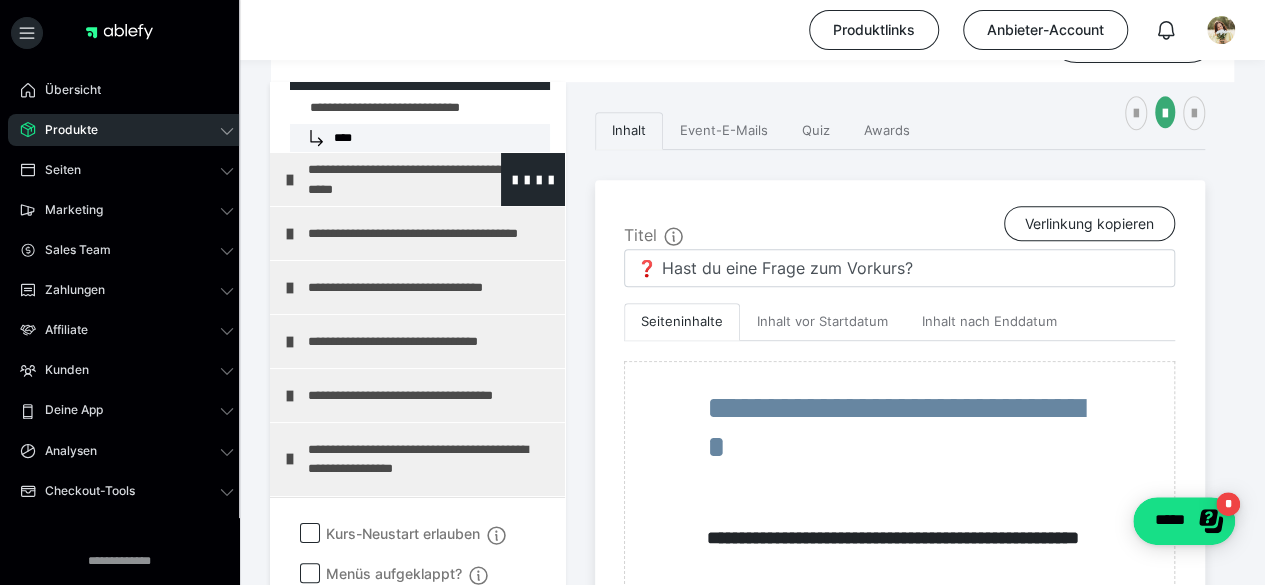 click at bounding box center (290, 180) 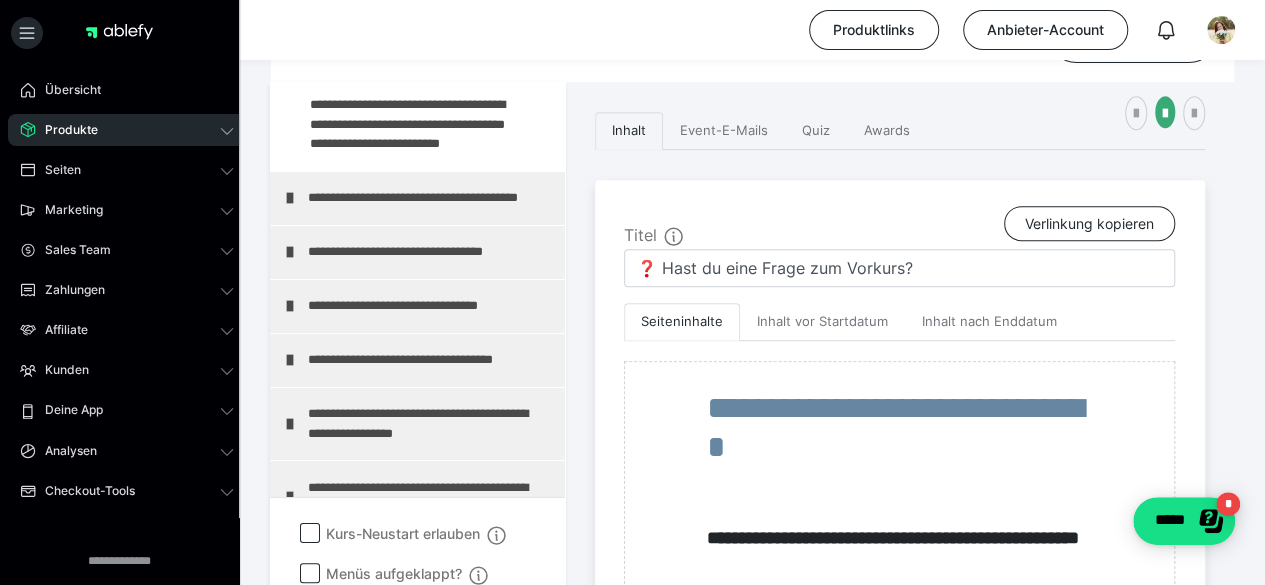 scroll, scrollTop: 2095, scrollLeft: 0, axis: vertical 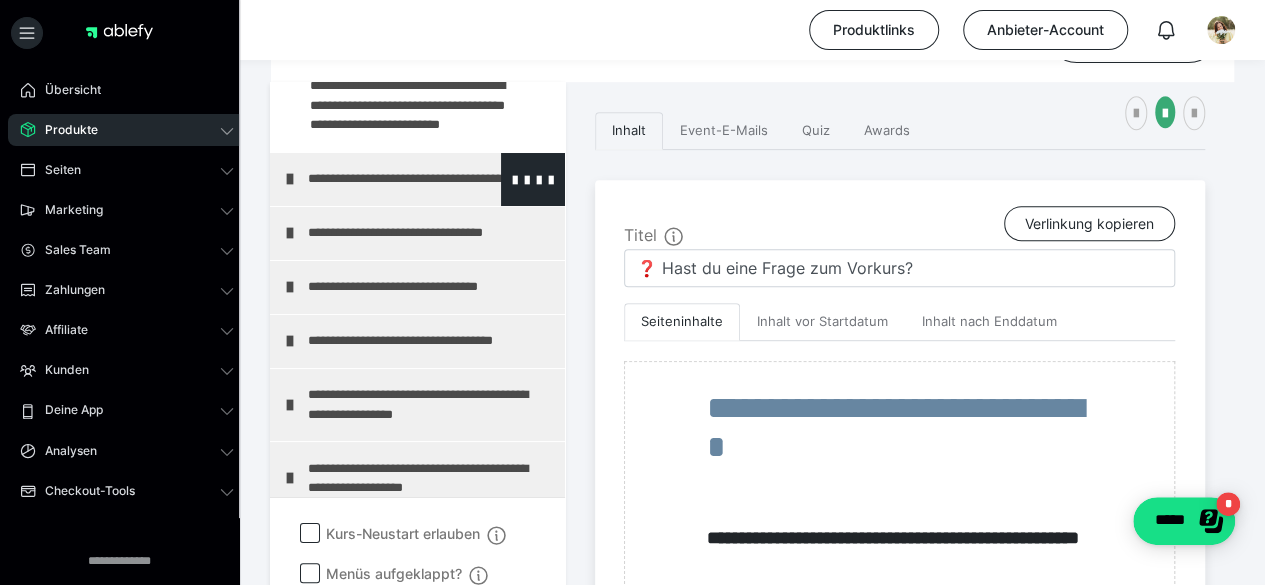click on "**********" at bounding box center [417, 179] 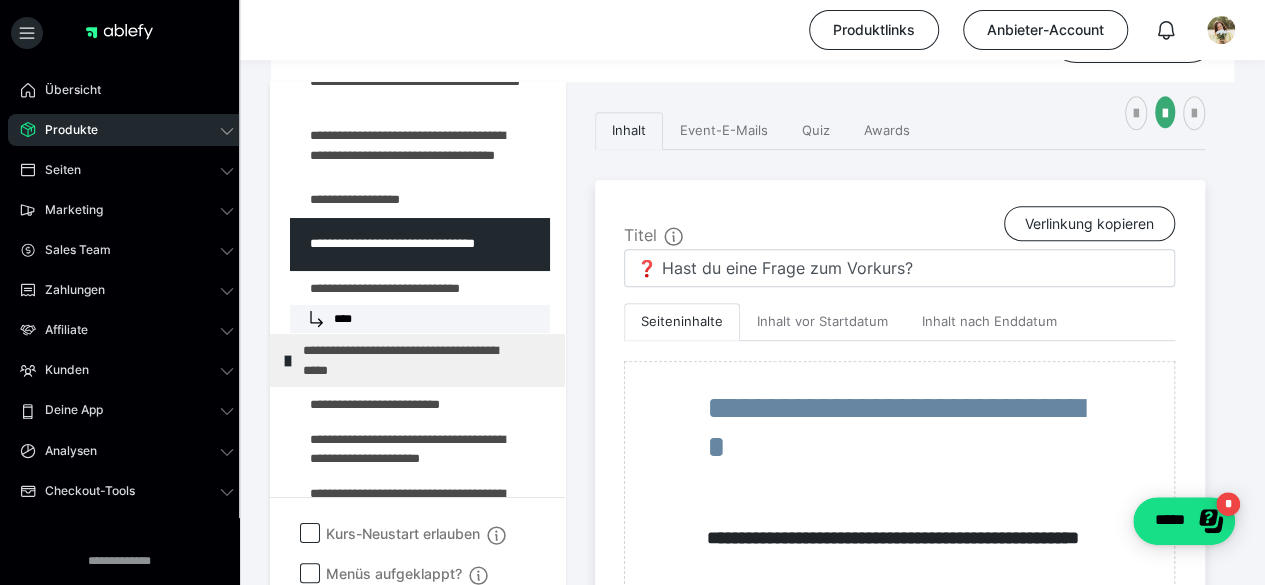 scroll, scrollTop: 982, scrollLeft: 0, axis: vertical 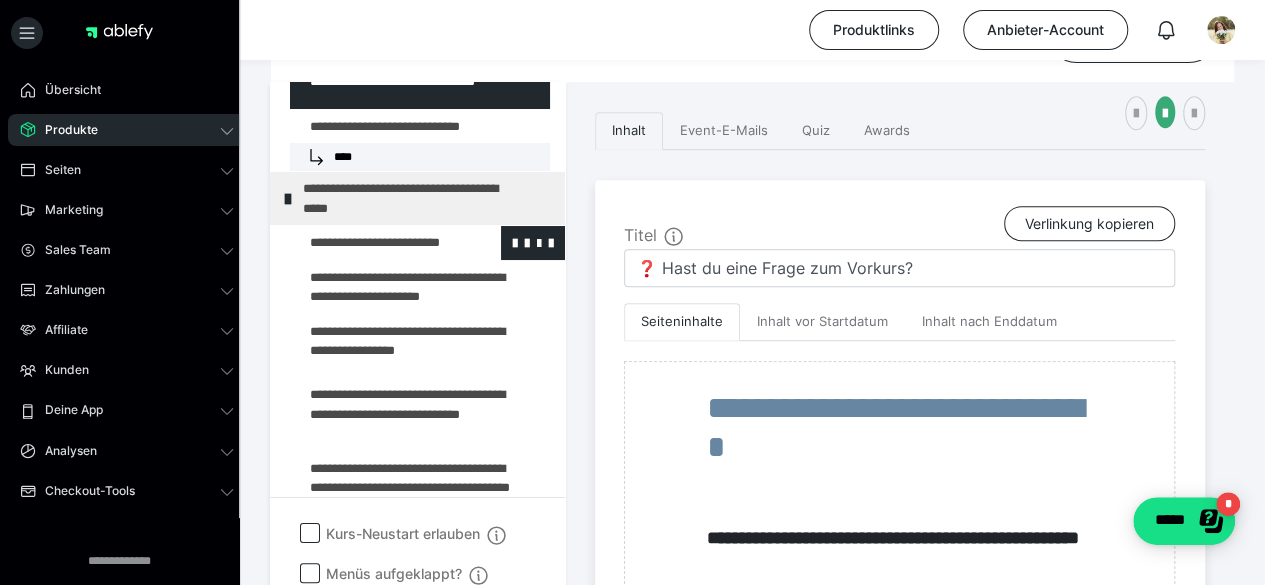 click at bounding box center [375, 243] 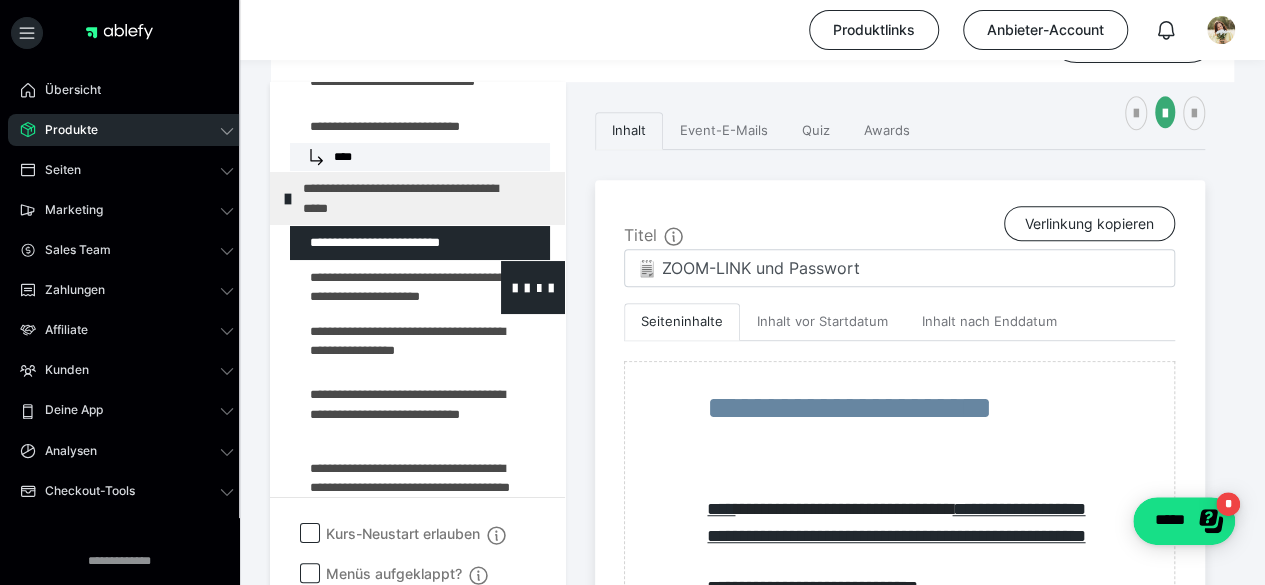 click at bounding box center (375, 287) 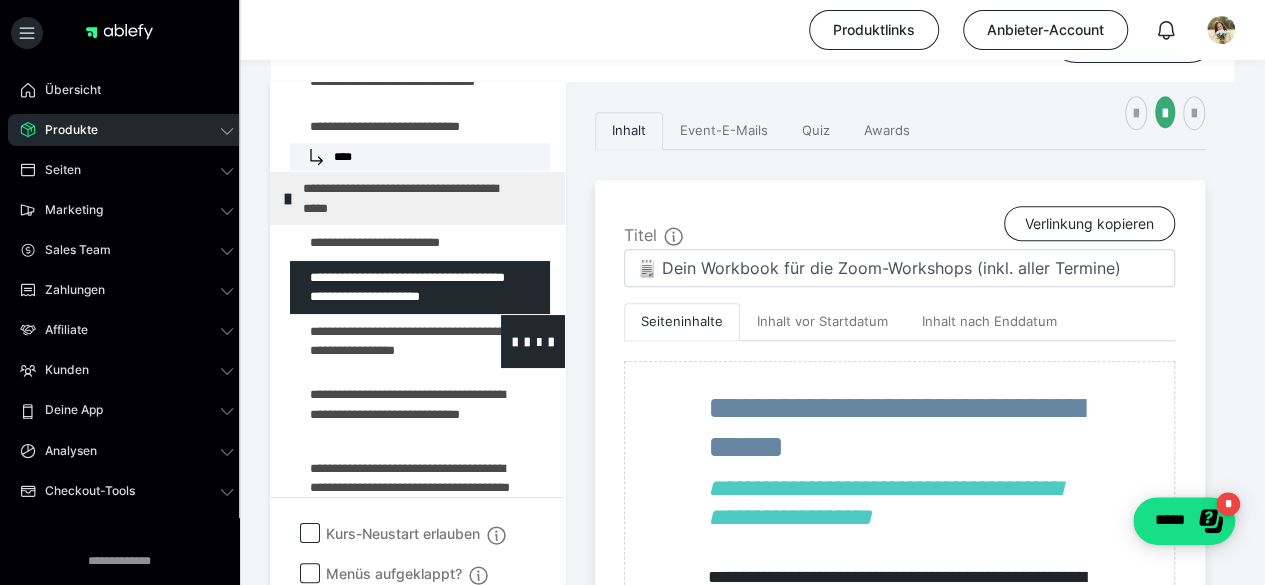 click at bounding box center [375, 341] 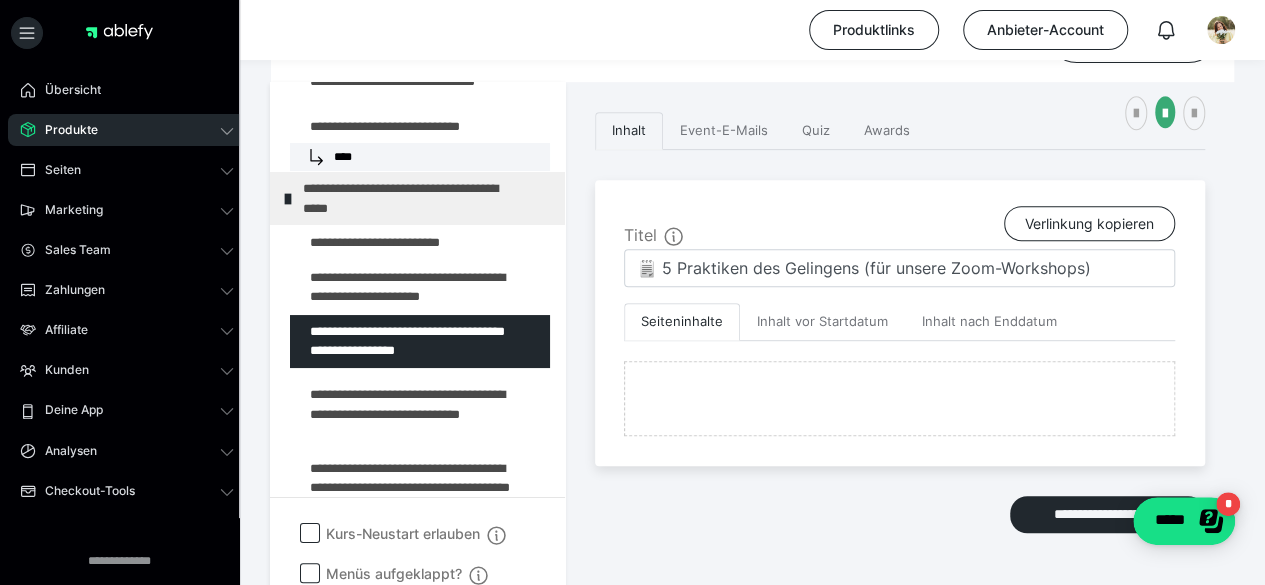 scroll, scrollTop: 434, scrollLeft: 0, axis: vertical 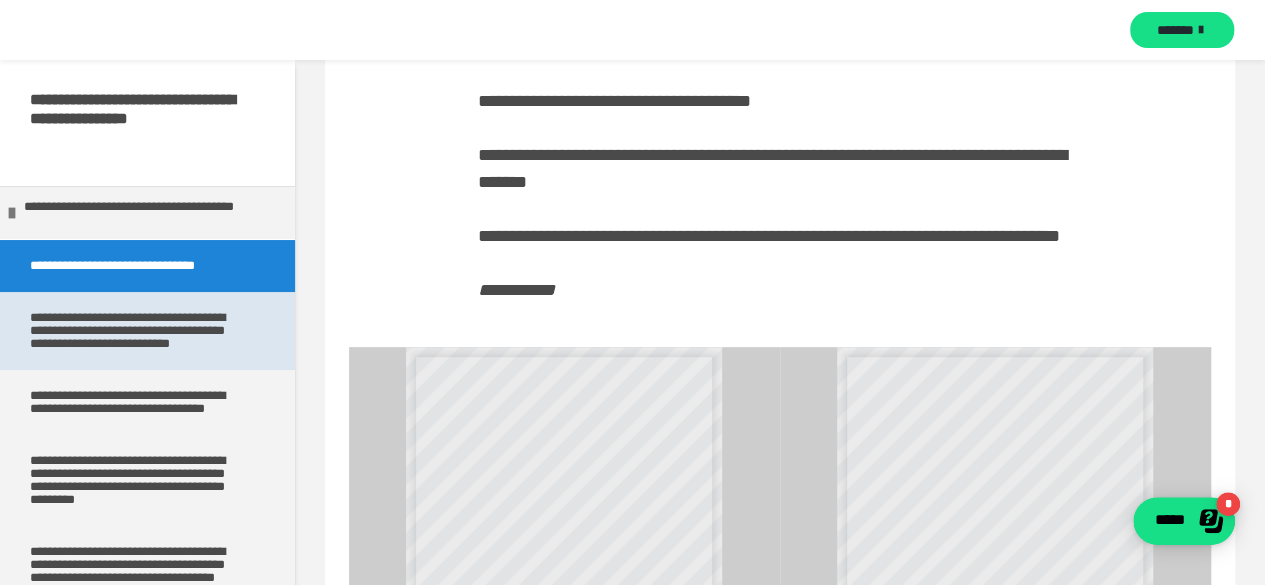click on "**********" at bounding box center (140, 331) 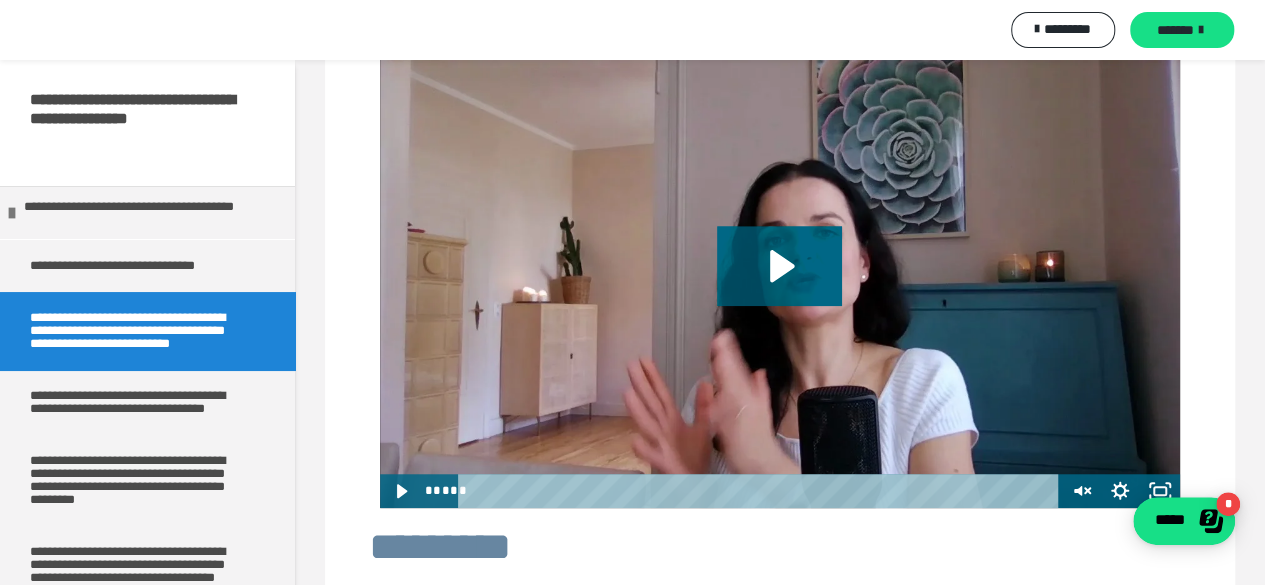 scroll, scrollTop: 680, scrollLeft: 0, axis: vertical 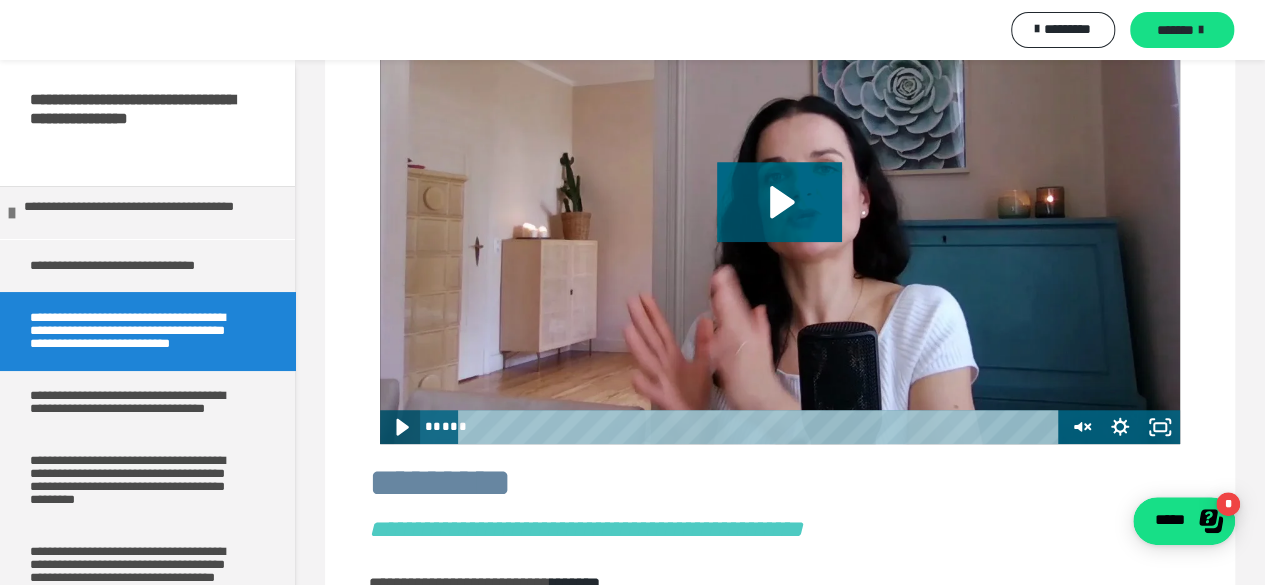 click 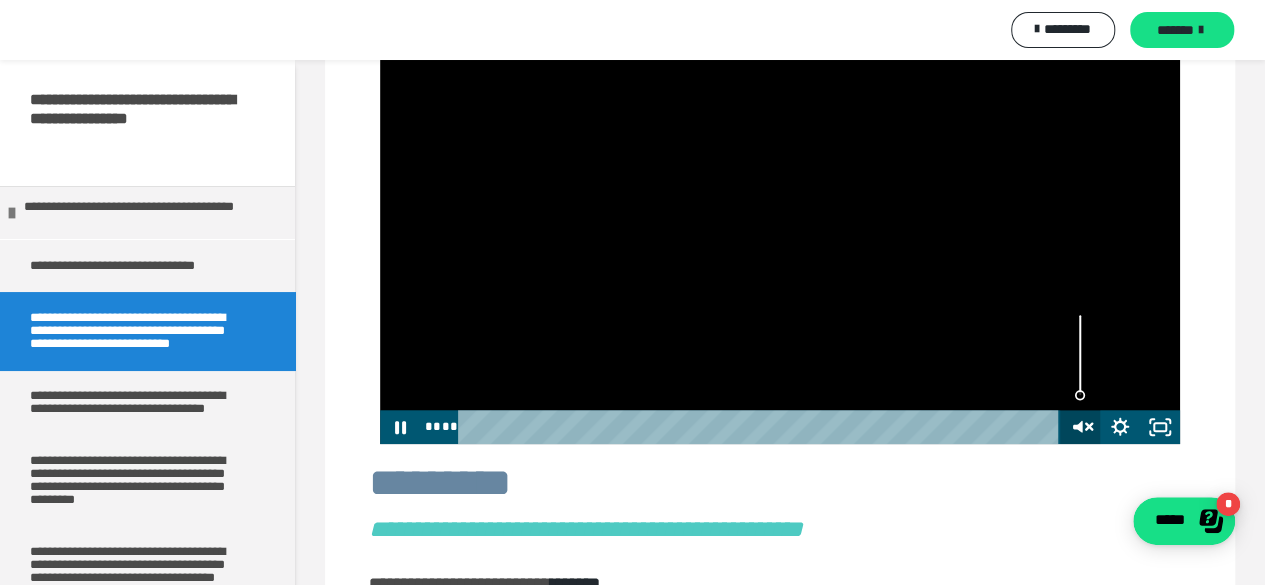 click 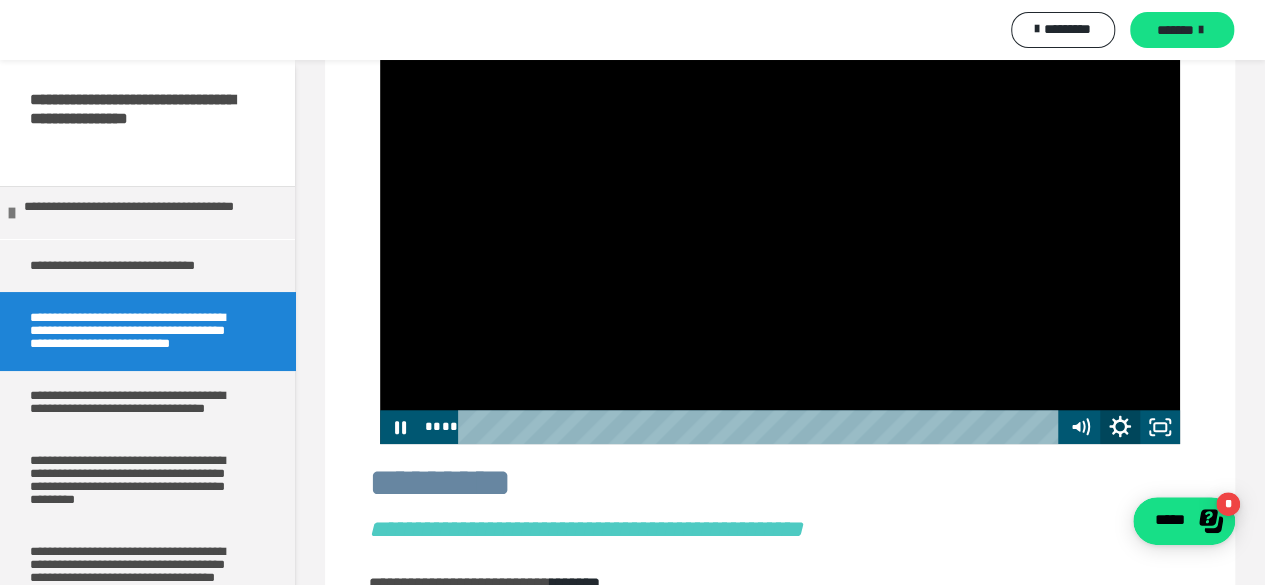 click 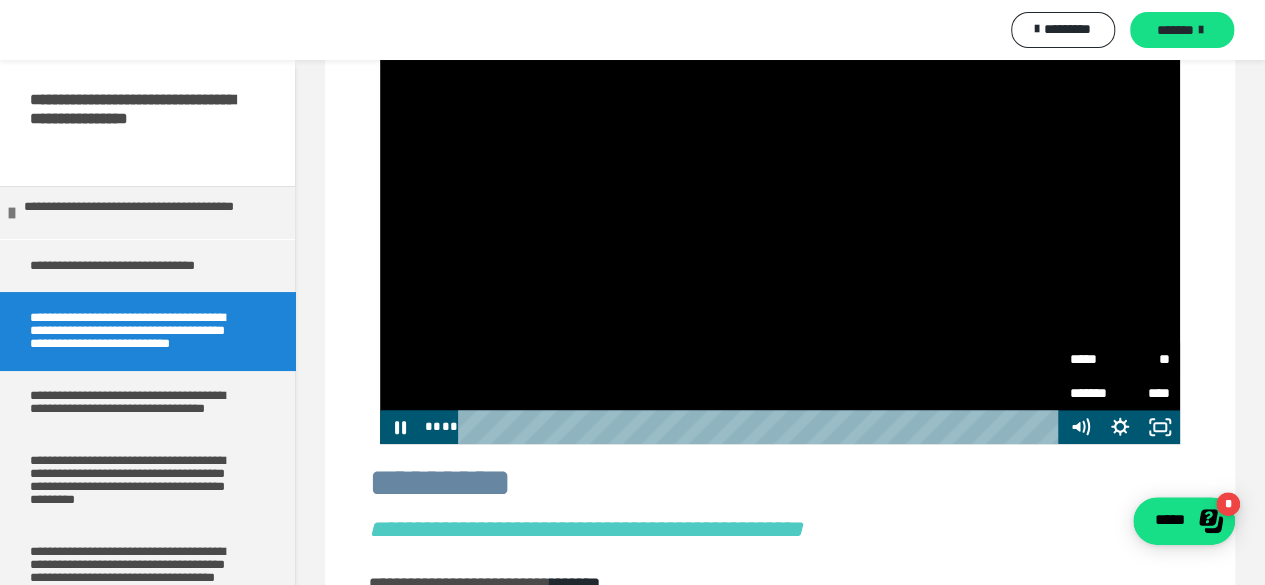 click on "*****" at bounding box center [1095, 359] 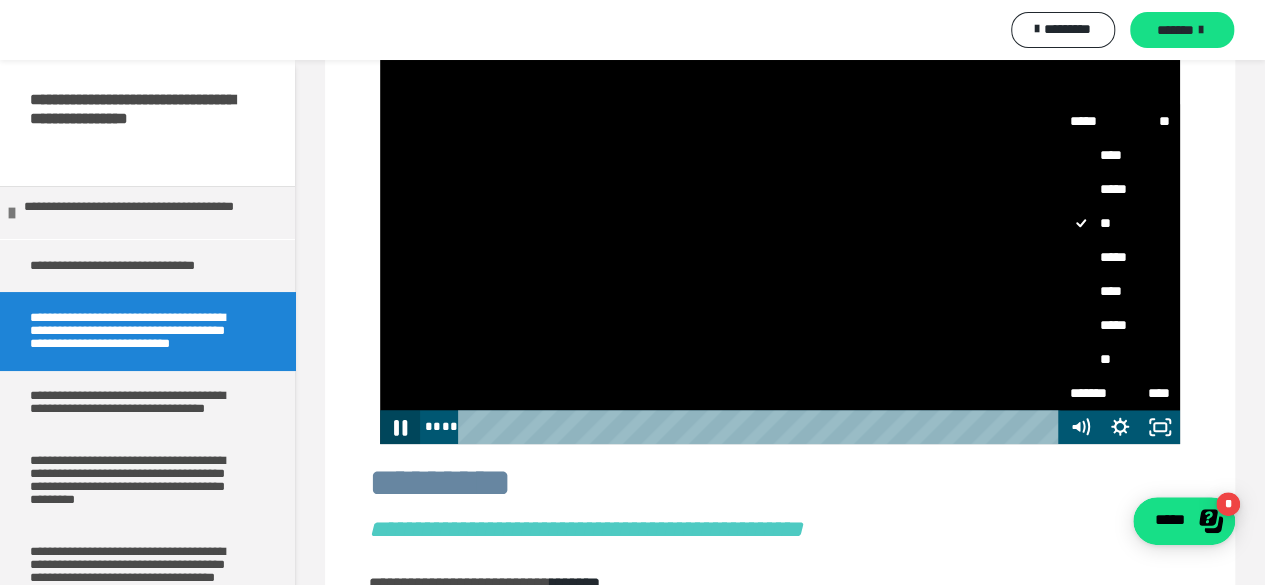 click 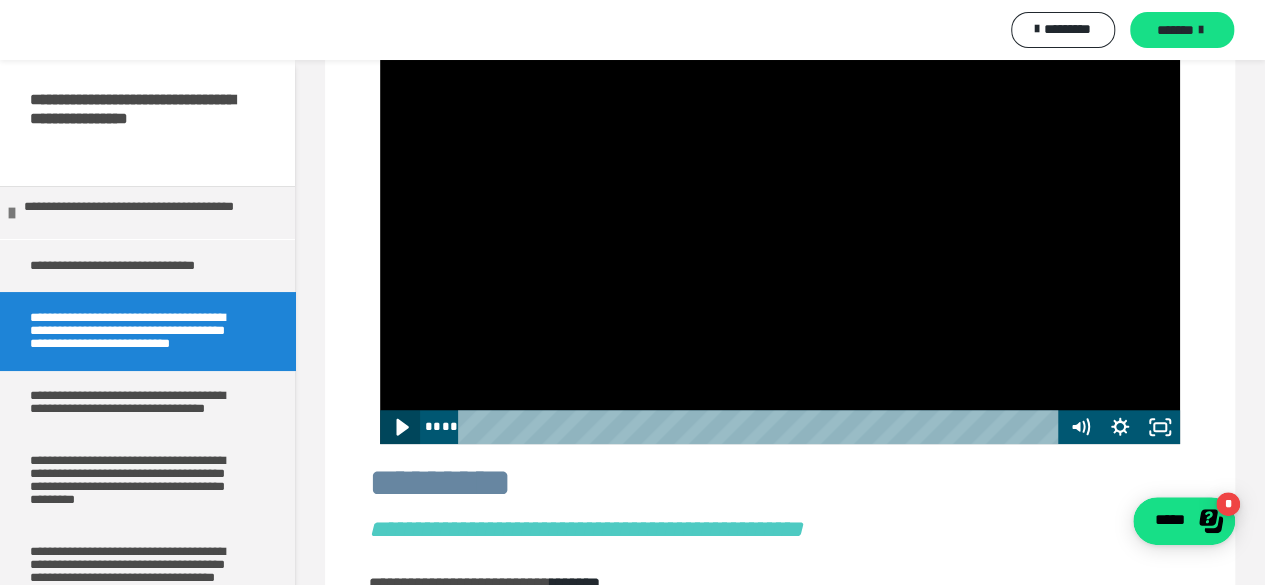 click 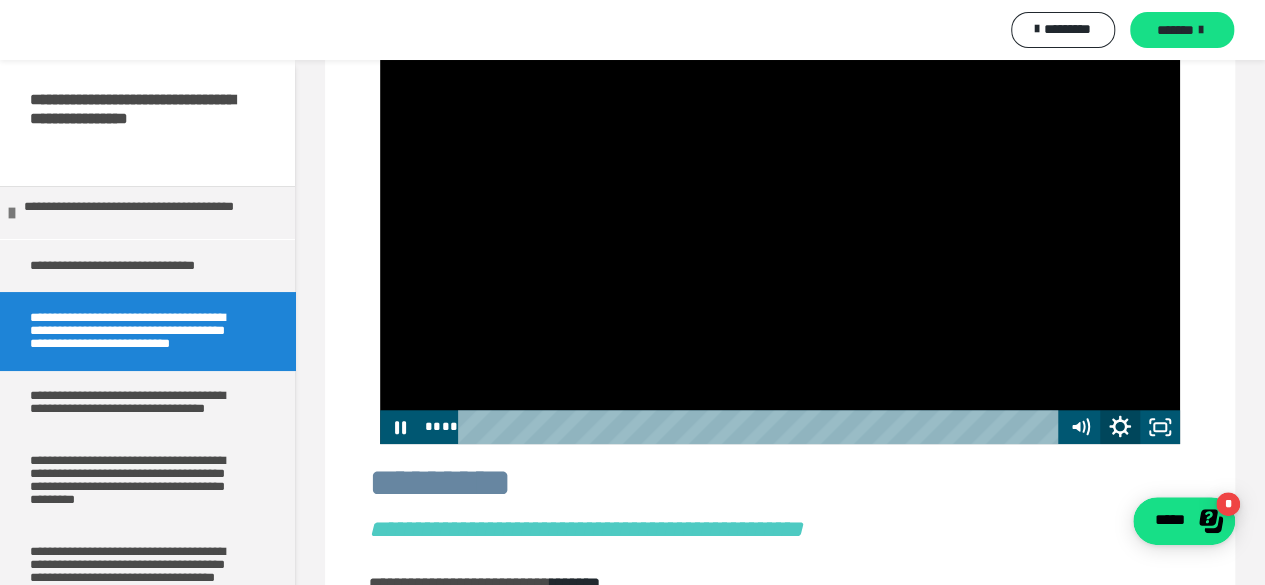 click 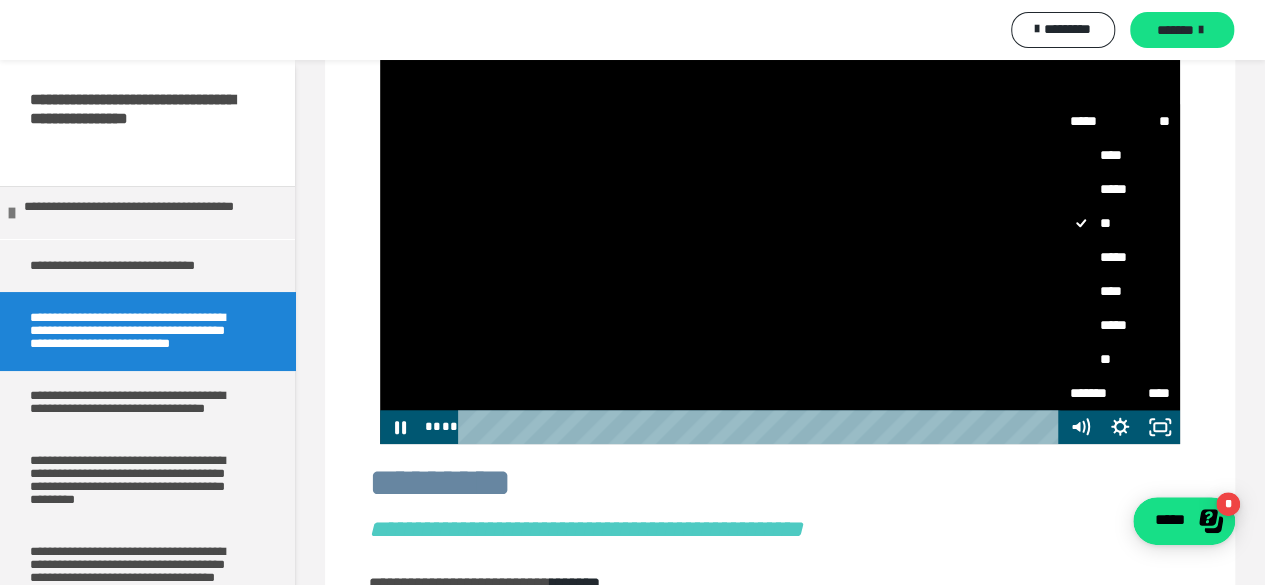 click on "**" at bounding box center [1120, 359] 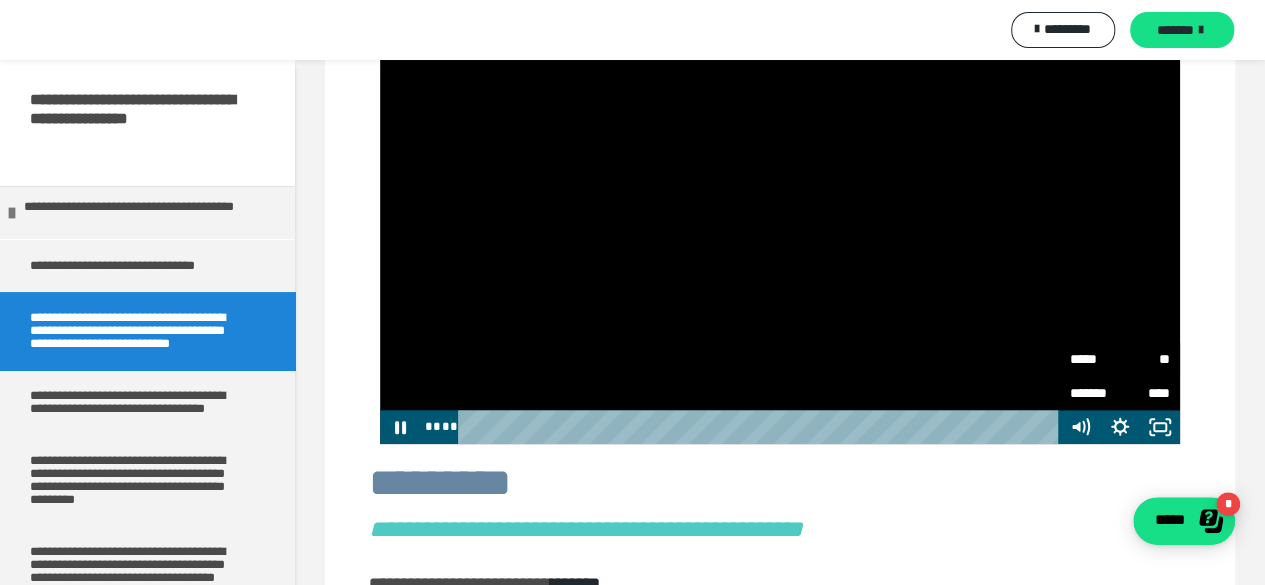 click on "*****" at bounding box center (1095, 359) 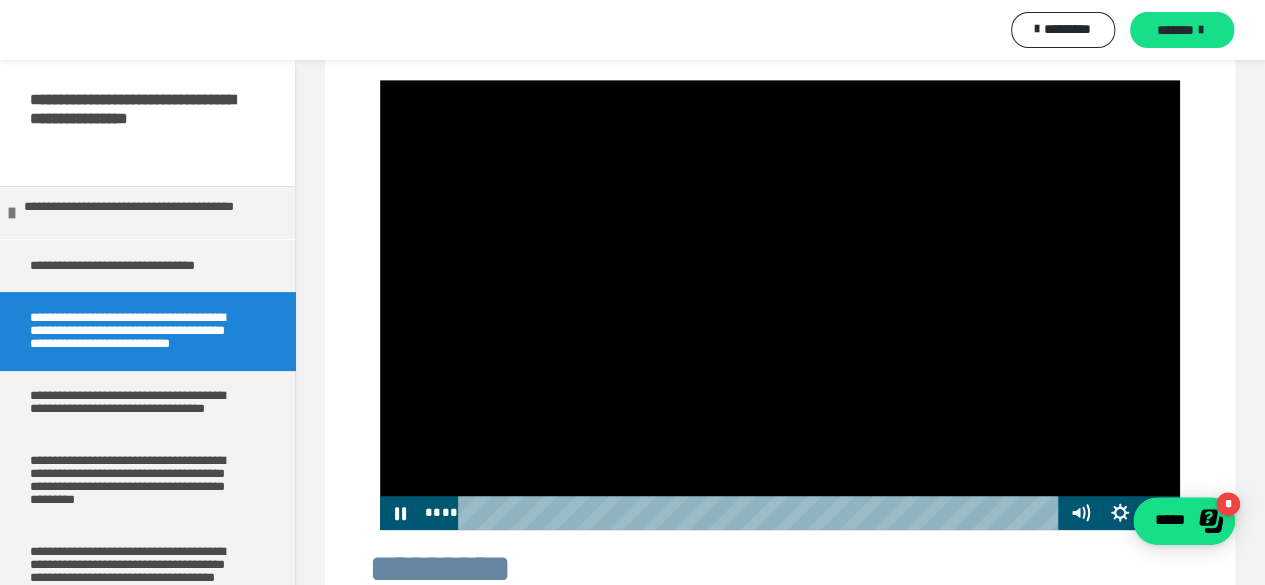 scroll, scrollTop: 633, scrollLeft: 0, axis: vertical 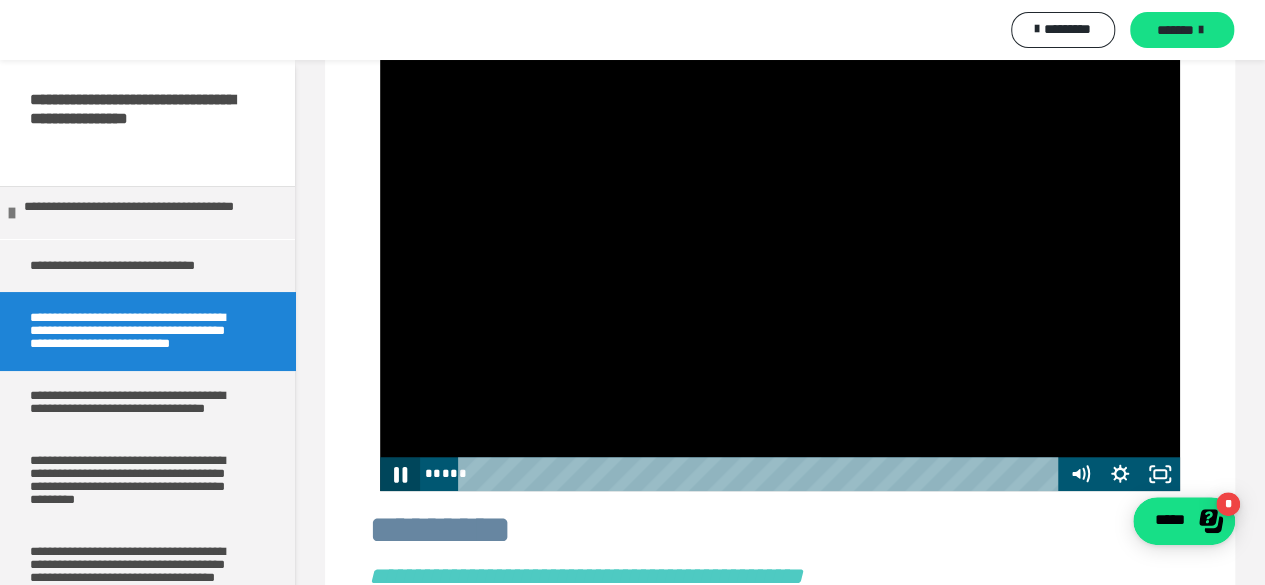 click 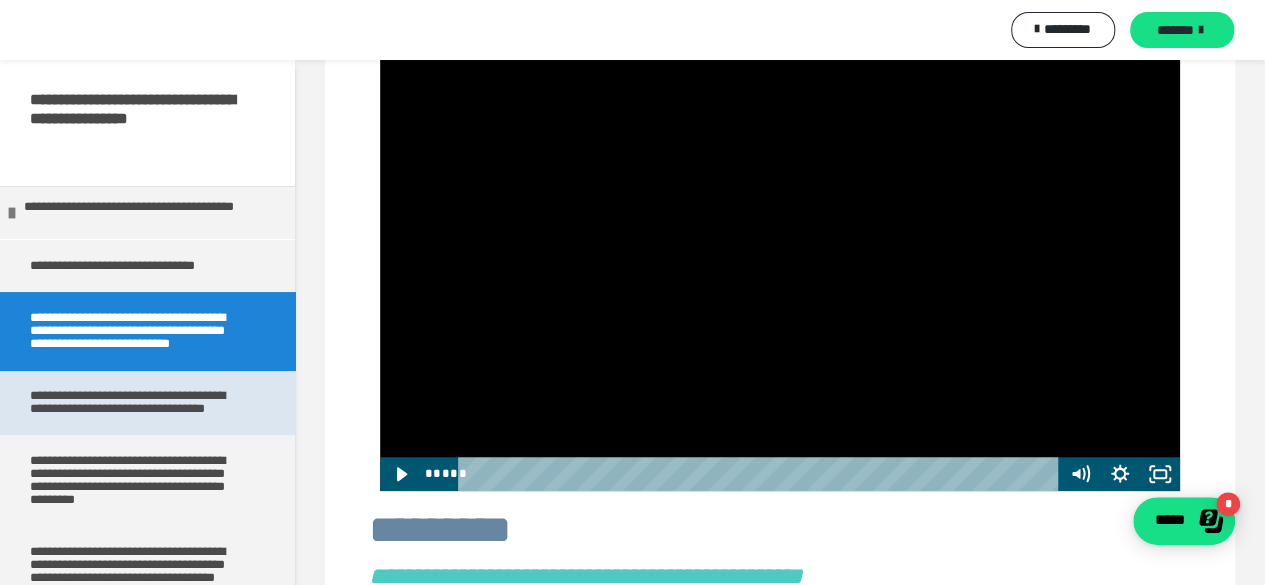 click on "**********" at bounding box center (140, 402) 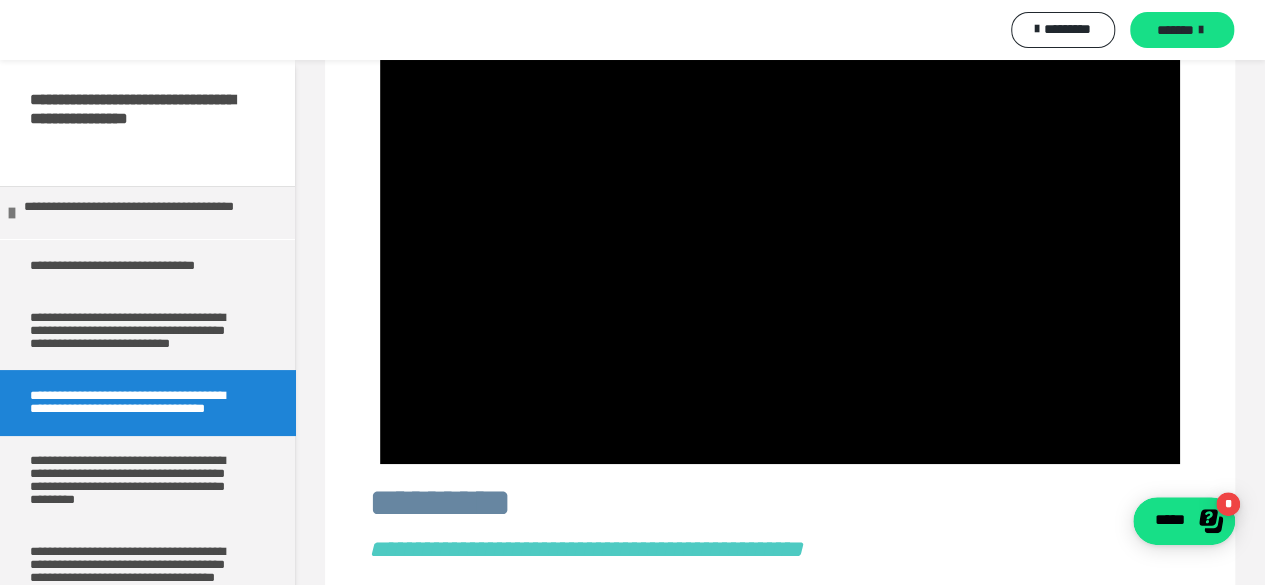 scroll, scrollTop: 0, scrollLeft: 0, axis: both 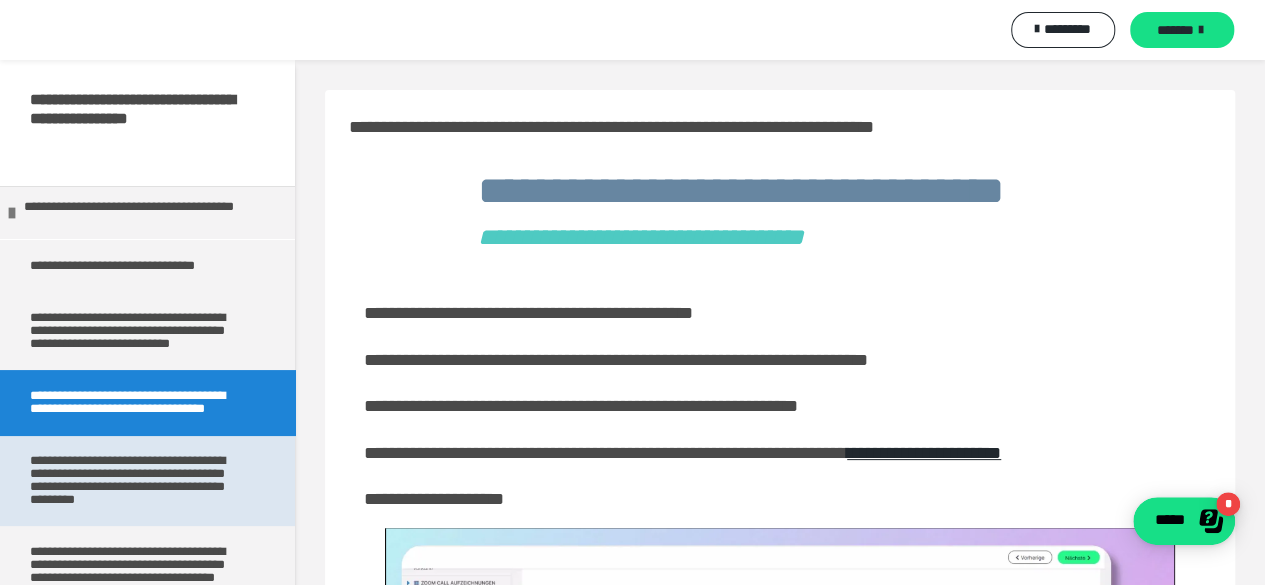 click on "**********" at bounding box center (140, 480) 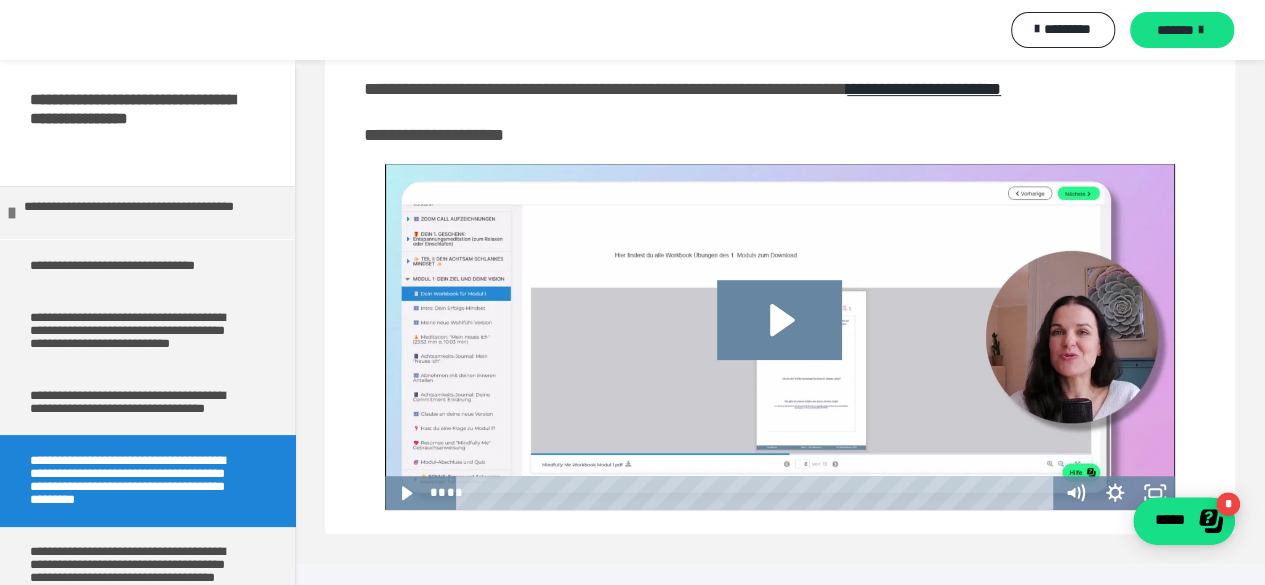 scroll, scrollTop: 451, scrollLeft: 0, axis: vertical 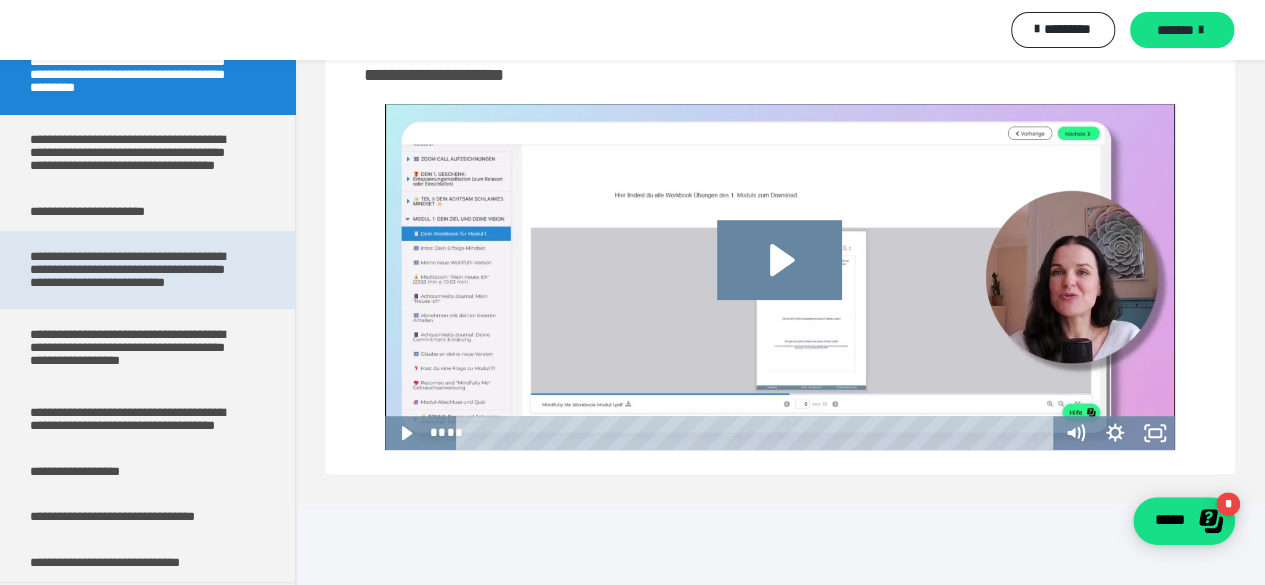 click on "**********" at bounding box center [140, 270] 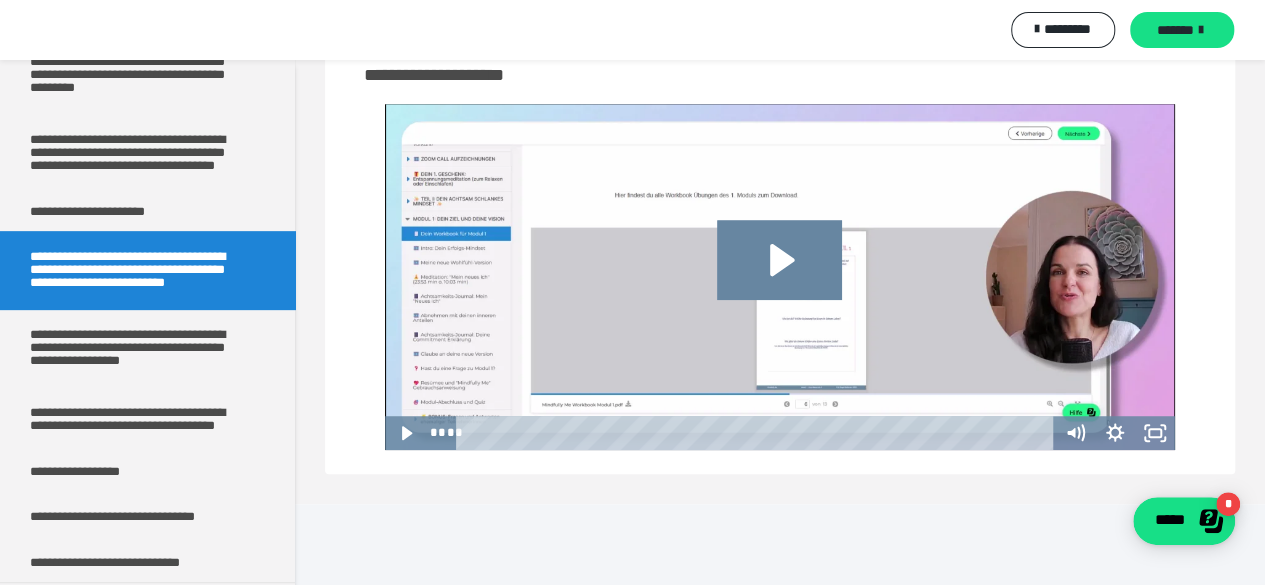 scroll, scrollTop: 0, scrollLeft: 0, axis: both 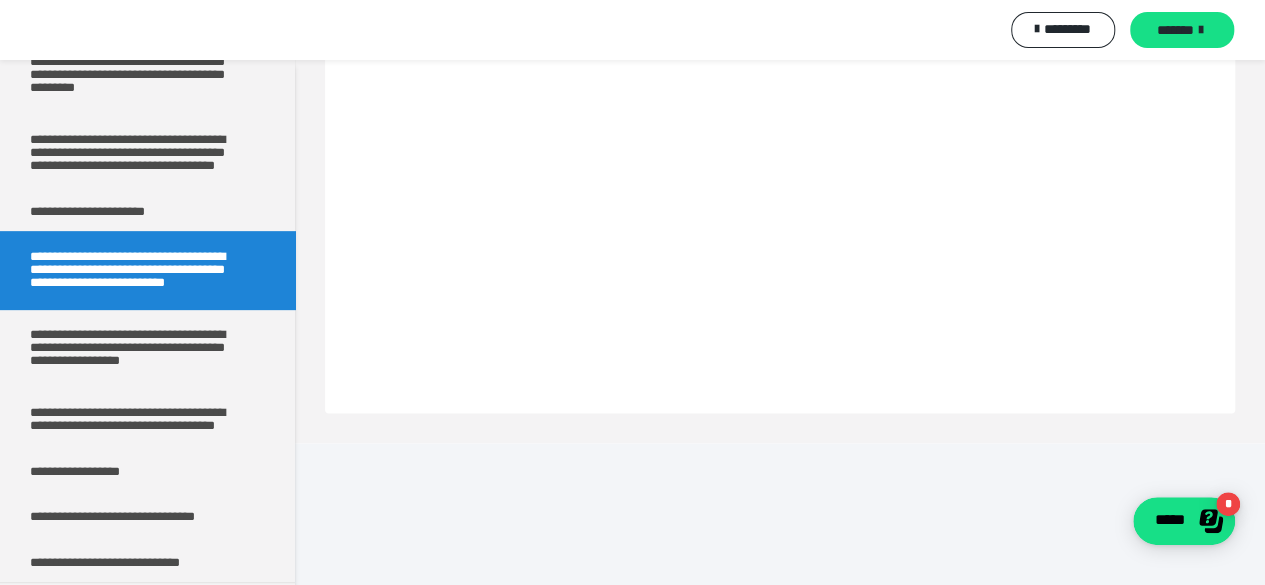 click on "**********" at bounding box center (140, 270) 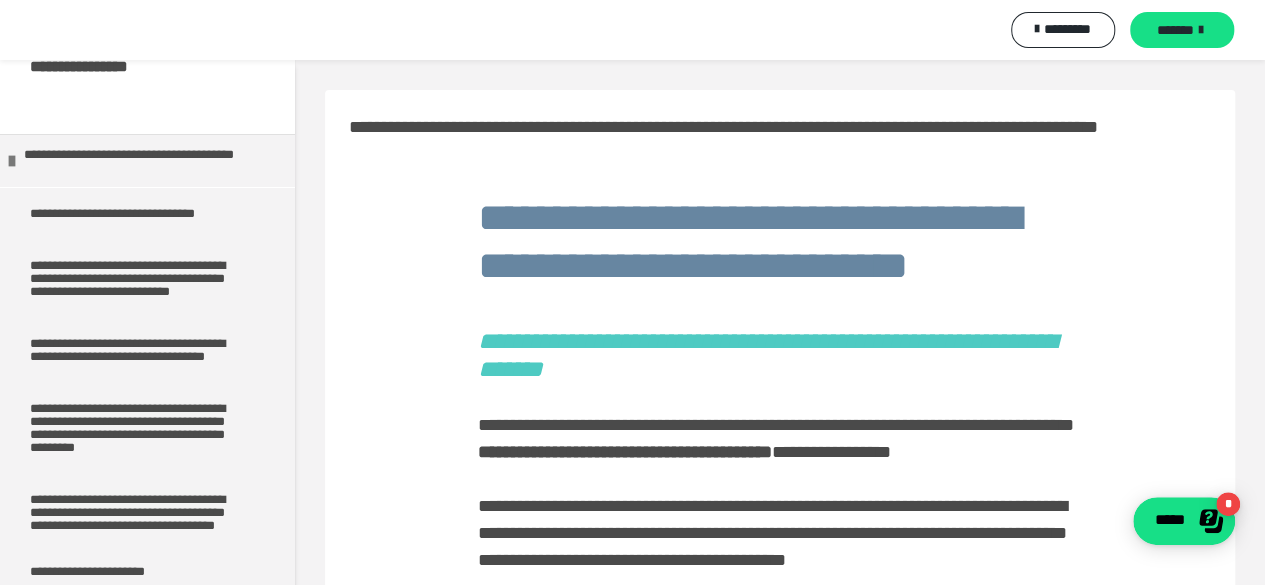 scroll, scrollTop: 228, scrollLeft: 0, axis: vertical 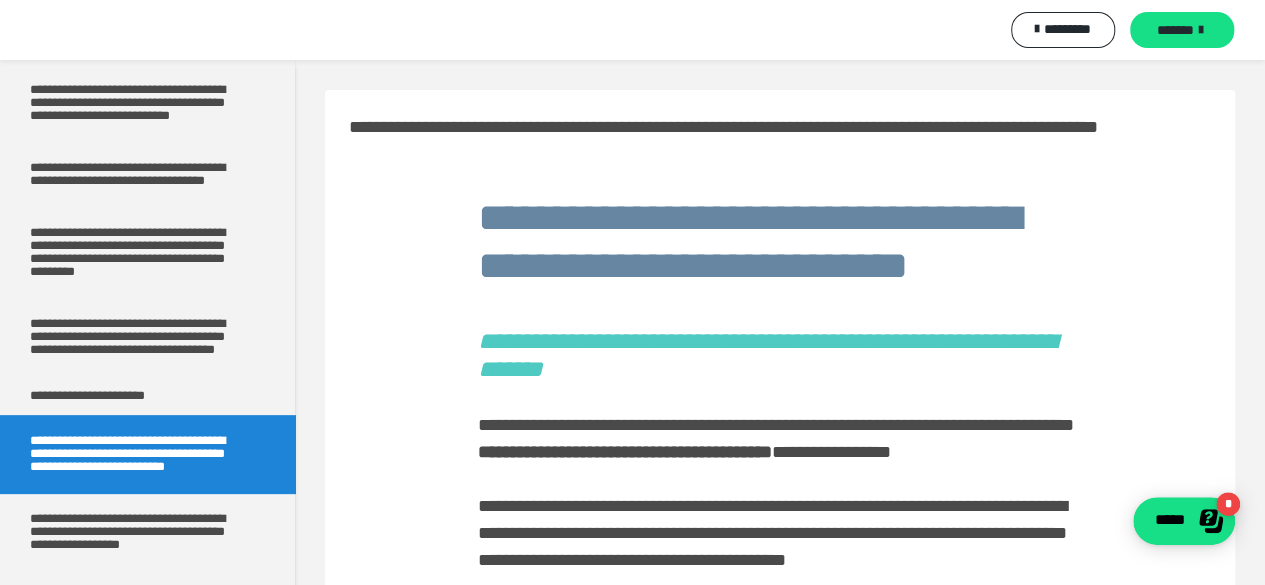 click on "**********" at bounding box center (140, 454) 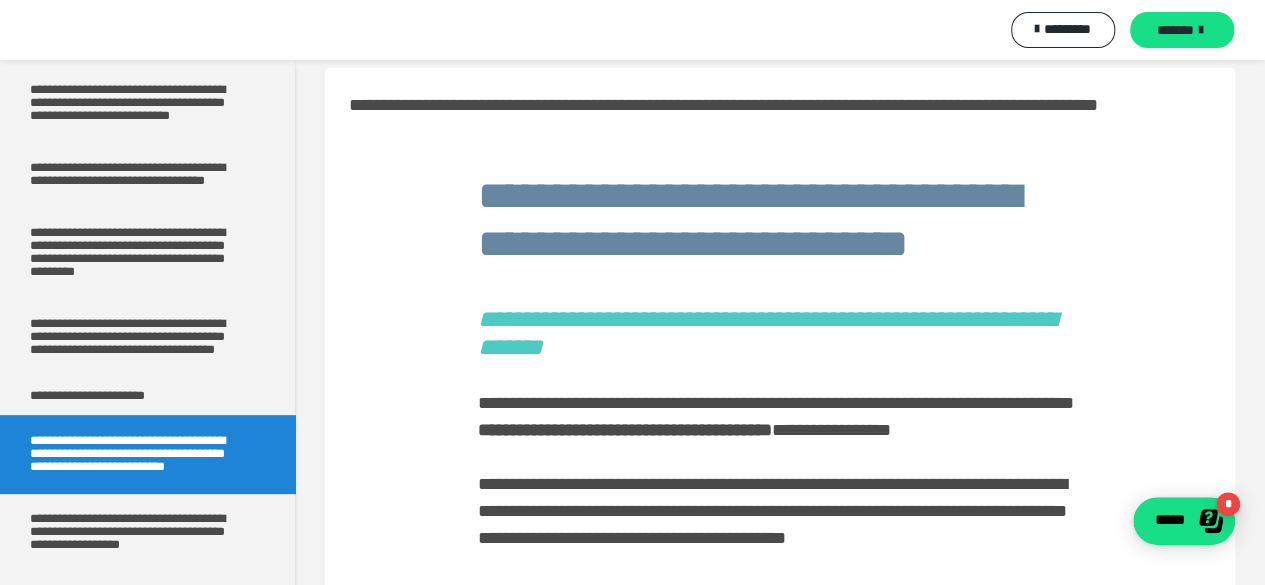 scroll, scrollTop: 2, scrollLeft: 0, axis: vertical 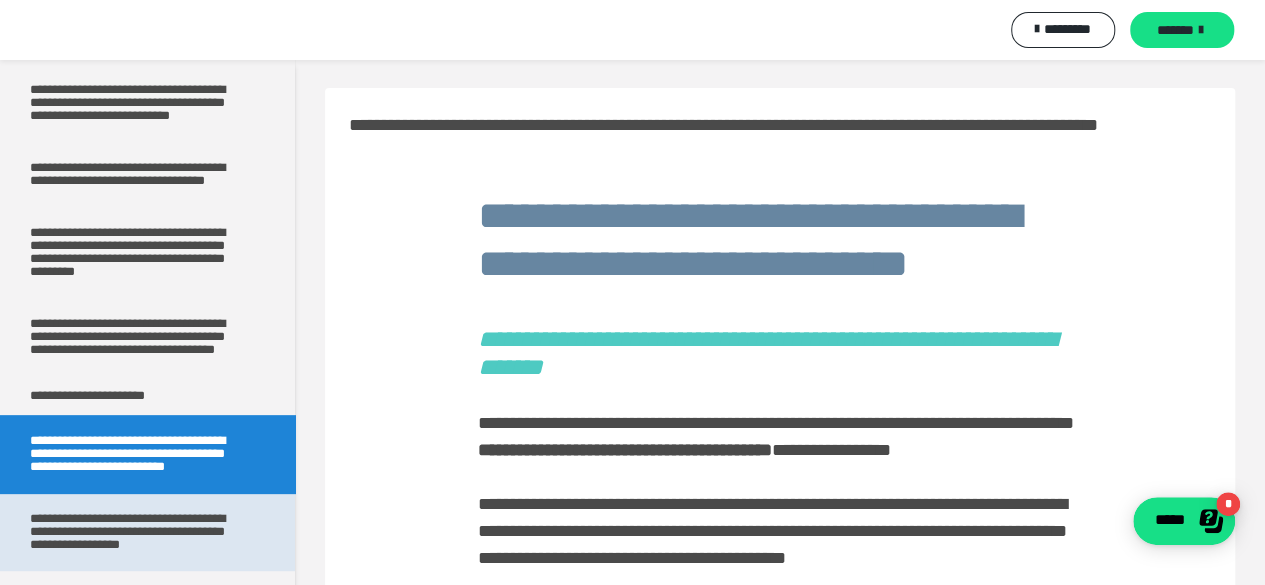 click on "**********" at bounding box center (140, 532) 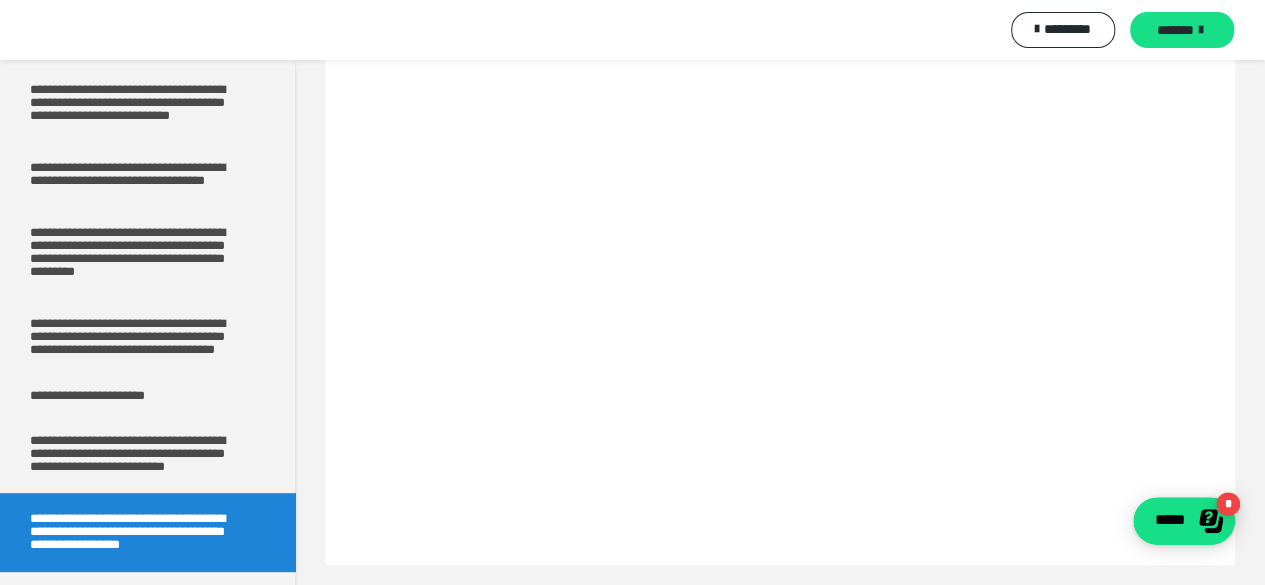 scroll, scrollTop: 774, scrollLeft: 0, axis: vertical 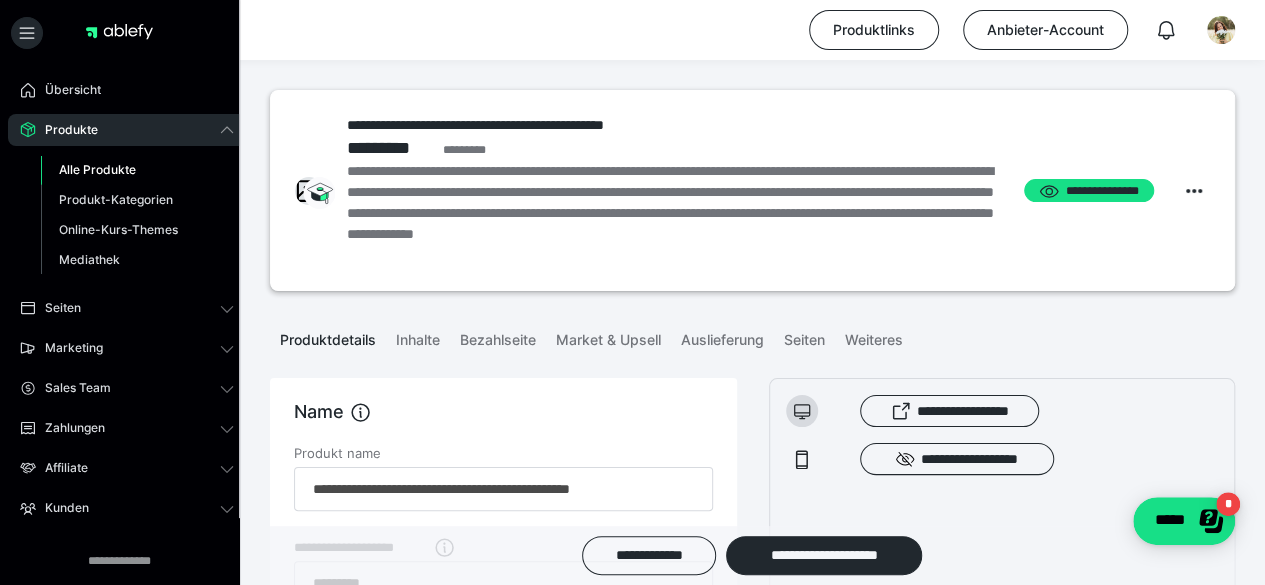 click on "Alle Produkte" at bounding box center [97, 169] 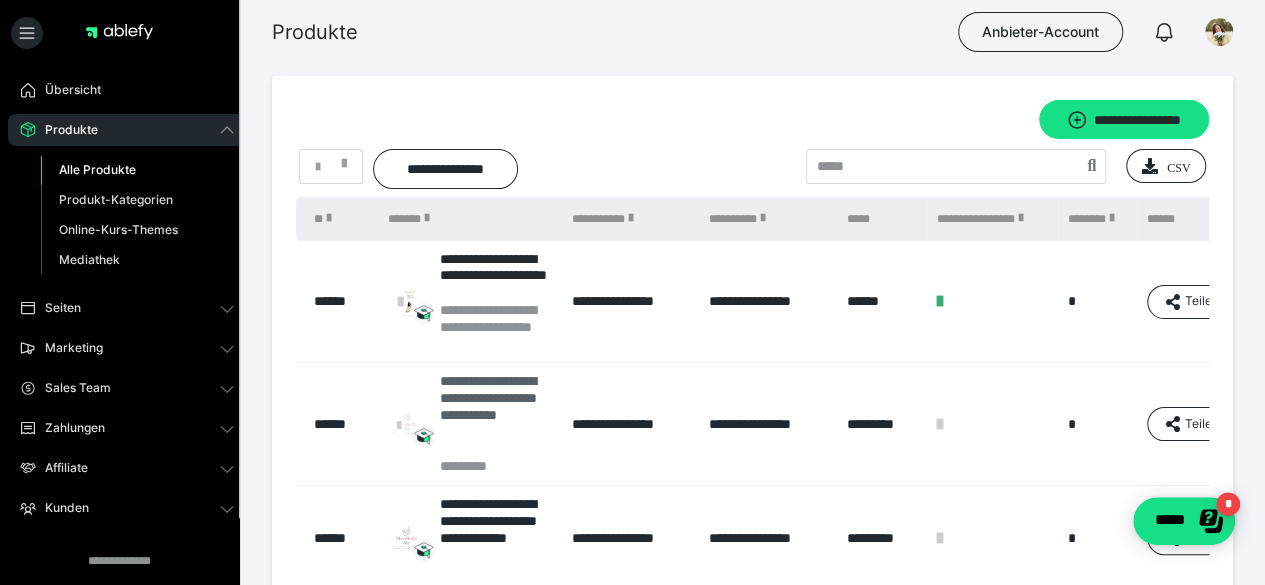 click on "**********" at bounding box center [496, 415] 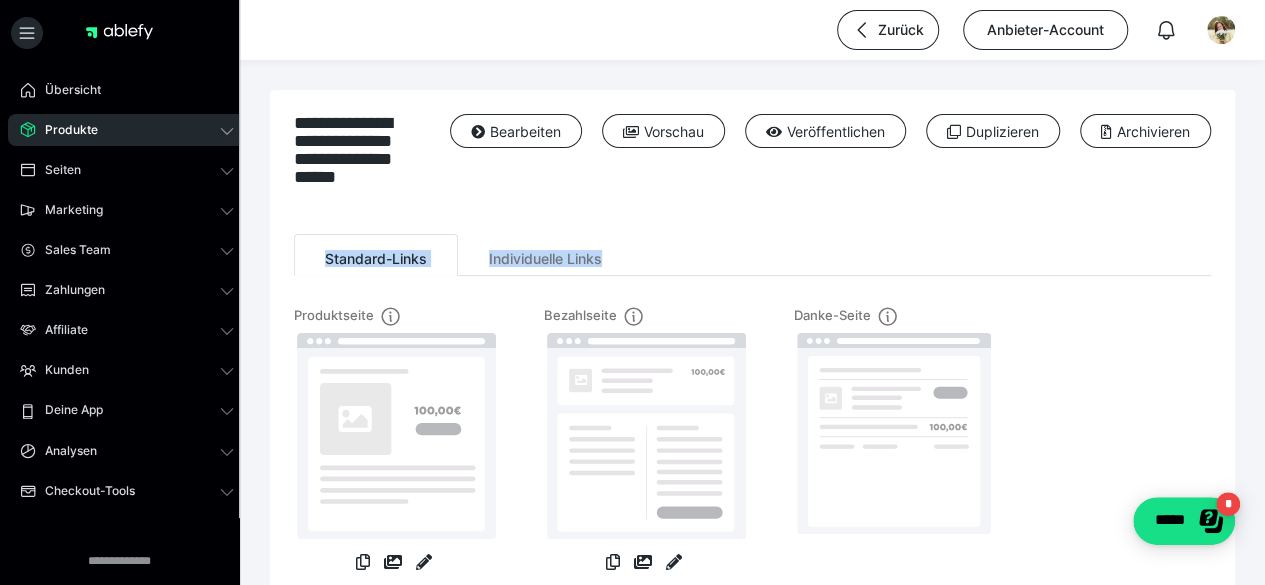 drag, startPoint x: 1264, startPoint y: 189, endPoint x: 1279, endPoint y: 275, distance: 87.29834 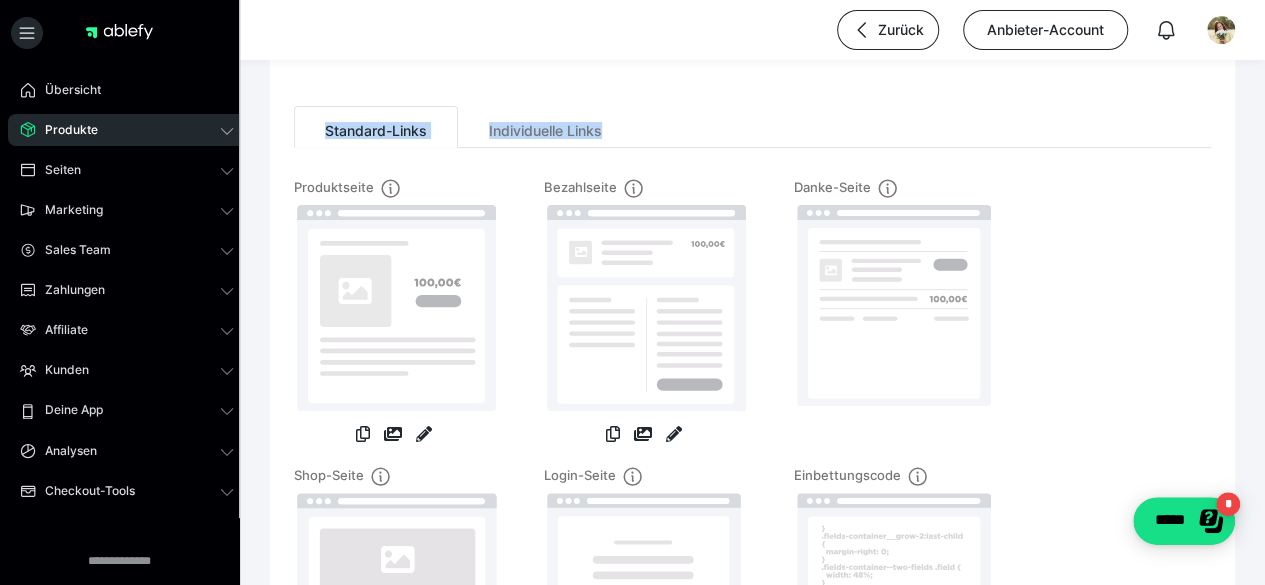 scroll, scrollTop: 119, scrollLeft: 0, axis: vertical 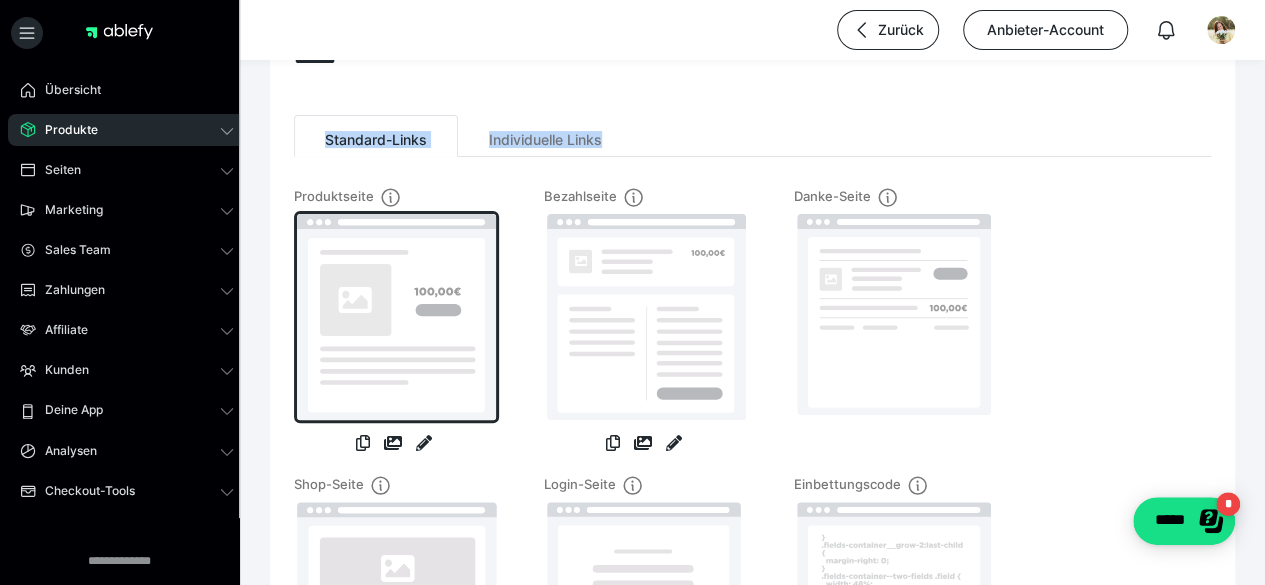 click at bounding box center [396, 317] 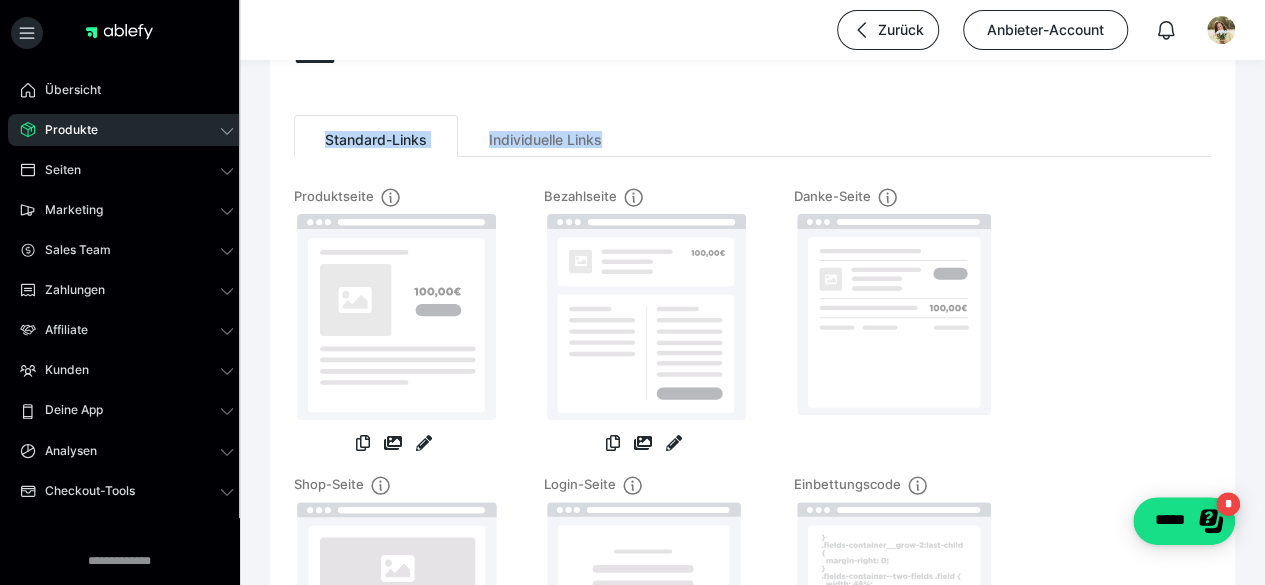 scroll, scrollTop: 0, scrollLeft: 0, axis: both 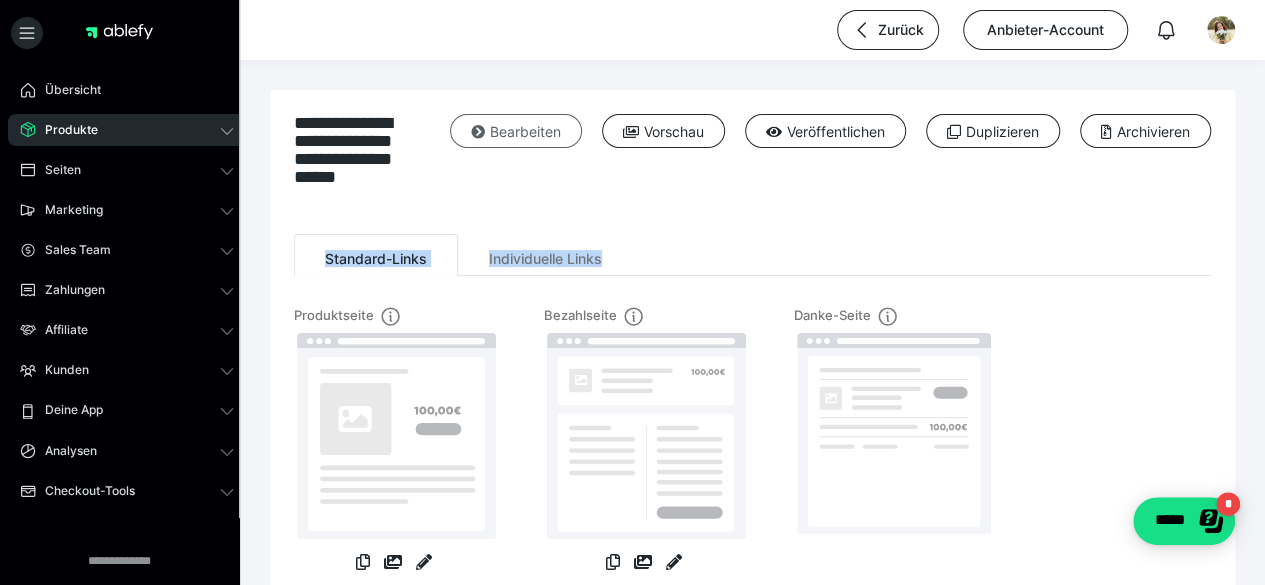 click on "Bearbeiten" at bounding box center [516, 131] 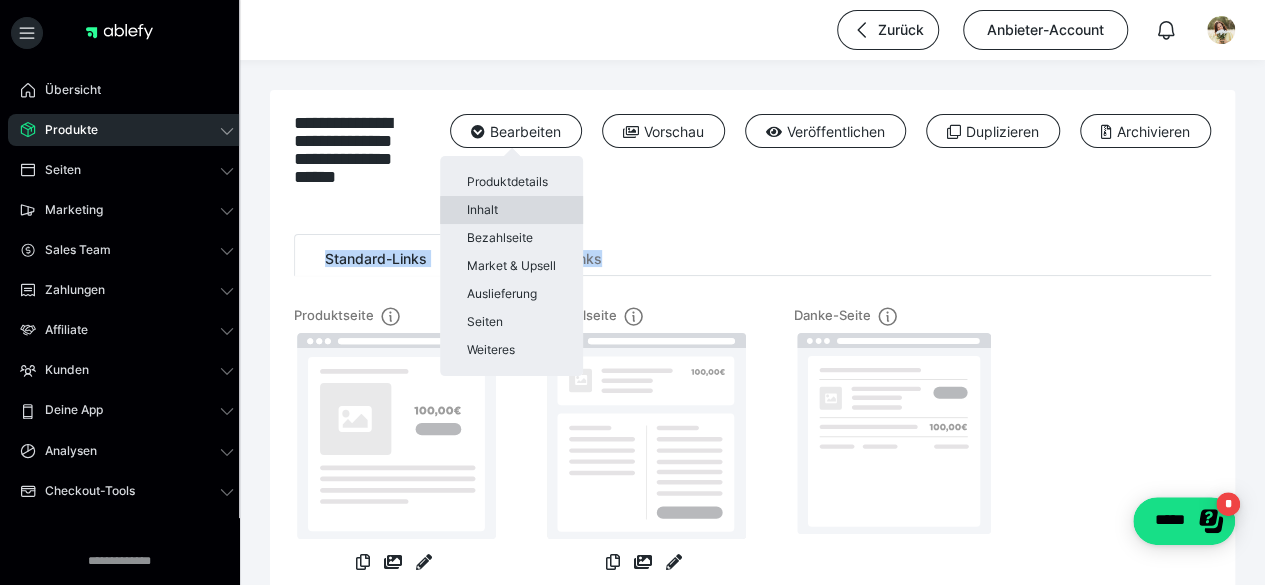 click on "Inhalt" at bounding box center (511, 210) 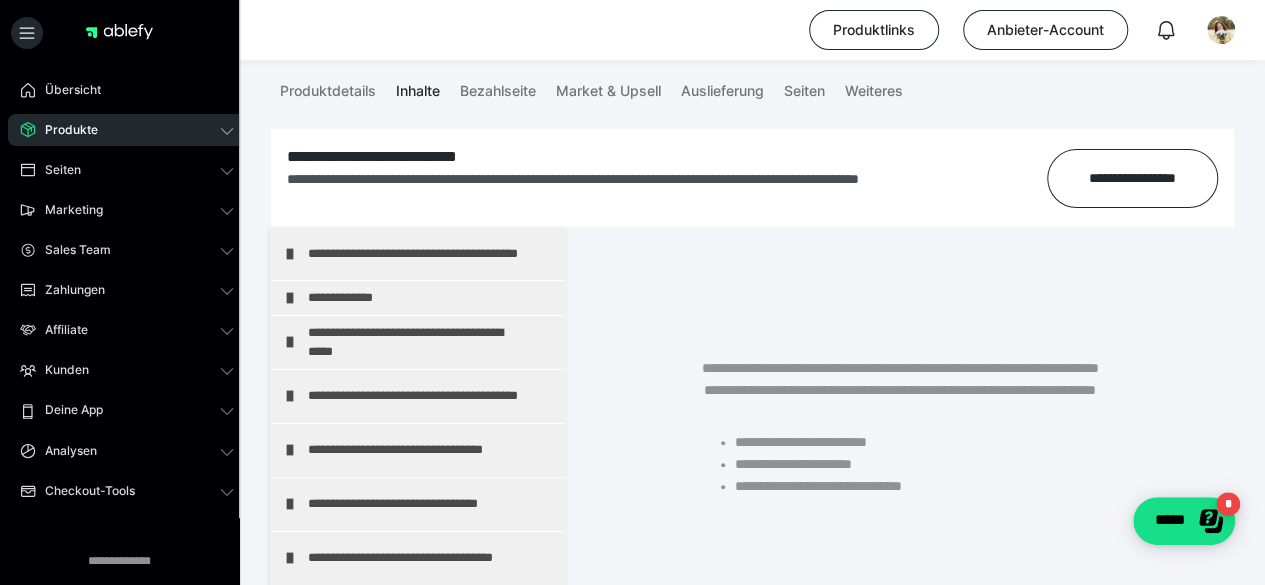 scroll, scrollTop: 256, scrollLeft: 0, axis: vertical 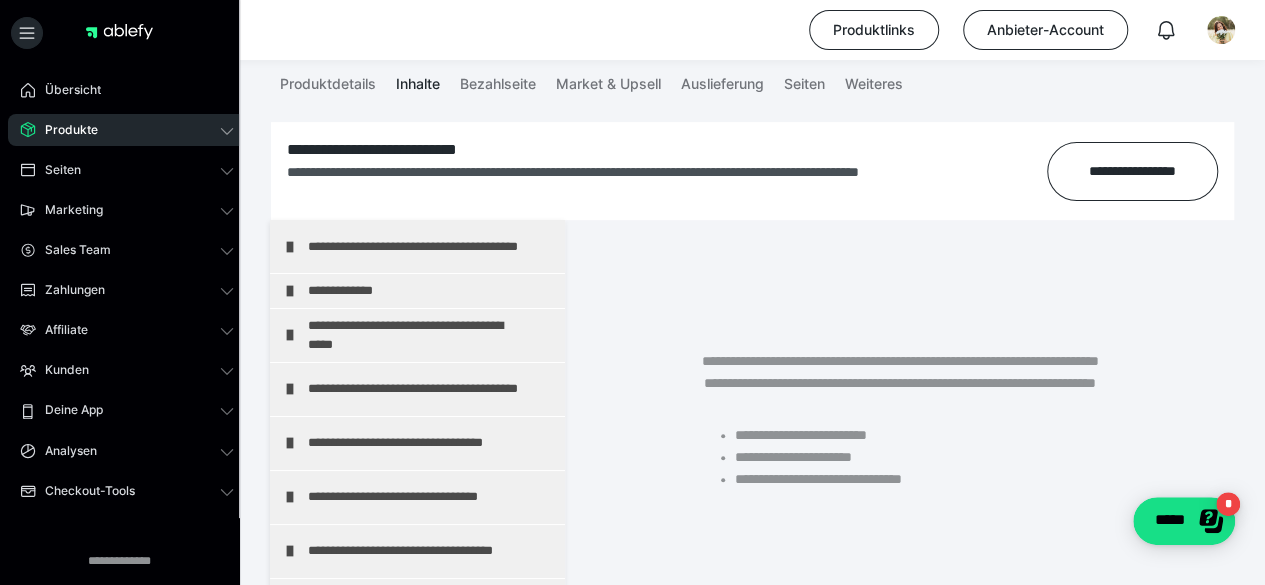 click on "Produkte" at bounding box center (64, 130) 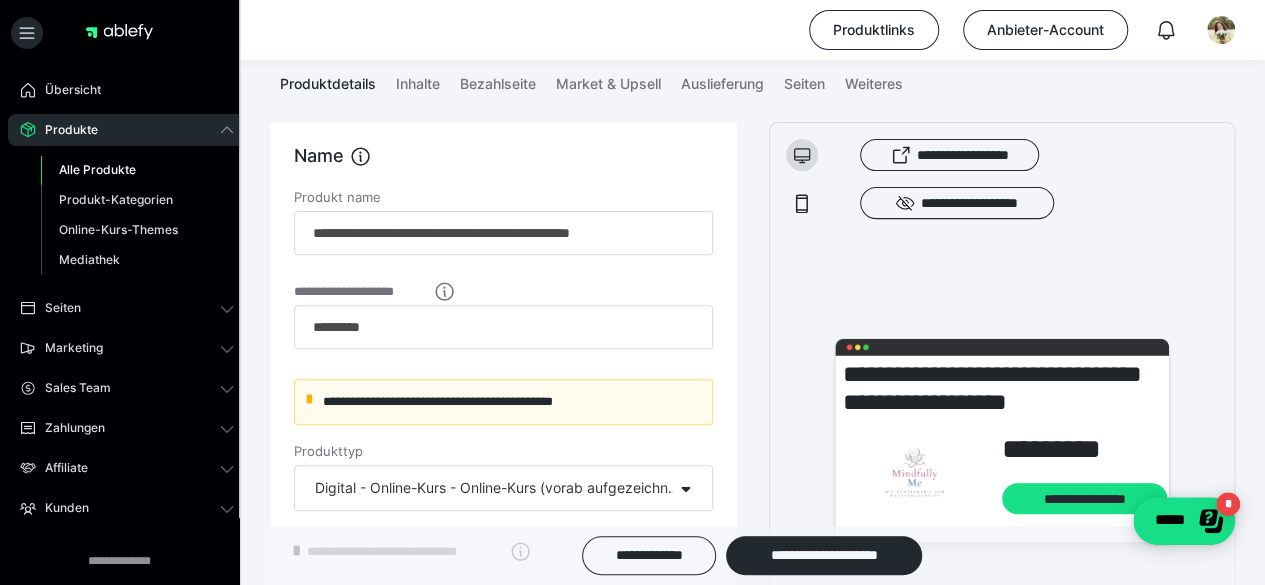 click on "Alle Produkte" at bounding box center [137, 170] 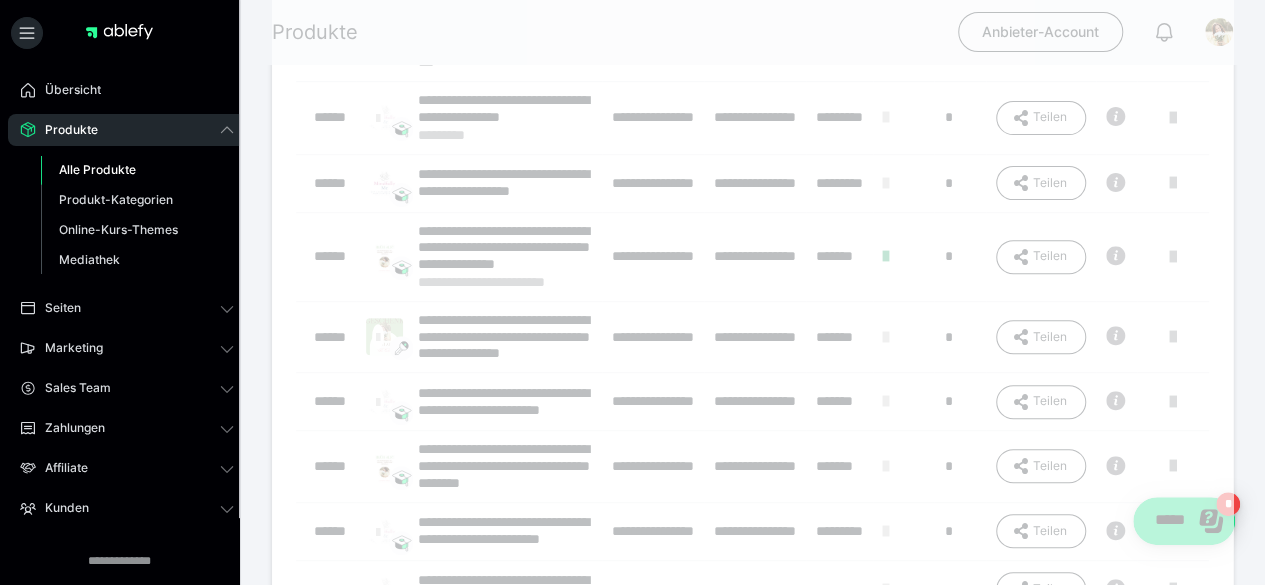 scroll, scrollTop: 0, scrollLeft: 0, axis: both 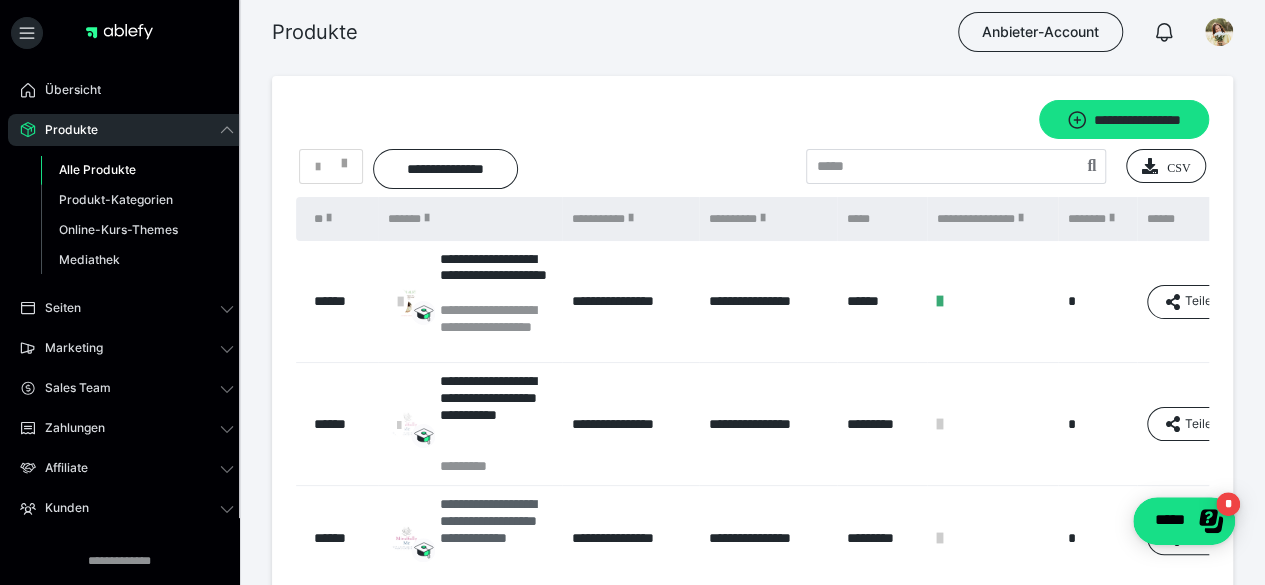 click on "**********" at bounding box center (496, 538) 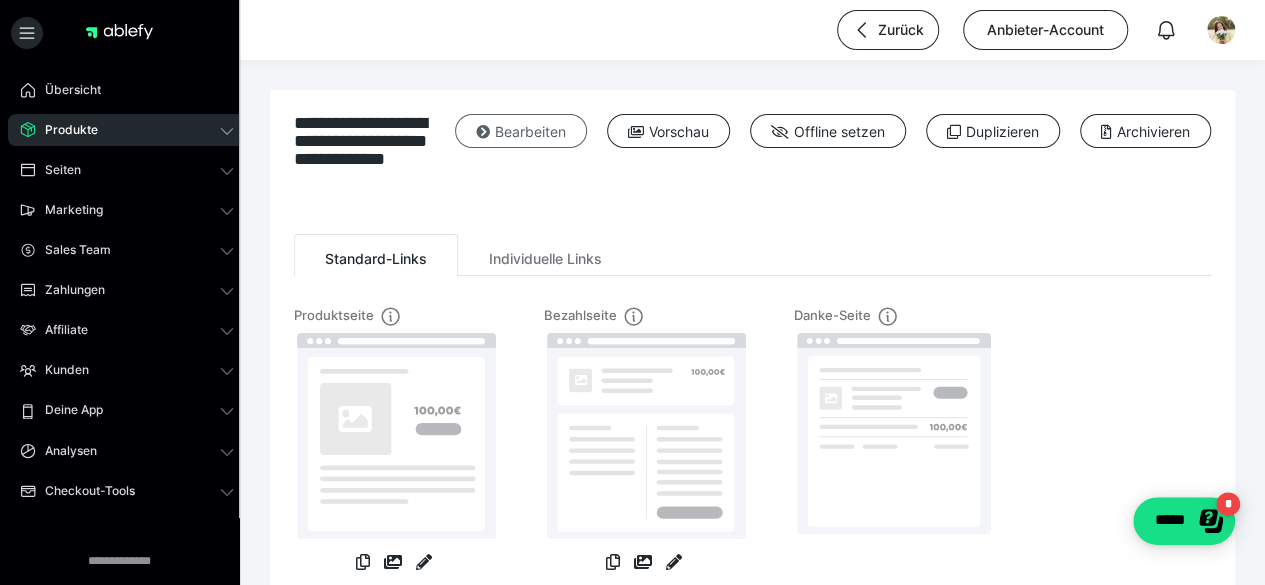 click on "Bearbeiten" at bounding box center [521, 131] 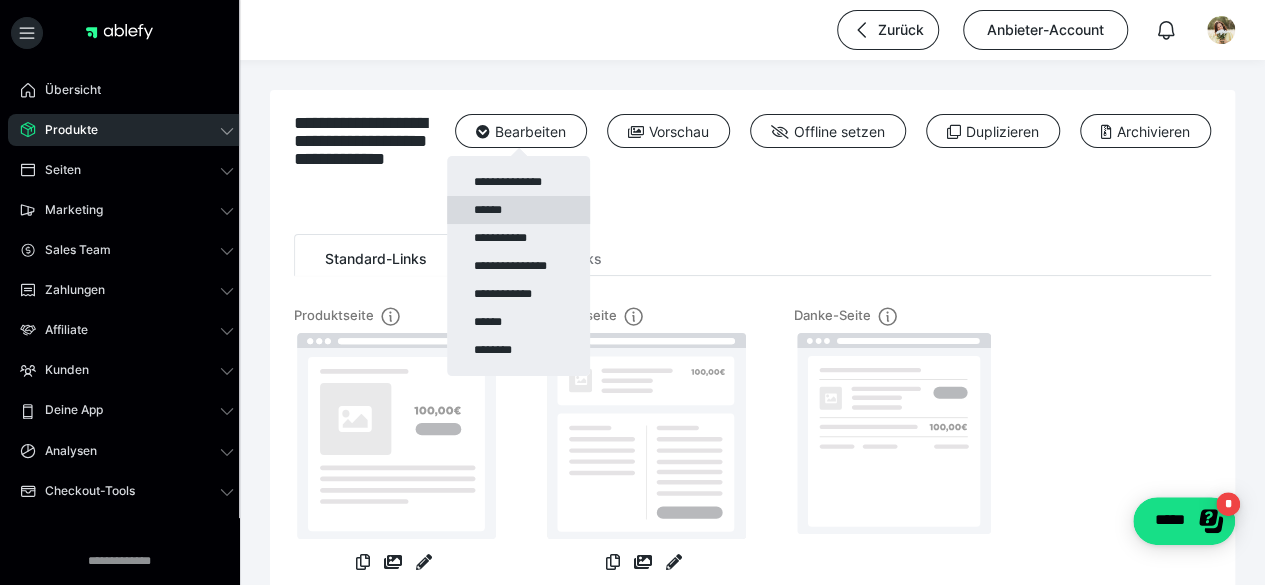 click on "******" at bounding box center [518, 210] 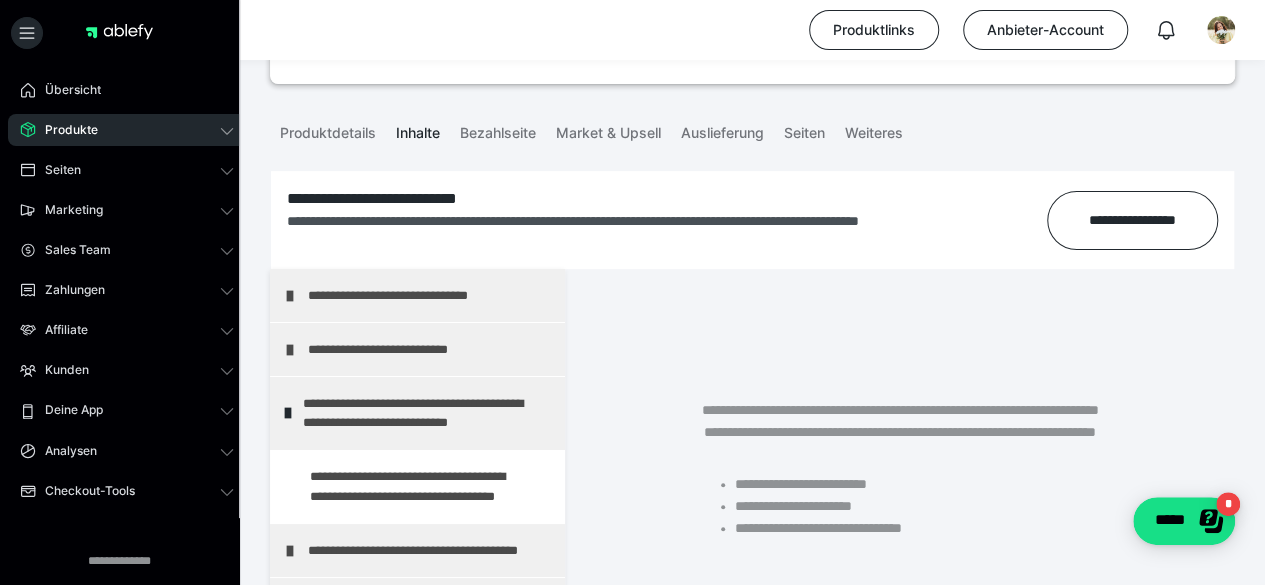 scroll, scrollTop: 345, scrollLeft: 0, axis: vertical 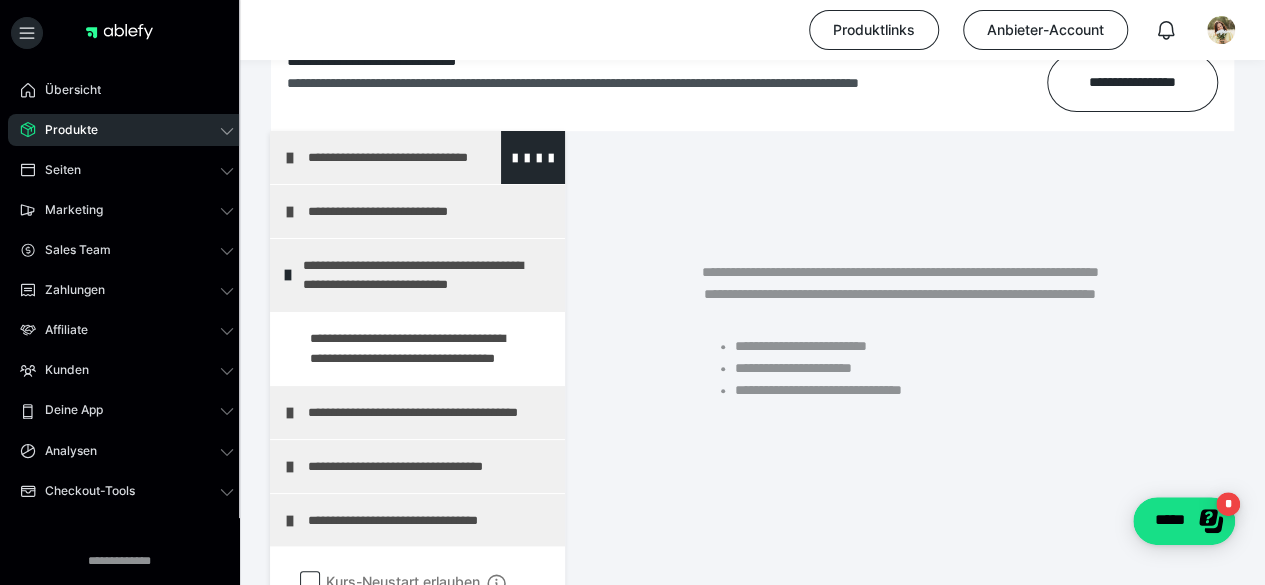 click at bounding box center [290, 158] 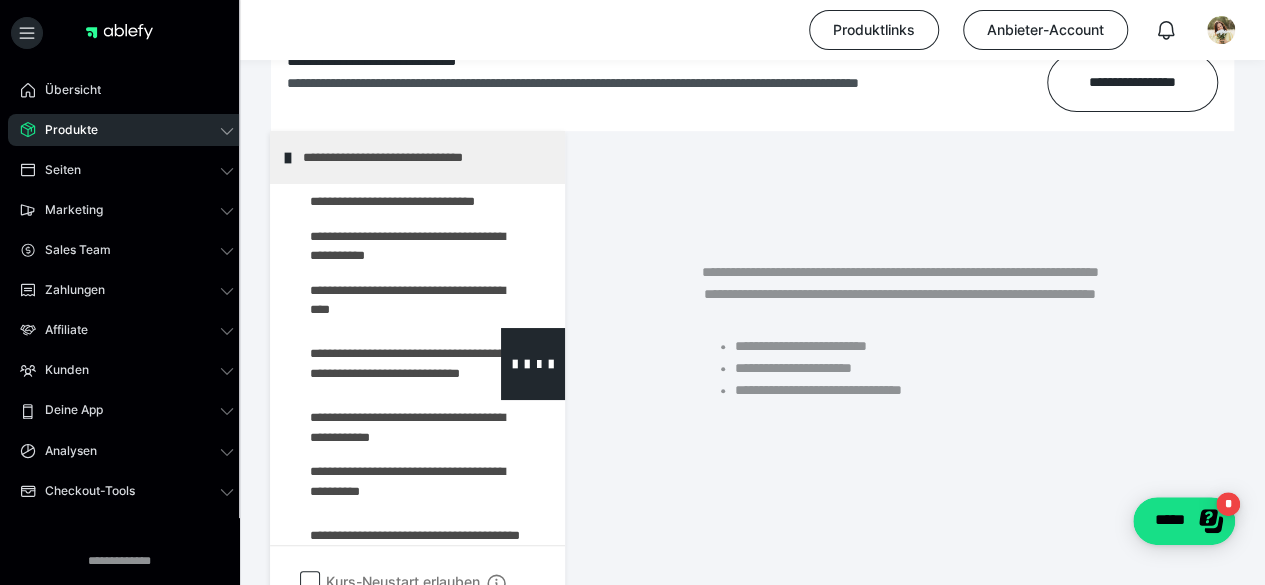 click at bounding box center [375, 364] 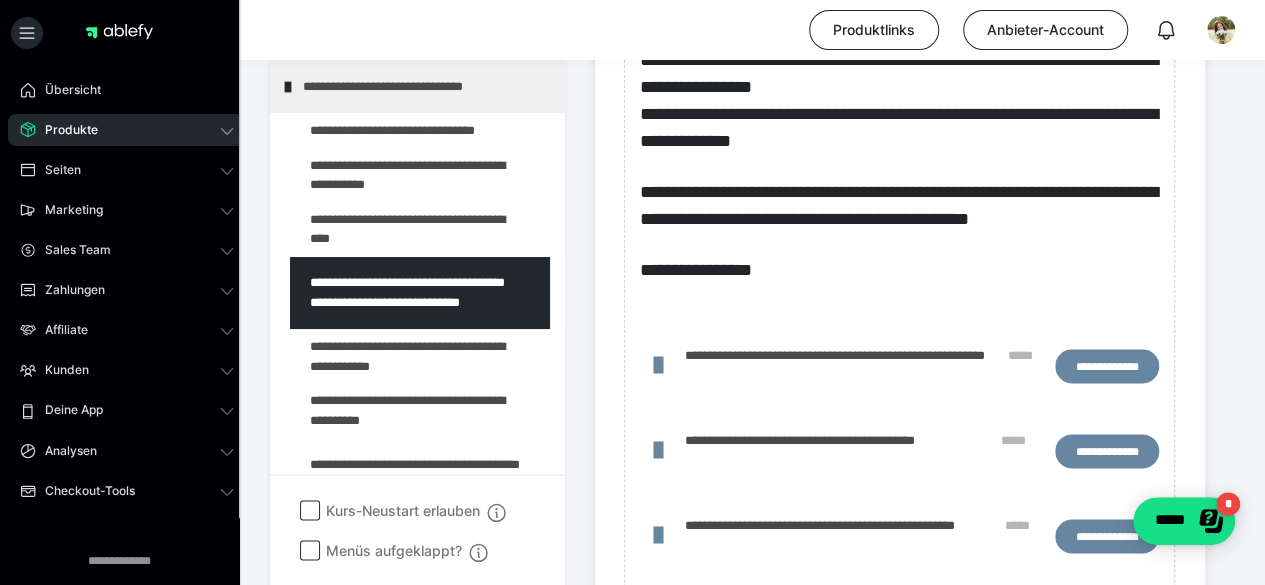 scroll, scrollTop: 1060, scrollLeft: 0, axis: vertical 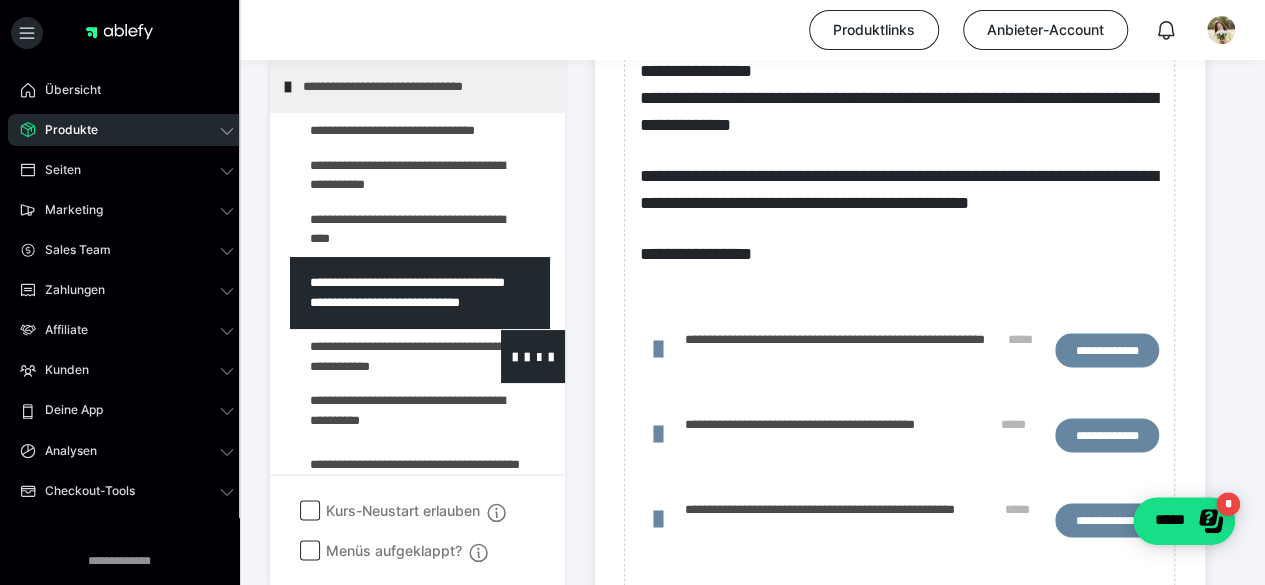 click at bounding box center [375, 356] 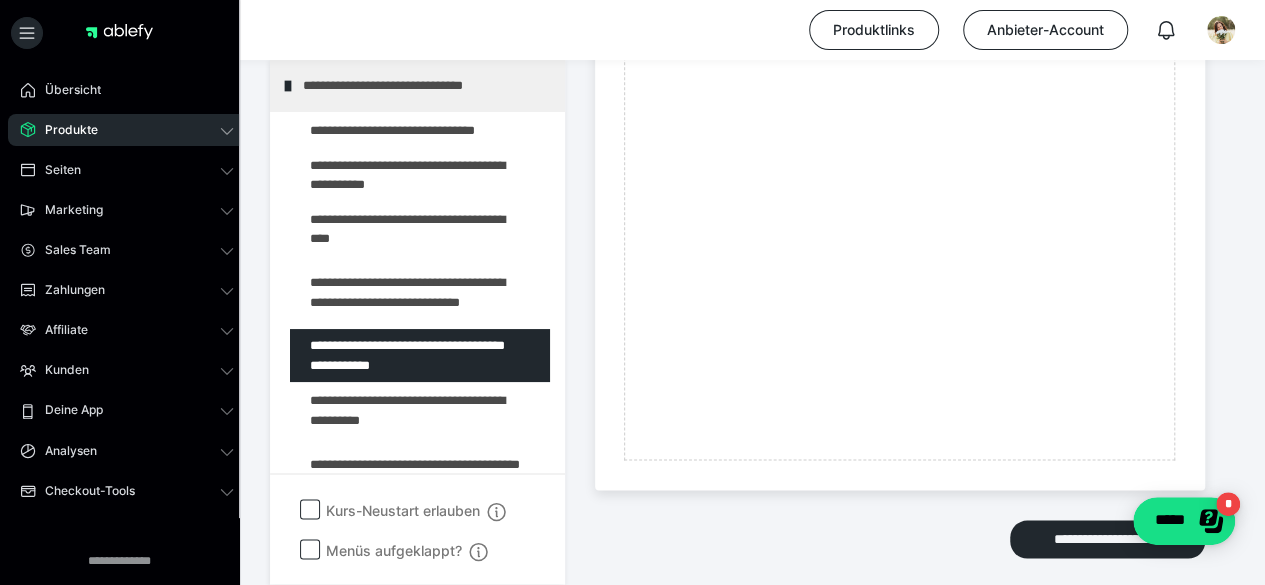 scroll, scrollTop: 1974, scrollLeft: 0, axis: vertical 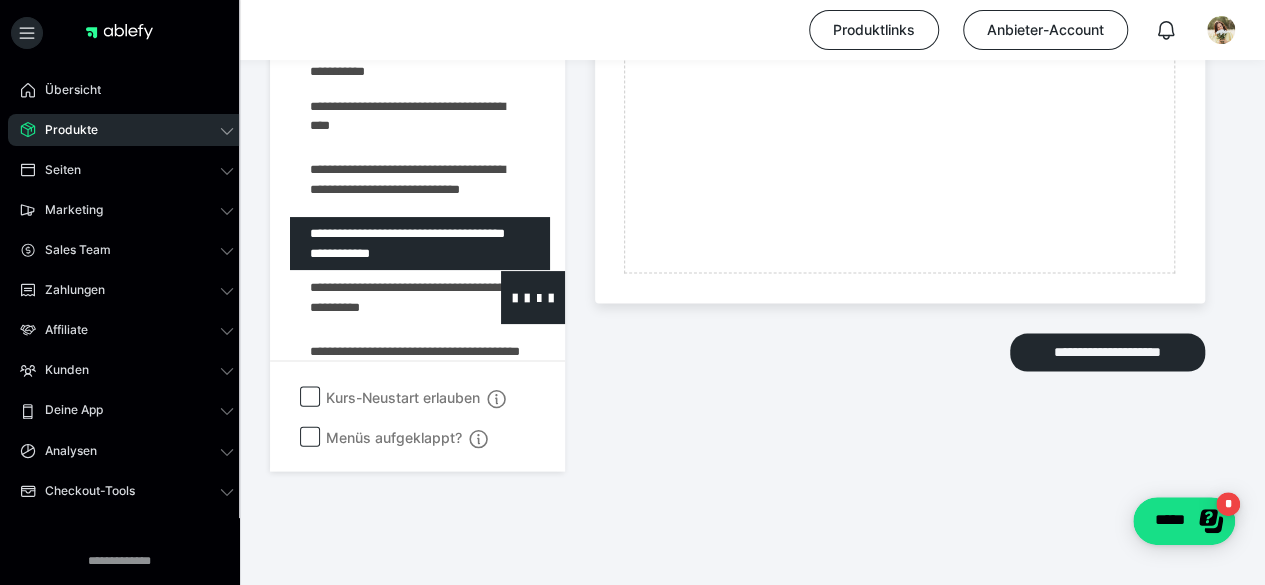click at bounding box center [375, 297] 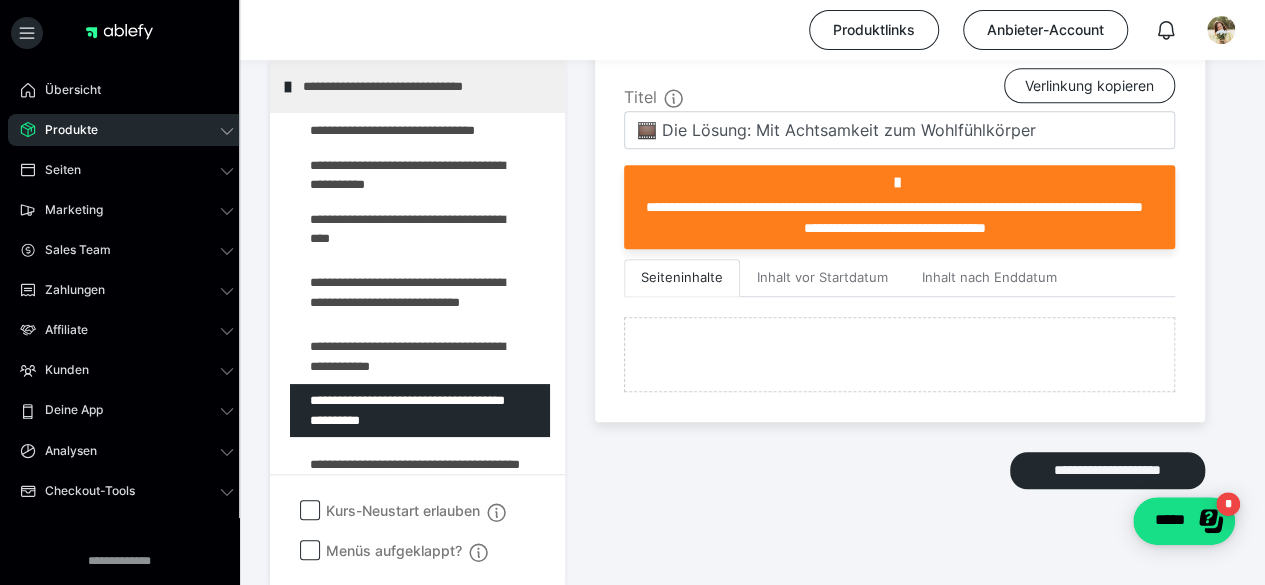 scroll, scrollTop: 1974, scrollLeft: 0, axis: vertical 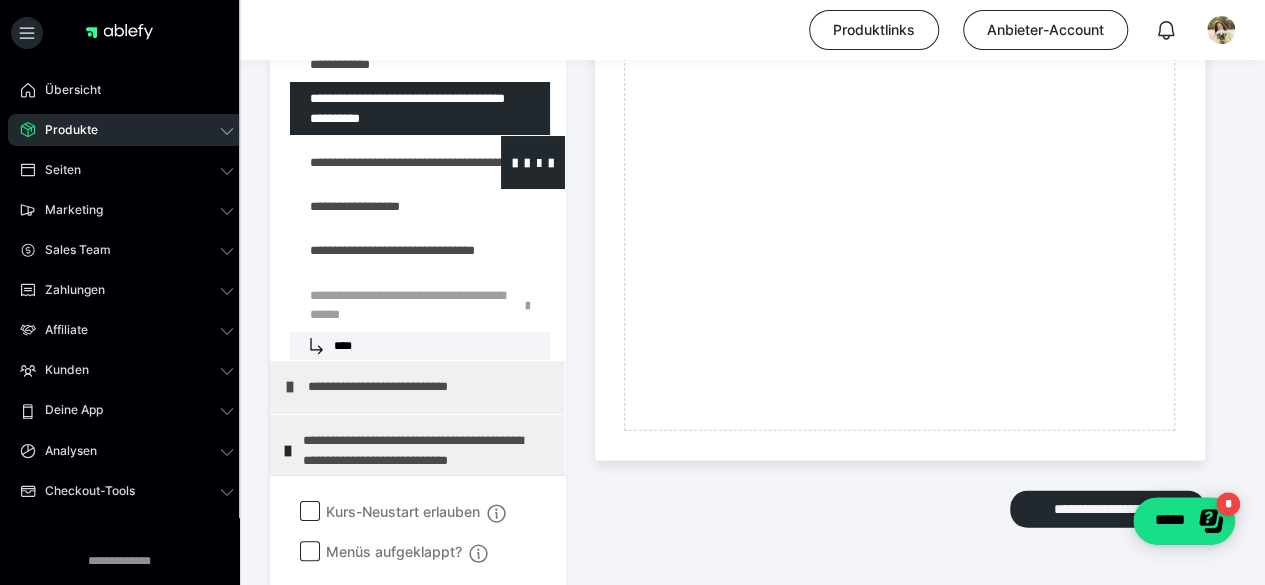 click at bounding box center (375, 162) 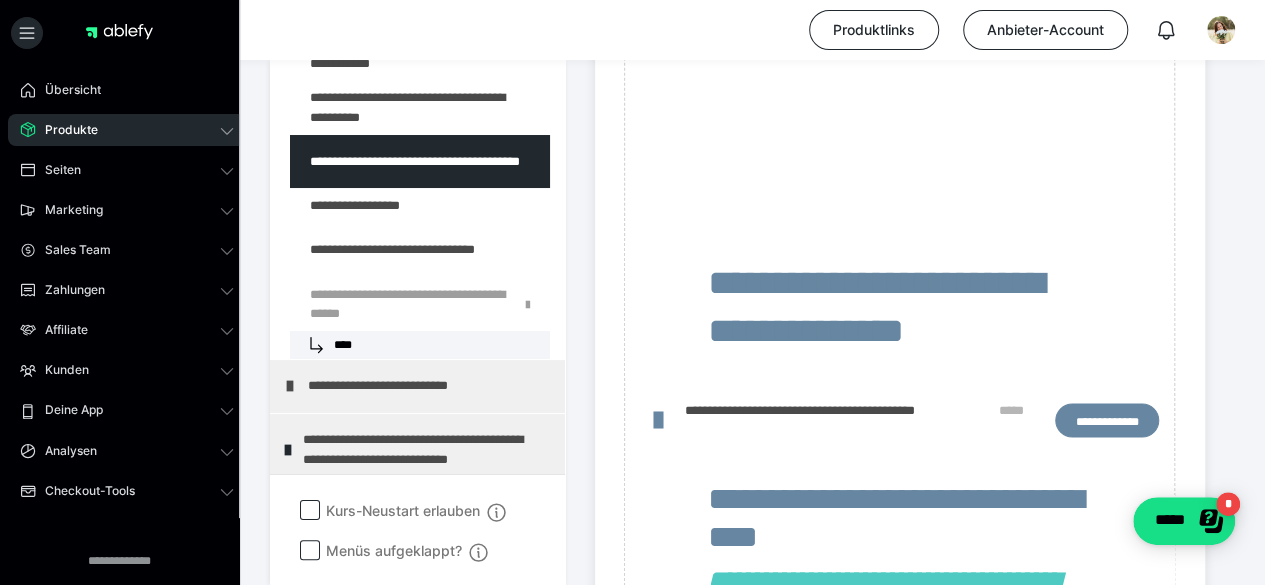 scroll, scrollTop: 1278, scrollLeft: 0, axis: vertical 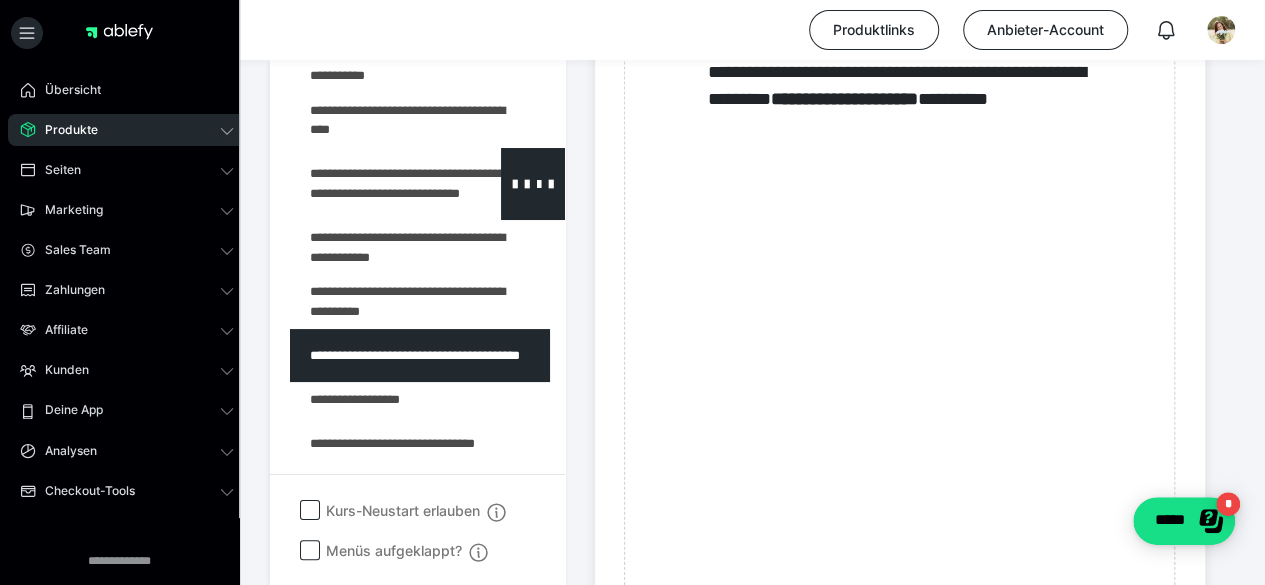 click at bounding box center [375, 185] 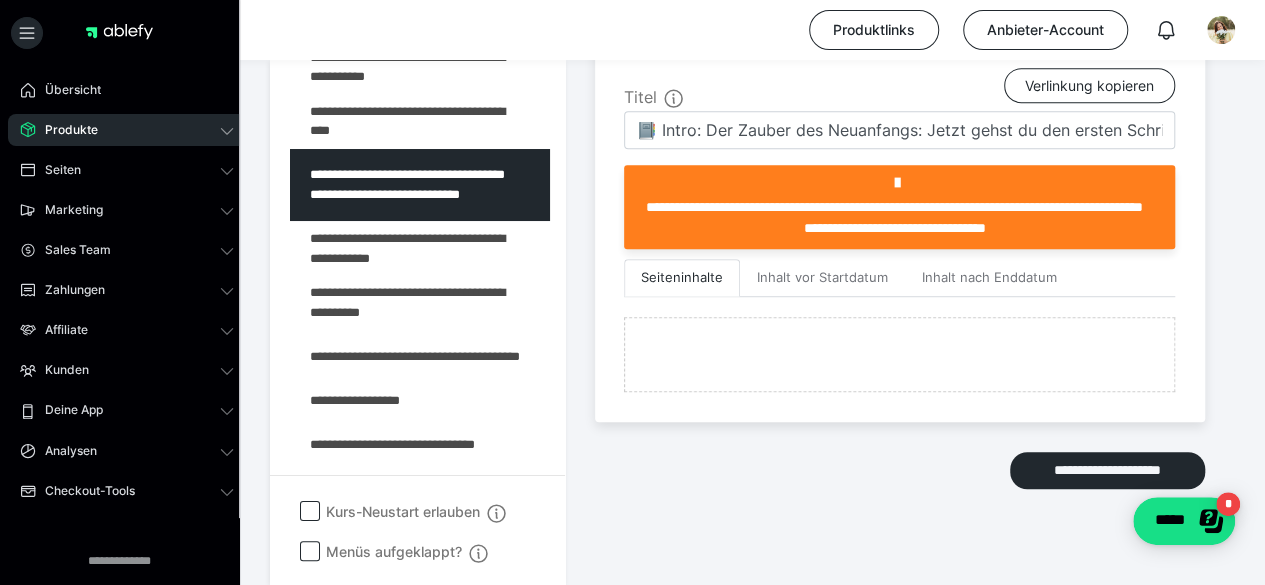 scroll, scrollTop: 1278, scrollLeft: 0, axis: vertical 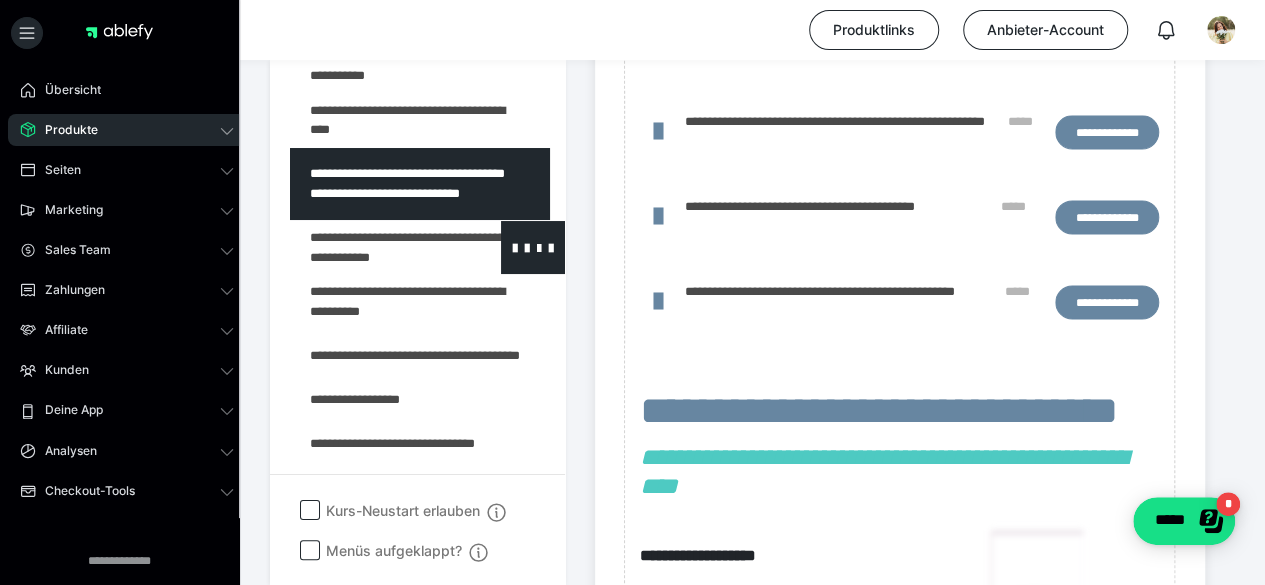 click at bounding box center (375, 248) 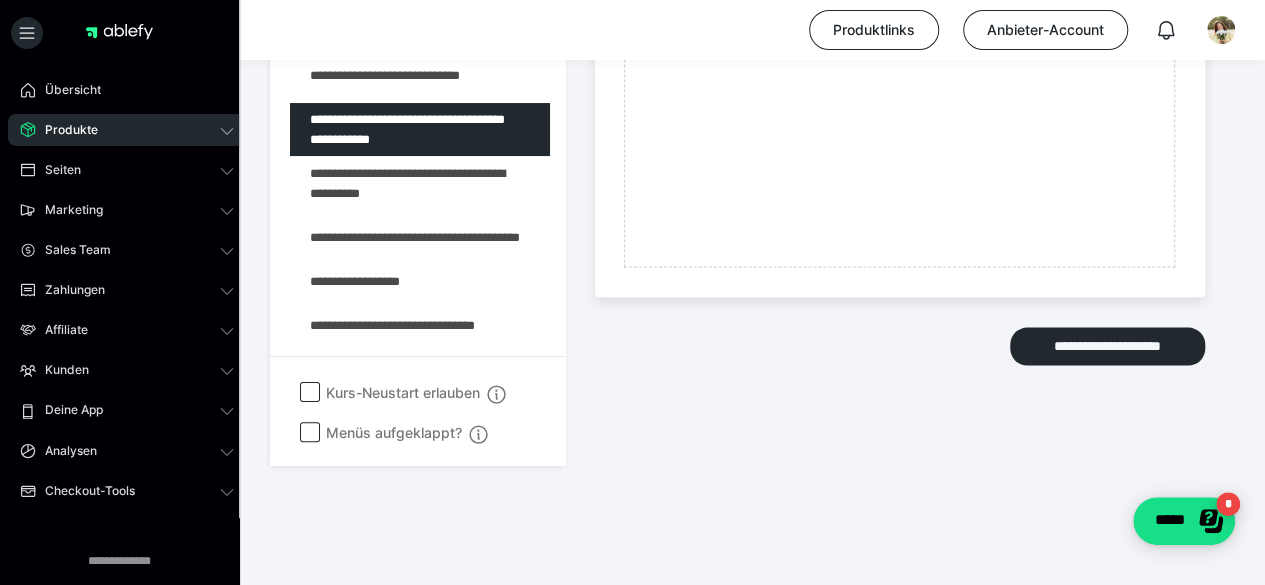 scroll, scrollTop: 1984, scrollLeft: 0, axis: vertical 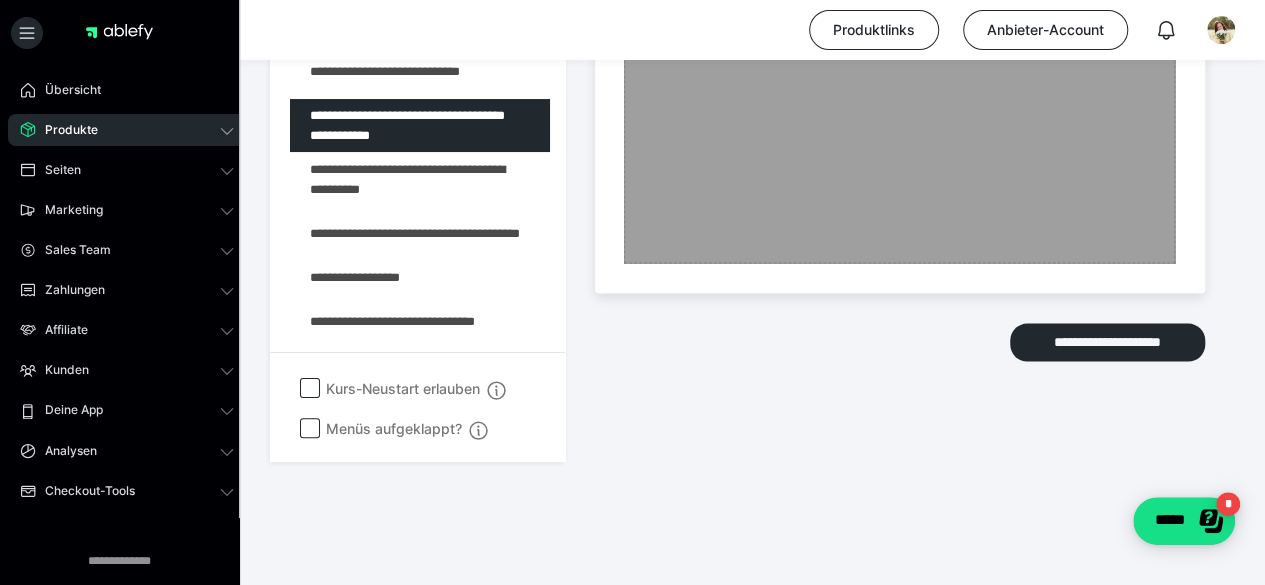 click on "Zum Pagebuilder" at bounding box center (899, -435) 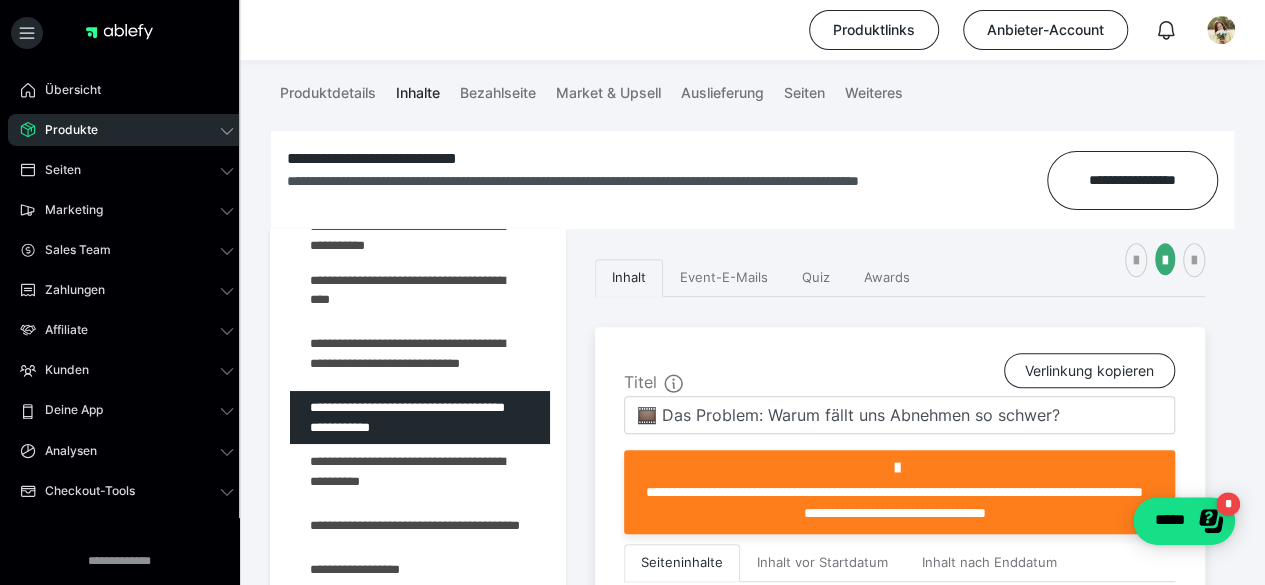 scroll, scrollTop: 224, scrollLeft: 0, axis: vertical 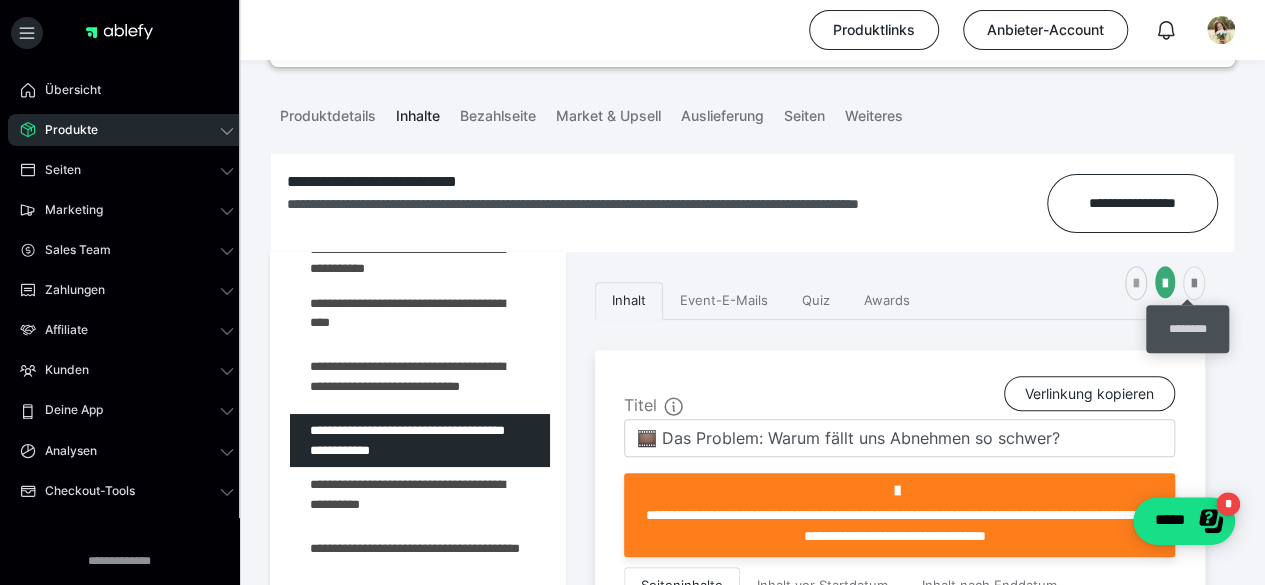click at bounding box center (1194, 284) 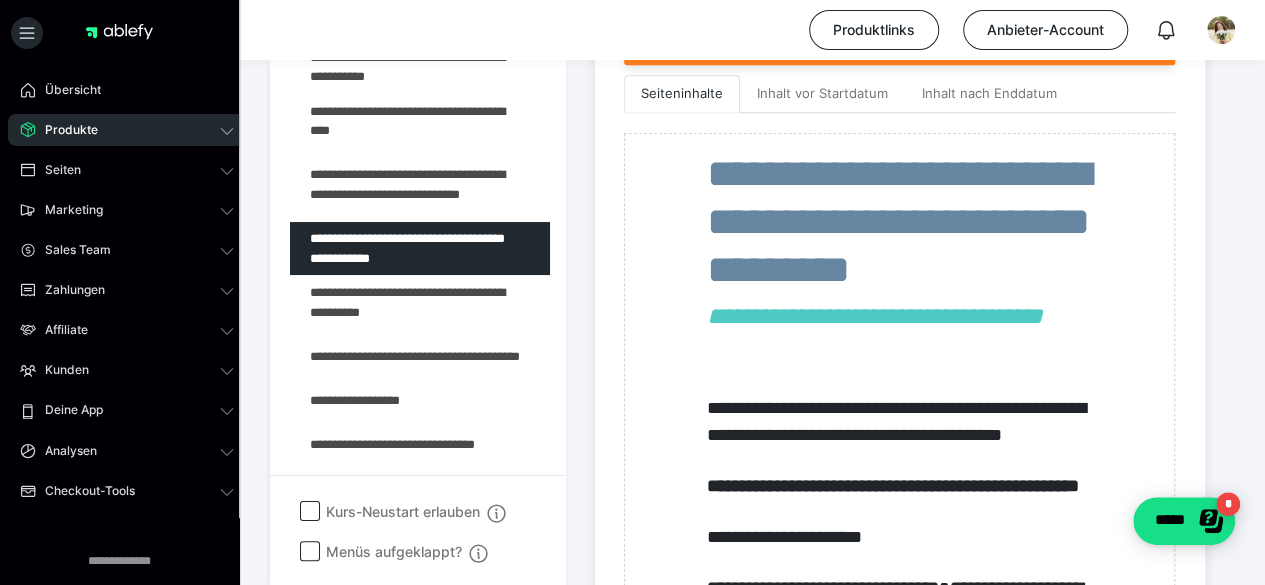 scroll, scrollTop: 728, scrollLeft: 0, axis: vertical 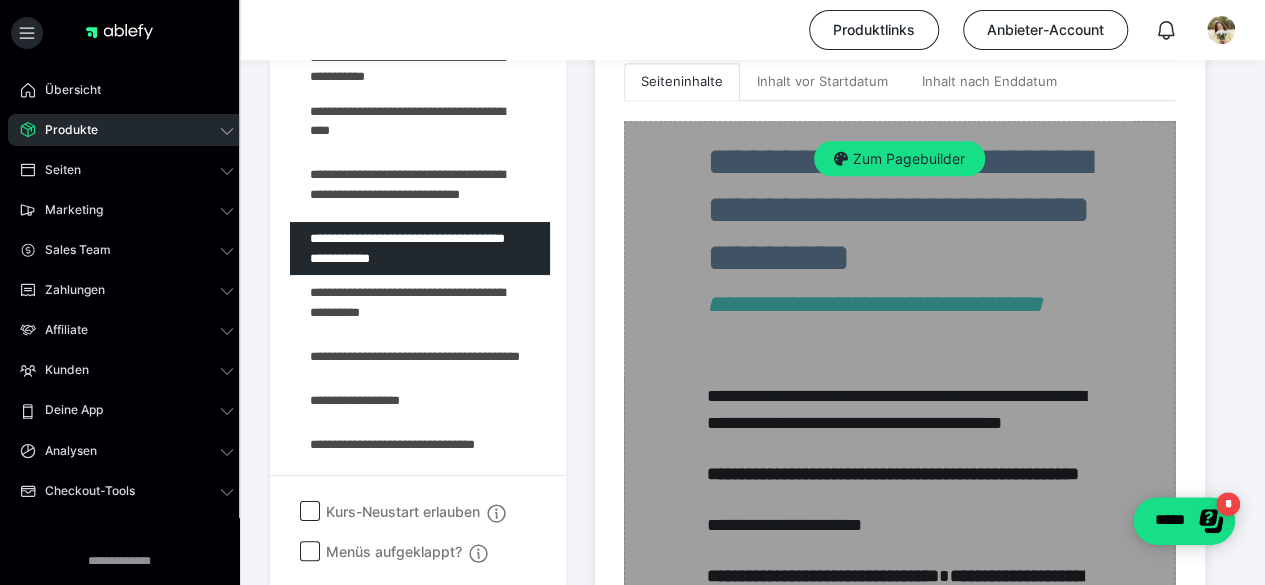 click on "Zum Pagebuilder" at bounding box center [899, 821] 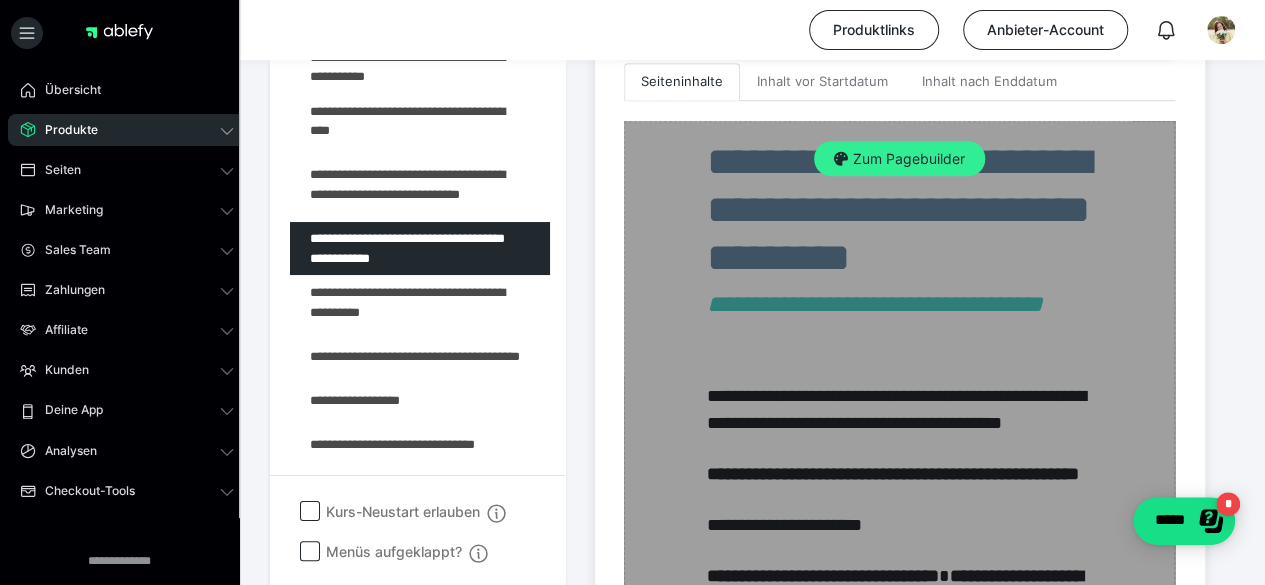 click on "Zum Pagebuilder" at bounding box center (899, 159) 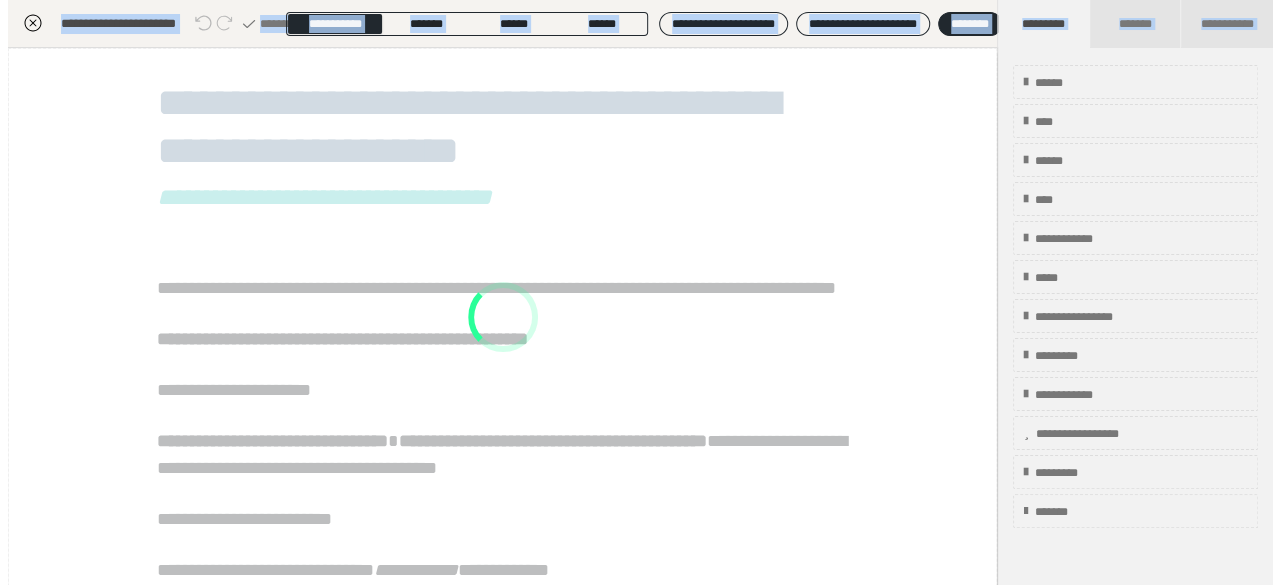 scroll, scrollTop: 438, scrollLeft: 0, axis: vertical 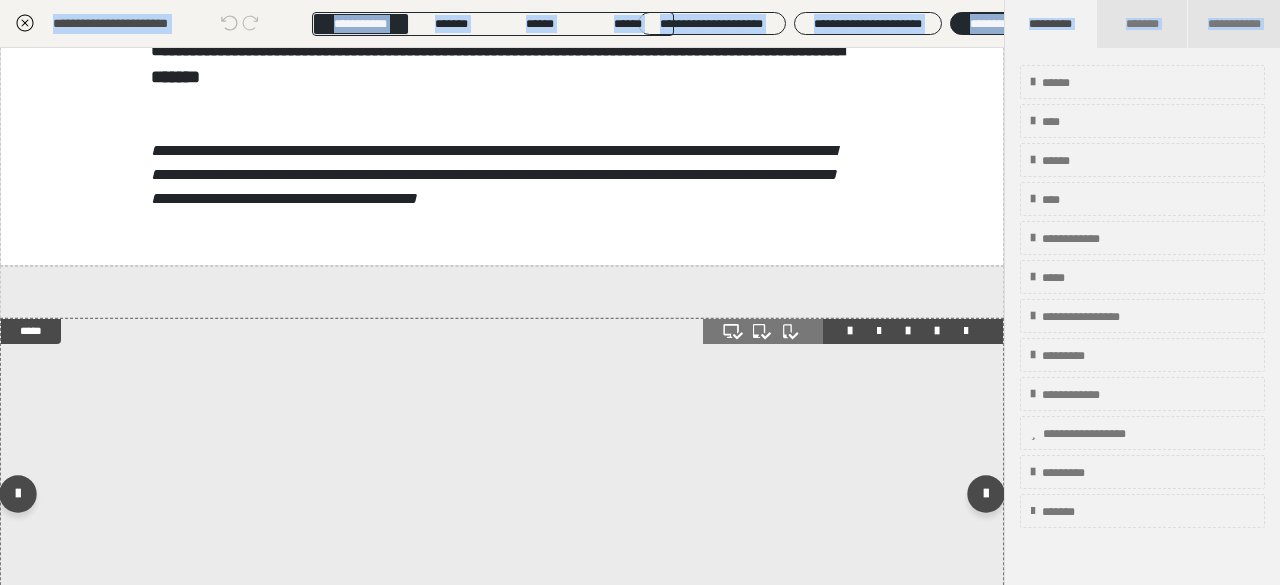 click at bounding box center [937, 331] 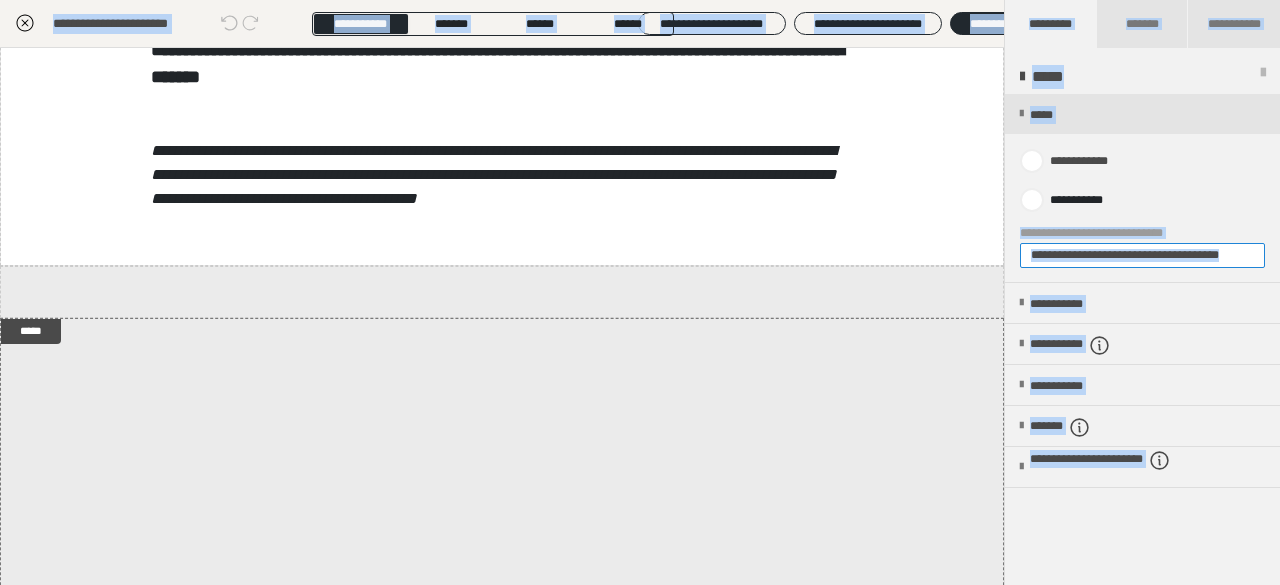 drag, startPoint x: 1040, startPoint y: 253, endPoint x: 1186, endPoint y: 263, distance: 146.34207 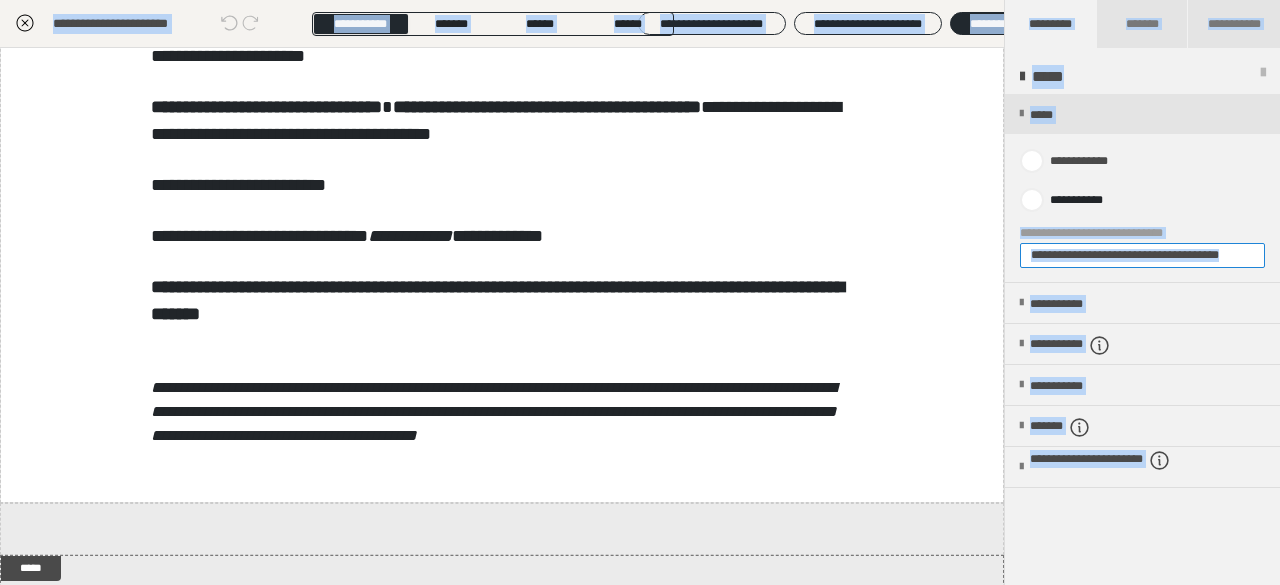 scroll, scrollTop: 336, scrollLeft: 0, axis: vertical 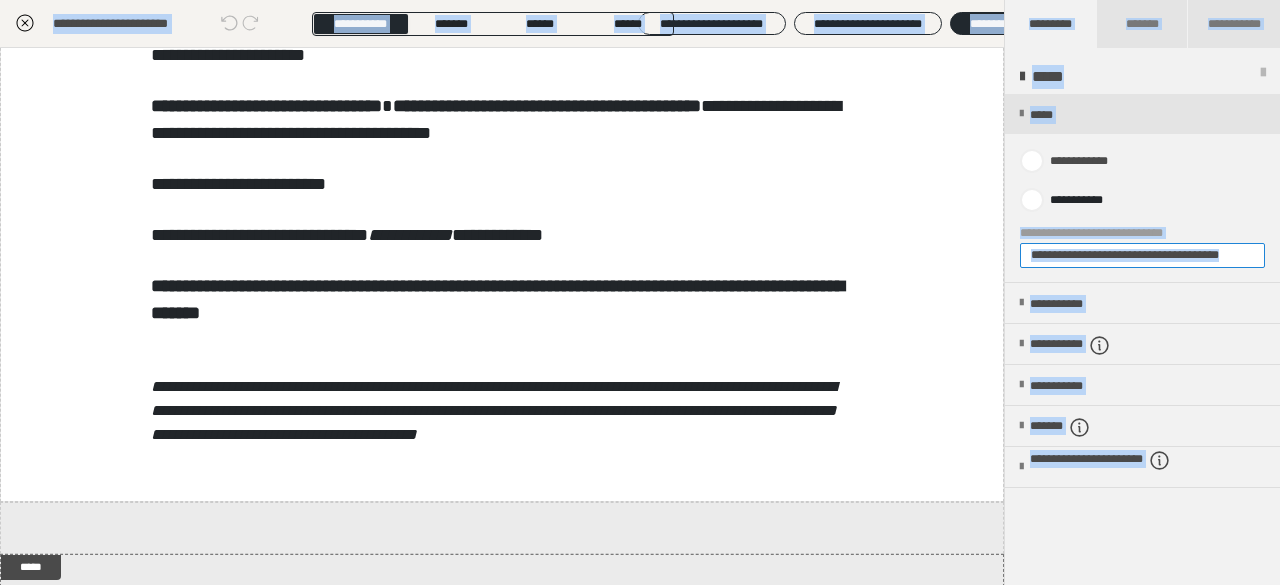 click on "**********" at bounding box center [1142, 255] 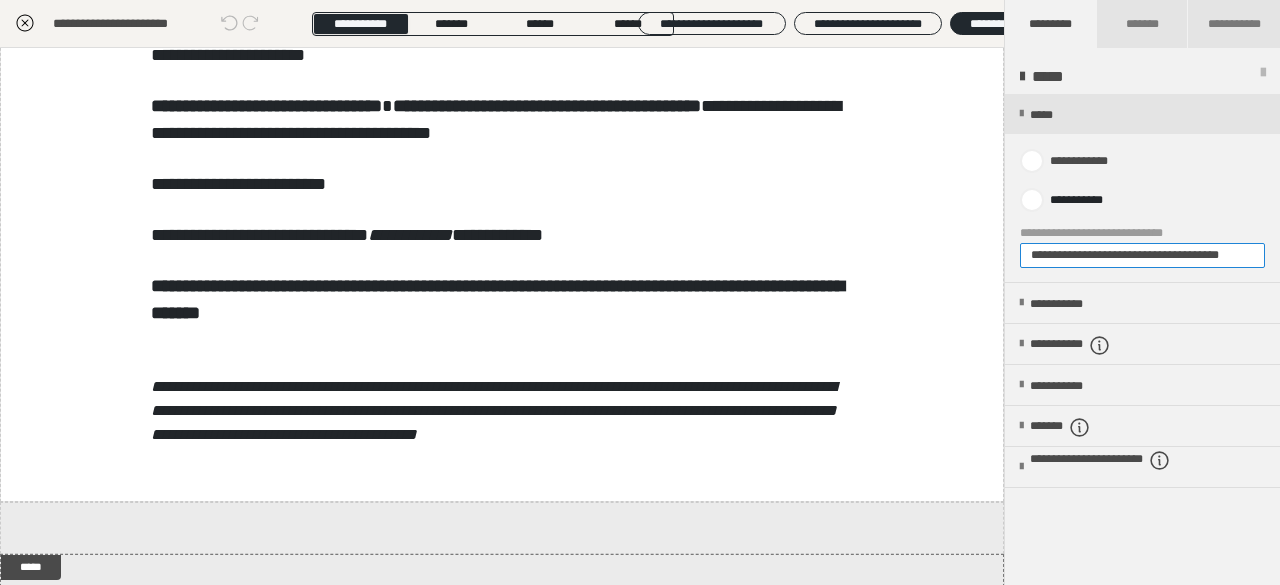 scroll, scrollTop: 0, scrollLeft: 34, axis: horizontal 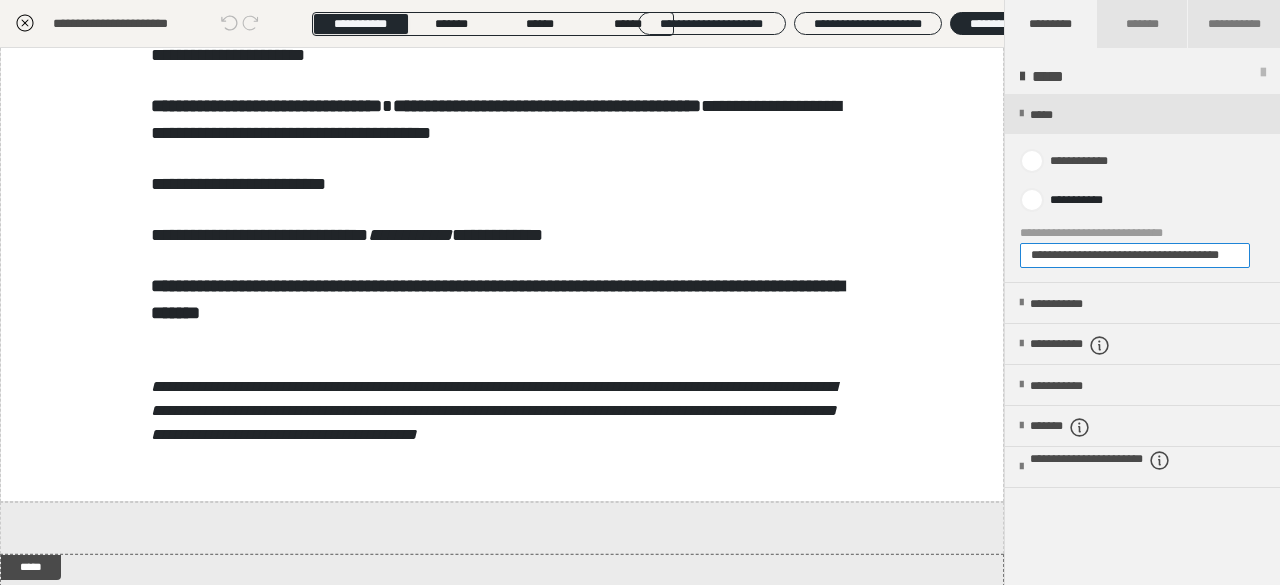 drag, startPoint x: 1028, startPoint y: 254, endPoint x: 1276, endPoint y: 268, distance: 248.39485 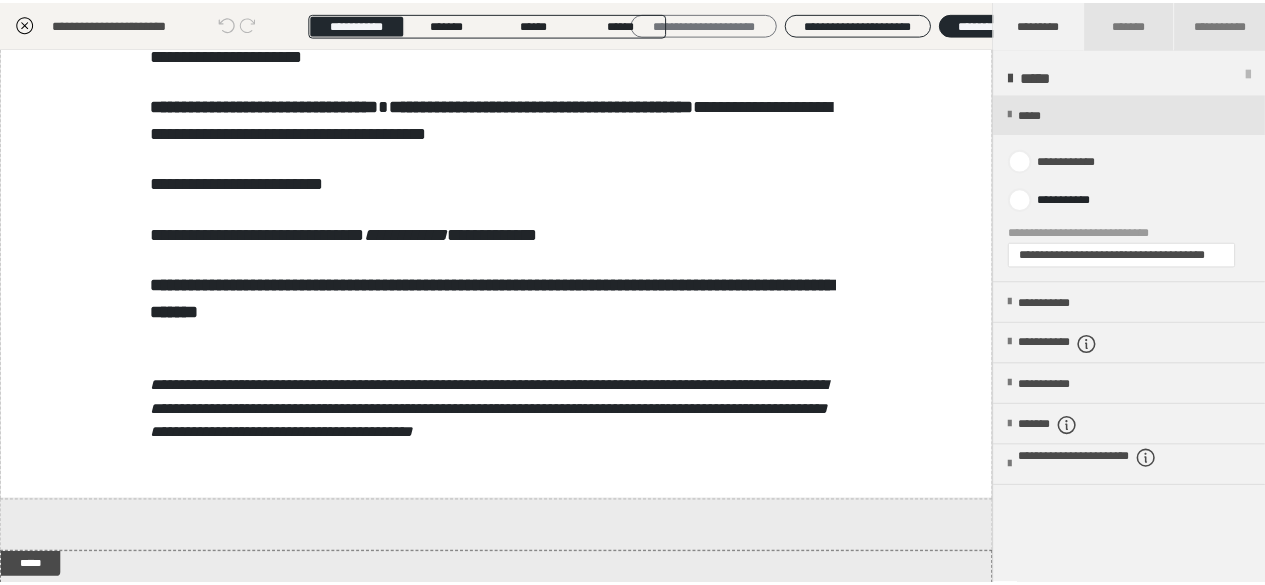 scroll, scrollTop: 0, scrollLeft: 0, axis: both 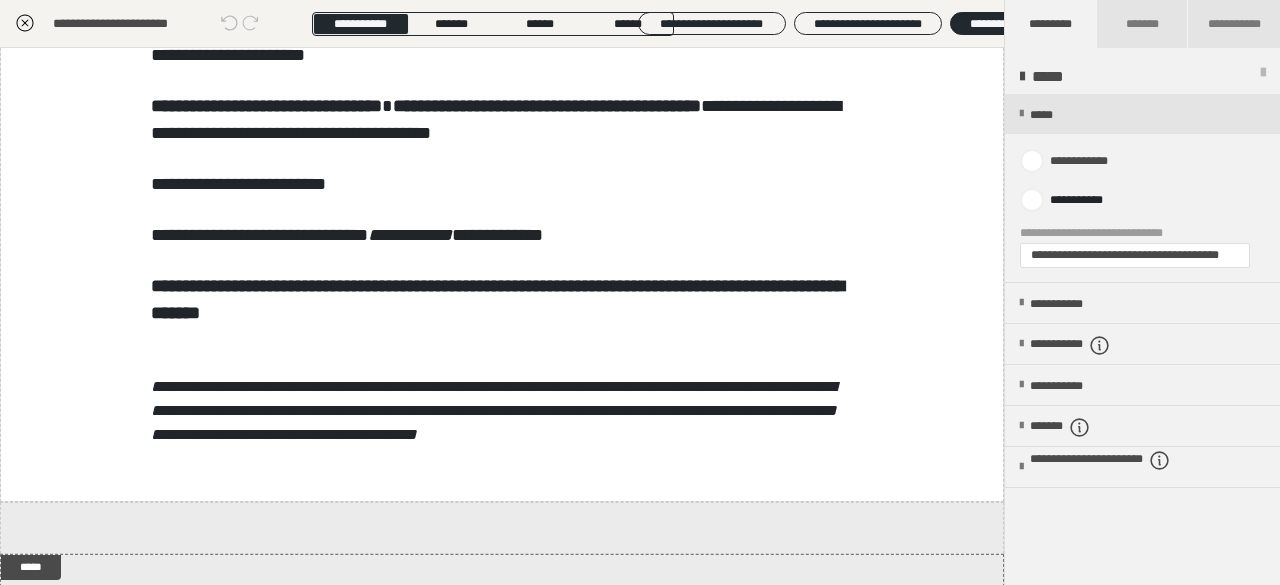 click 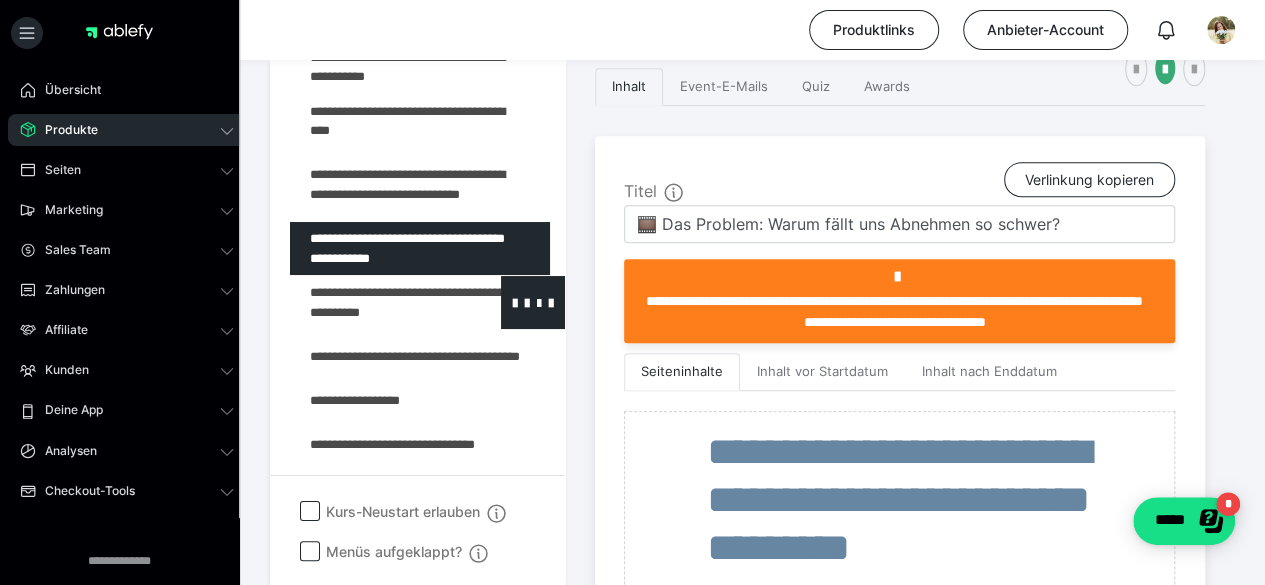 click at bounding box center [375, 302] 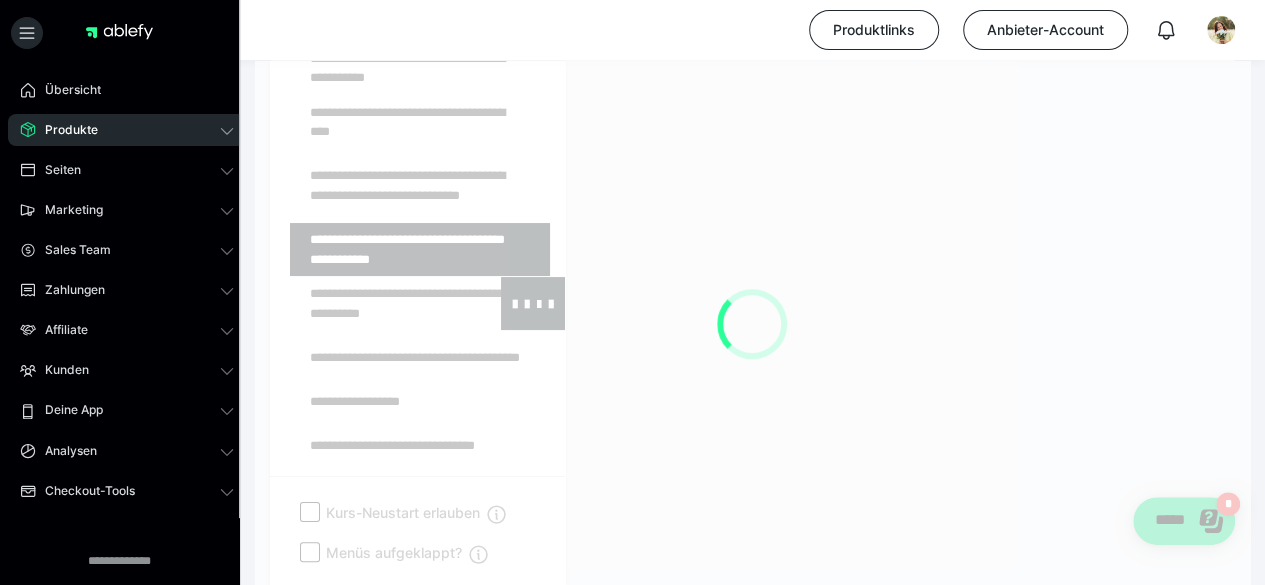 scroll, scrollTop: 438, scrollLeft: 0, axis: vertical 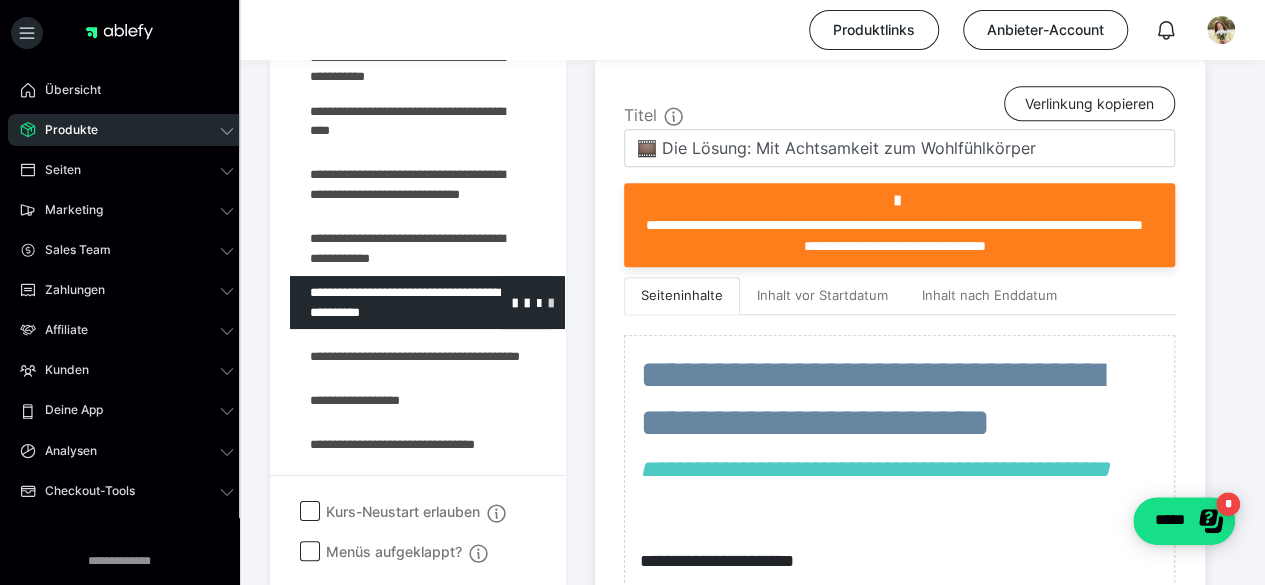 click at bounding box center (551, 302) 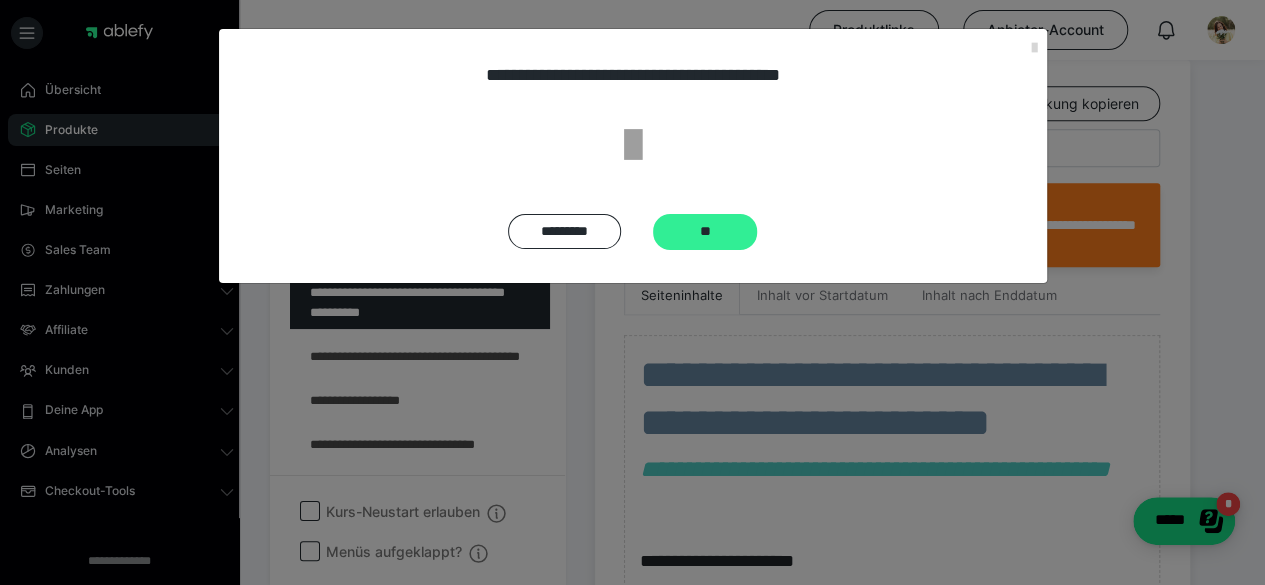 click on "**" at bounding box center (705, 232) 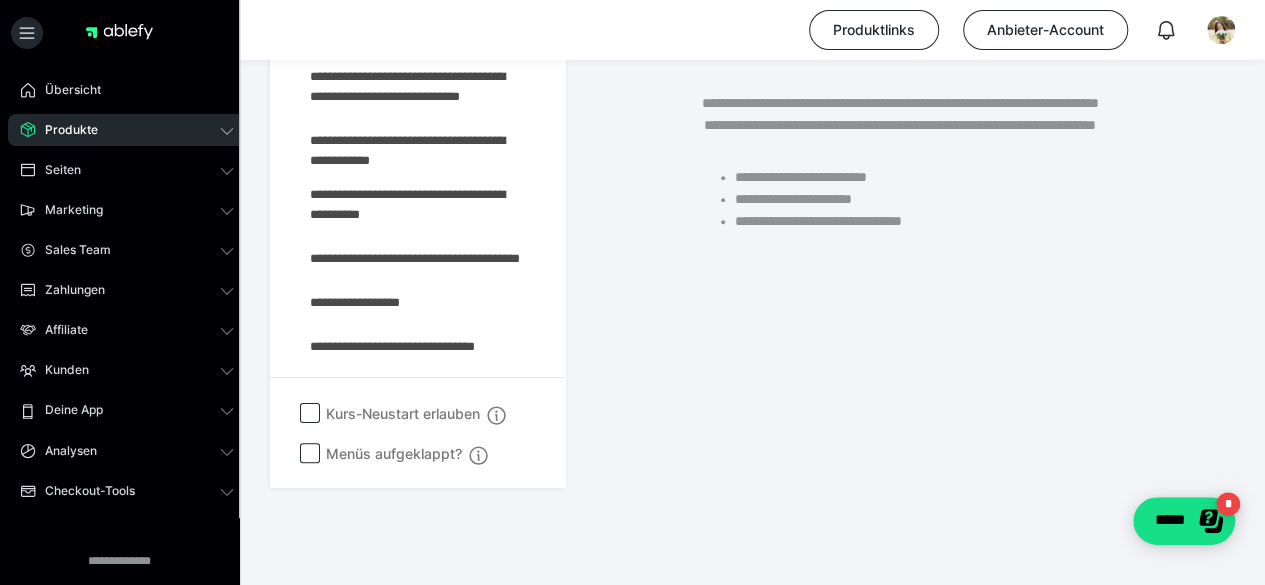 scroll, scrollTop: 415, scrollLeft: 0, axis: vertical 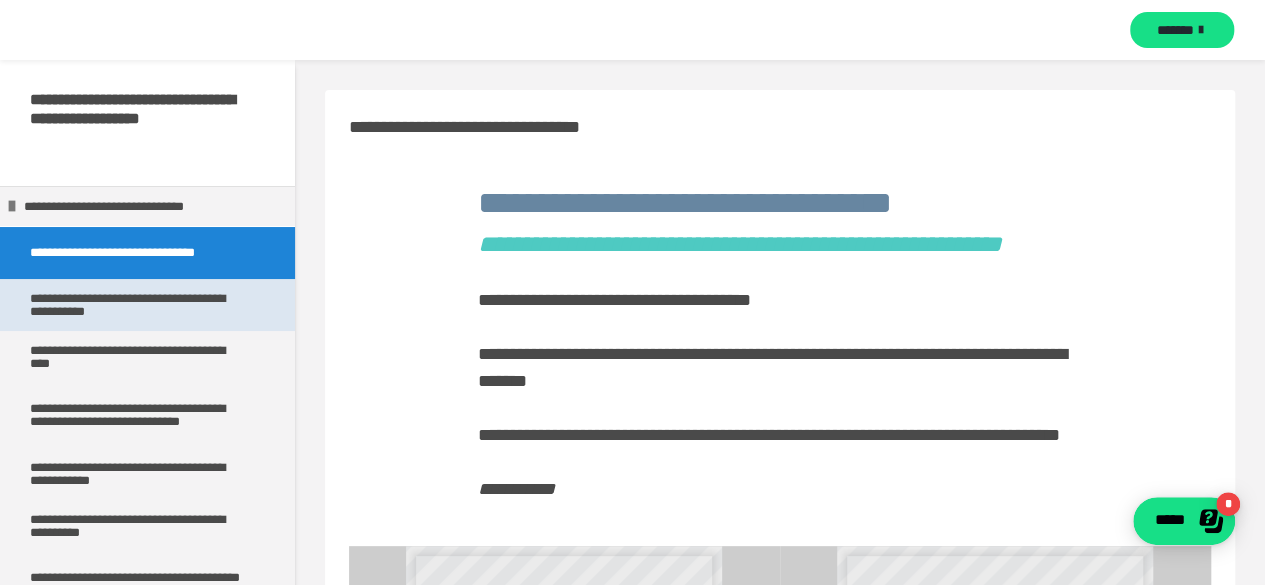 click on "**********" at bounding box center [140, 305] 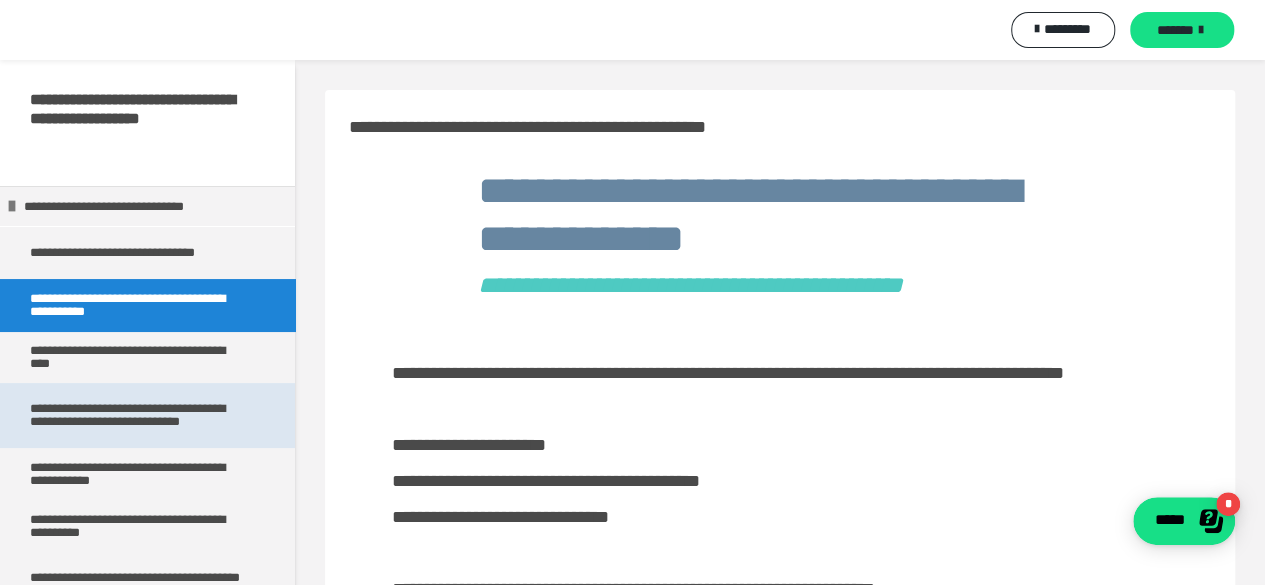 click on "**********" at bounding box center [140, 415] 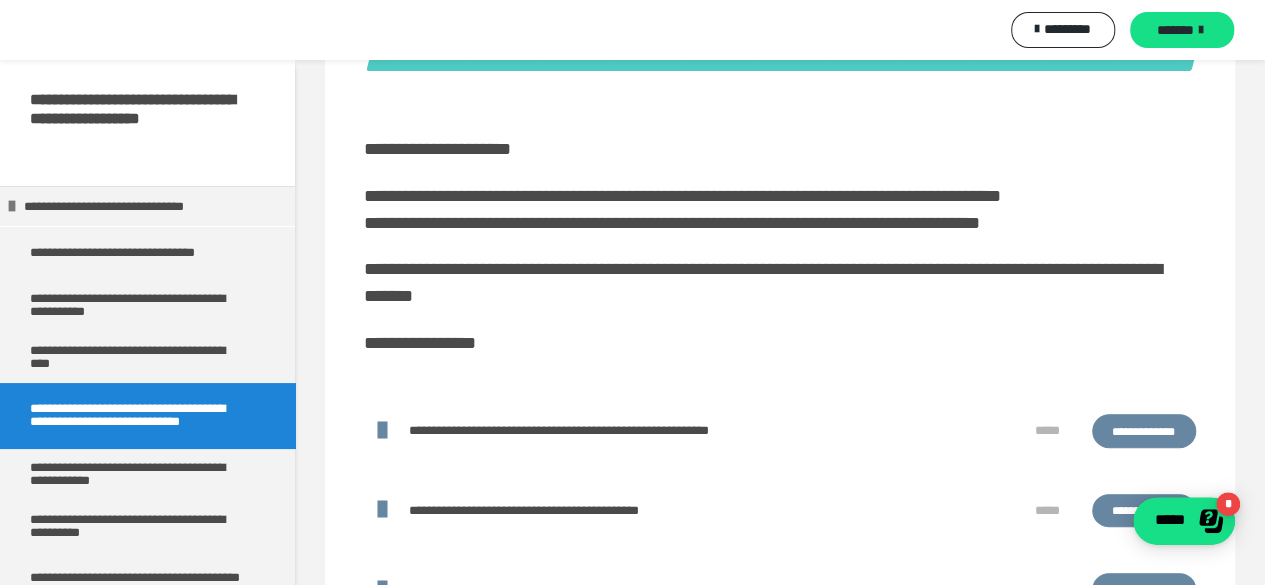scroll, scrollTop: 190, scrollLeft: 0, axis: vertical 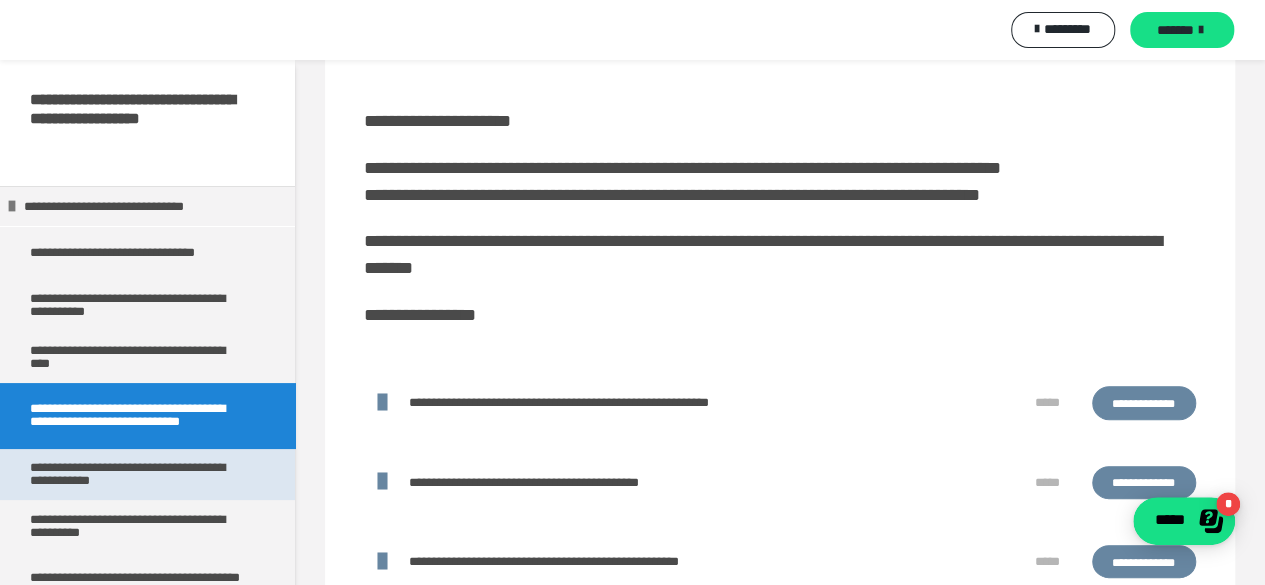 click on "**********" at bounding box center (140, 474) 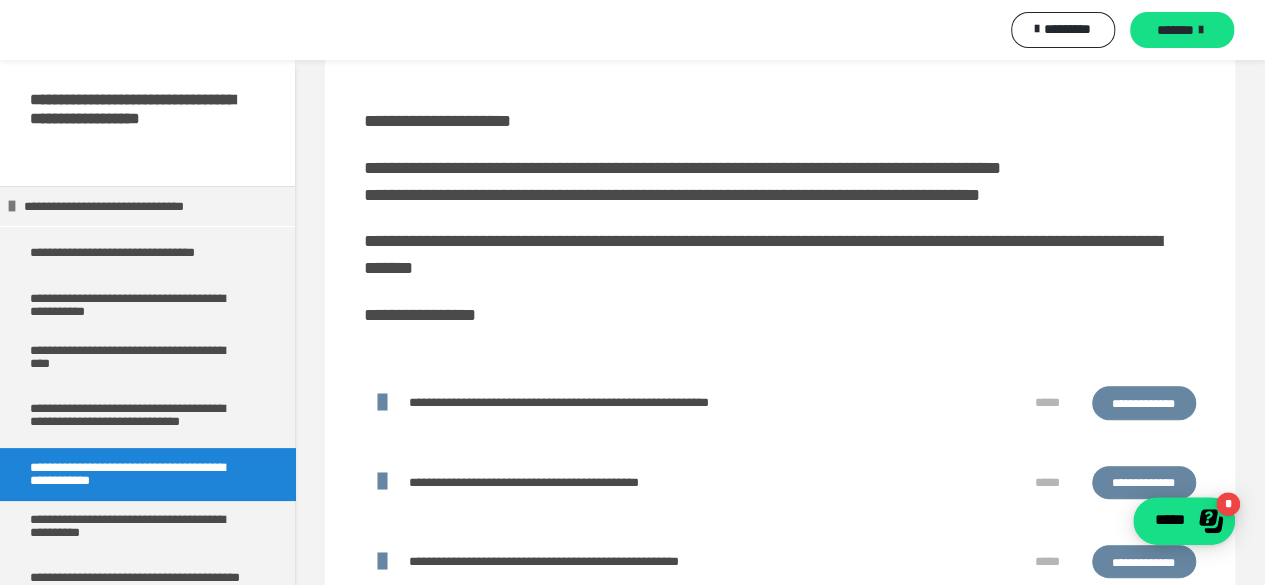 scroll, scrollTop: 0, scrollLeft: 0, axis: both 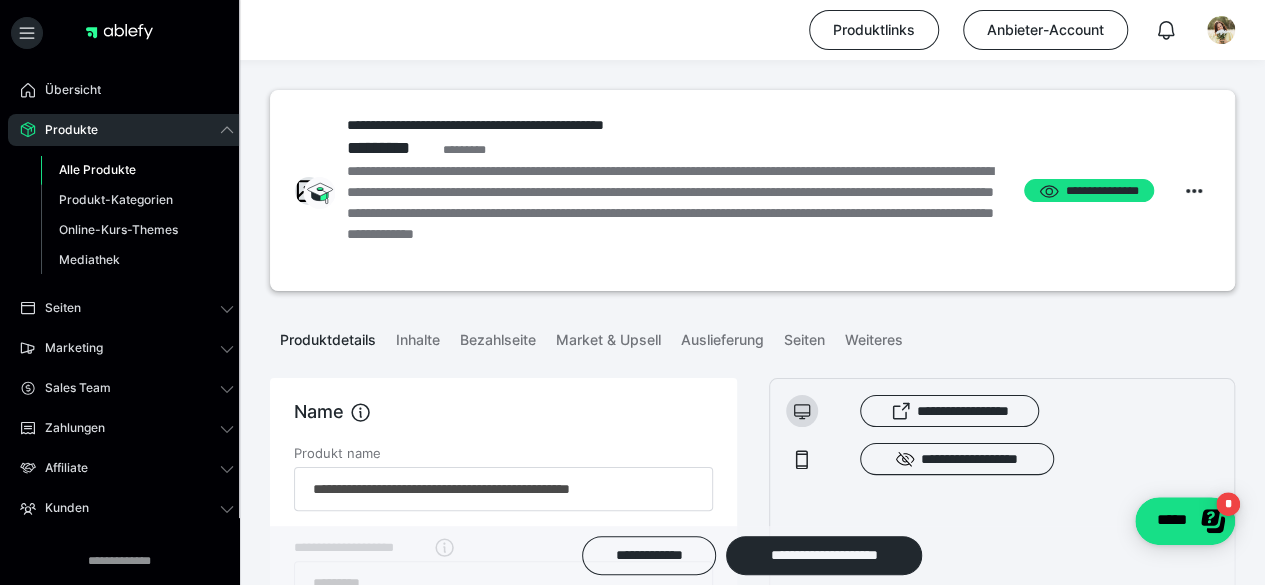 click on "Alle Produkte" at bounding box center [97, 169] 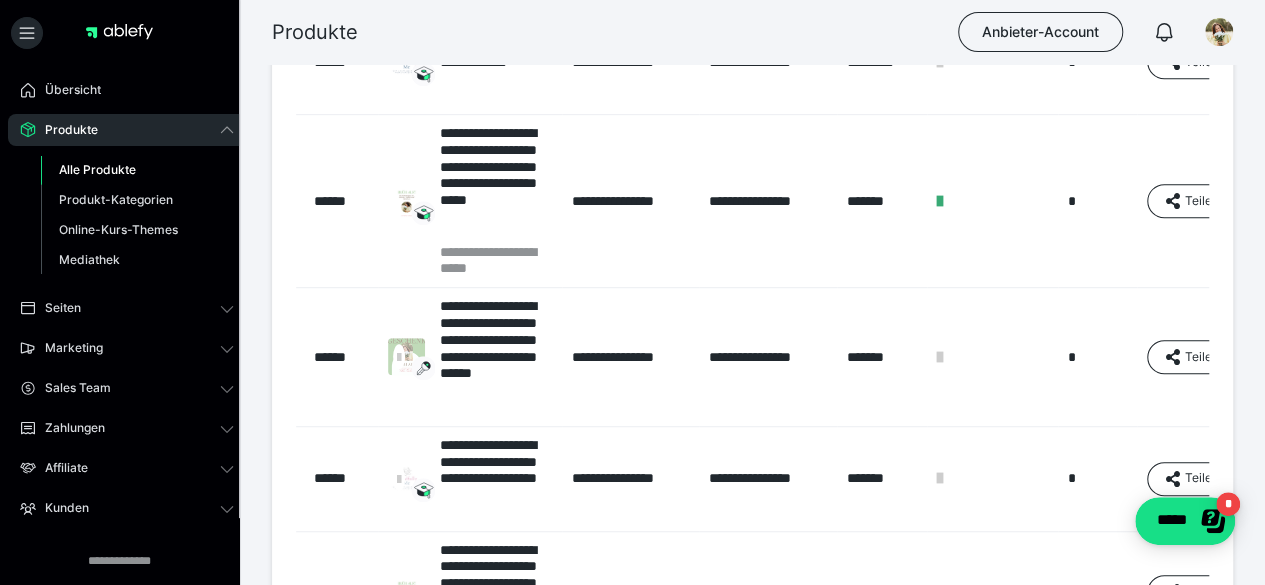 scroll, scrollTop: 650, scrollLeft: 0, axis: vertical 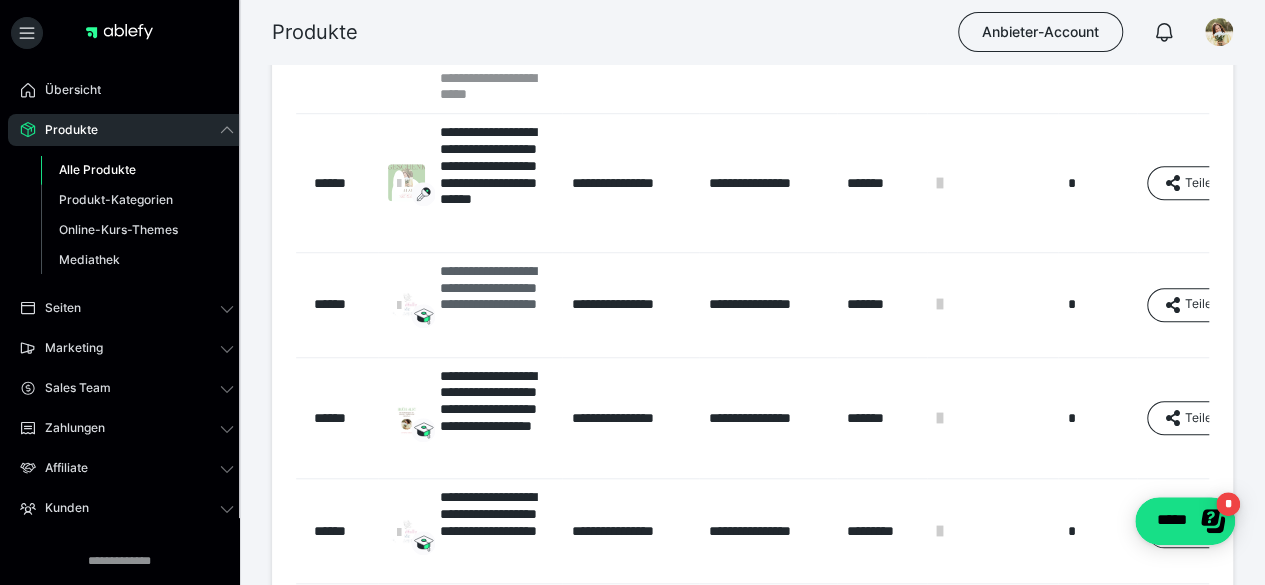 click on "**********" at bounding box center [496, 305] 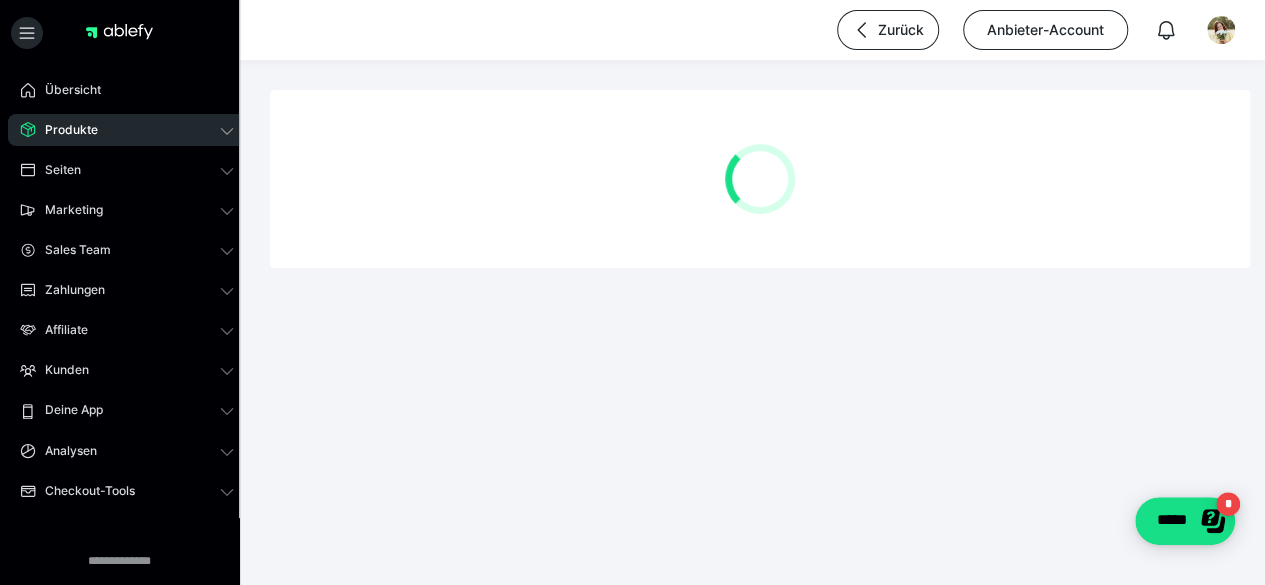 scroll, scrollTop: 0, scrollLeft: 0, axis: both 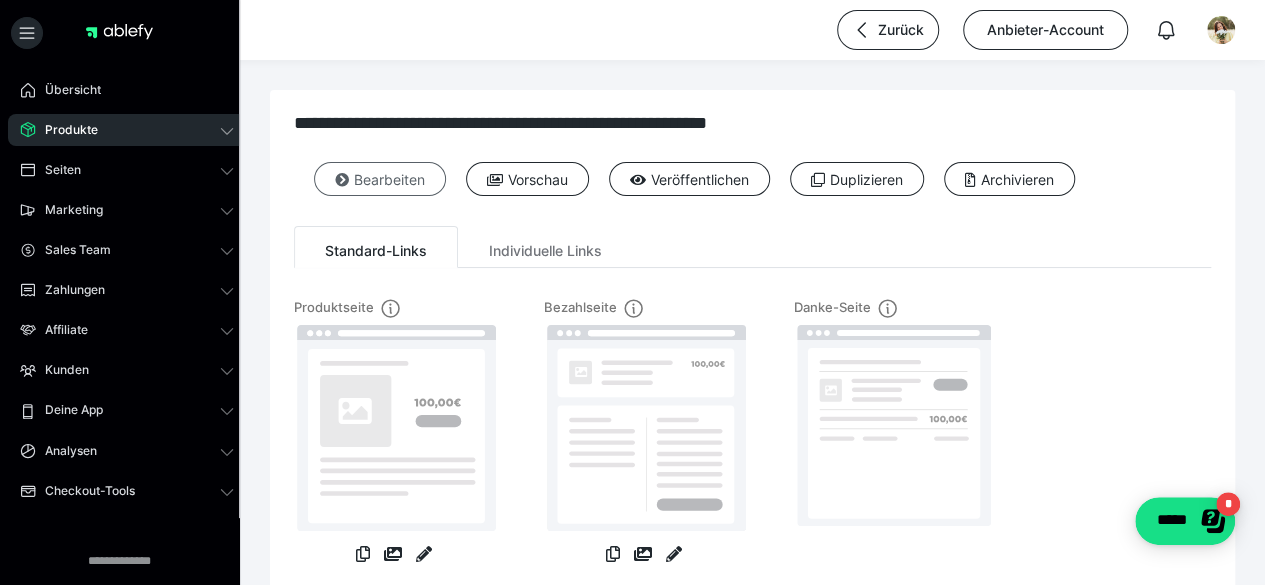 click on "Bearbeiten" at bounding box center [380, 179] 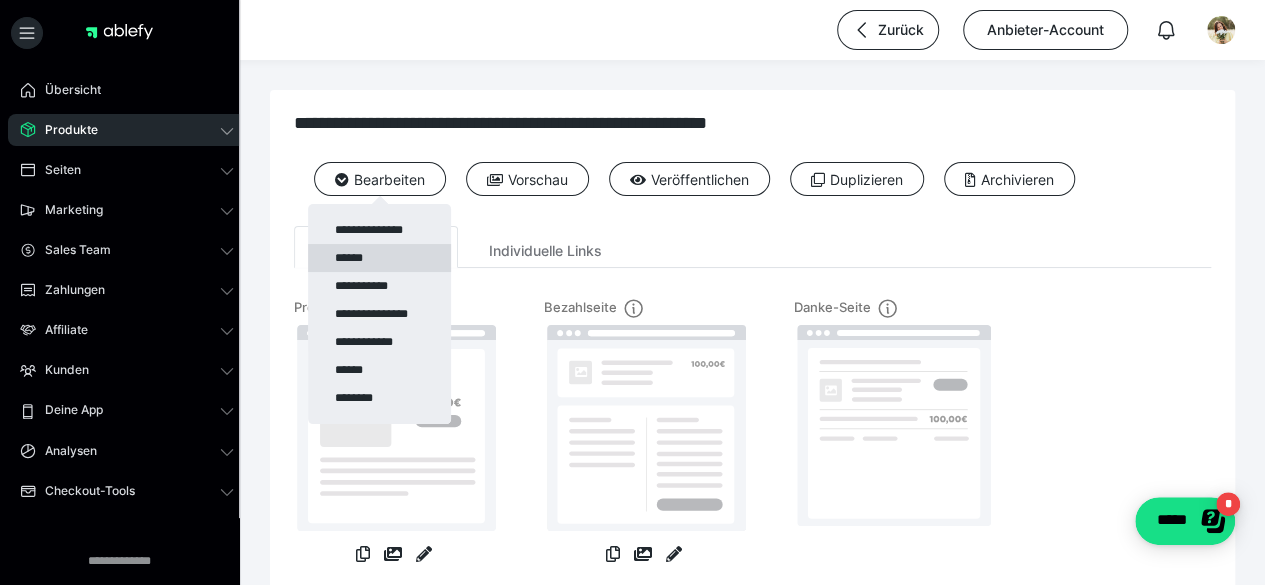 click on "******" at bounding box center (379, 258) 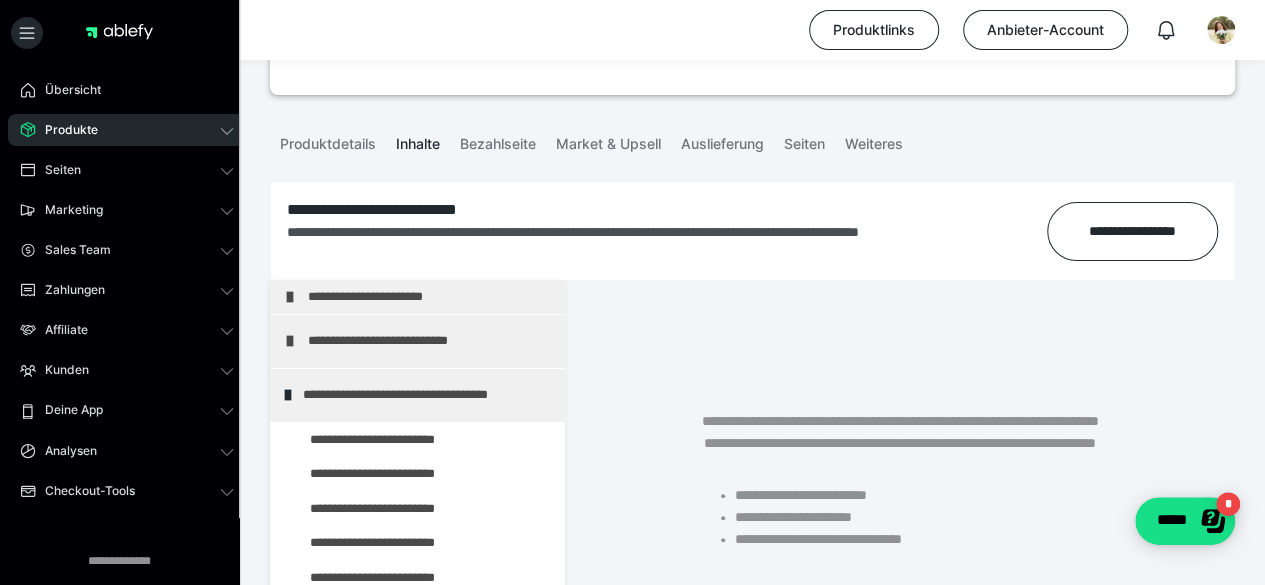 scroll, scrollTop: 212, scrollLeft: 0, axis: vertical 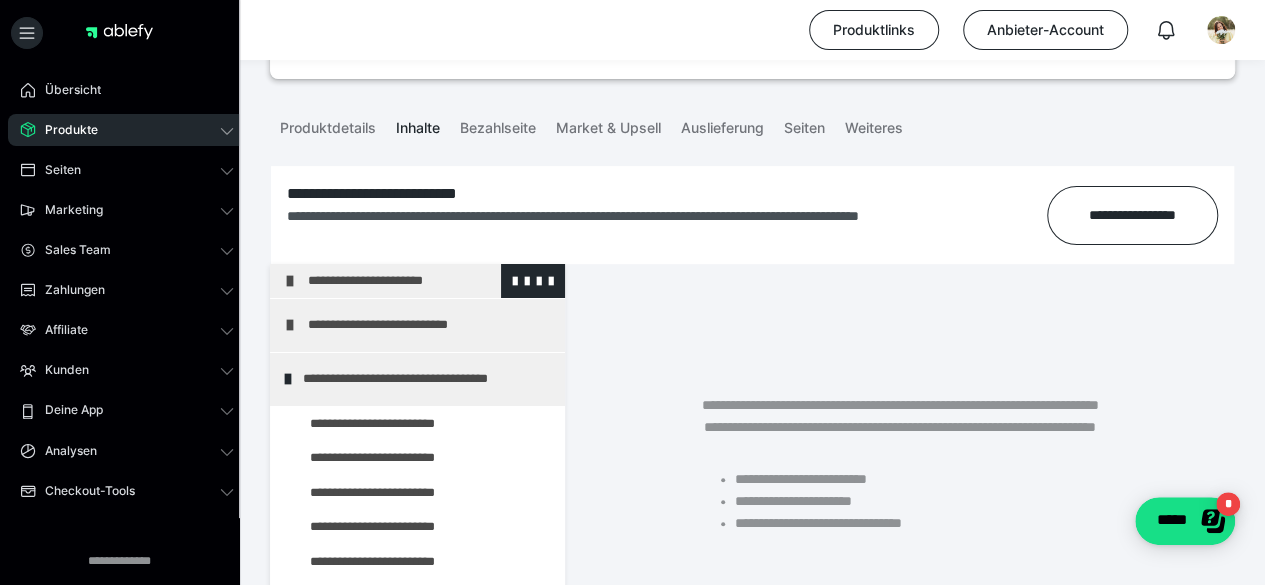 click at bounding box center (290, 281) 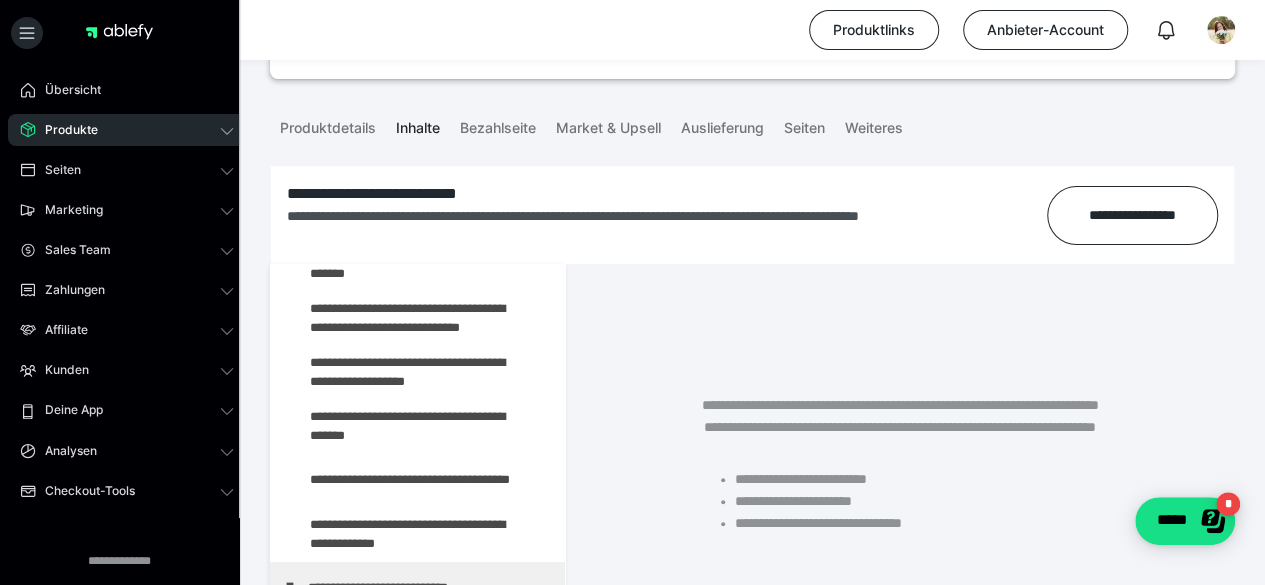 scroll, scrollTop: 128, scrollLeft: 0, axis: vertical 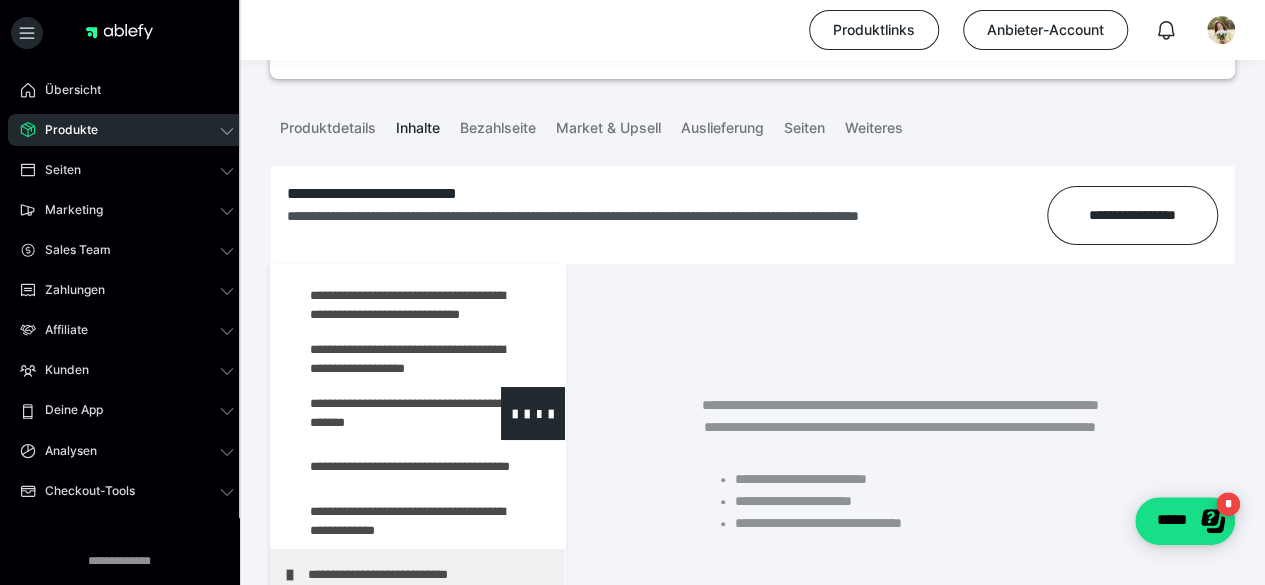 click at bounding box center (375, 413) 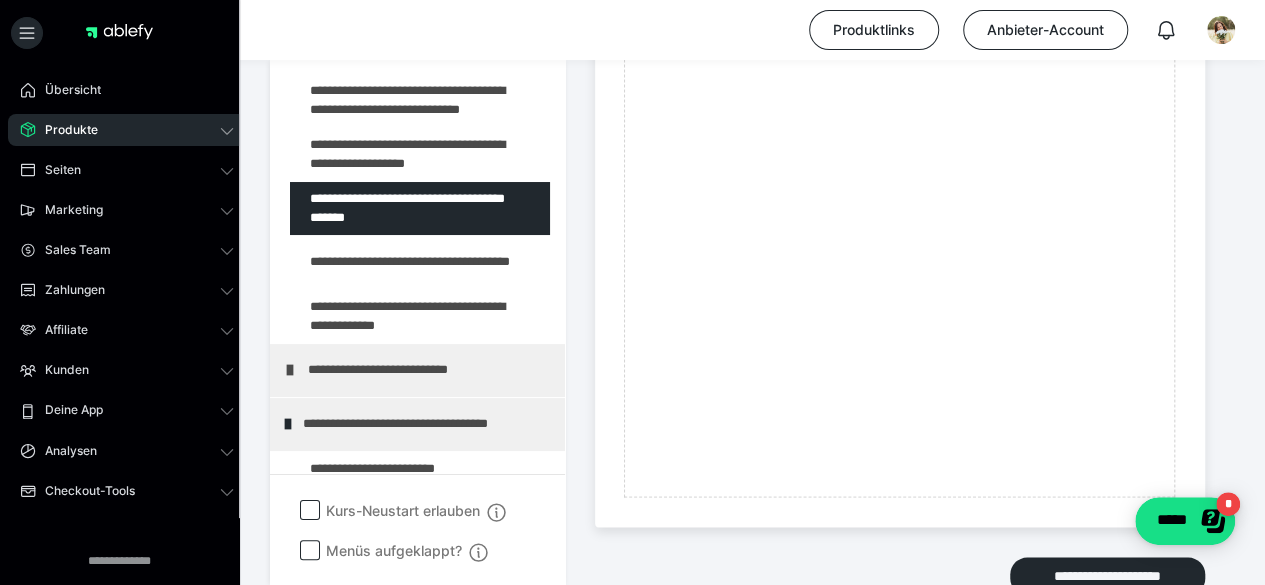 scroll, scrollTop: 1742, scrollLeft: 0, axis: vertical 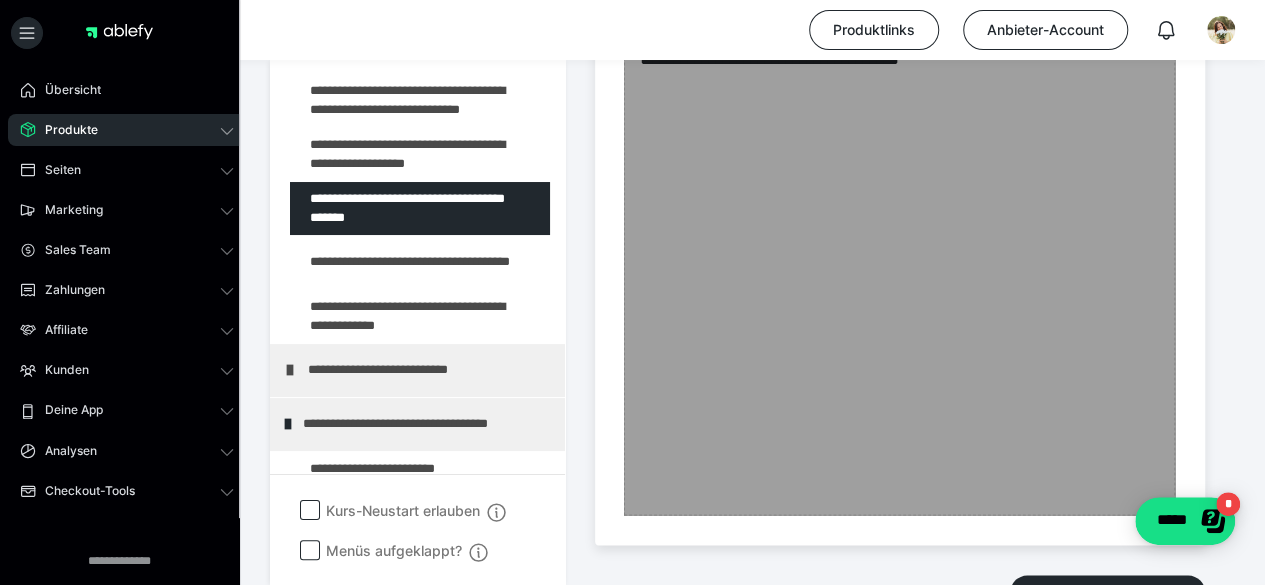 click on "Zum Pagebuilder" at bounding box center (899, -189) 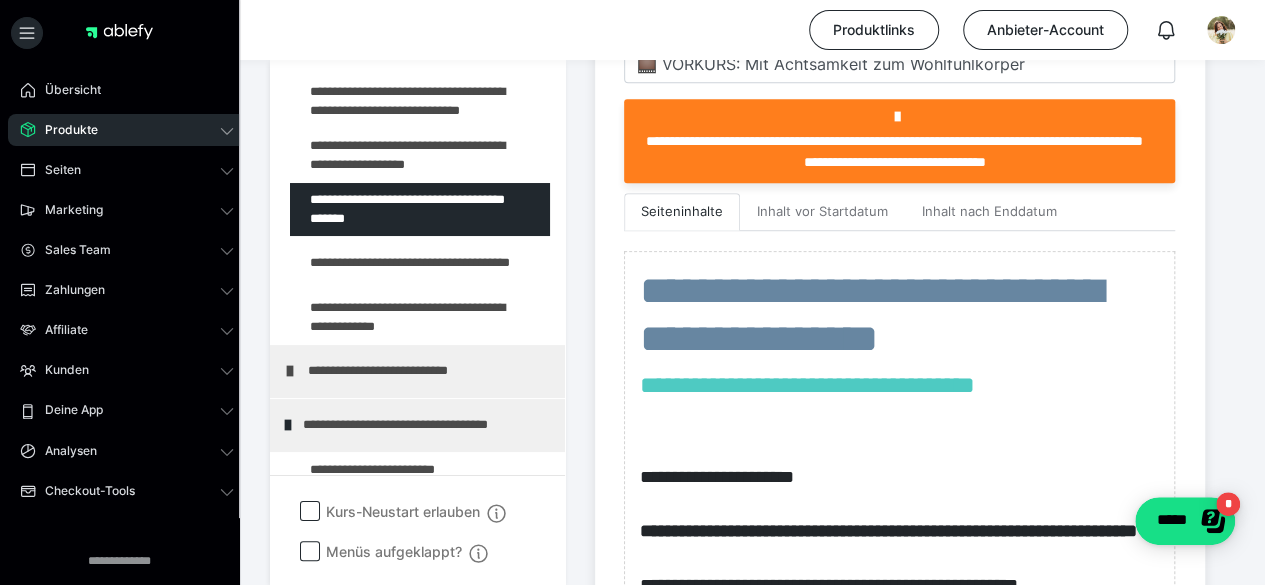 scroll, scrollTop: 577, scrollLeft: 0, axis: vertical 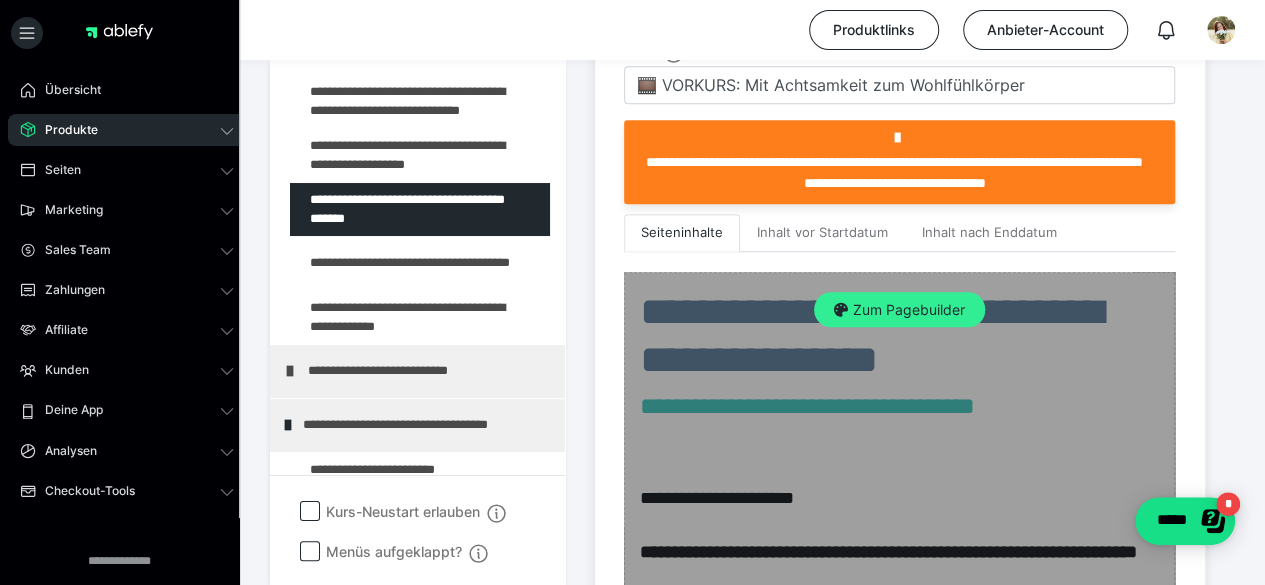 click on "Zum Pagebuilder" at bounding box center [899, 310] 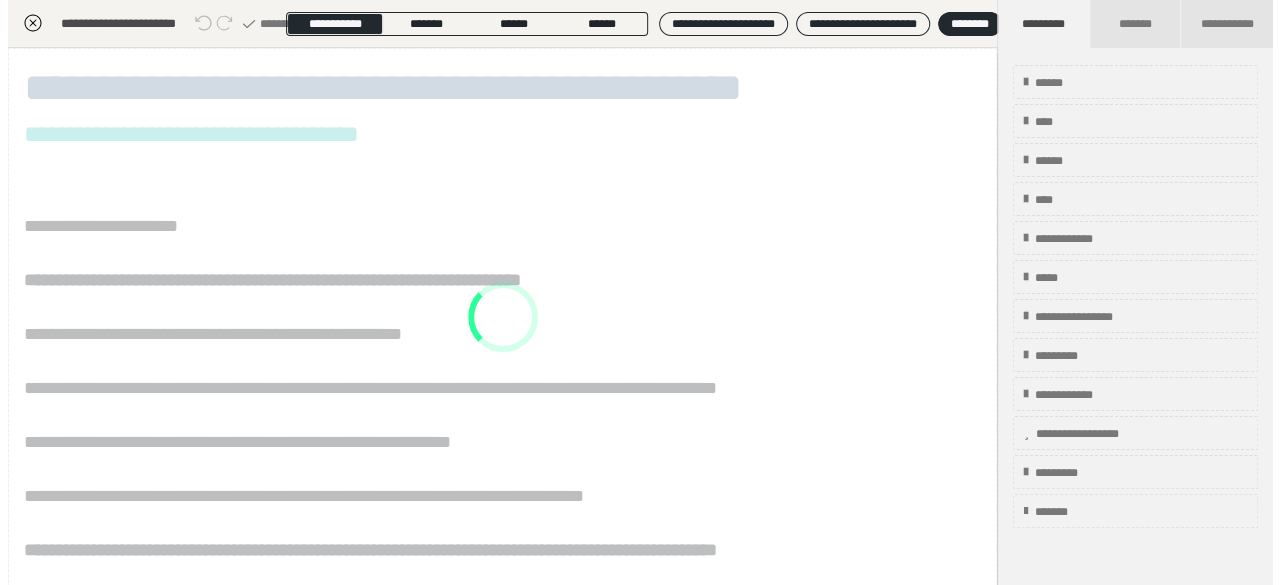 scroll, scrollTop: 438, scrollLeft: 0, axis: vertical 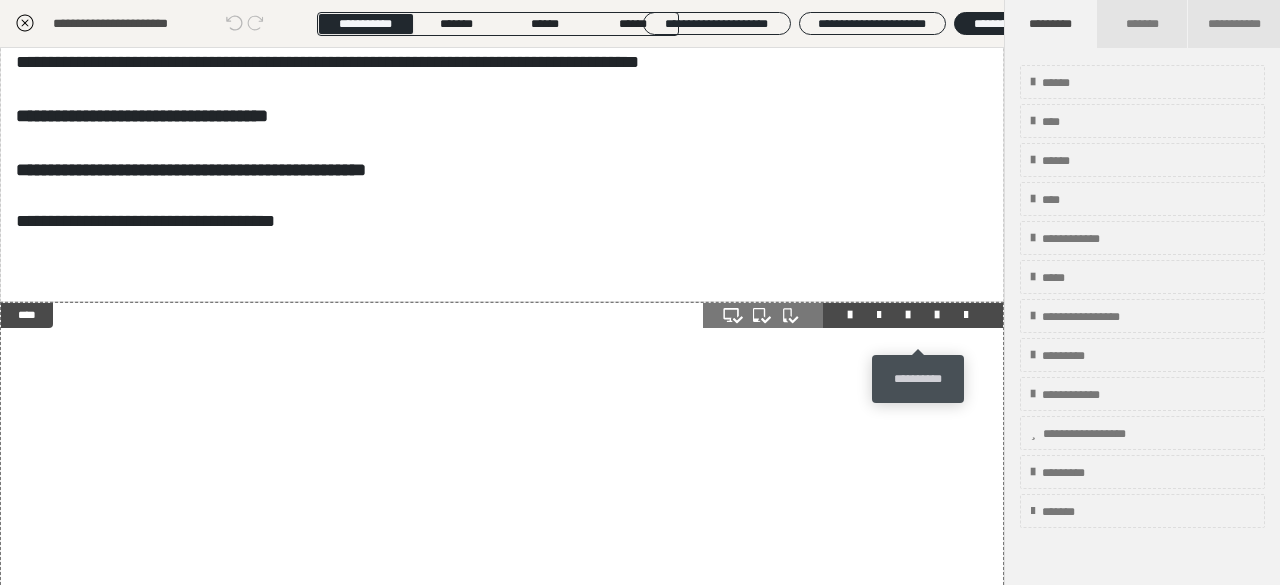 click at bounding box center (937, 315) 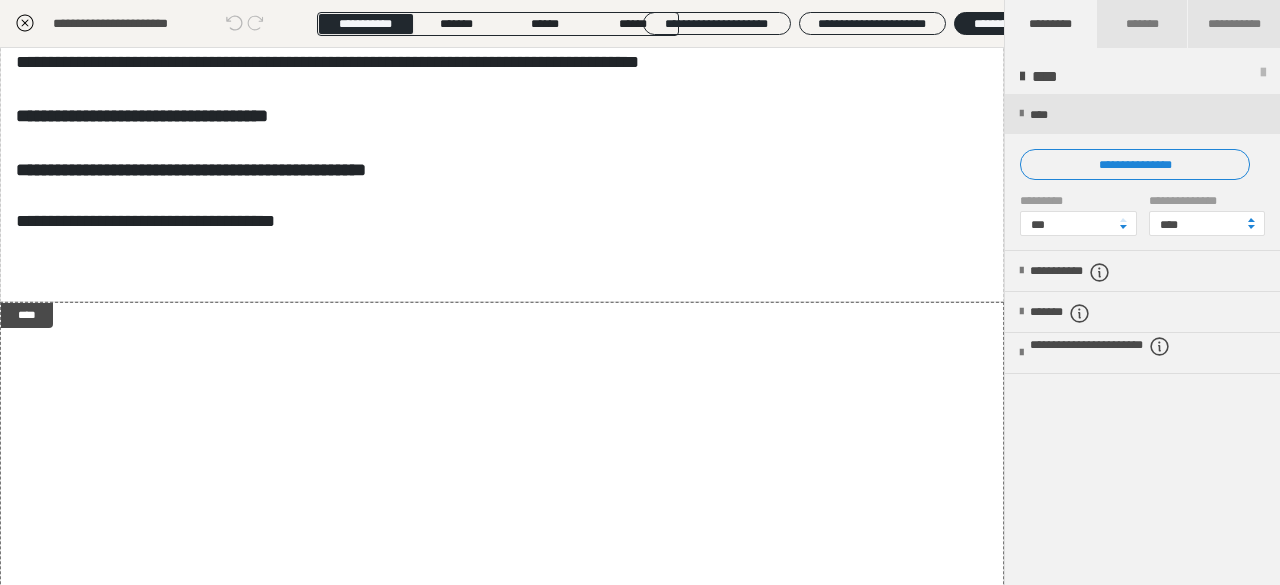click 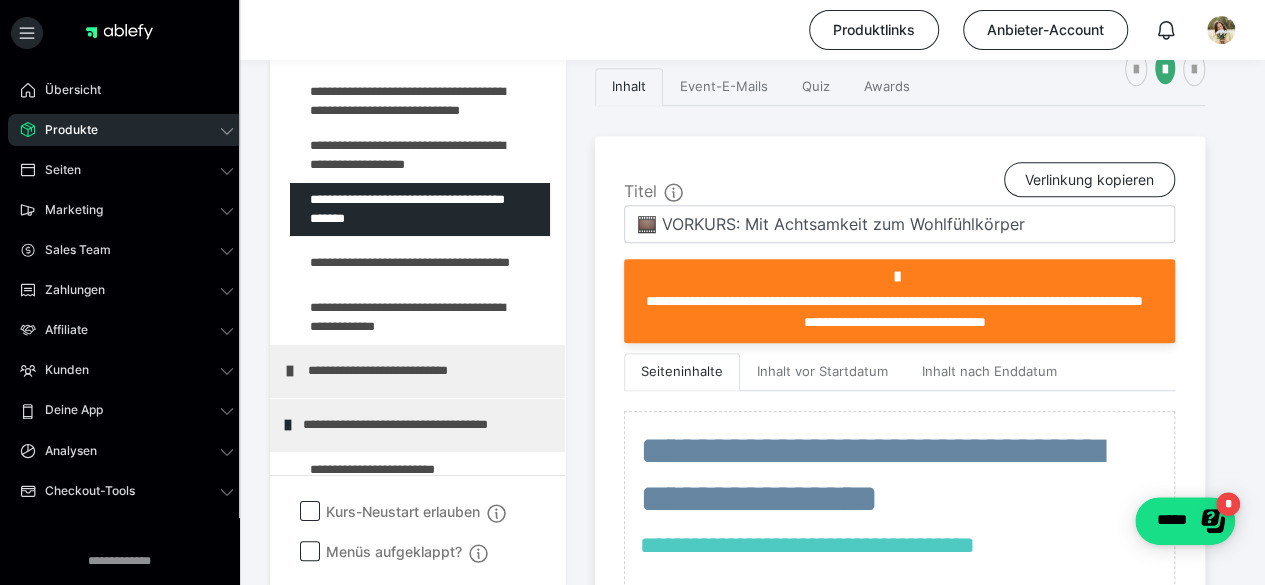 click on "**********" at bounding box center (752, 970) 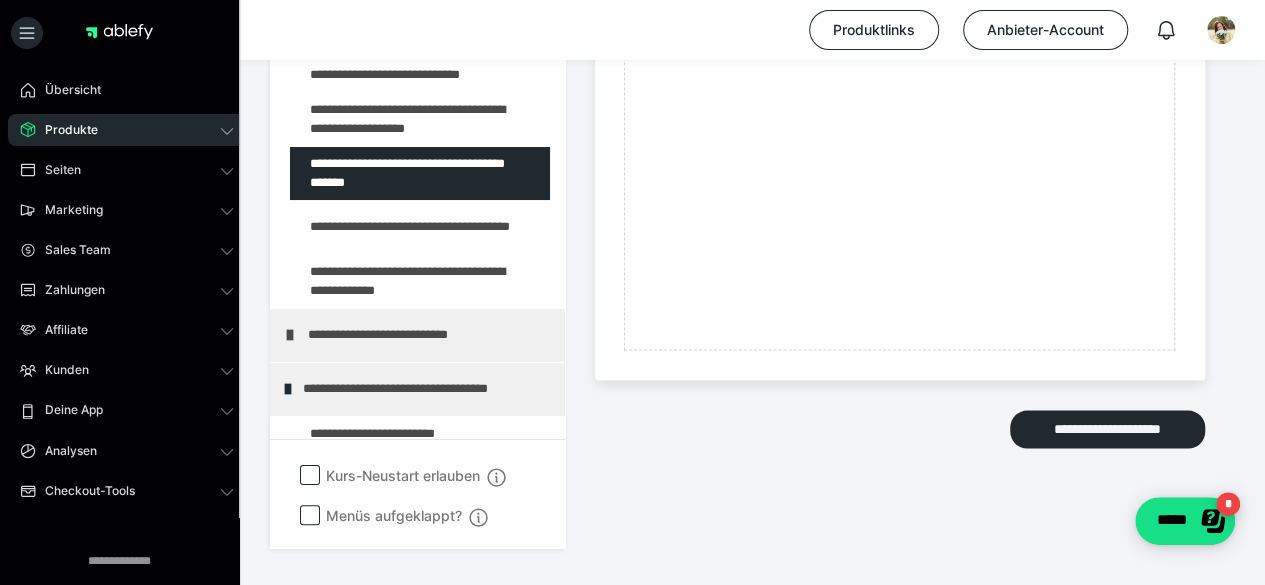 scroll, scrollTop: 1337, scrollLeft: 0, axis: vertical 